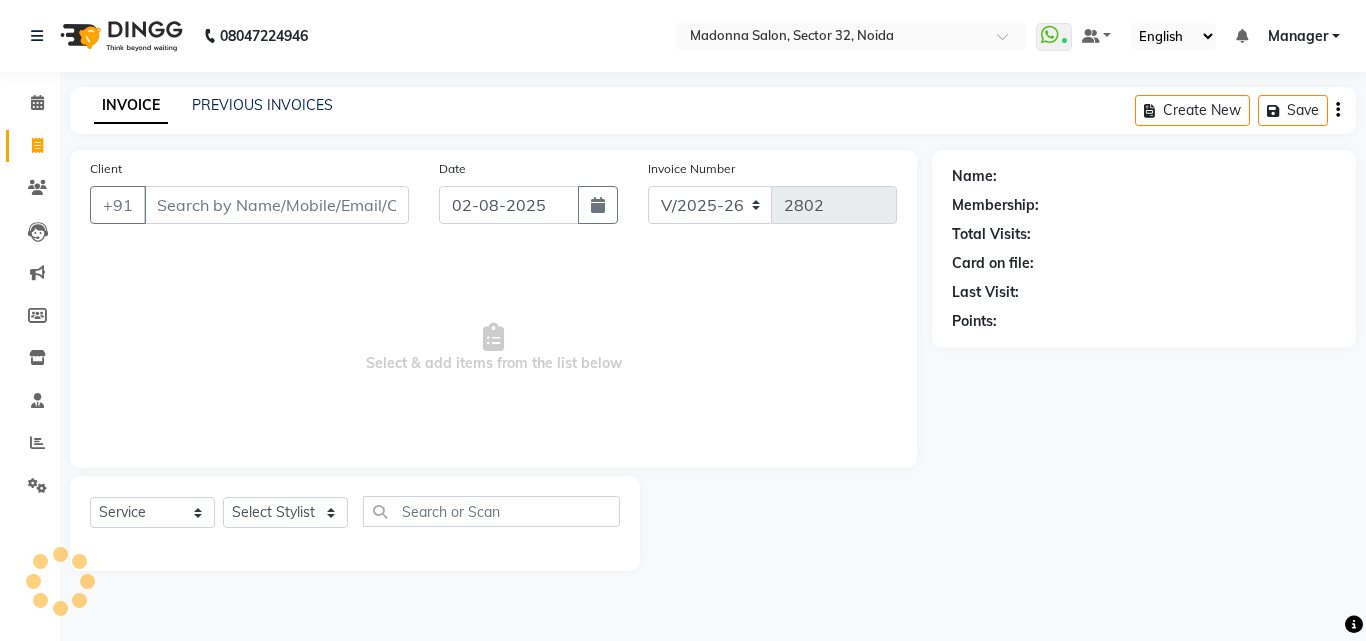 select on "7229" 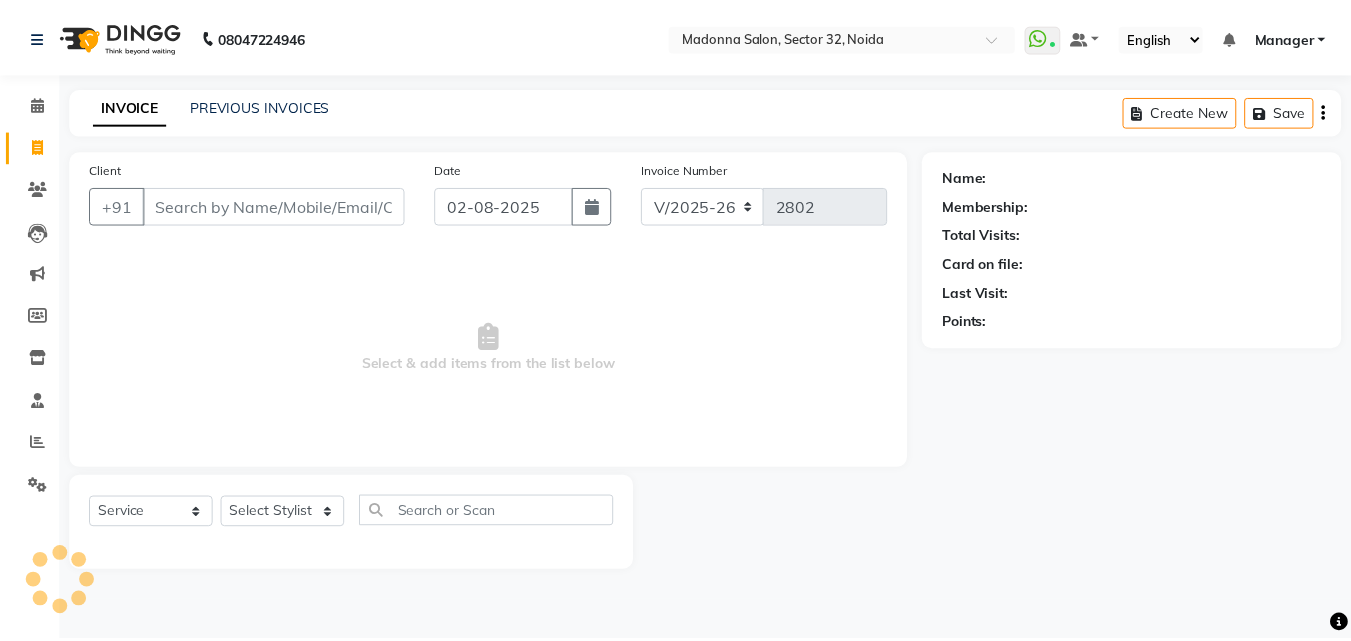 scroll, scrollTop: 0, scrollLeft: 0, axis: both 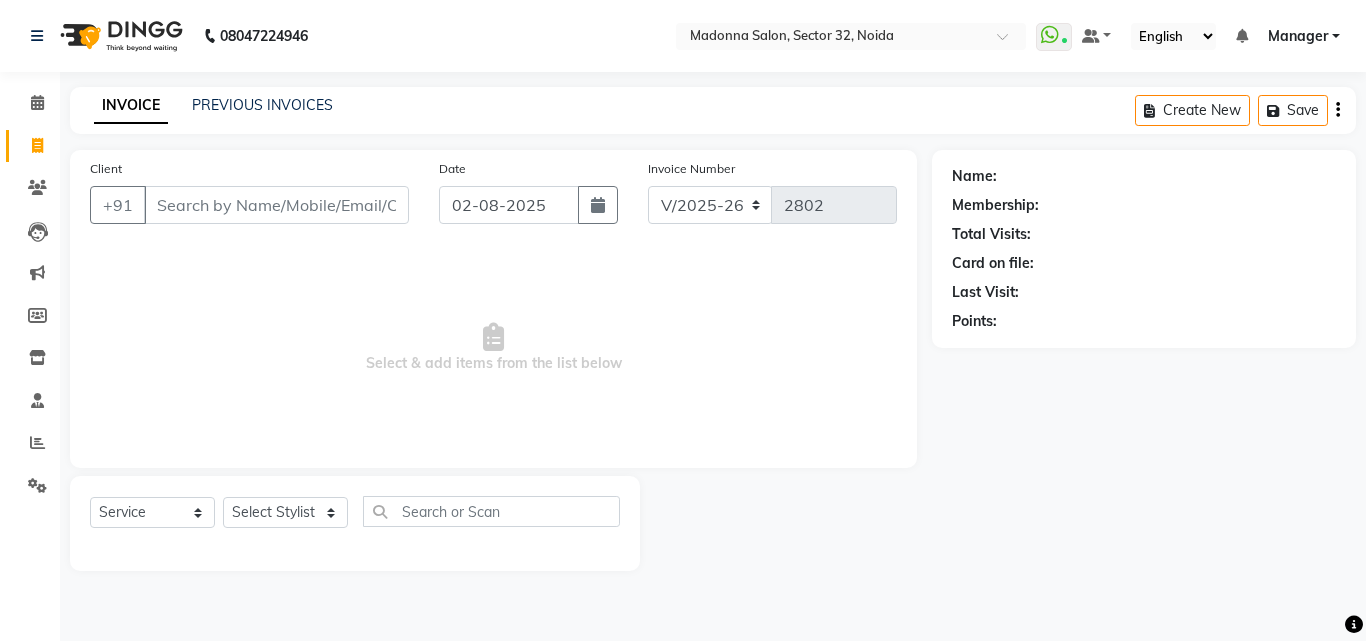 click on "Card on file:" 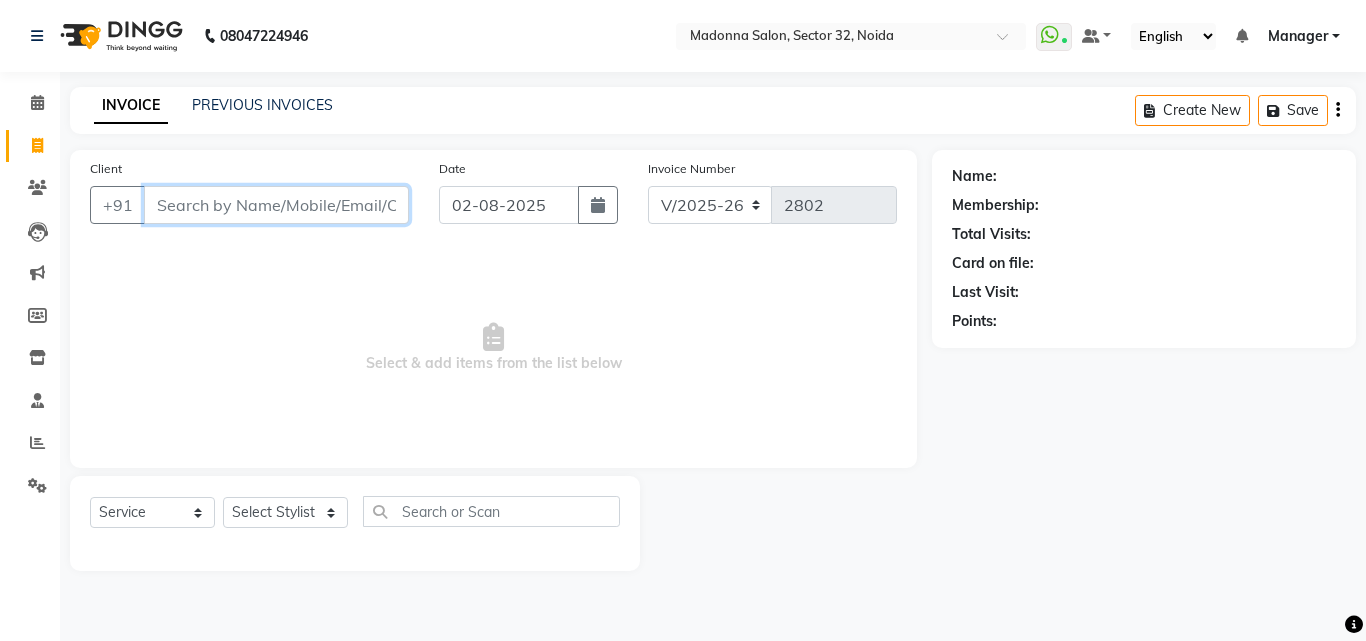 click on "Client" at bounding box center [276, 205] 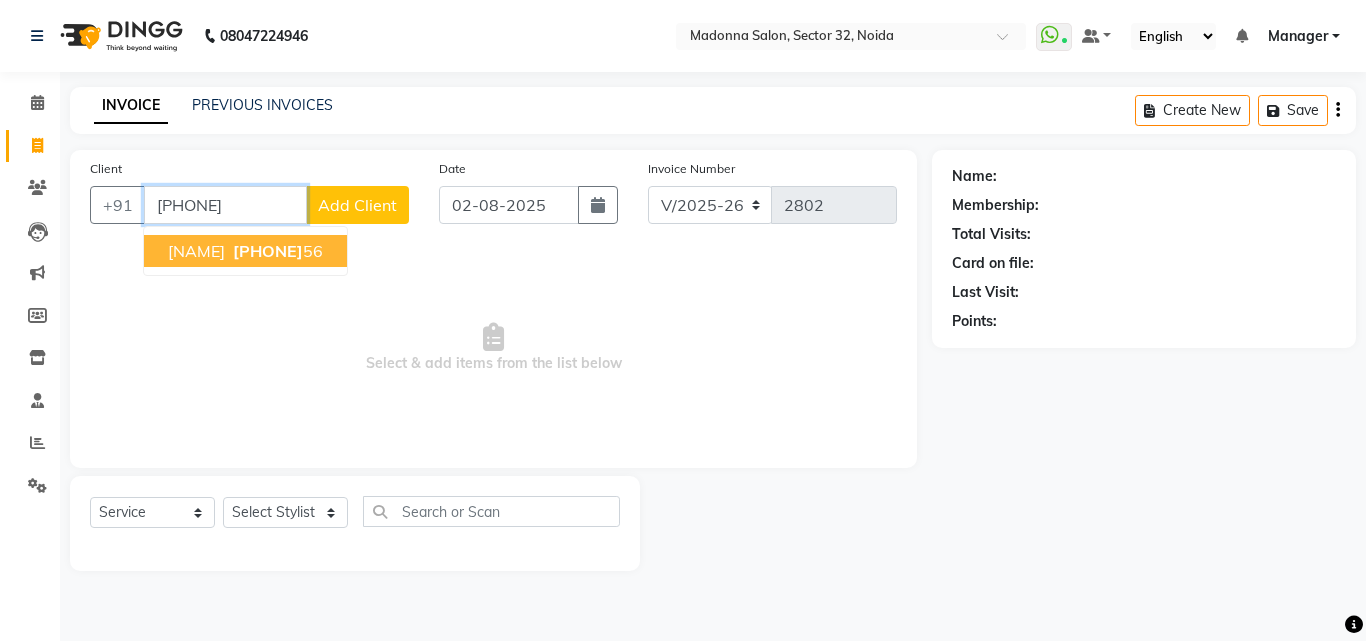 click on "[PHONE]" at bounding box center (268, 251) 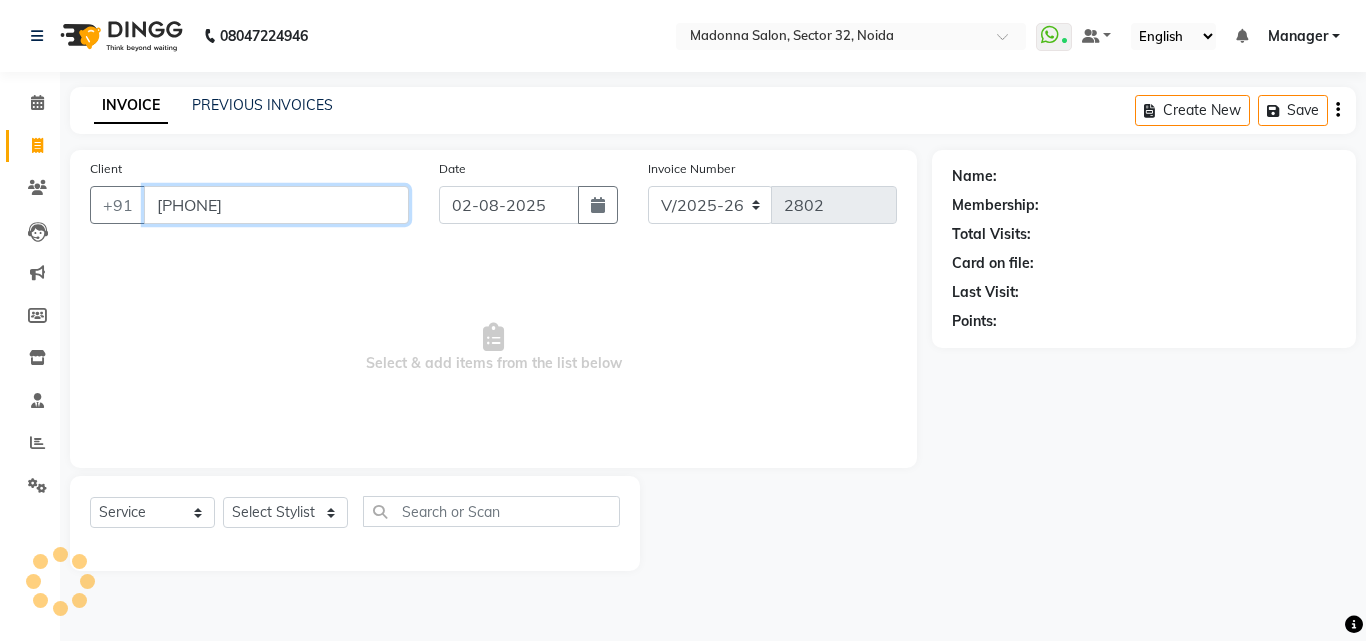 type on "[PHONE]" 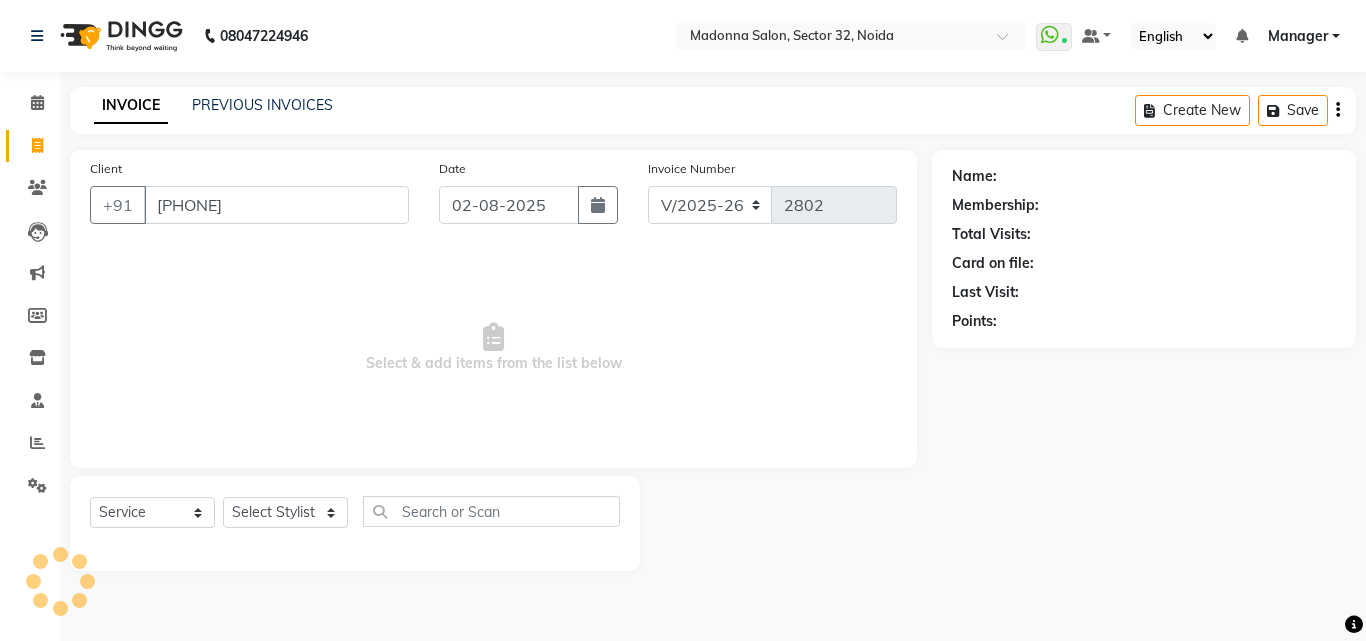 select on "1: Object" 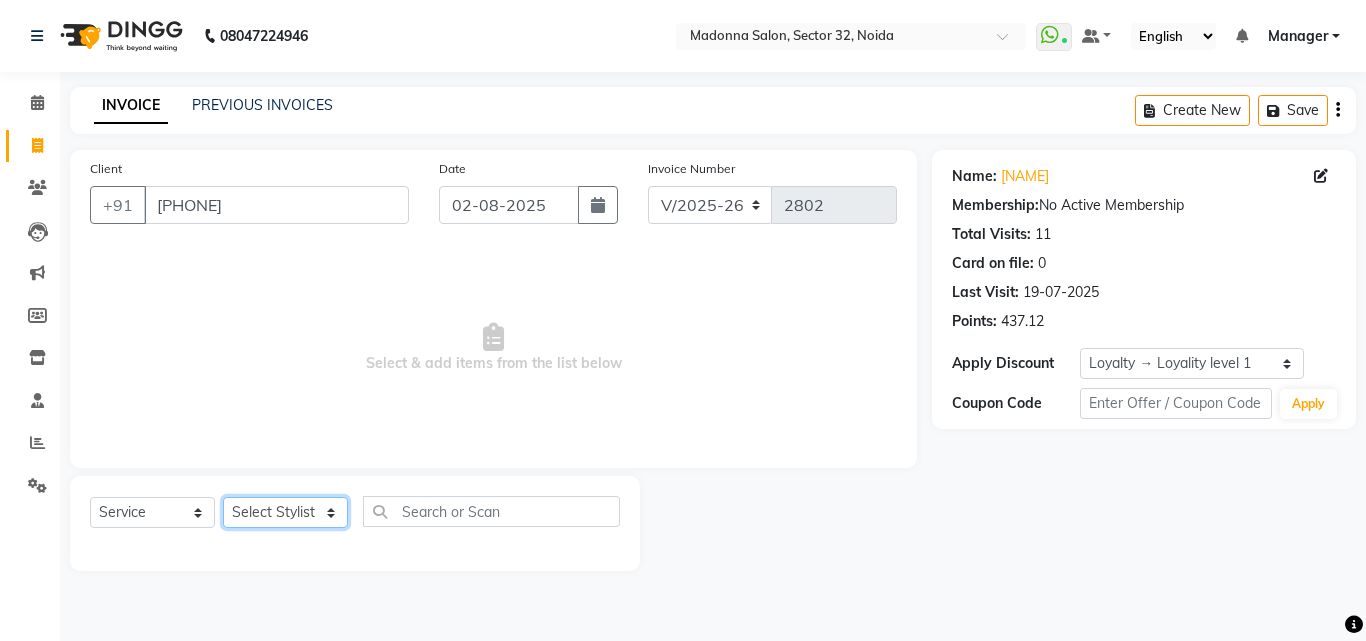 click on "Select Stylist Aayan Account  Ashu BHOLU Geeta Hanif JIYA SINGH Kiran LAXMAN PEDI Manager Mohit Naddy NAIL SWASTIKA Sajal Sameer Shahnawaj Sharukh Sonu VISHAL STYLIST" 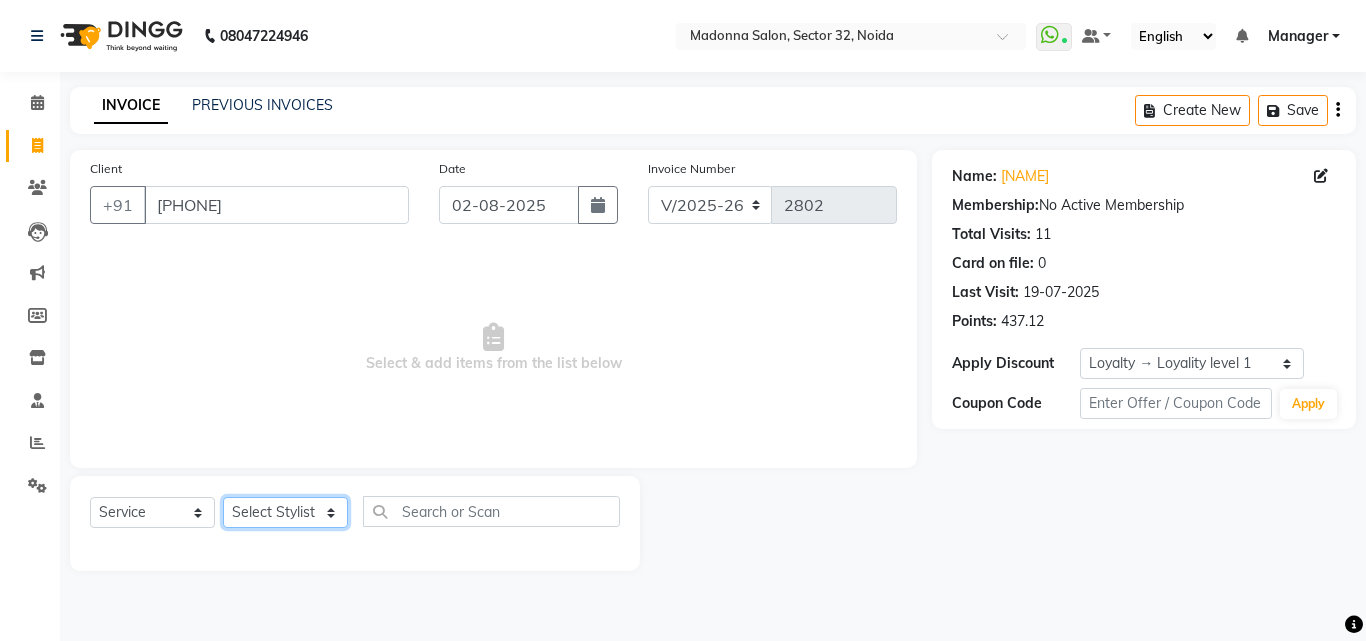 select on "85753" 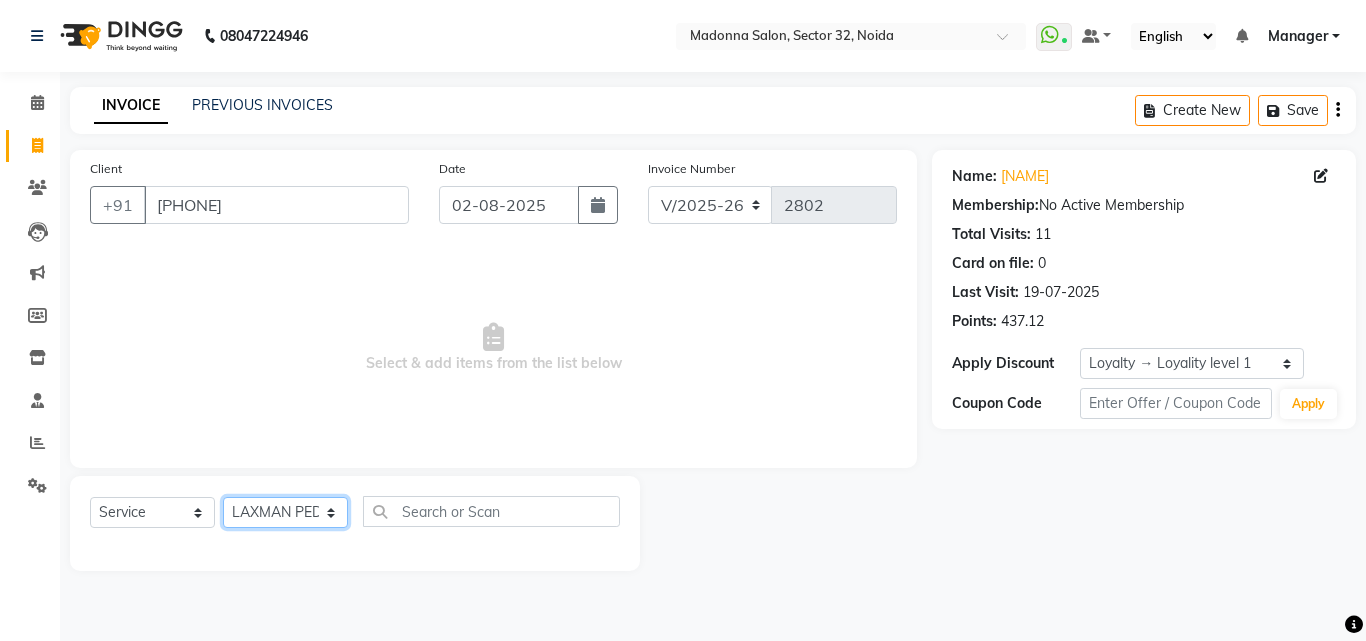 click on "Select Stylist Aayan Account  Ashu BHOLU Geeta Hanif JIYA SINGH Kiran LAXMAN PEDI Manager Mohit Naddy NAIL SWASTIKA Sajal Sameer Shahnawaj Sharukh Sonu VISHAL STYLIST" 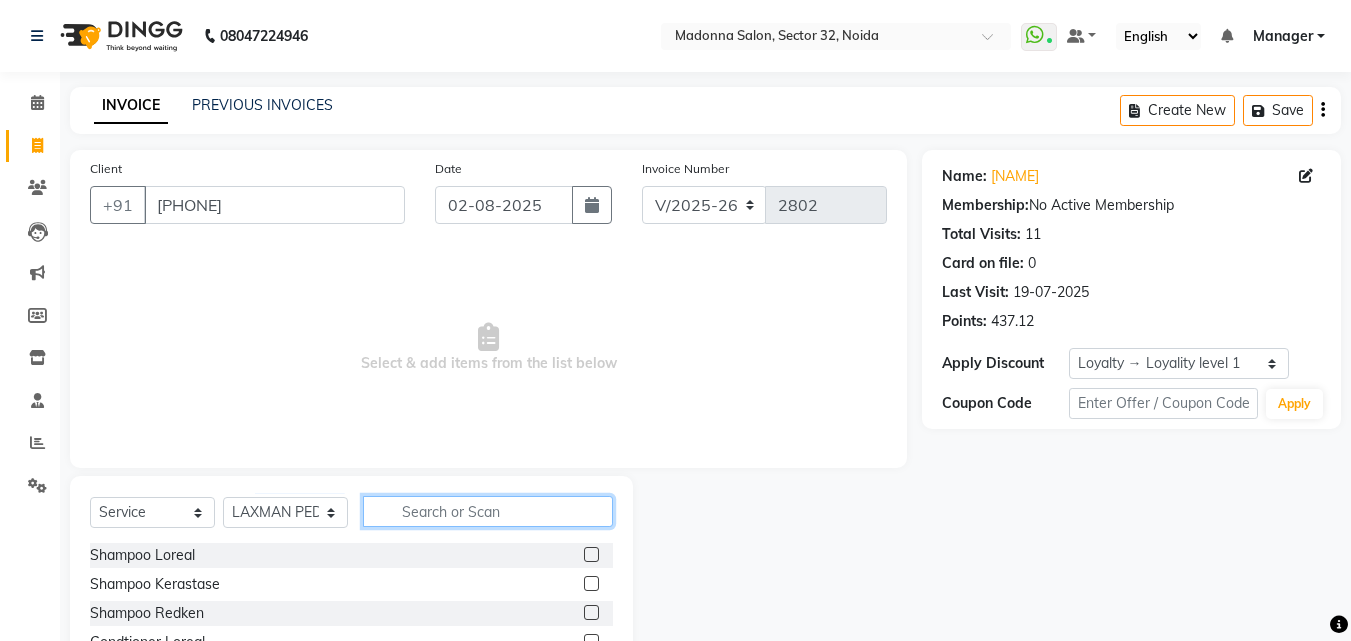 click 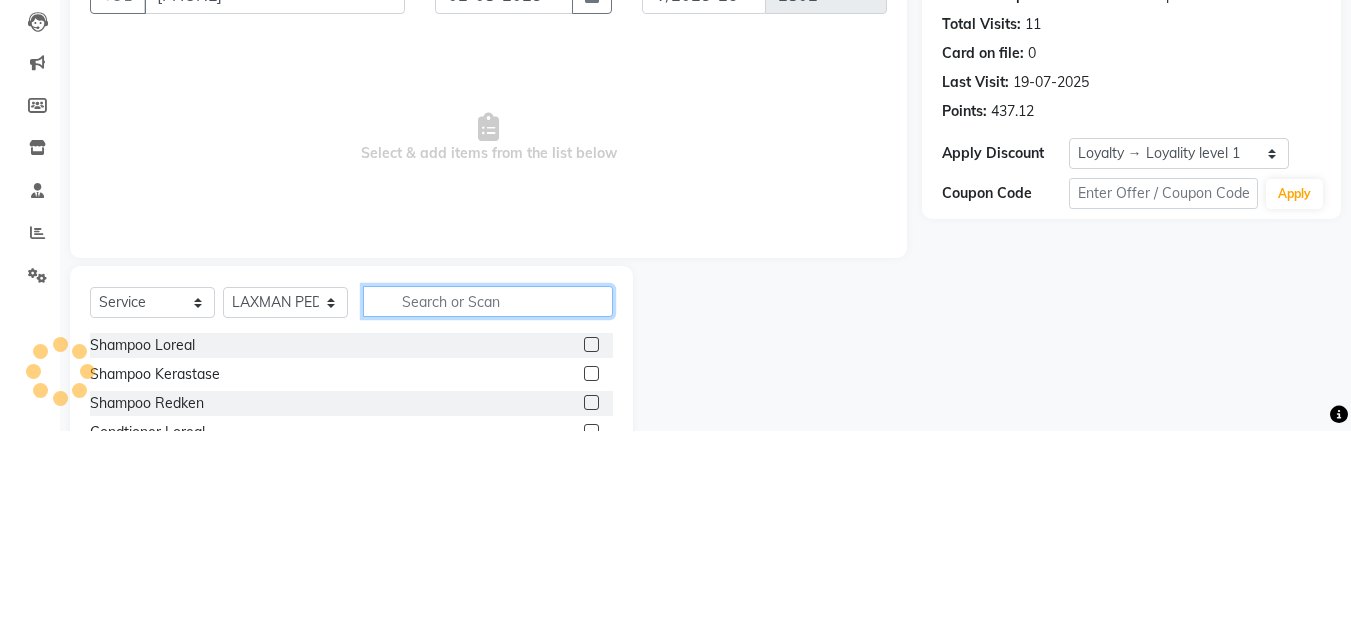 scroll, scrollTop: 48, scrollLeft: 0, axis: vertical 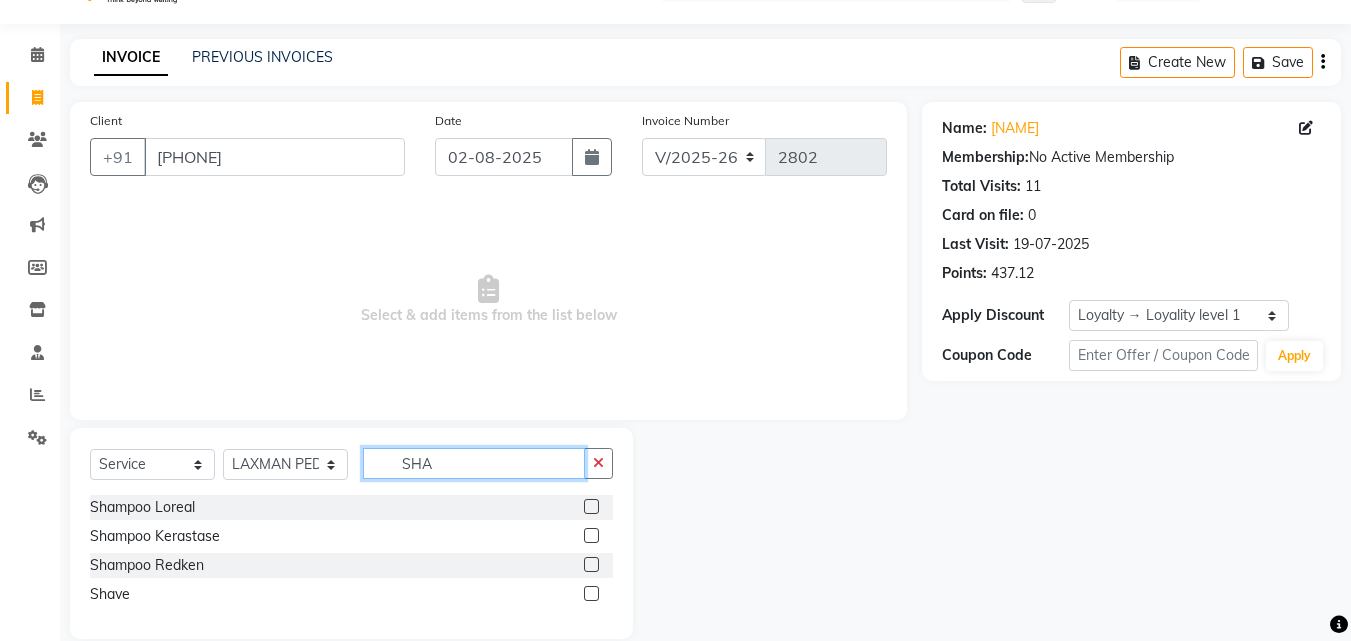 type on "SHA" 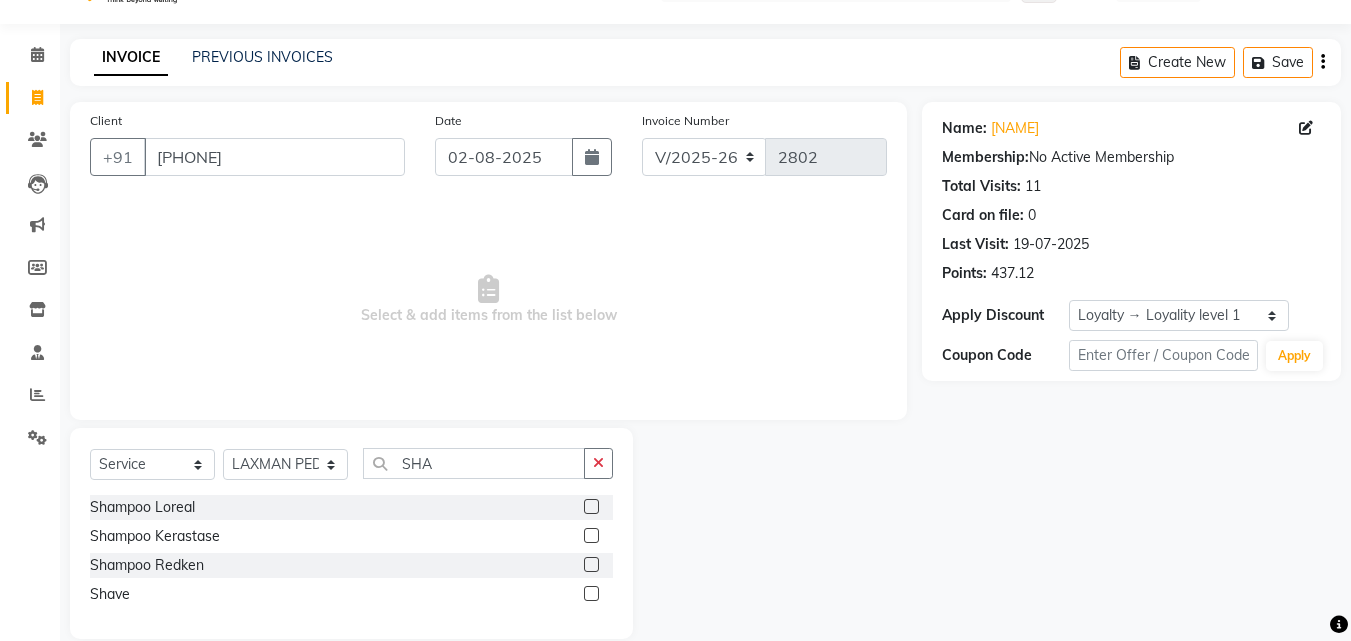click 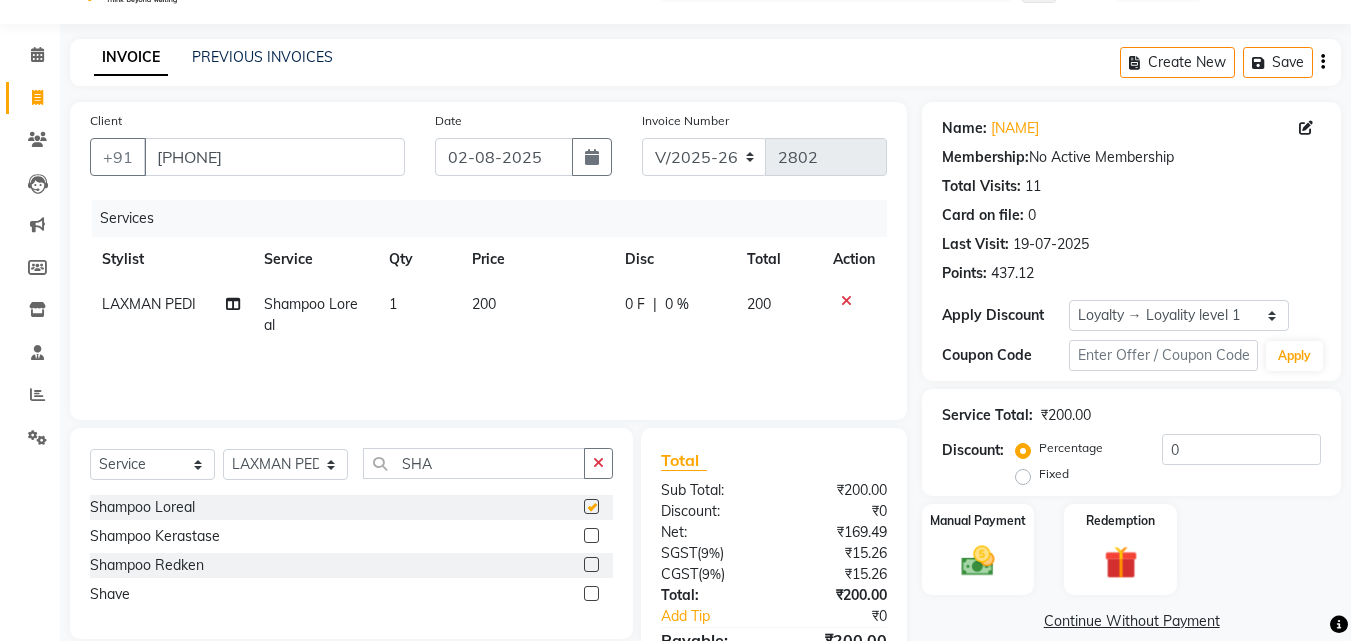 checkbox on "false" 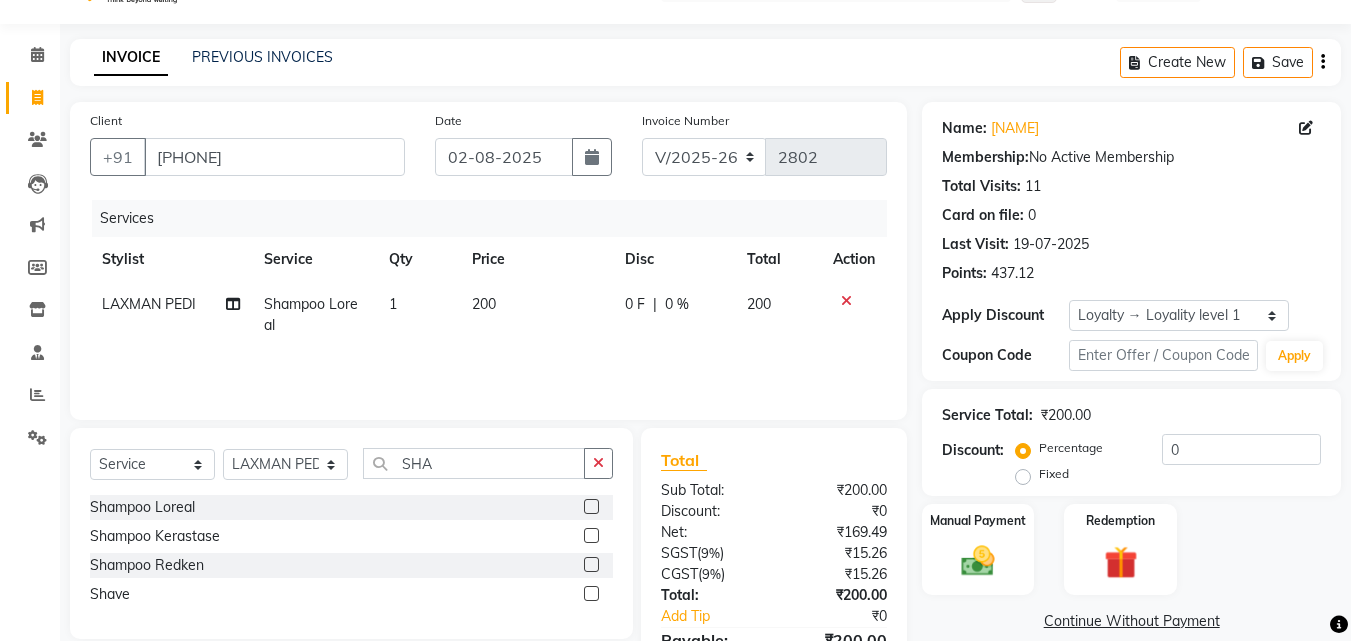 click on "200" 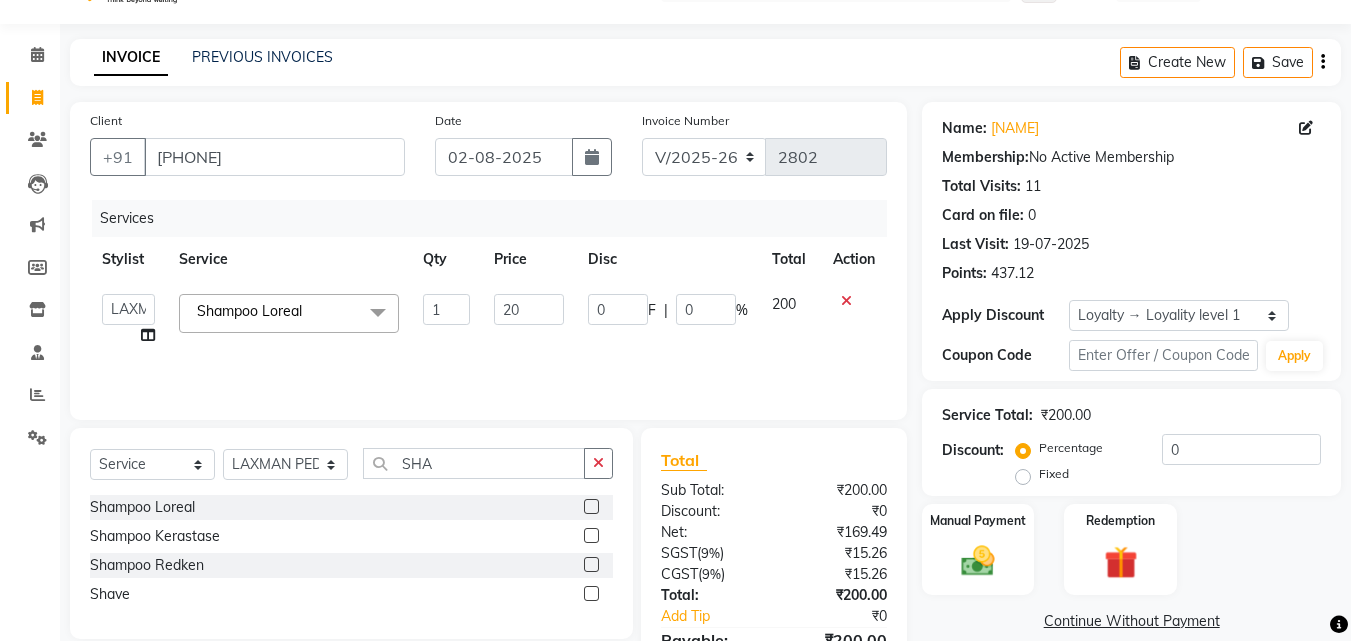 type on "2" 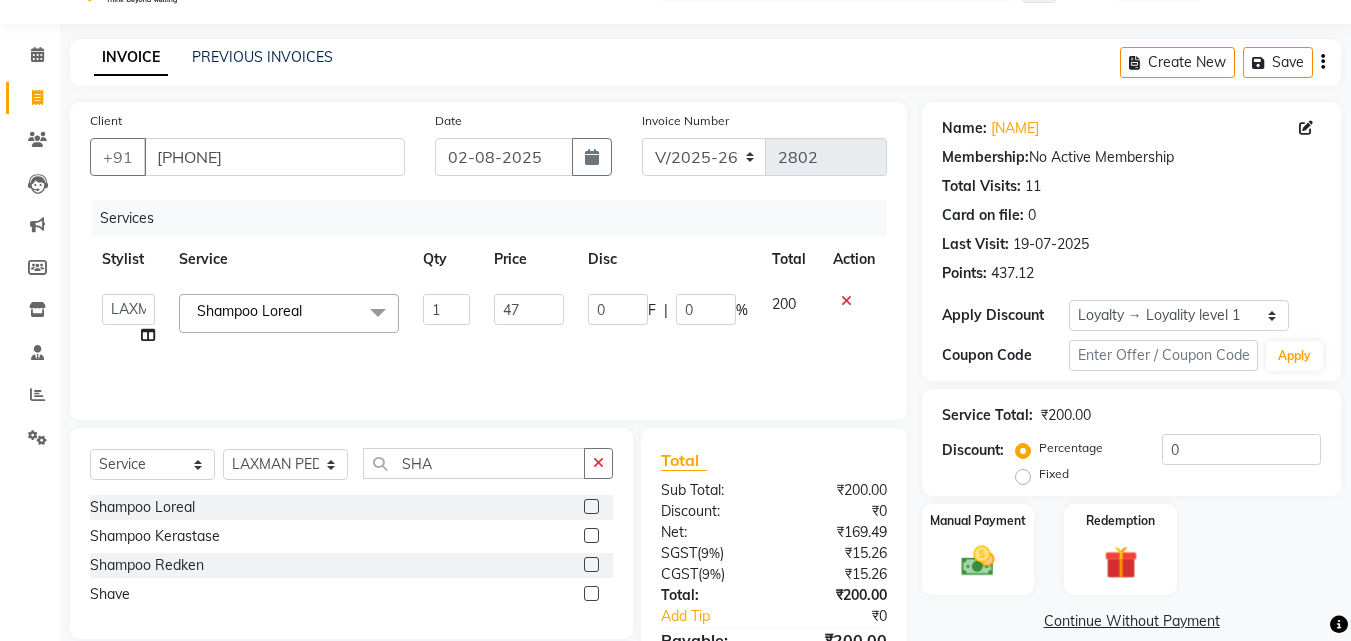 type on "470" 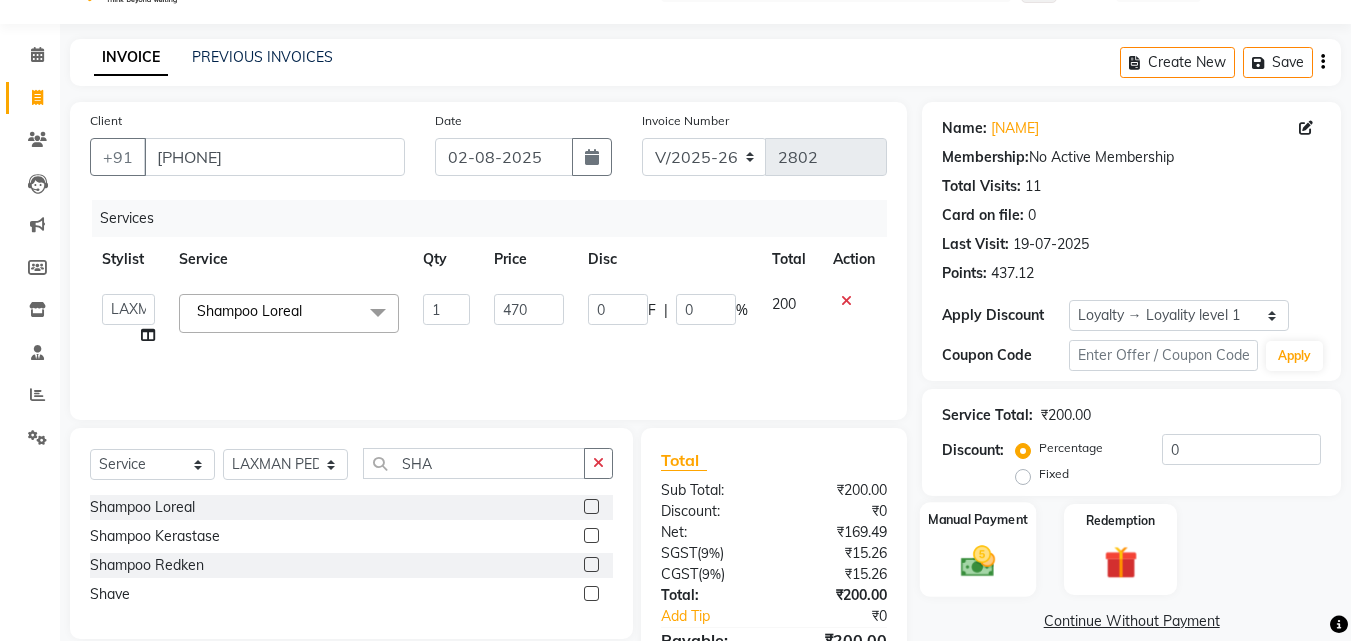 click 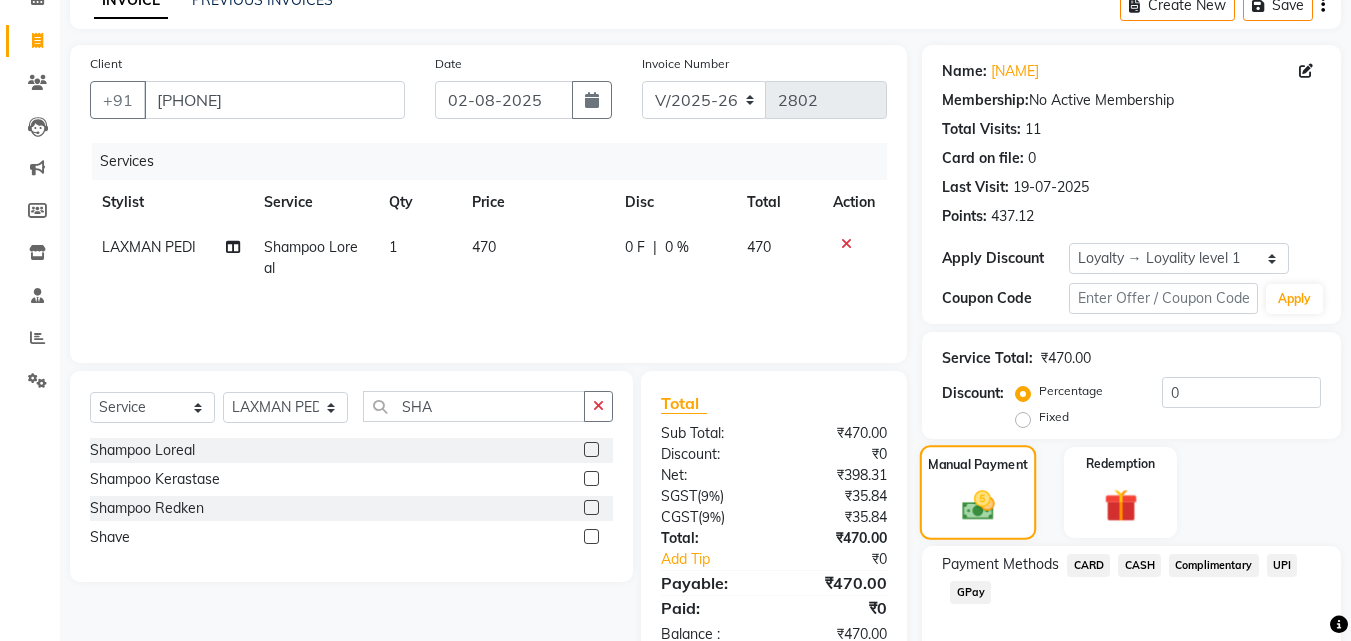 scroll, scrollTop: 201, scrollLeft: 0, axis: vertical 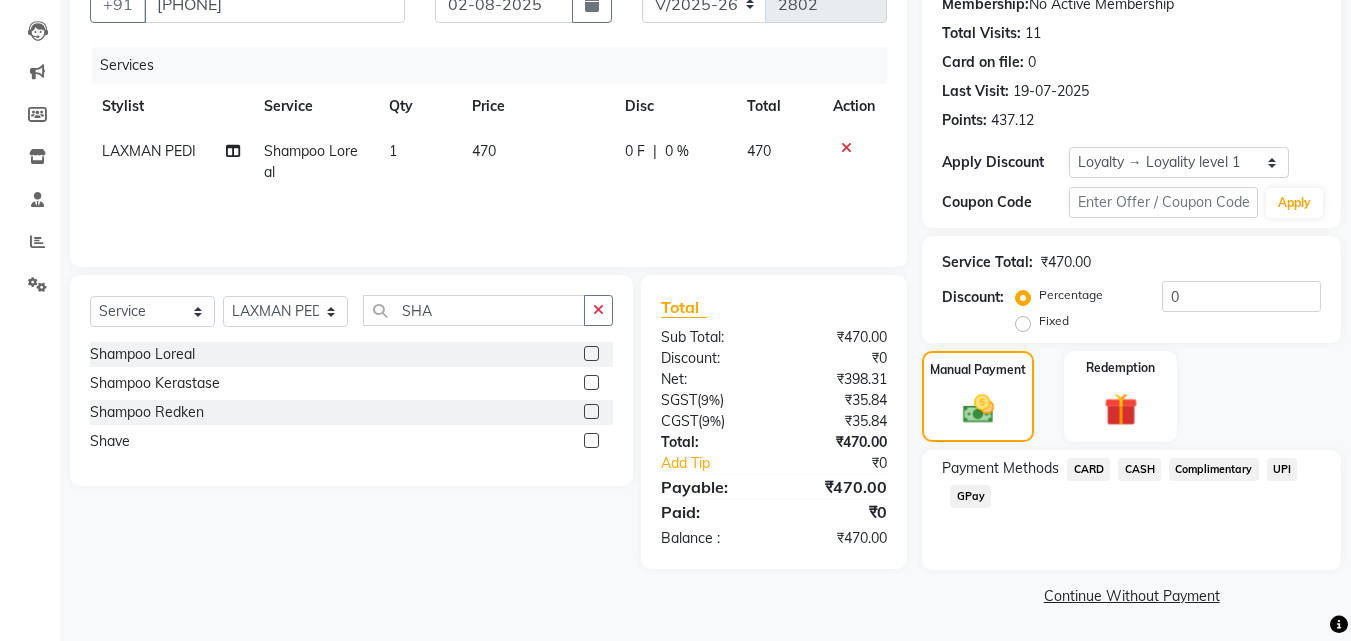 click on "CASH" 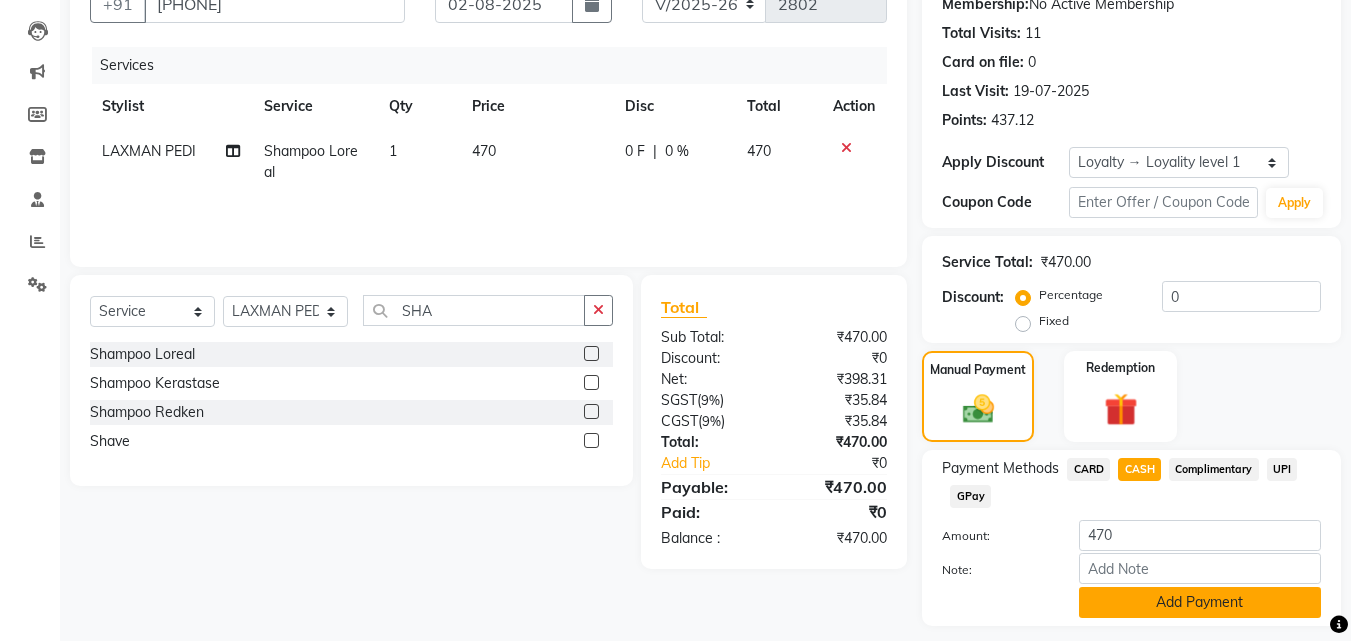 click on "Add Payment" 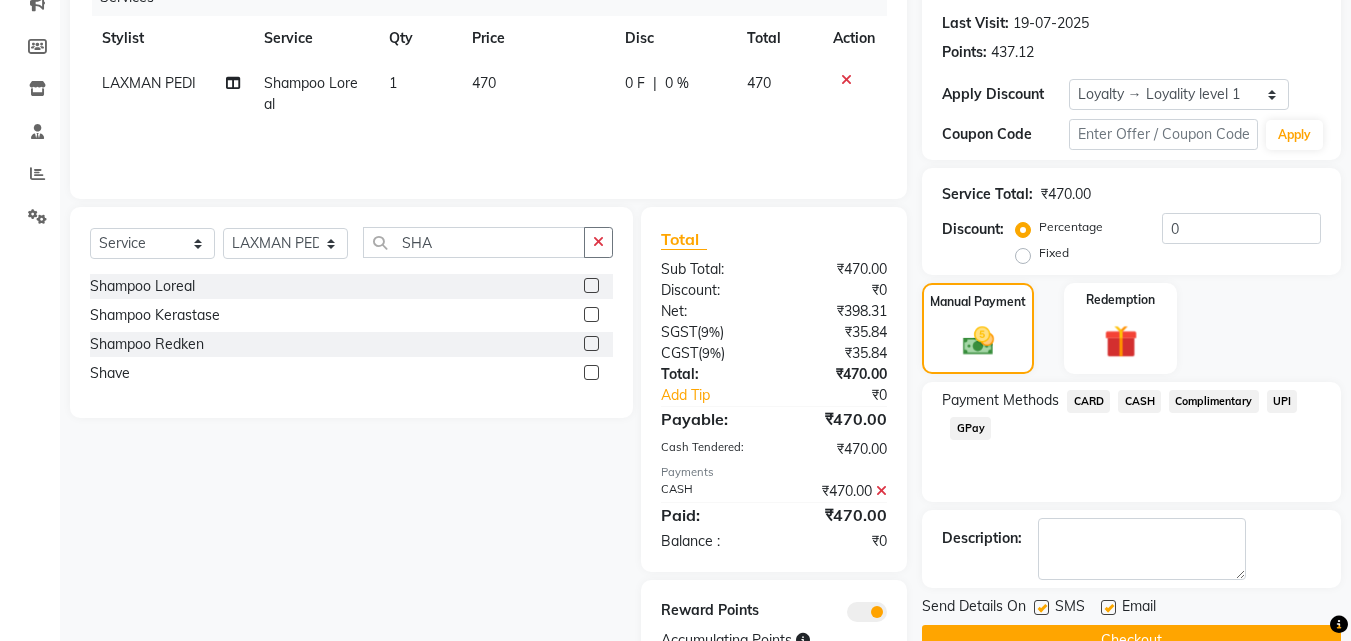 scroll, scrollTop: 350, scrollLeft: 0, axis: vertical 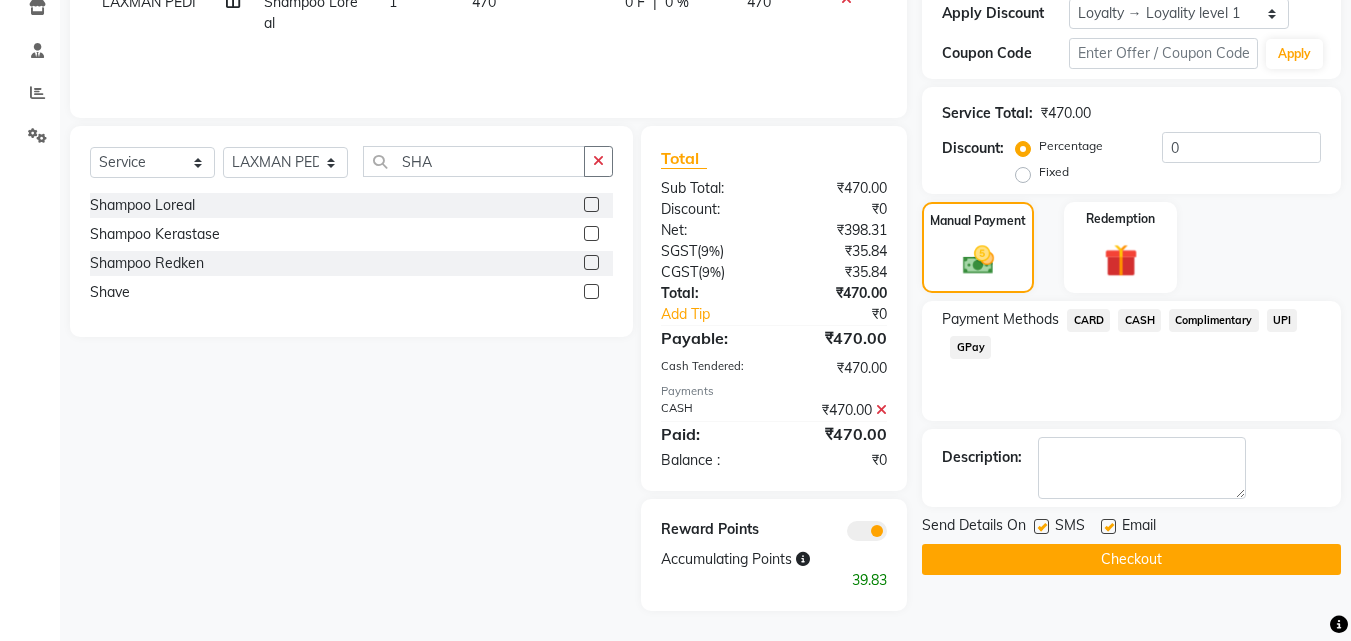 click on "Checkout" 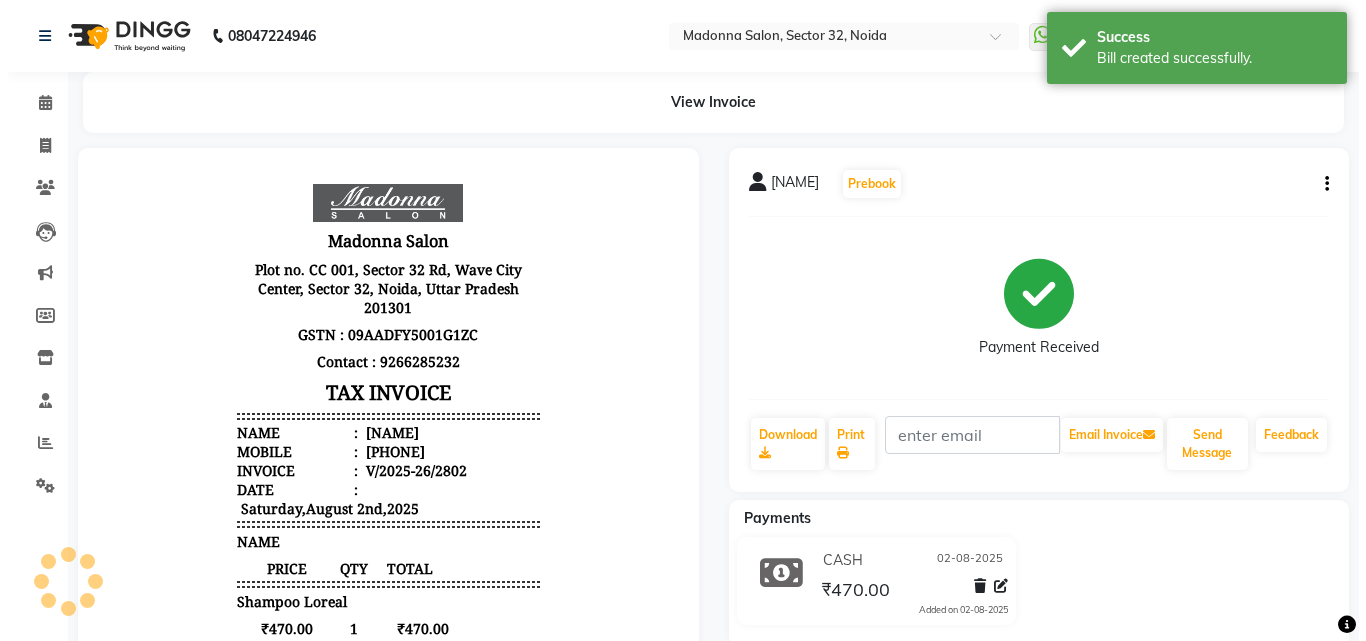 scroll, scrollTop: 0, scrollLeft: 0, axis: both 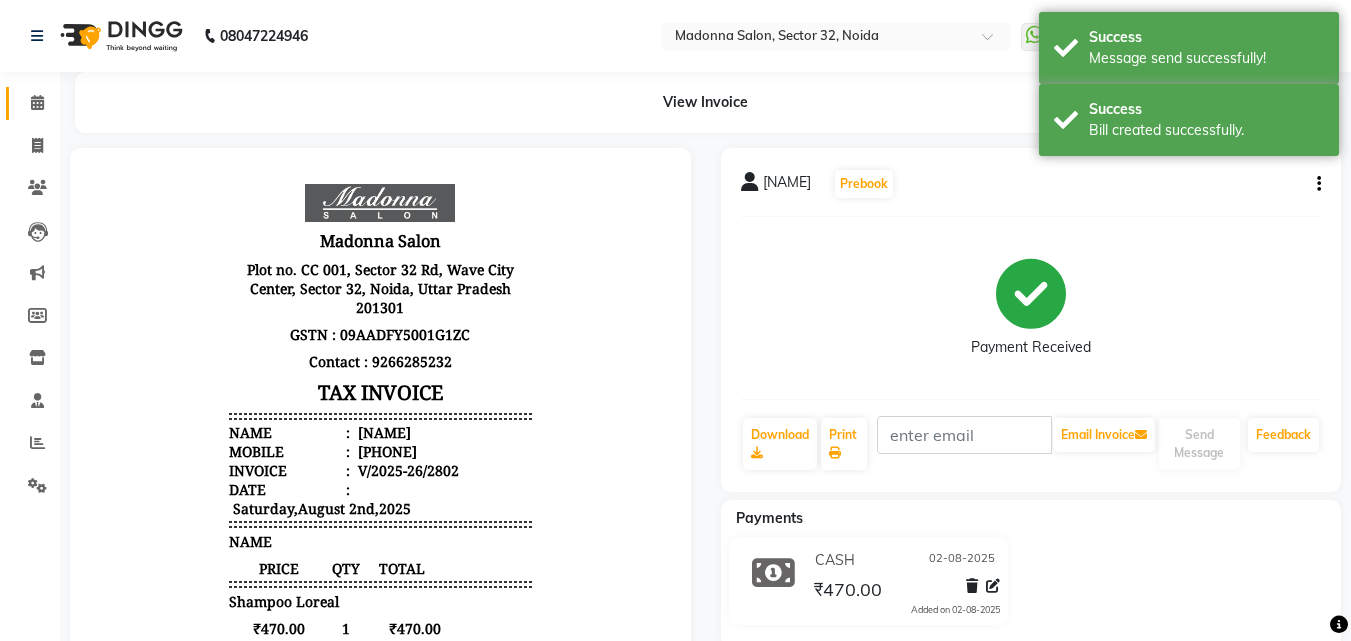 click 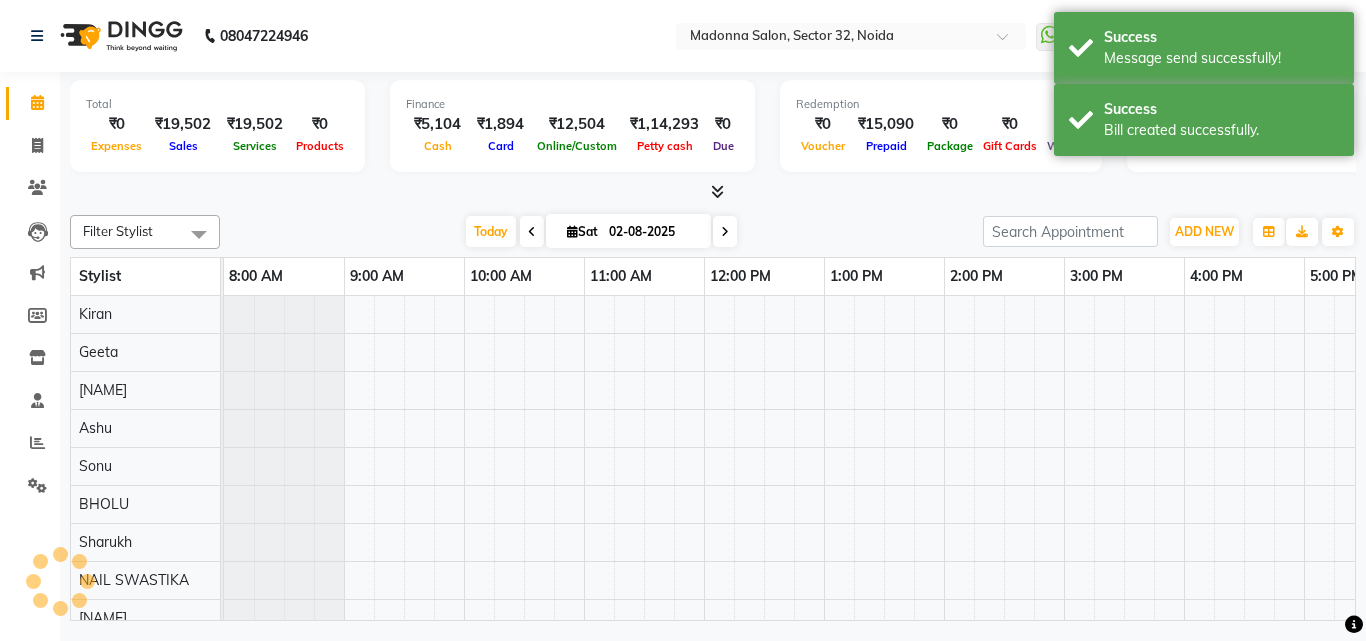 scroll, scrollTop: 0, scrollLeft: 429, axis: horizontal 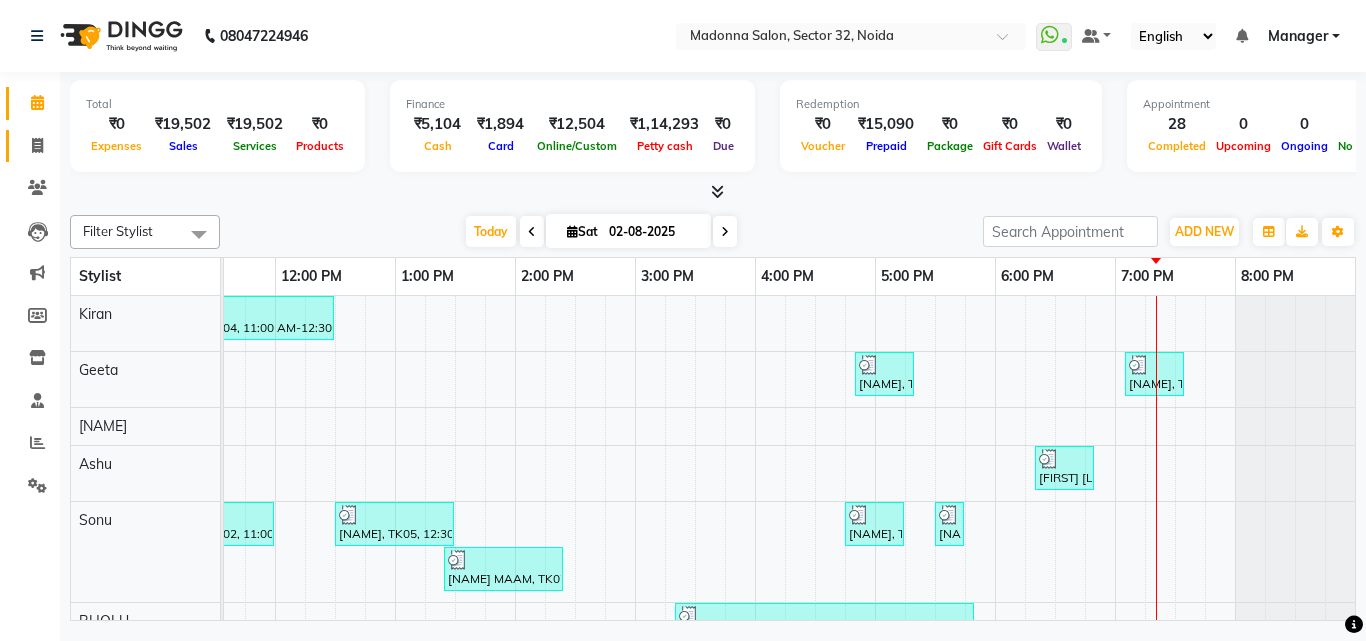 click 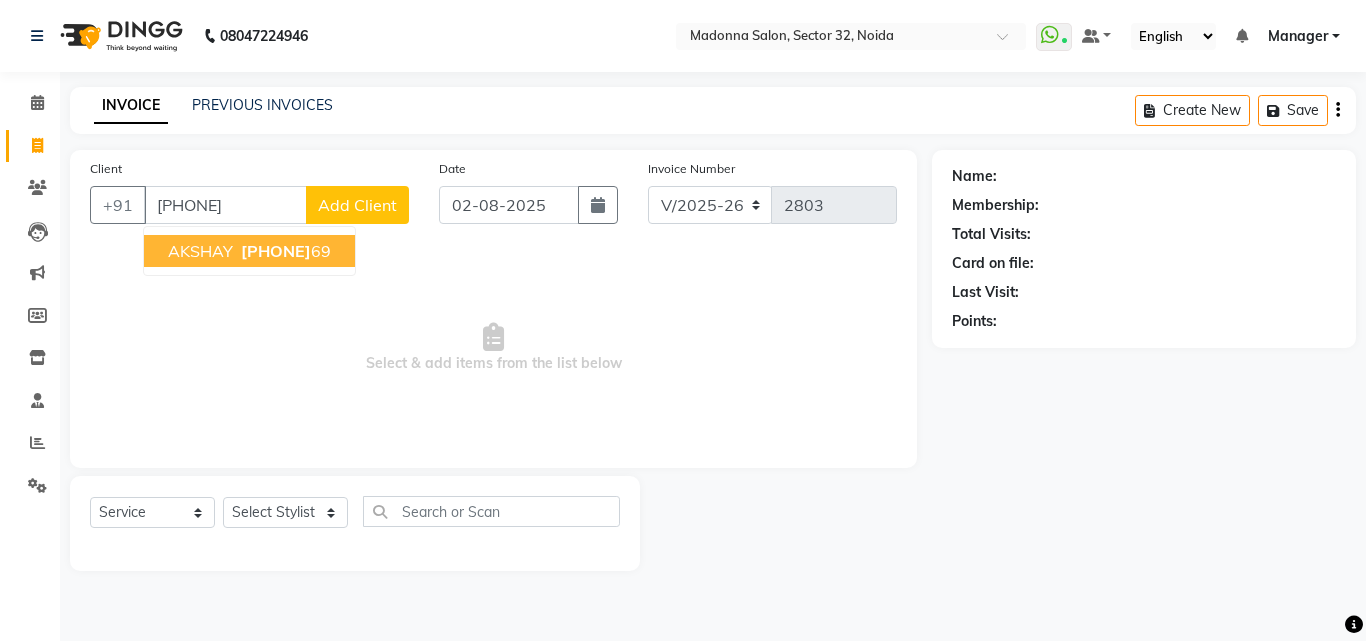 click on "[PHONE]" at bounding box center (276, 251) 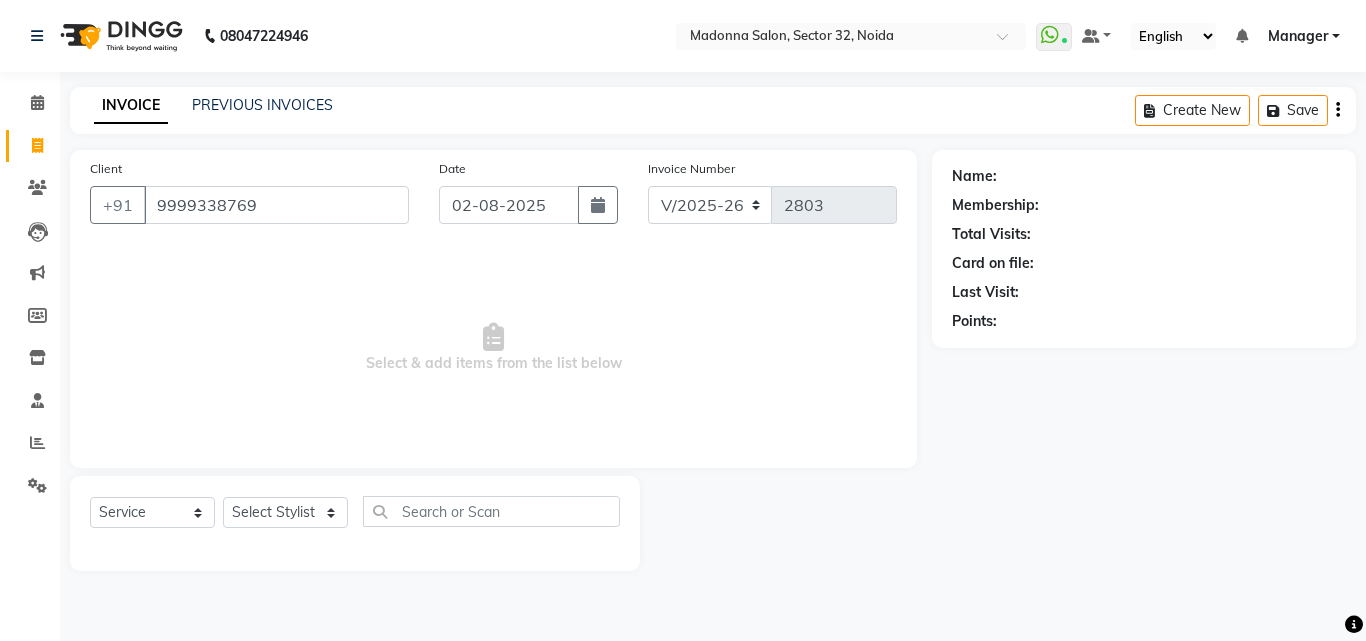 type on "9999338769" 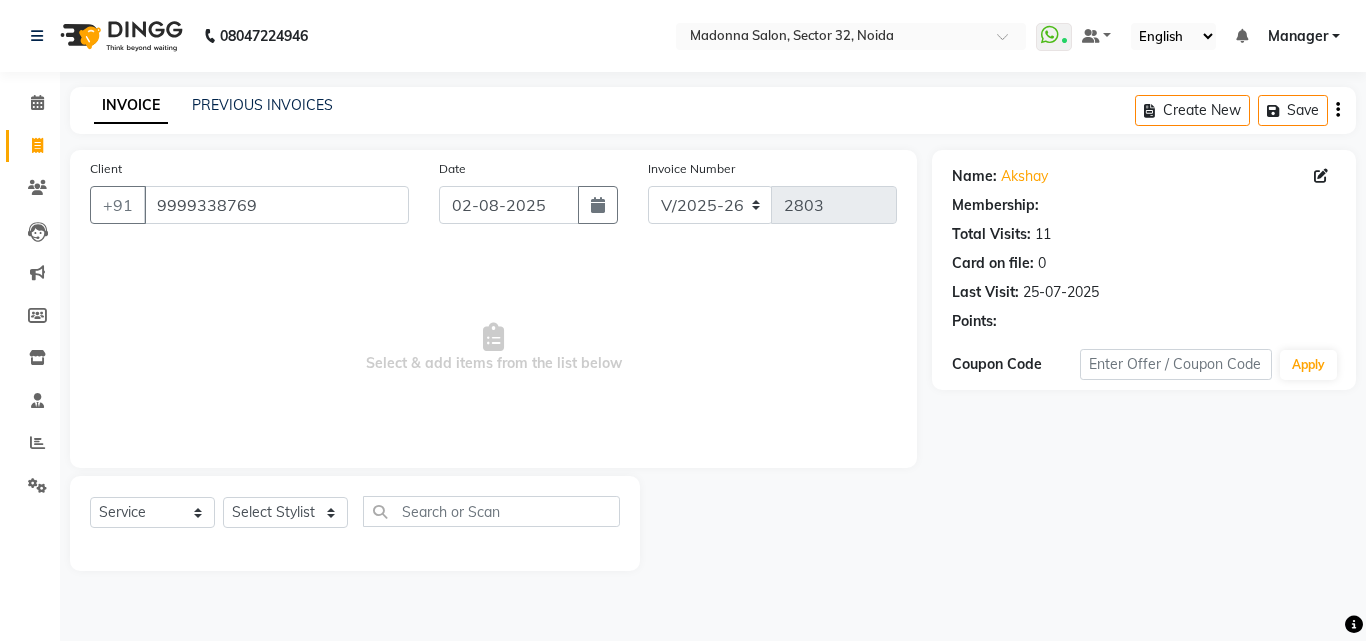 select on "1: Object" 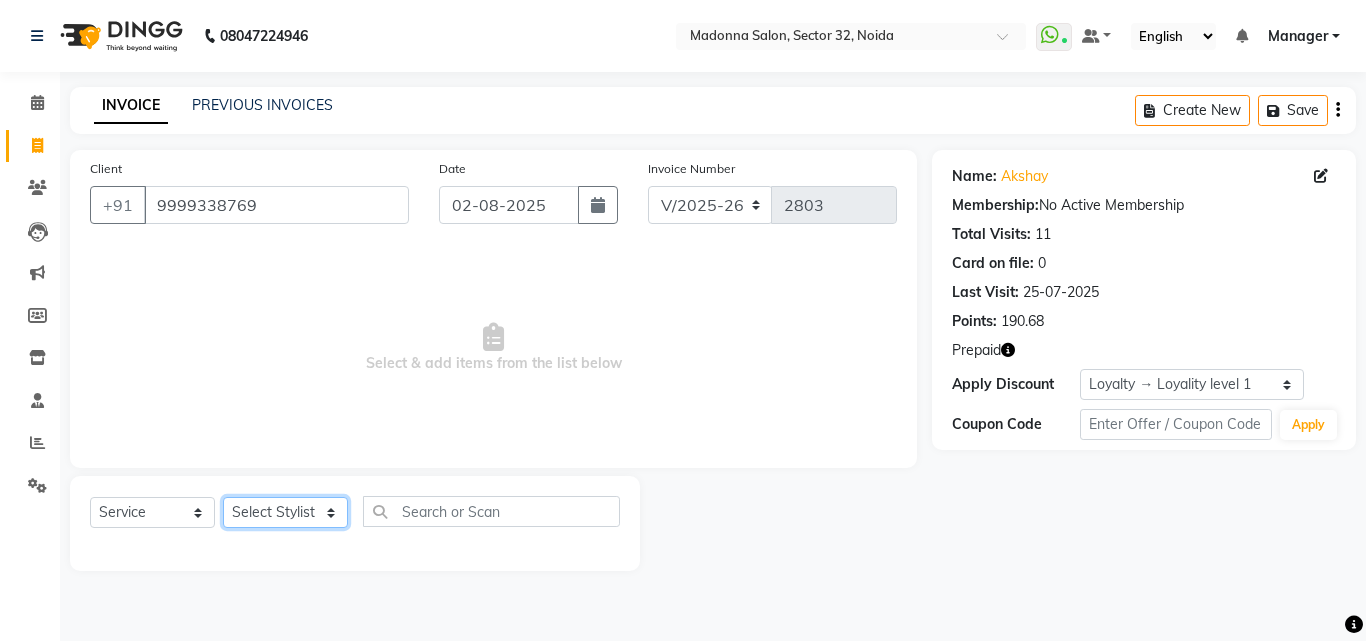 click on "Select Stylist Aayan Account  Ashu BHOLU Geeta Hanif JIYA SINGH Kiran LAXMAN PEDI Manager Mohit Naddy NAIL SWASTIKA Sajal Sameer Shahnawaj Sharukh Sonu VISHAL STYLIST" 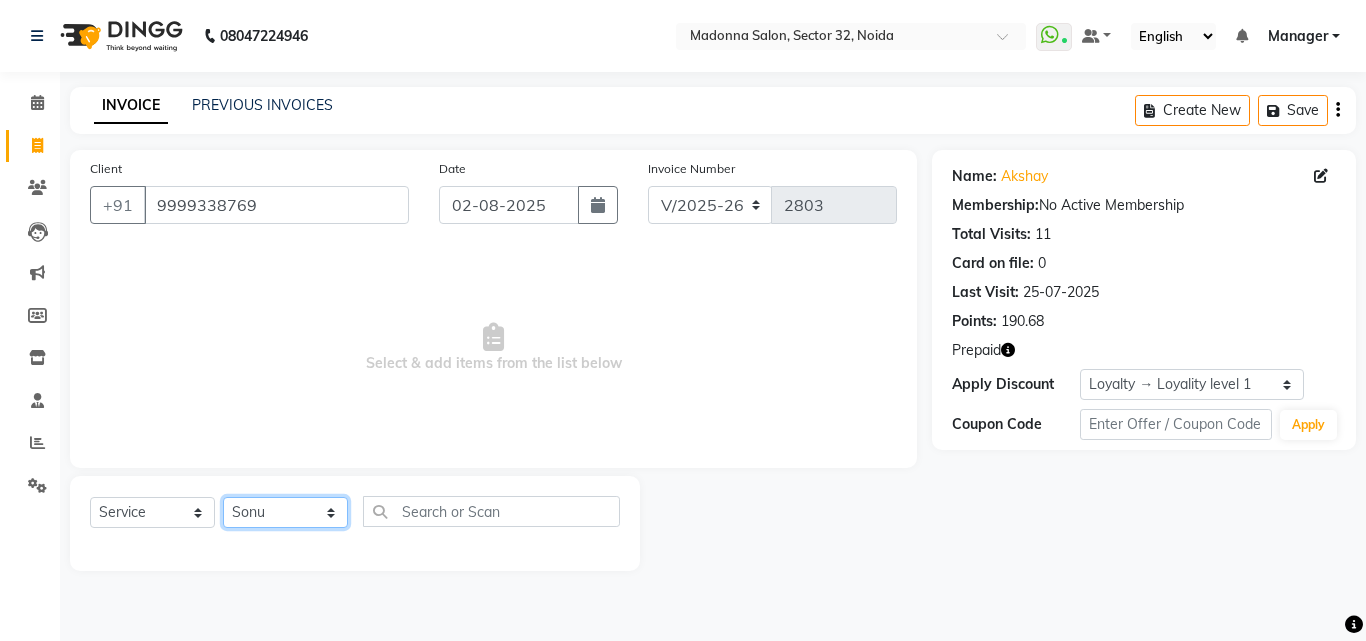click on "Select Stylist Aayan Account  Ashu BHOLU Geeta Hanif JIYA SINGH Kiran LAXMAN PEDI Manager Mohit Naddy NAIL SWASTIKA Sajal Sameer Shahnawaj Sharukh Sonu VISHAL STYLIST" 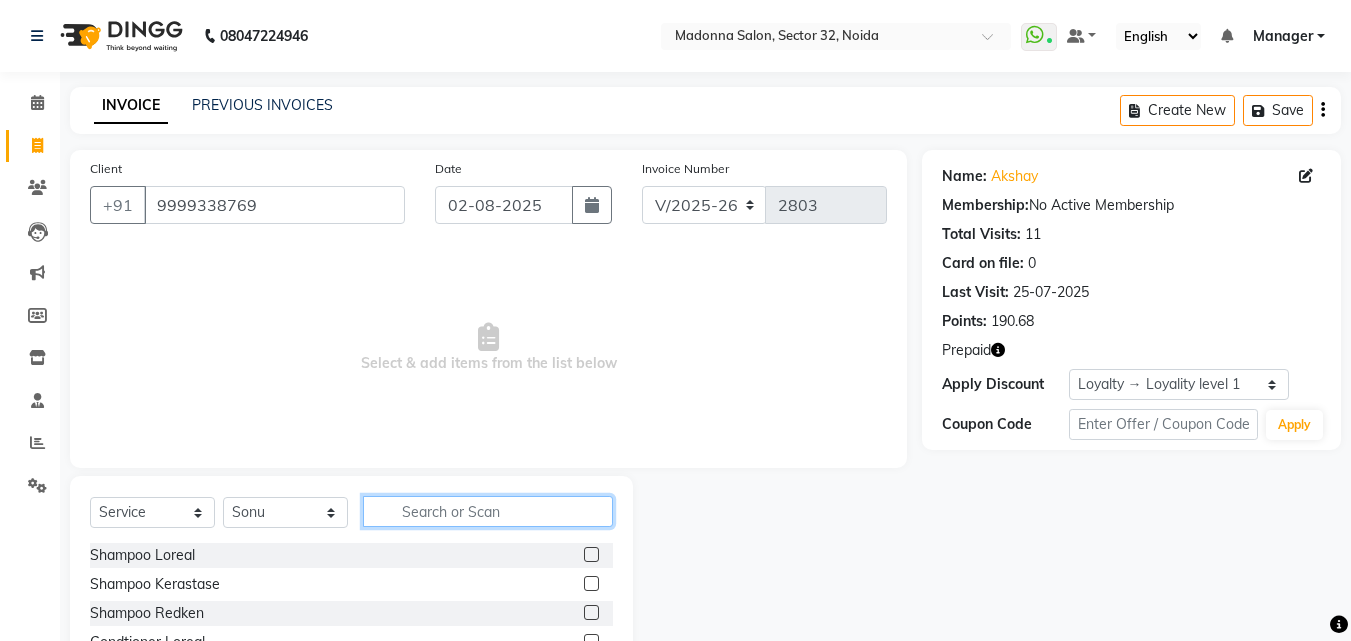 click 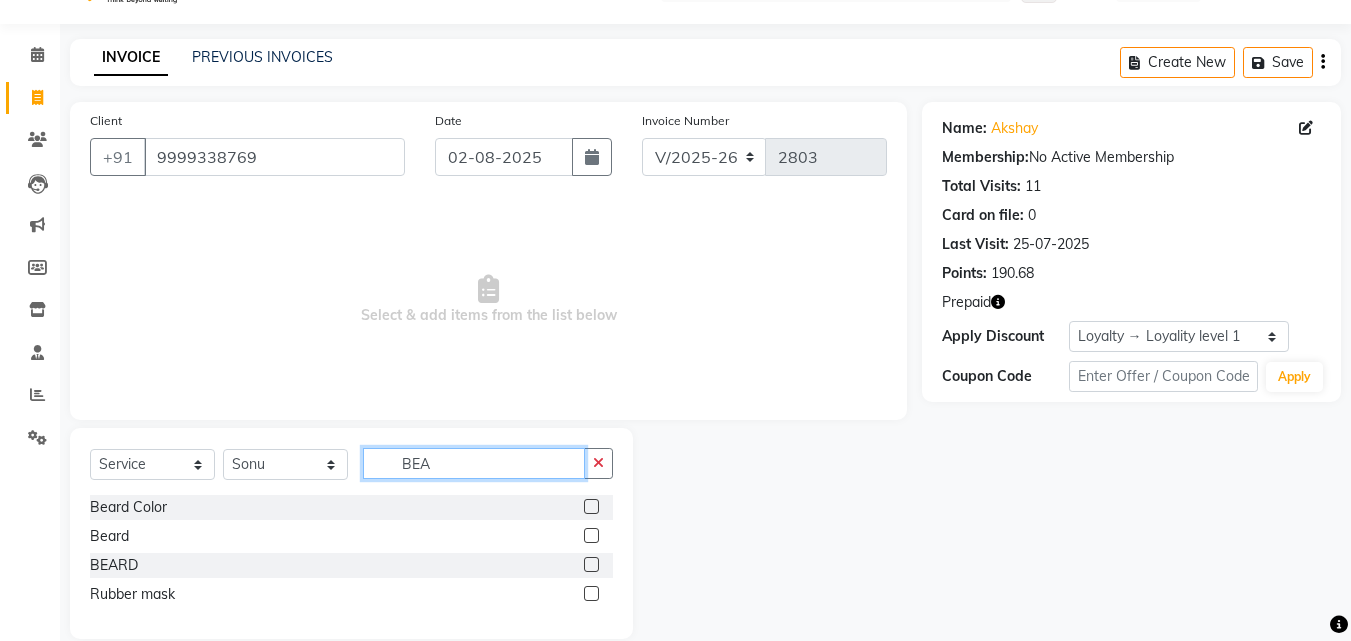 scroll, scrollTop: 47, scrollLeft: 0, axis: vertical 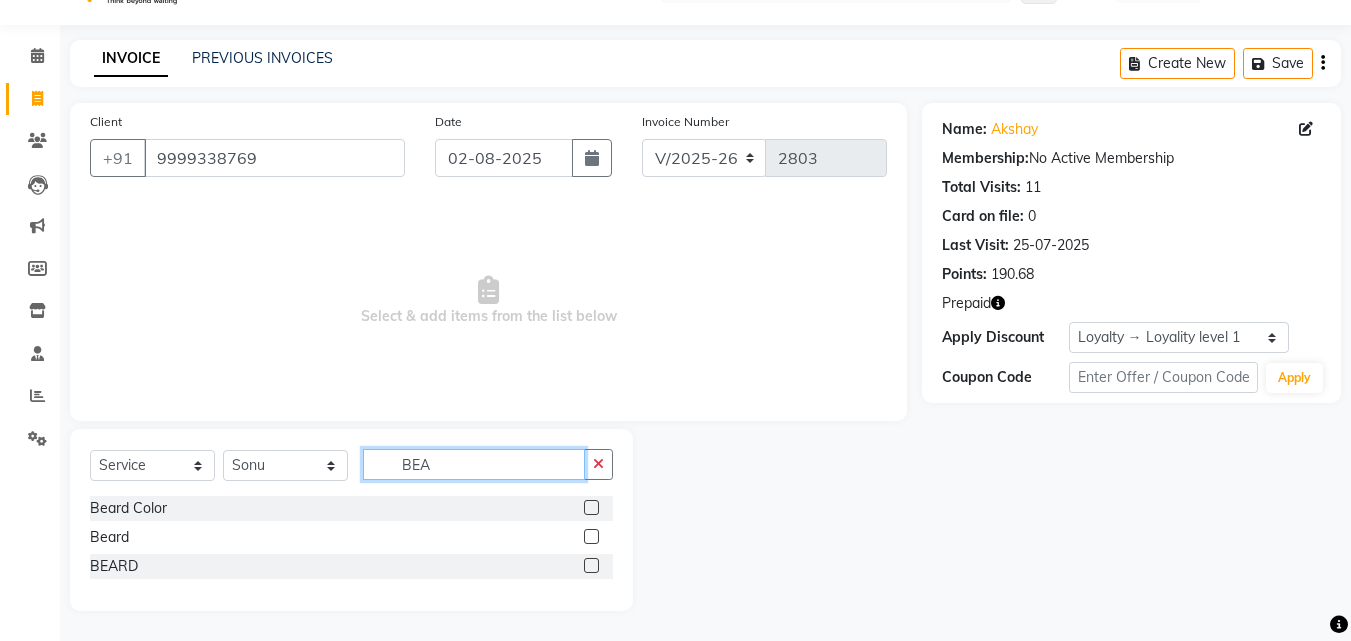 type on "BEA" 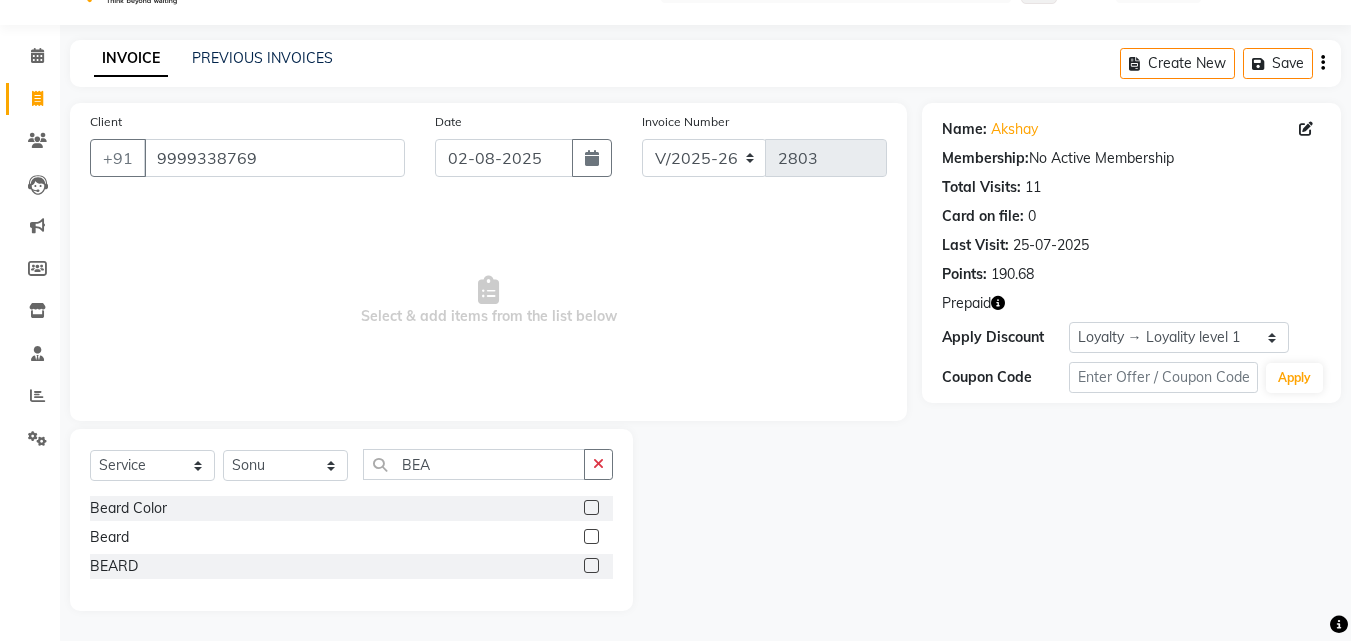 click 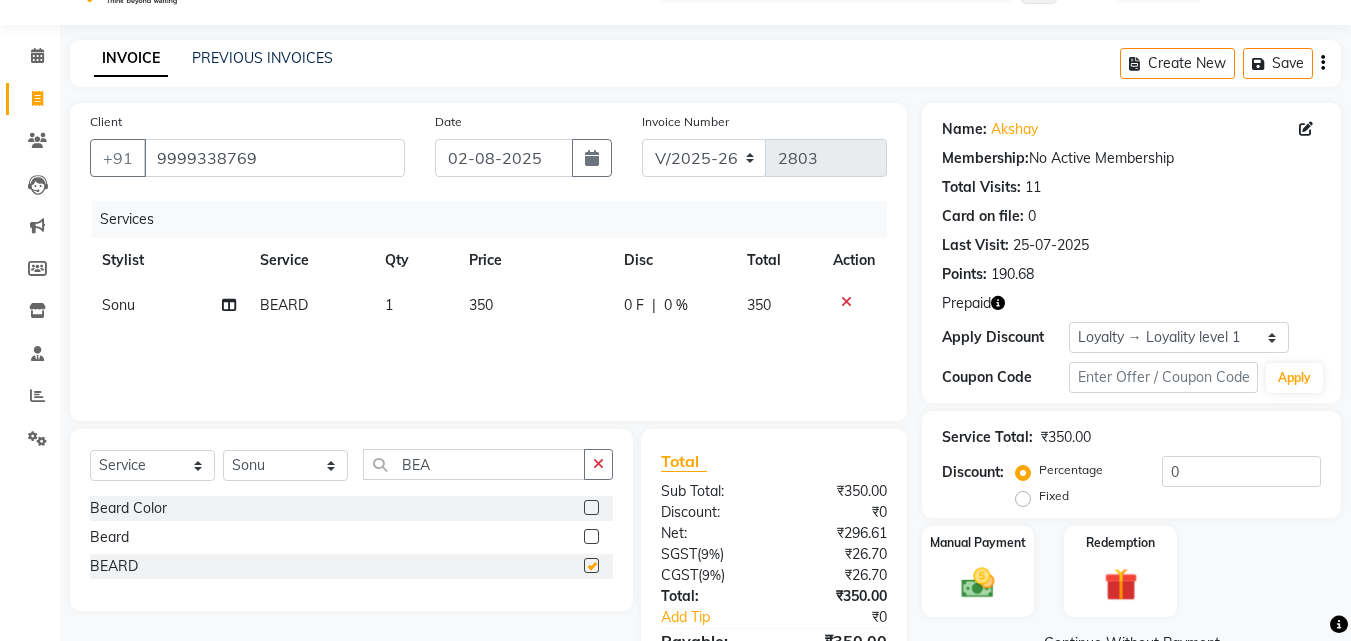 checkbox on "false" 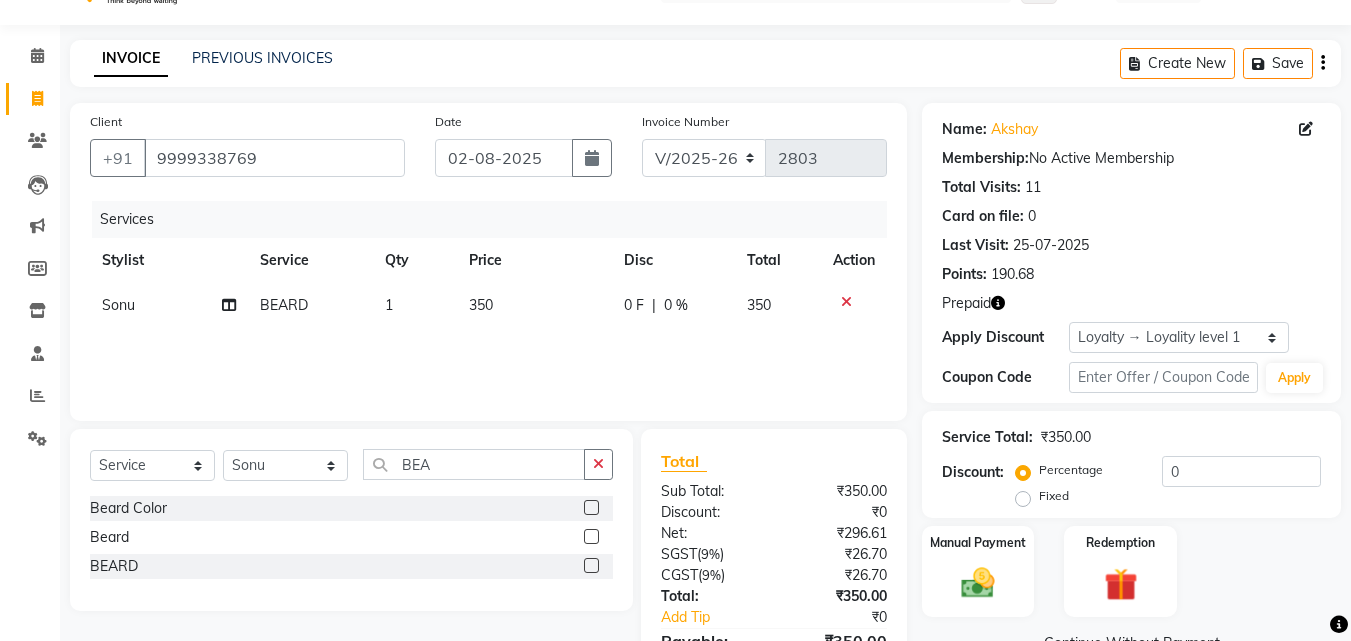 click 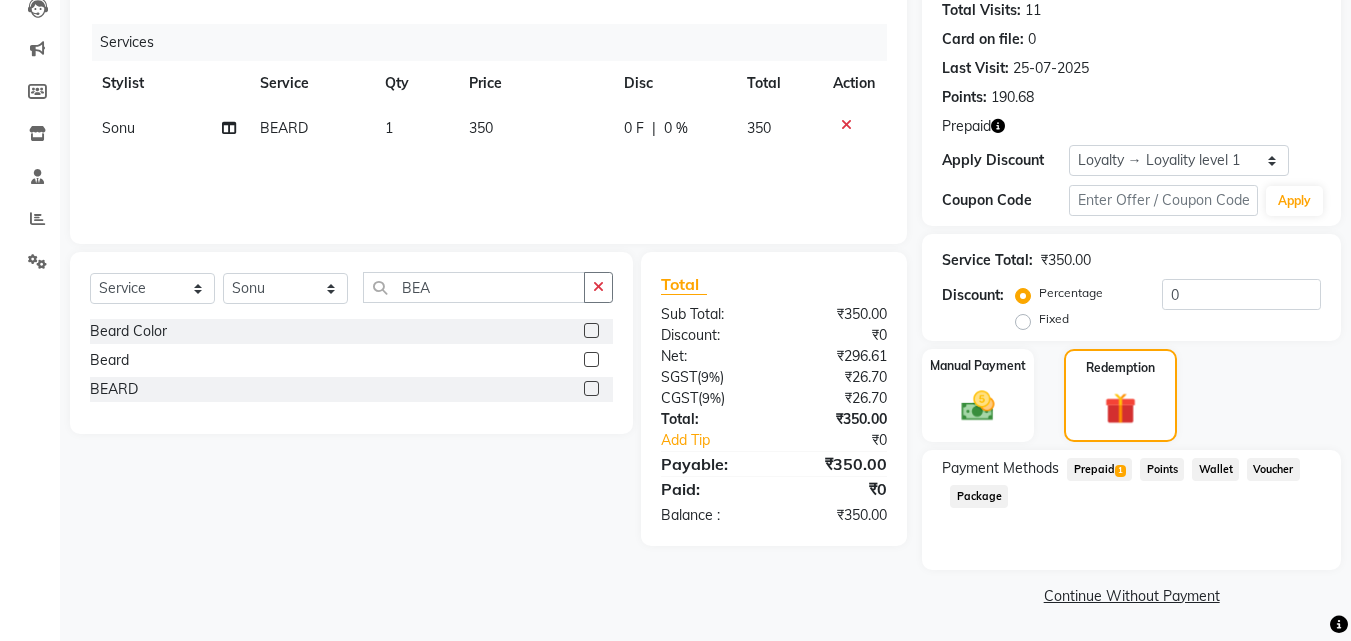 click on "Prepaid  1" 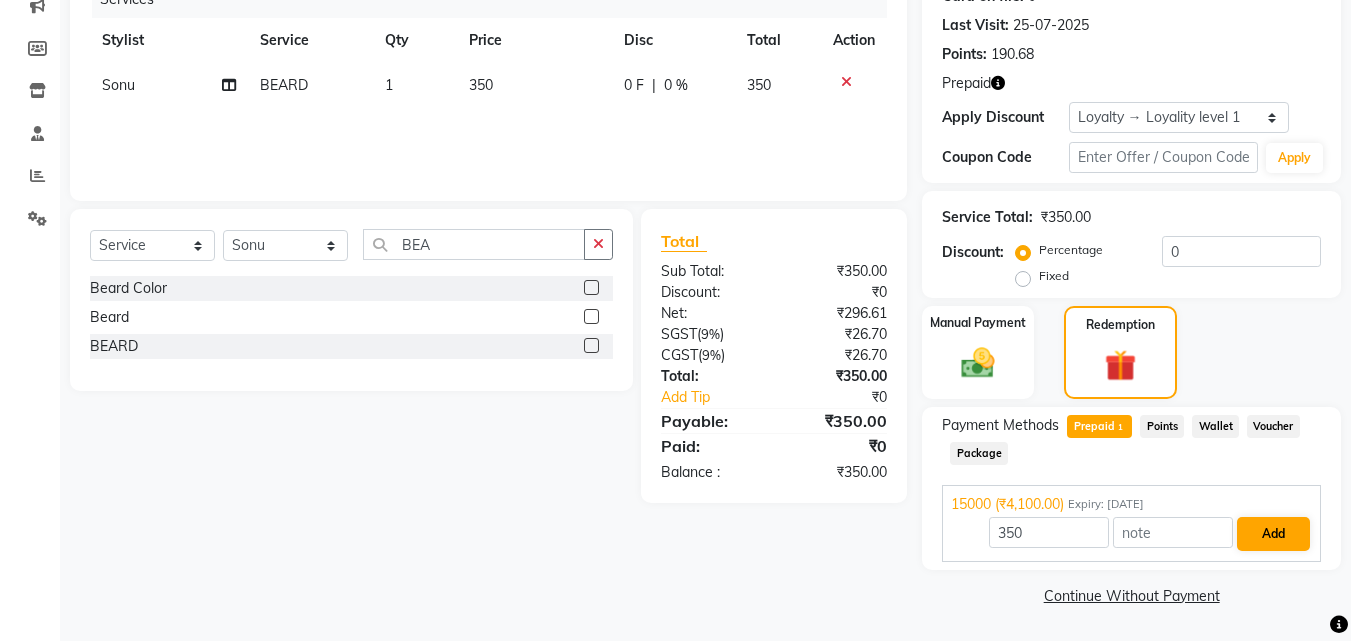 click on "Add" at bounding box center (1273, 534) 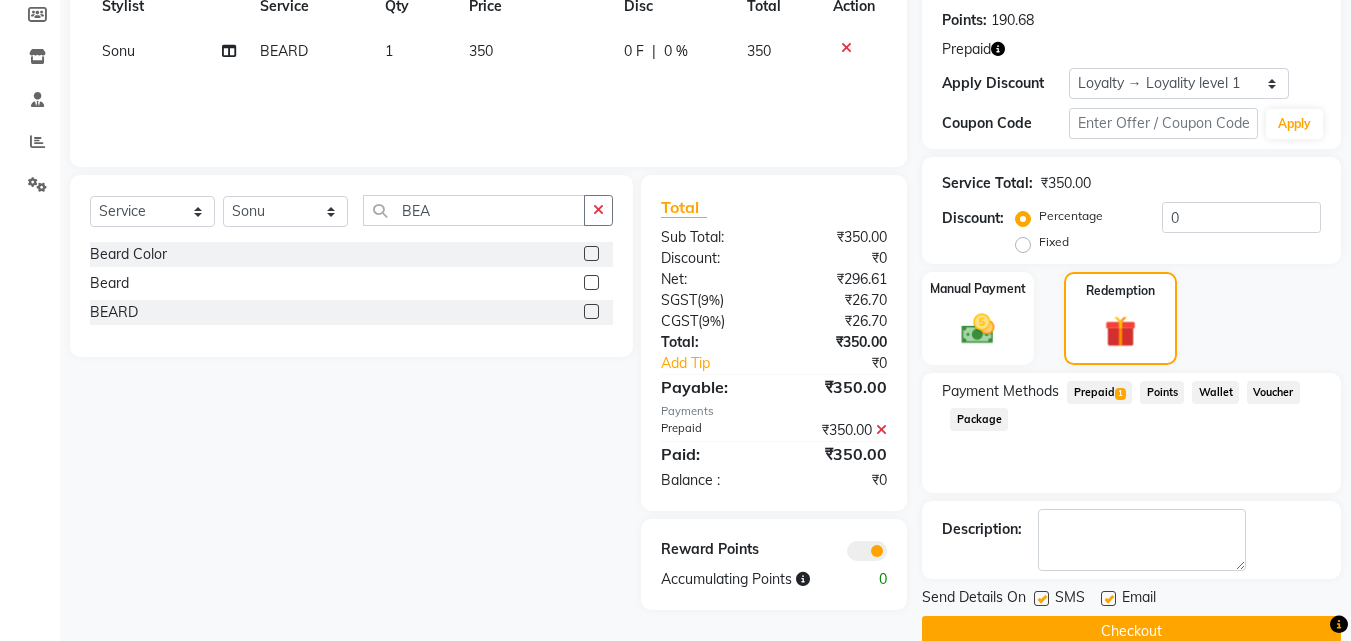 scroll, scrollTop: 337, scrollLeft: 0, axis: vertical 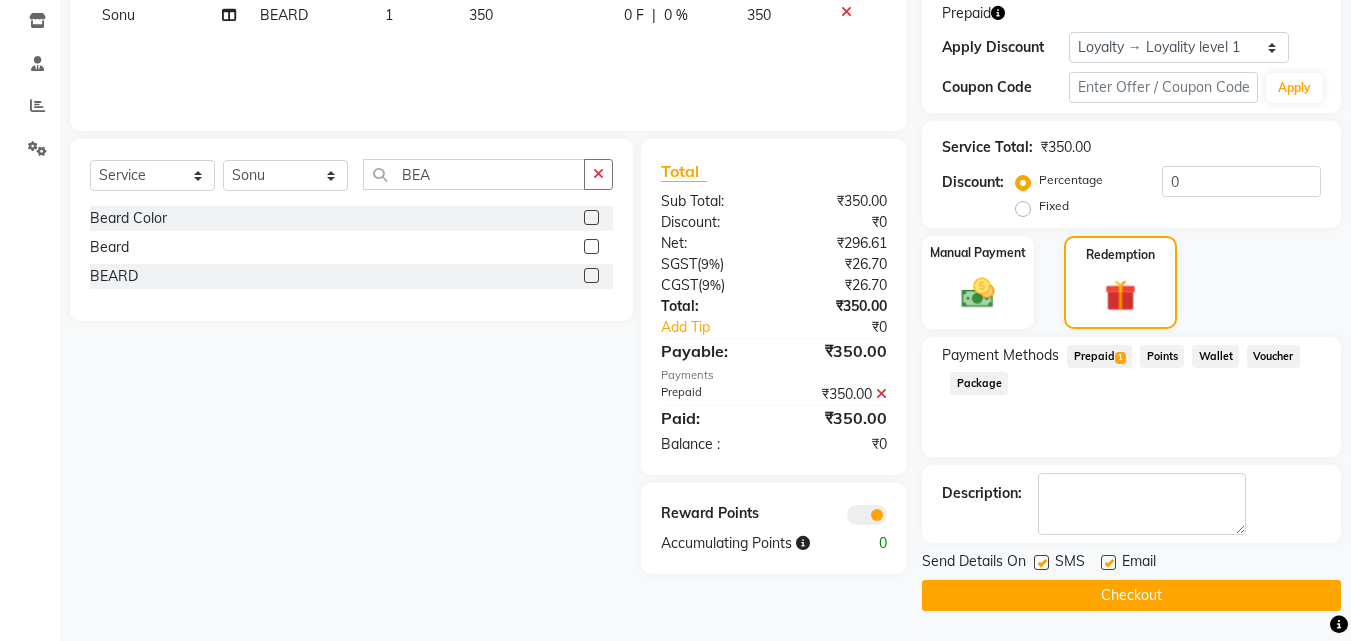 click on "Checkout" 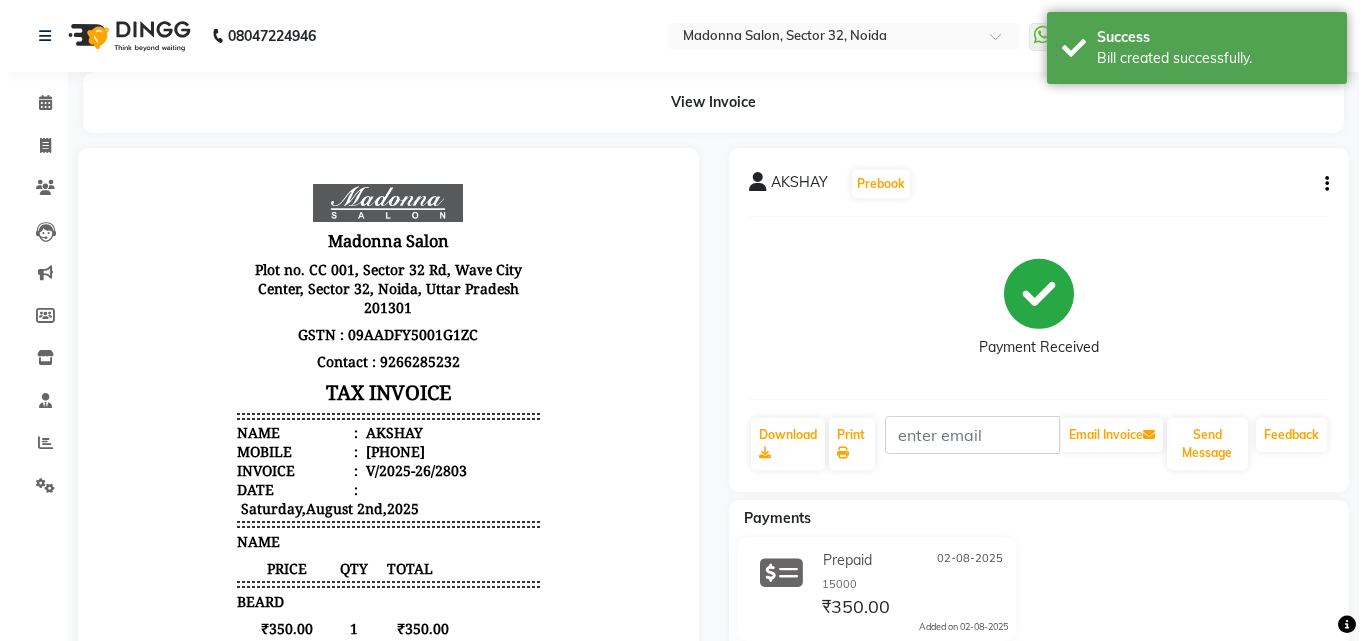 scroll, scrollTop: 0, scrollLeft: 0, axis: both 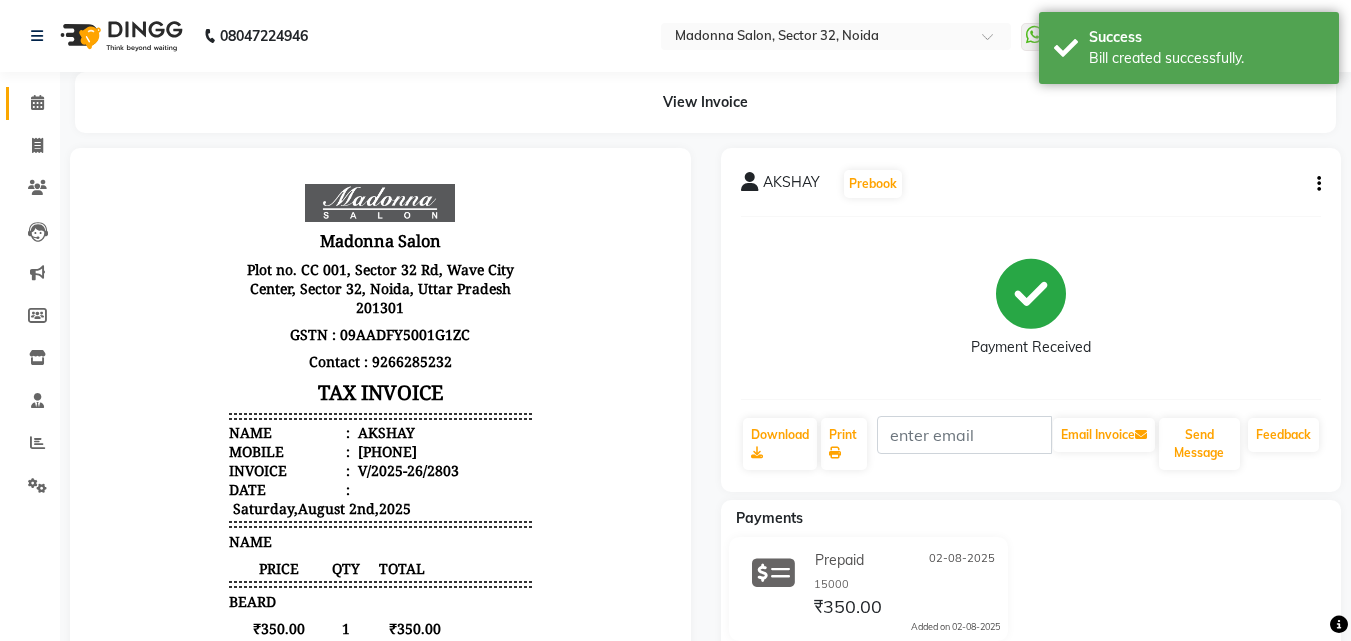 click 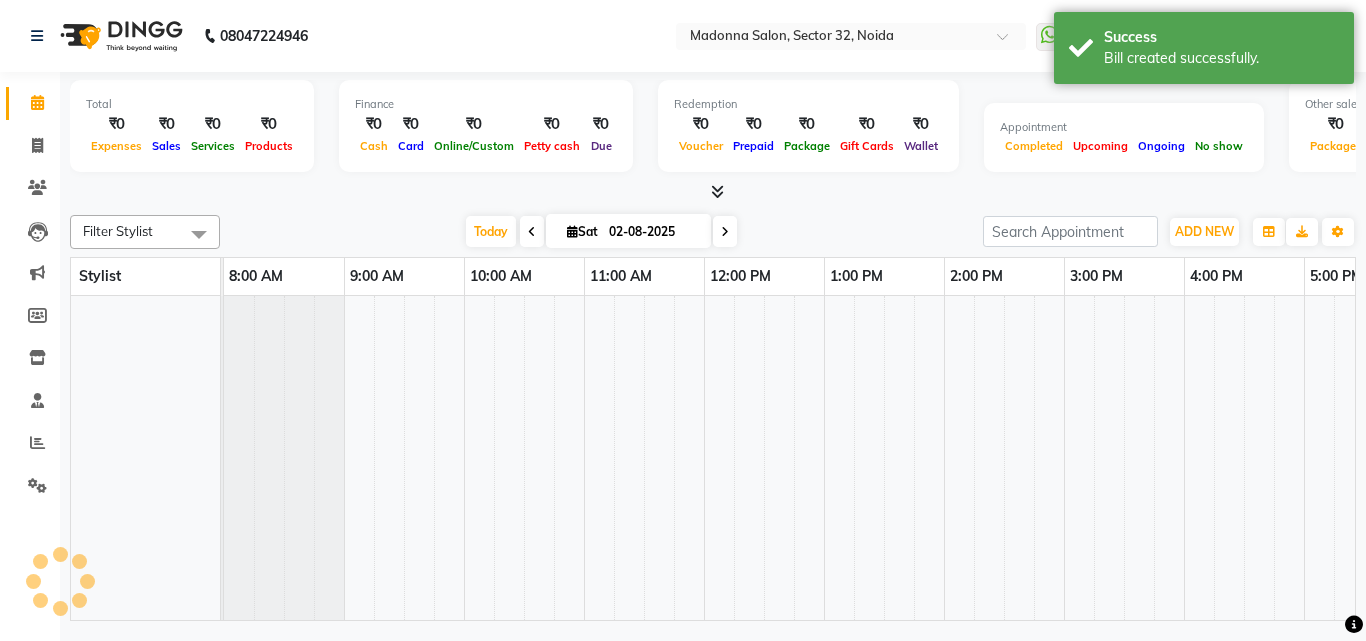 scroll, scrollTop: 0, scrollLeft: 429, axis: horizontal 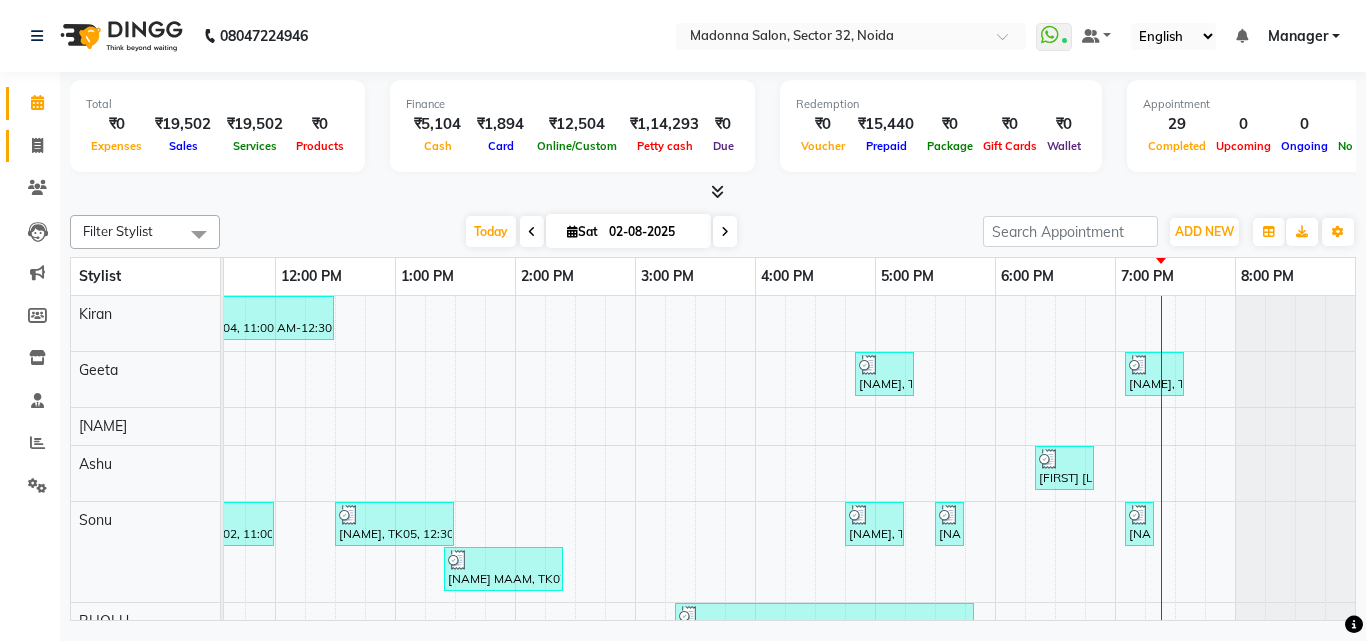 click 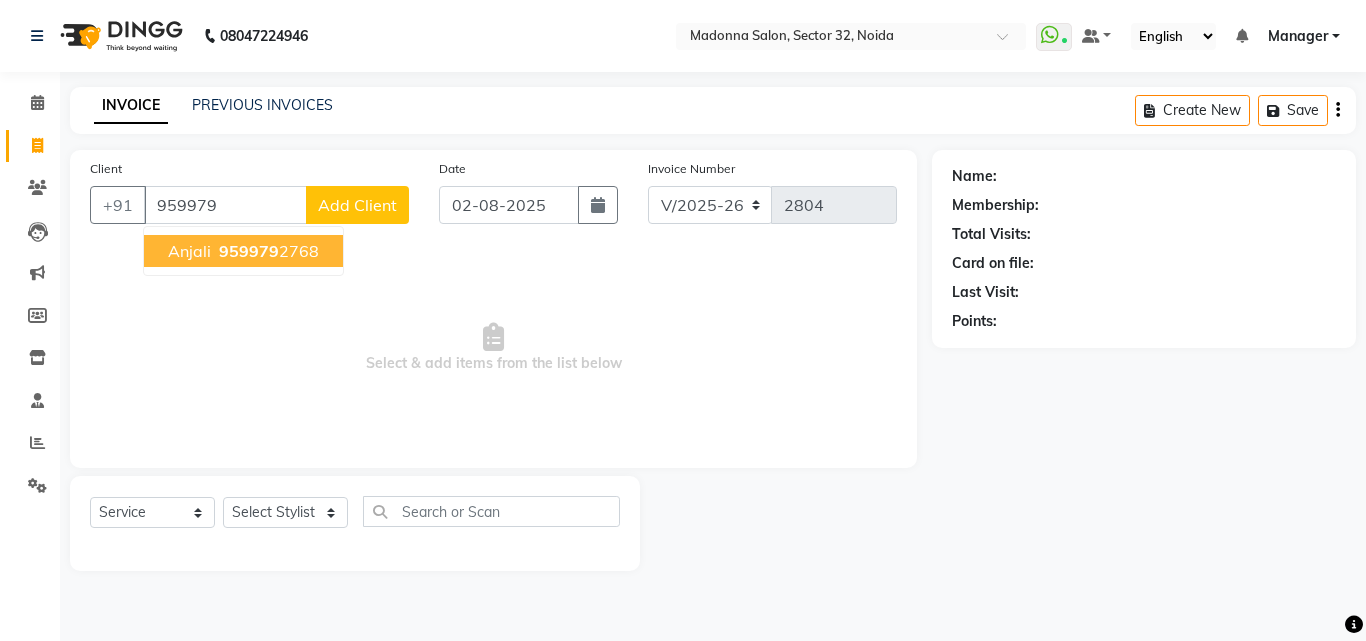 click on "[NAME] [PHONE]" at bounding box center [243, 251] 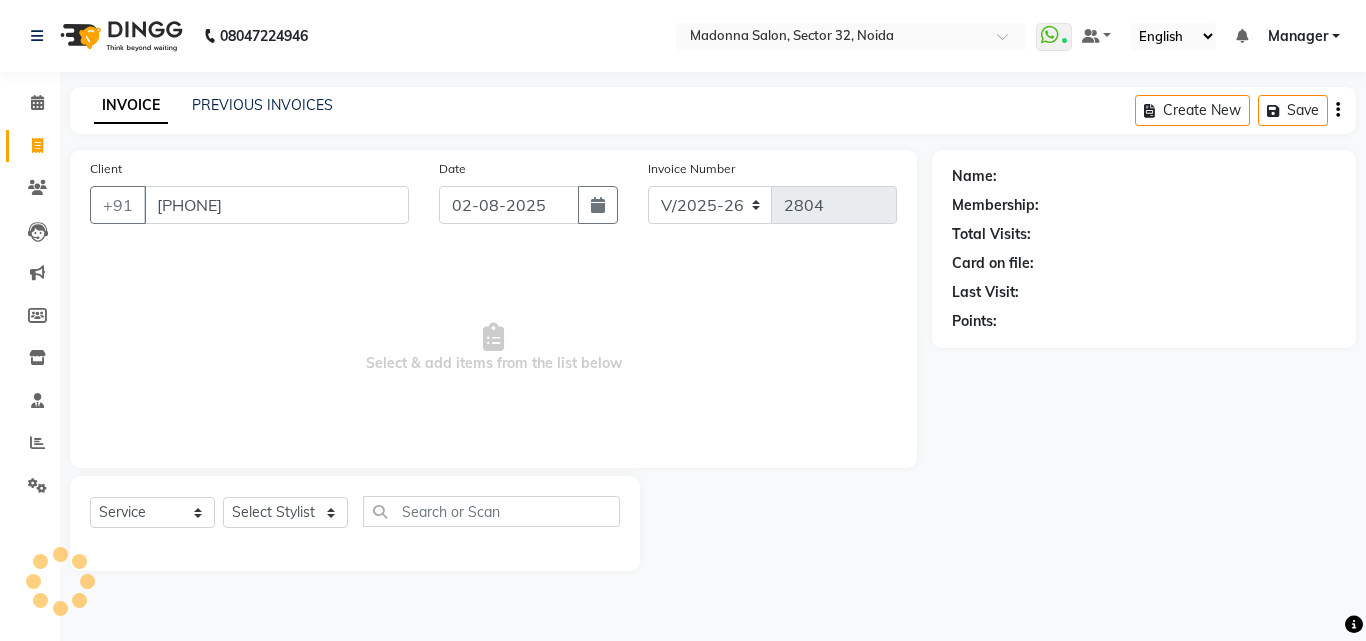 type on "[PHONE]" 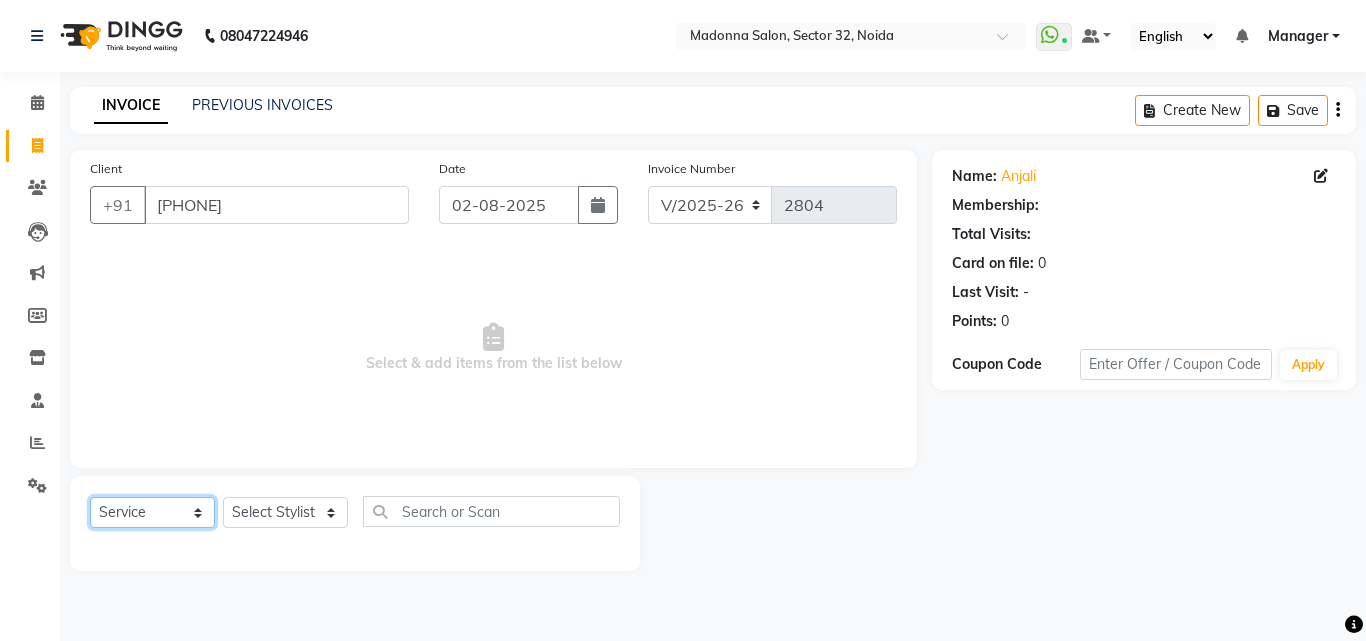 click on "Select  Service  Product  Membership  Package Voucher Prepaid Gift Card" 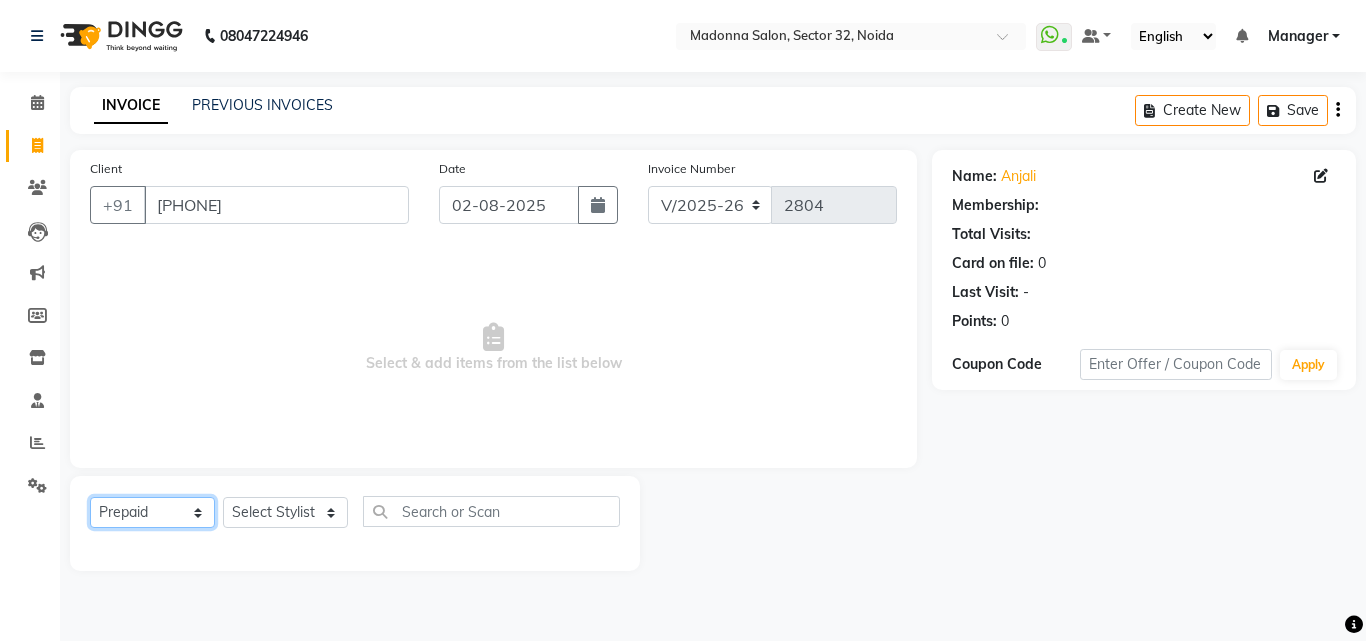 click on "Select  Service  Product  Membership  Package Voucher Prepaid Gift Card" 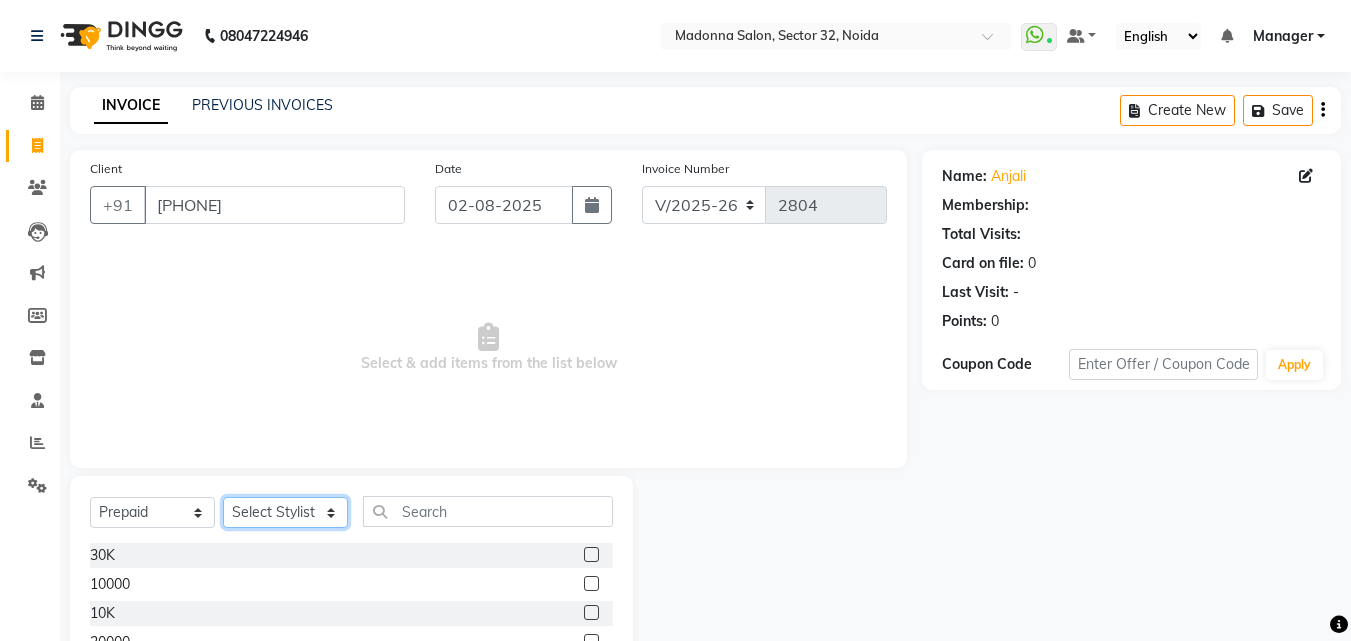 click on "Select Stylist Aayan Account  Ashu BHOLU Geeta Hanif JIYA SINGH Kiran LAXMAN PEDI Manager Mohit Naddy NAIL SWASTIKA Sajal Sameer Shahnawaj Sharukh Sonu VISHAL STYLIST" 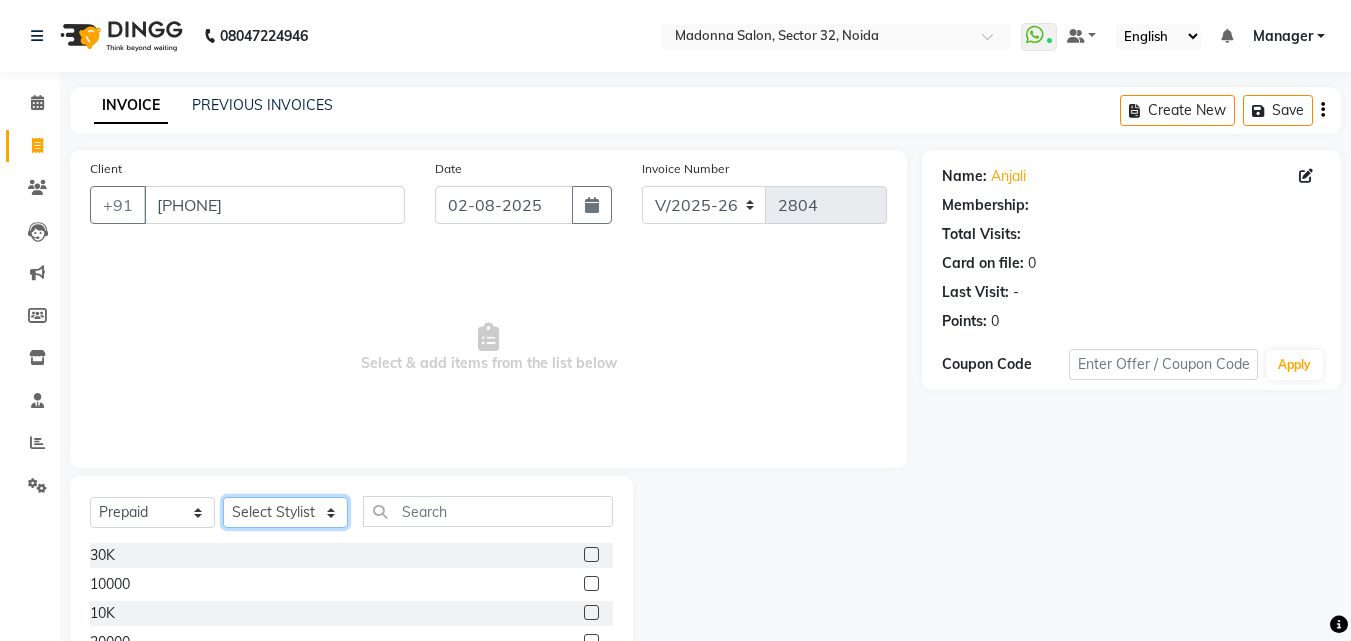 select on "63474" 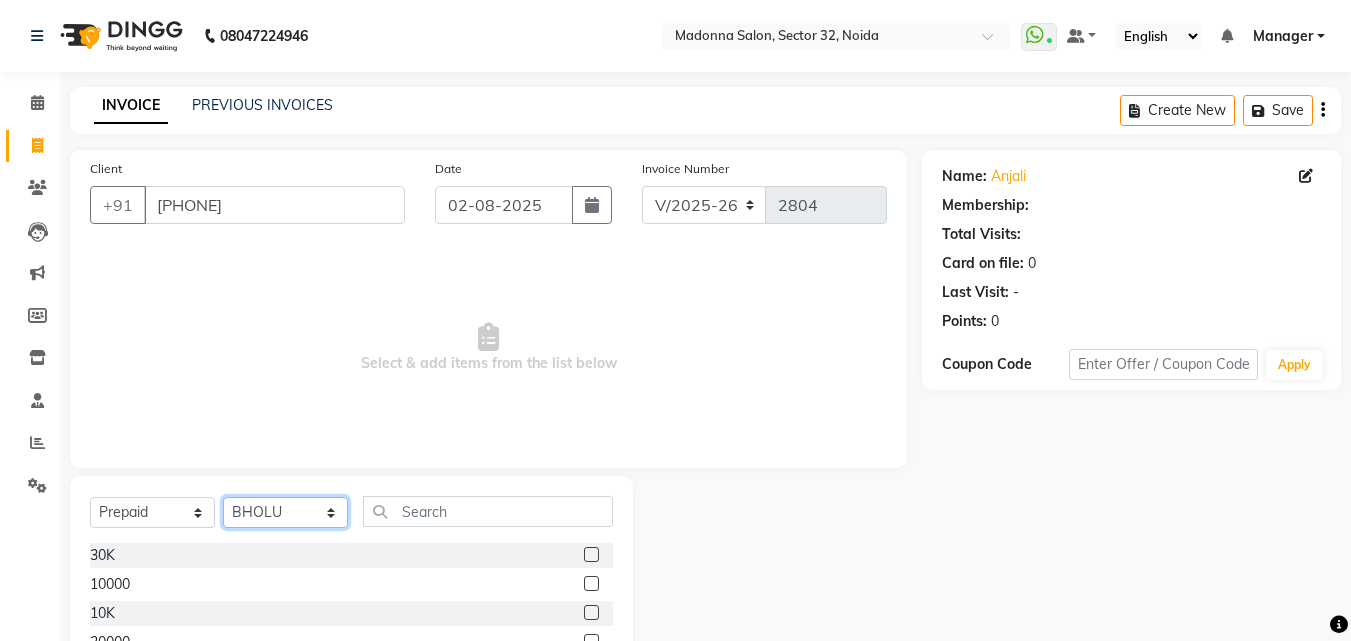 click on "Select Stylist Aayan Account  Ashu BHOLU Geeta Hanif JIYA SINGH Kiran LAXMAN PEDI Manager Mohit Naddy NAIL SWASTIKA Sajal Sameer Shahnawaj Sharukh Sonu VISHAL STYLIST" 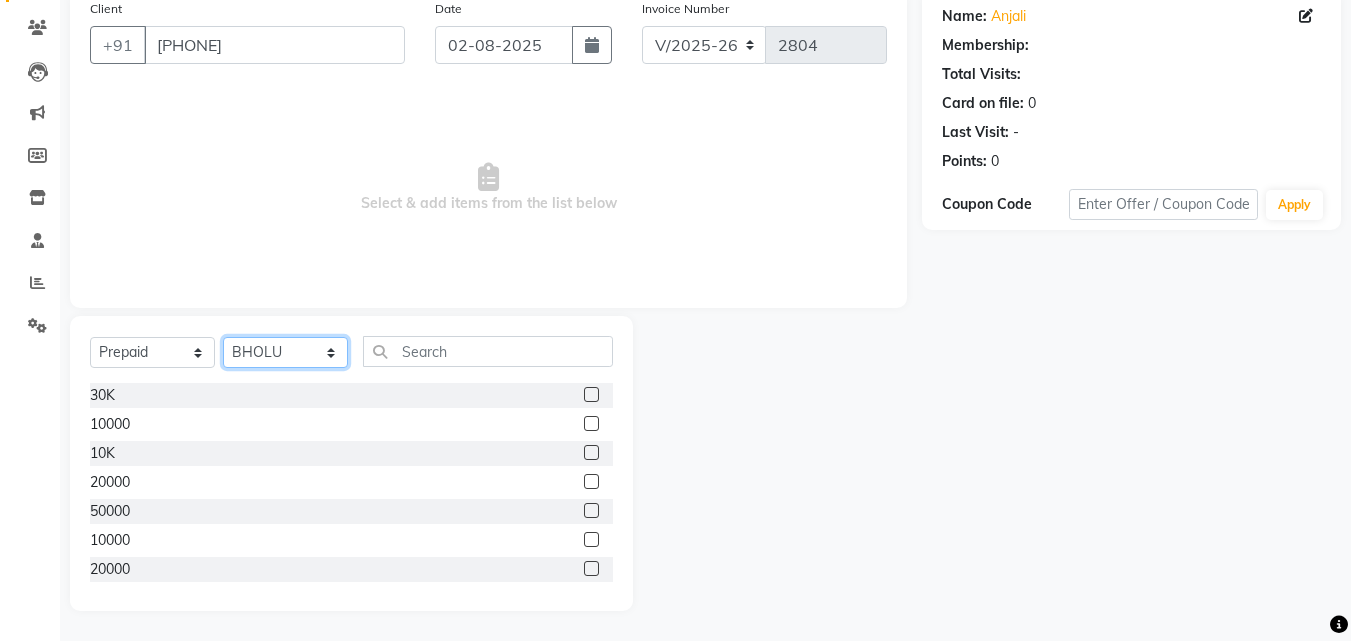 scroll, scrollTop: 159, scrollLeft: 0, axis: vertical 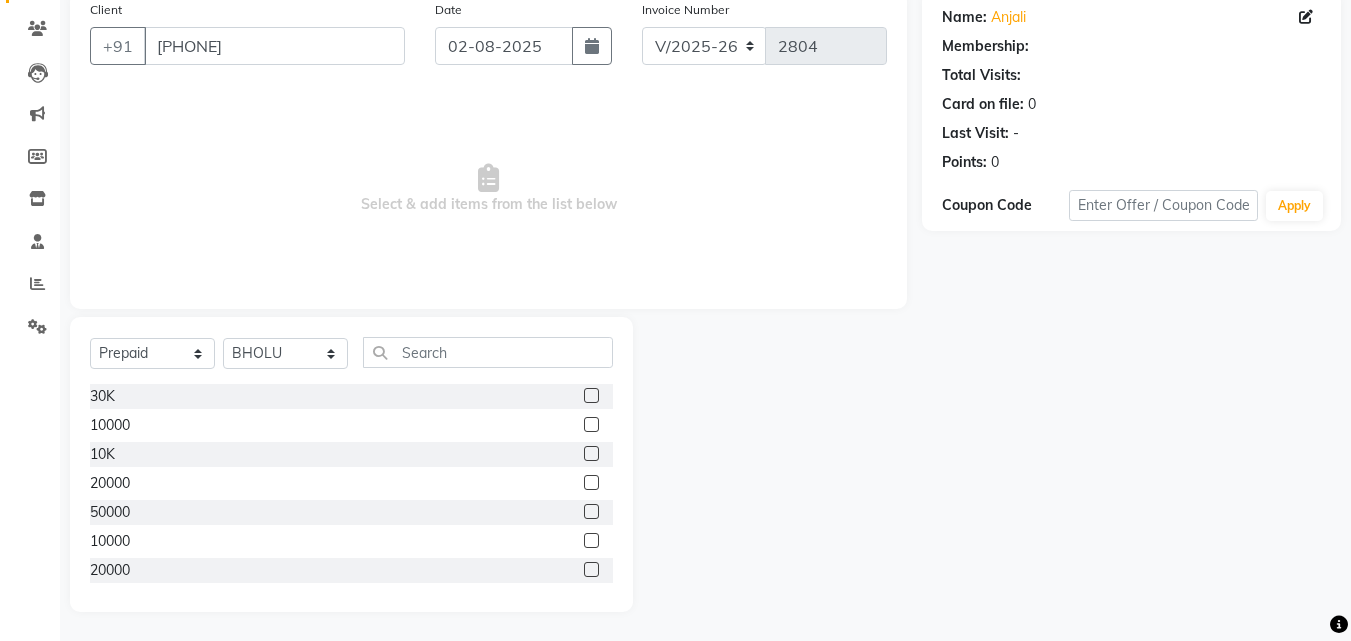 click 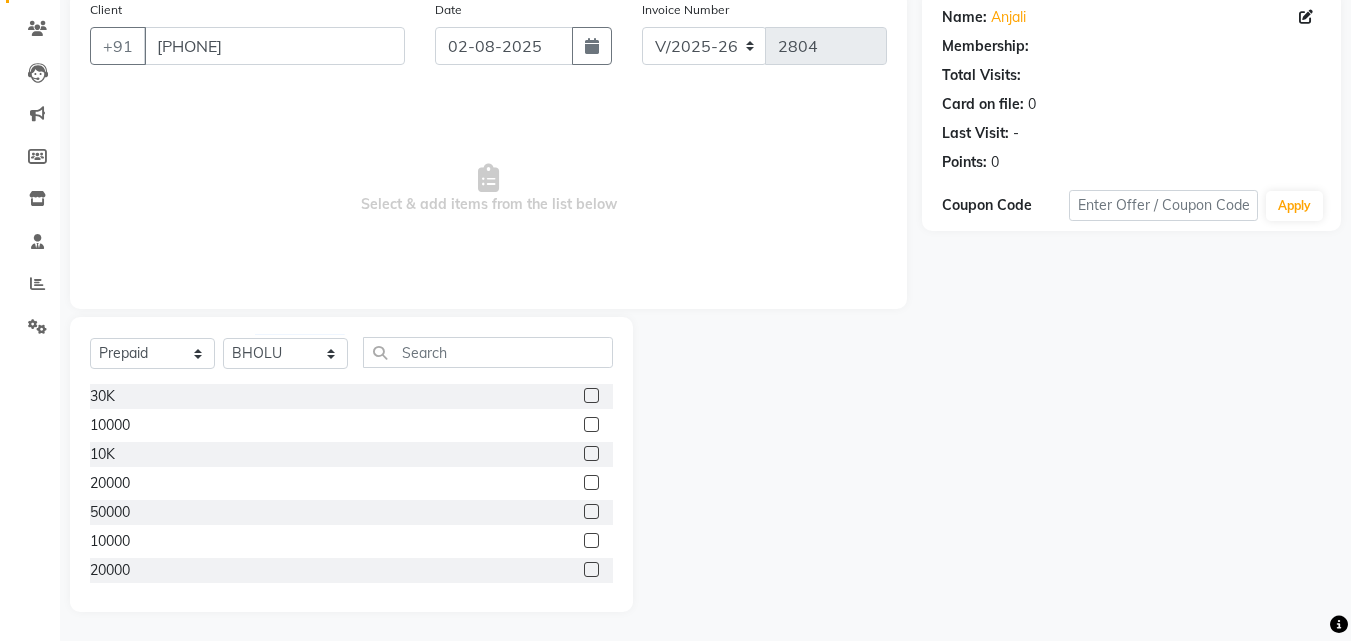 click 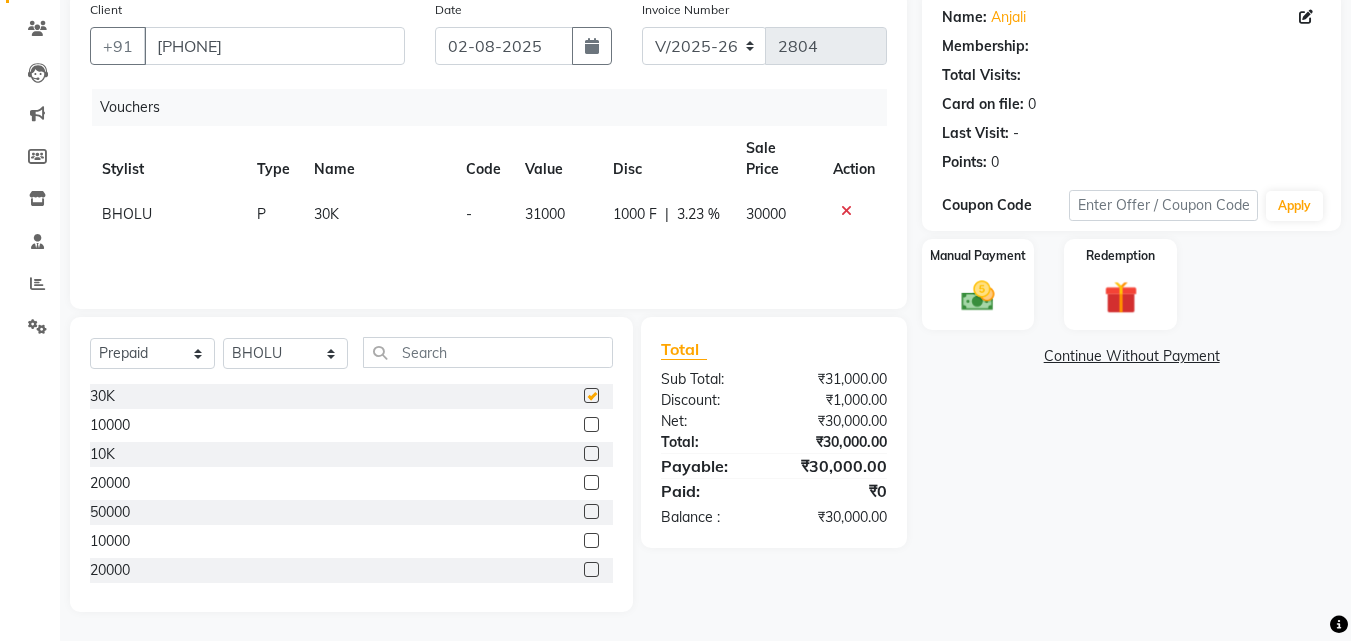 checkbox on "false" 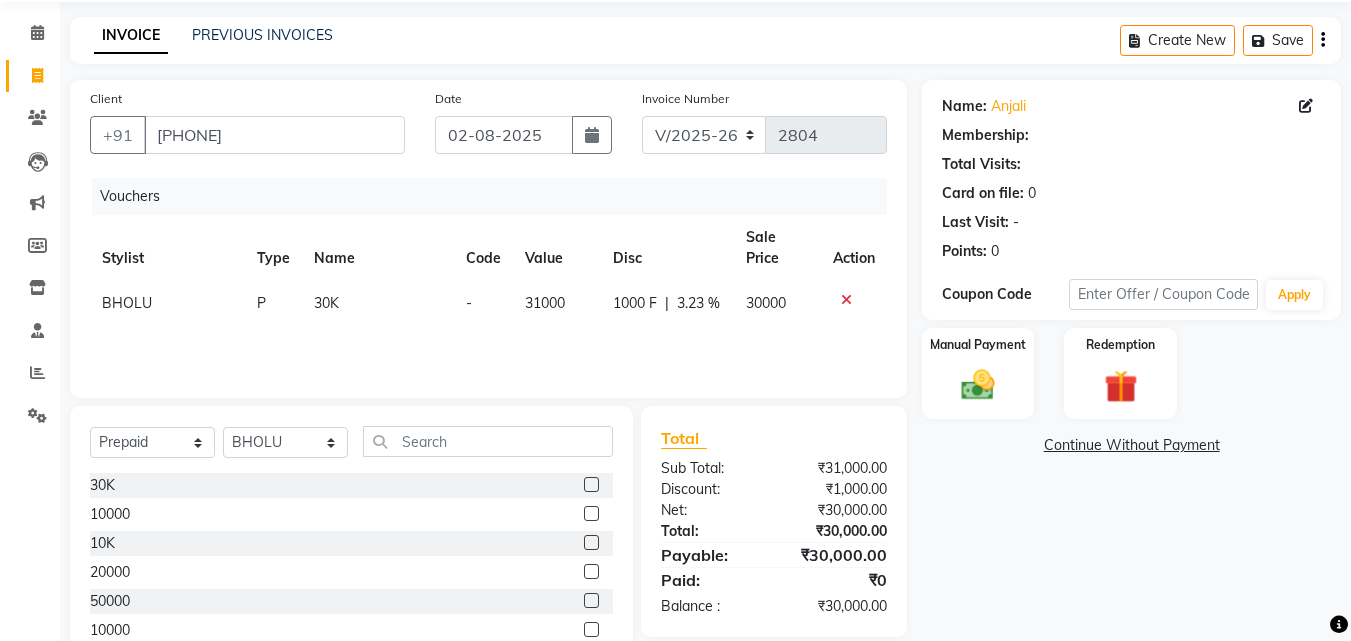 scroll, scrollTop: 39, scrollLeft: 0, axis: vertical 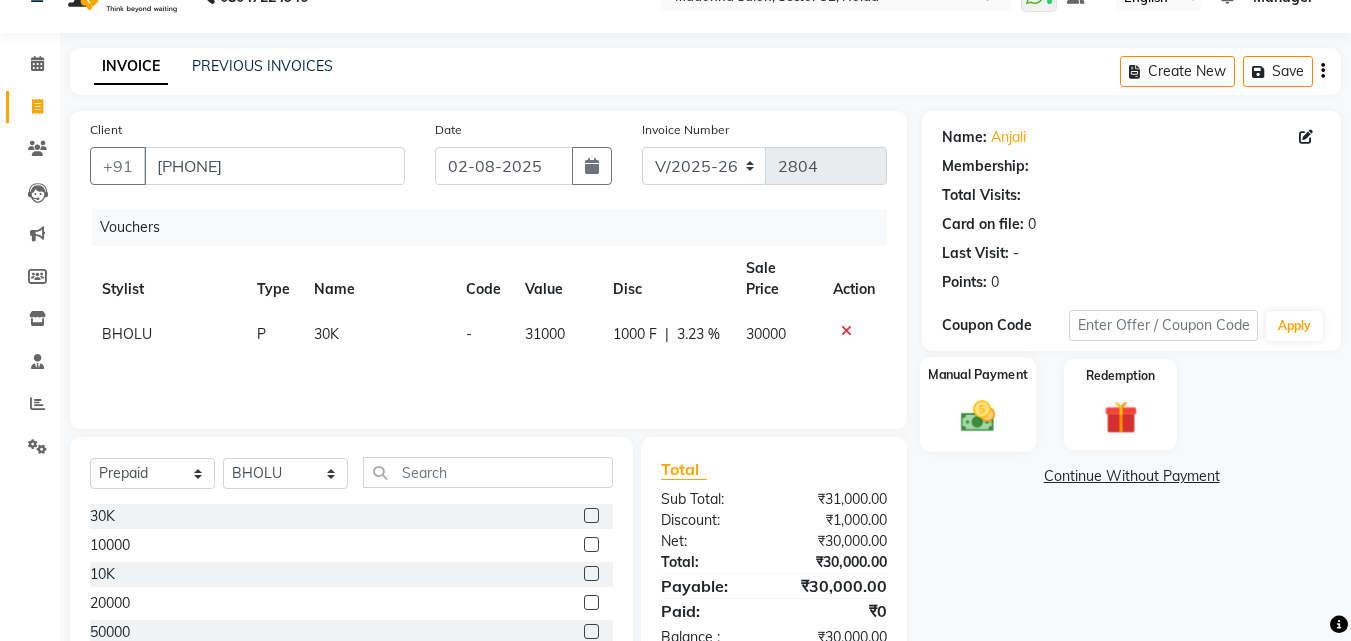 click 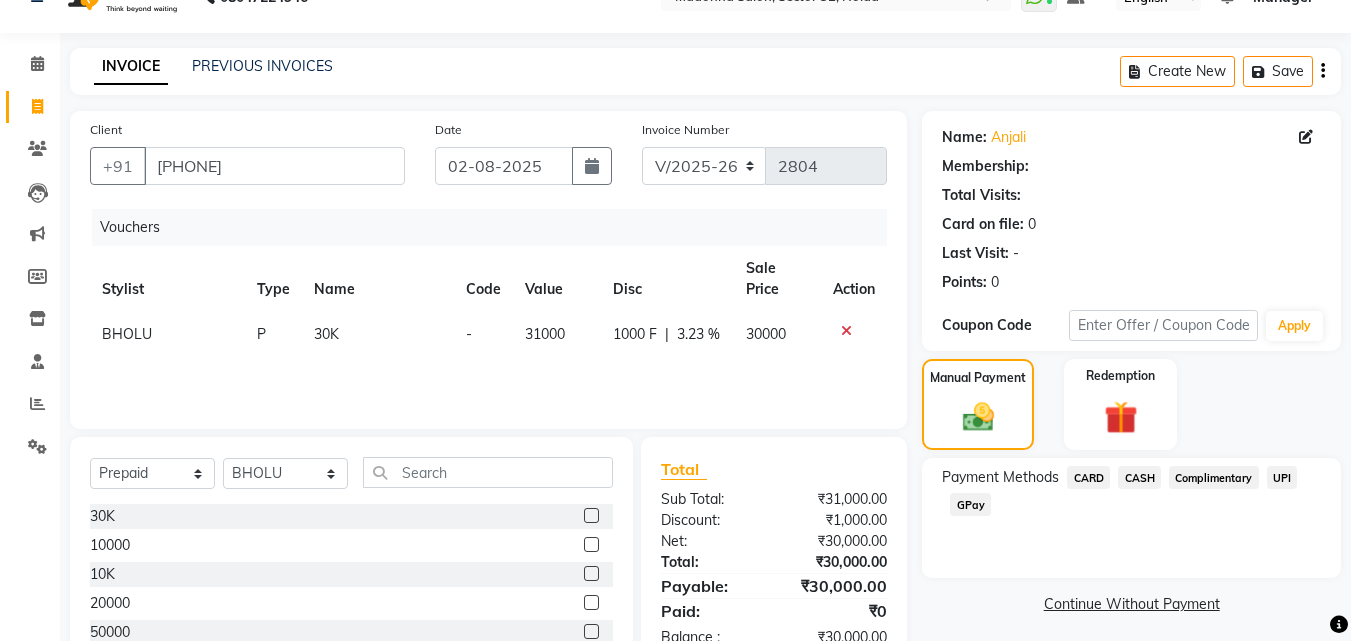 click on "GPay" 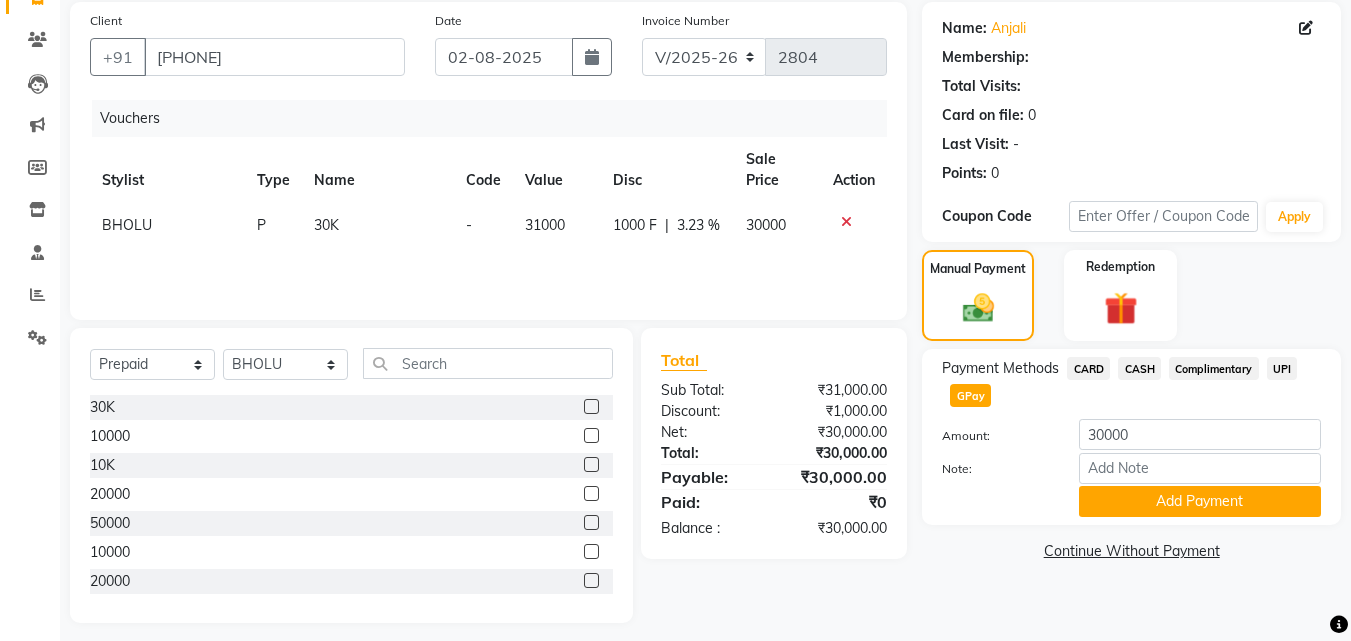 scroll, scrollTop: 160, scrollLeft: 0, axis: vertical 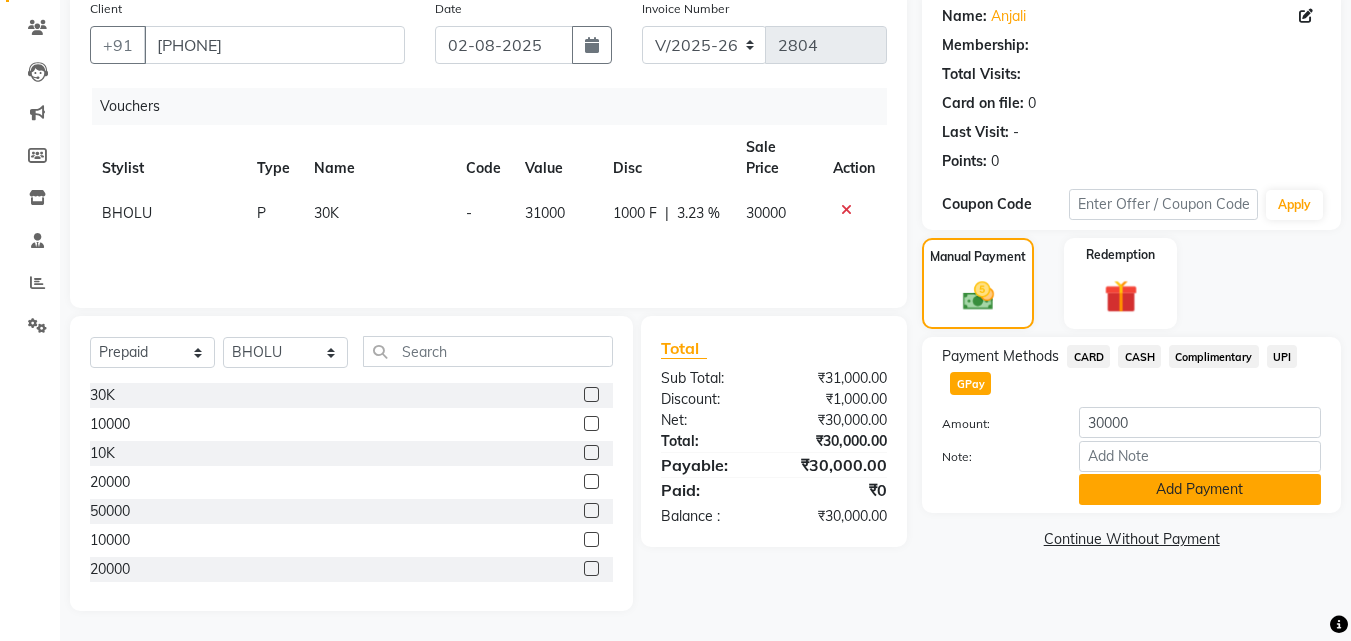click on "Add Payment" 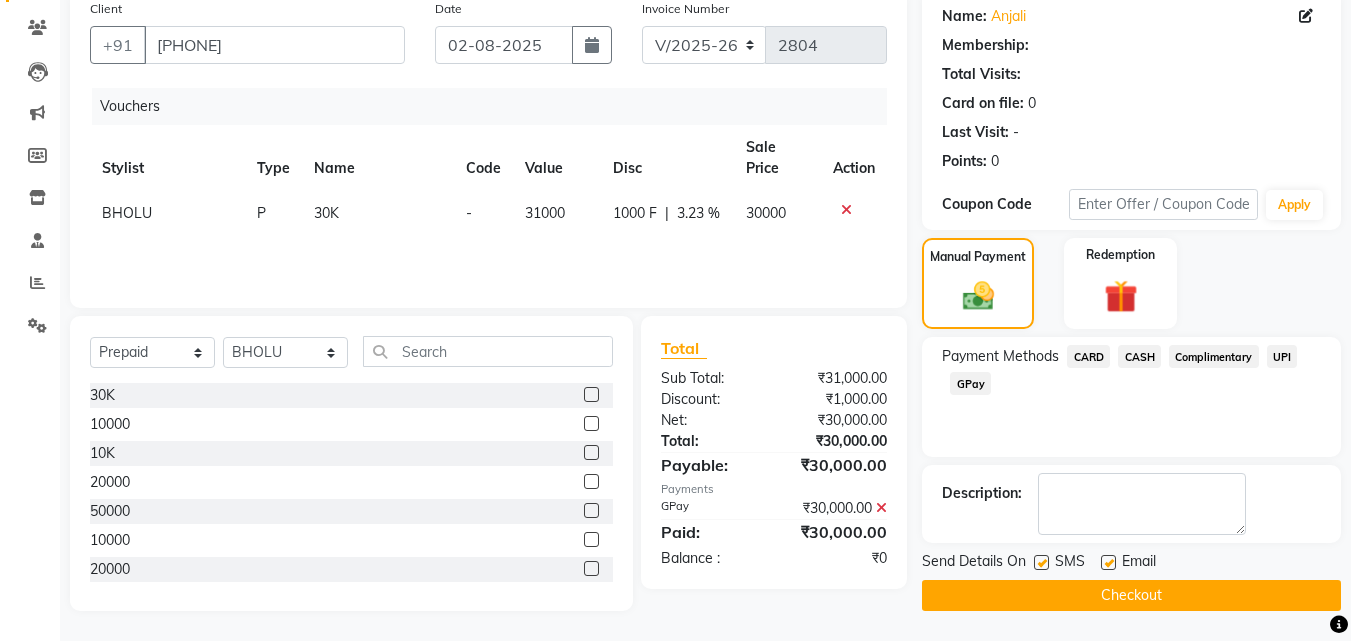click on "Checkout" 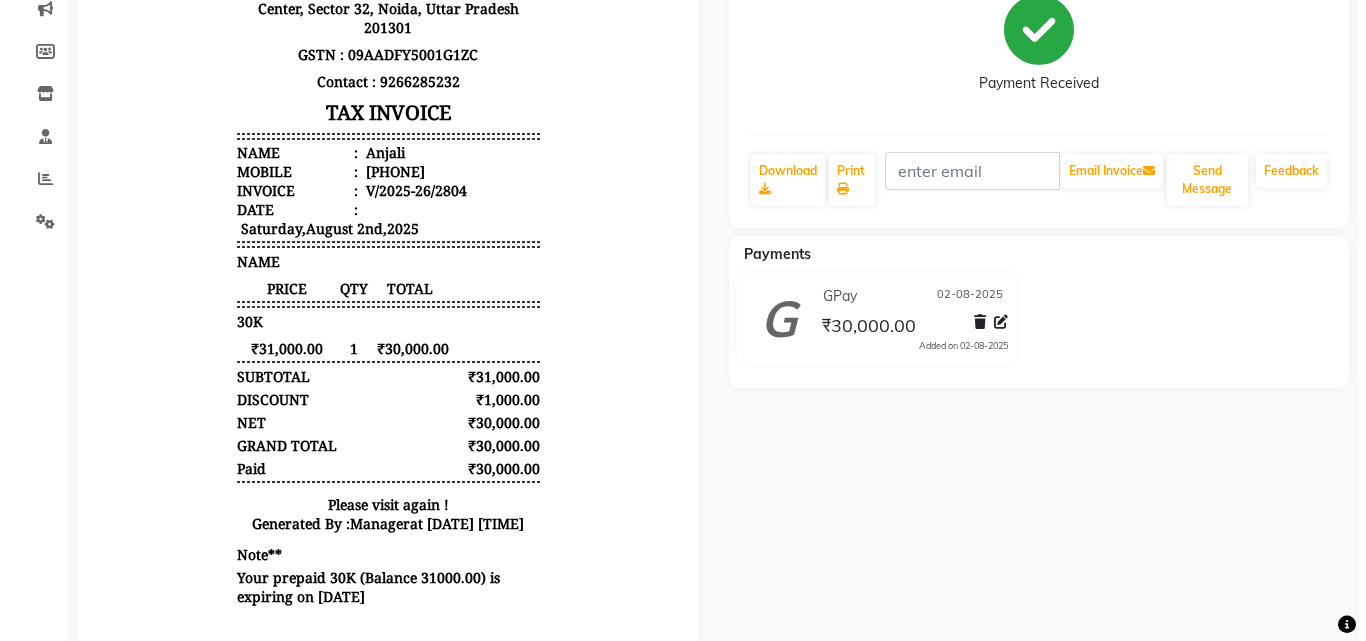 scroll, scrollTop: 0, scrollLeft: 0, axis: both 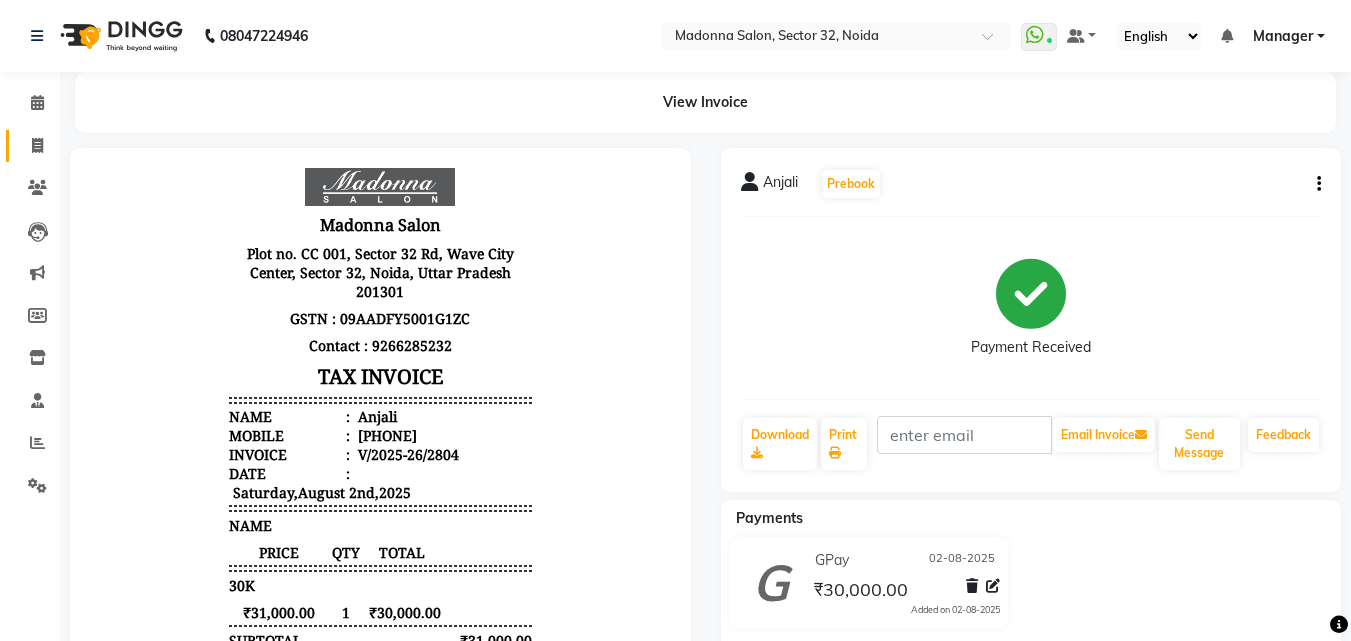 click 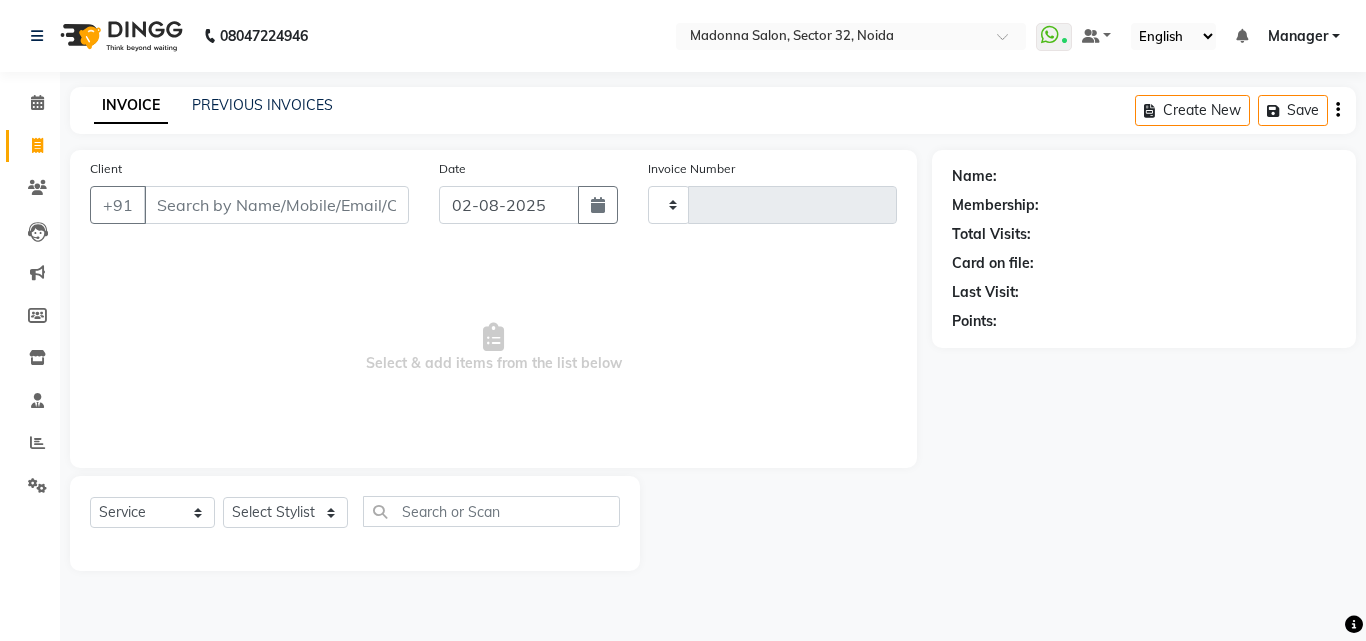type on "2805" 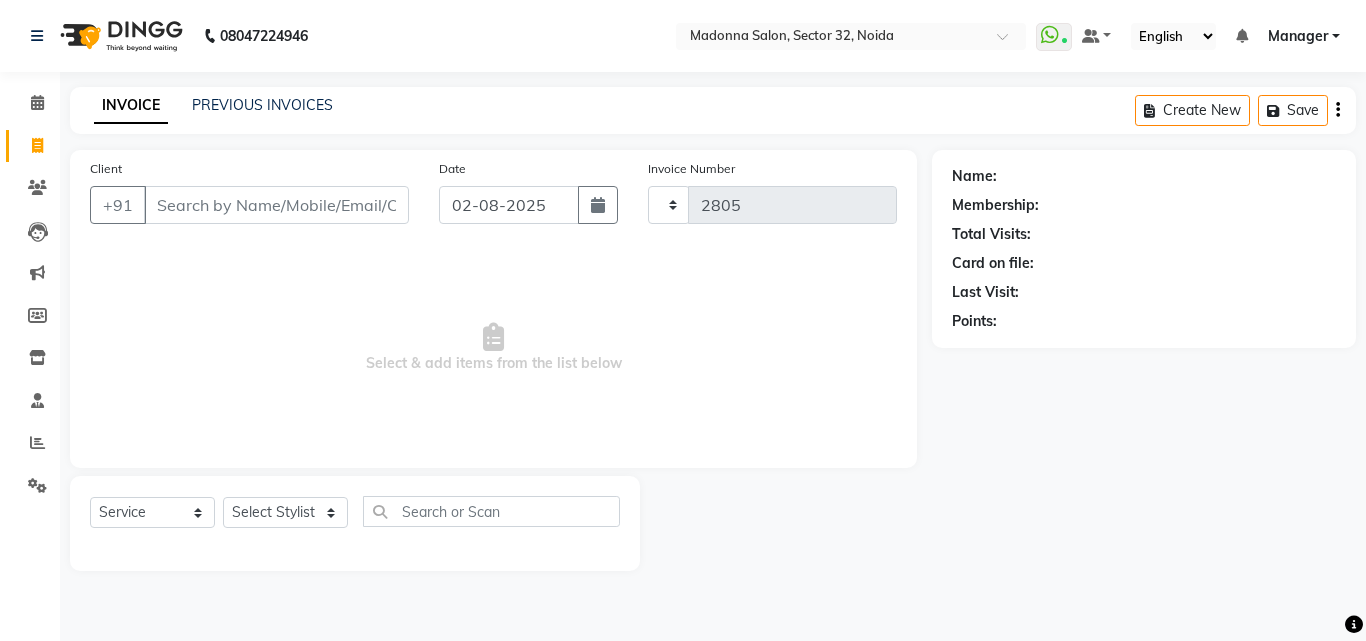 select on "7229" 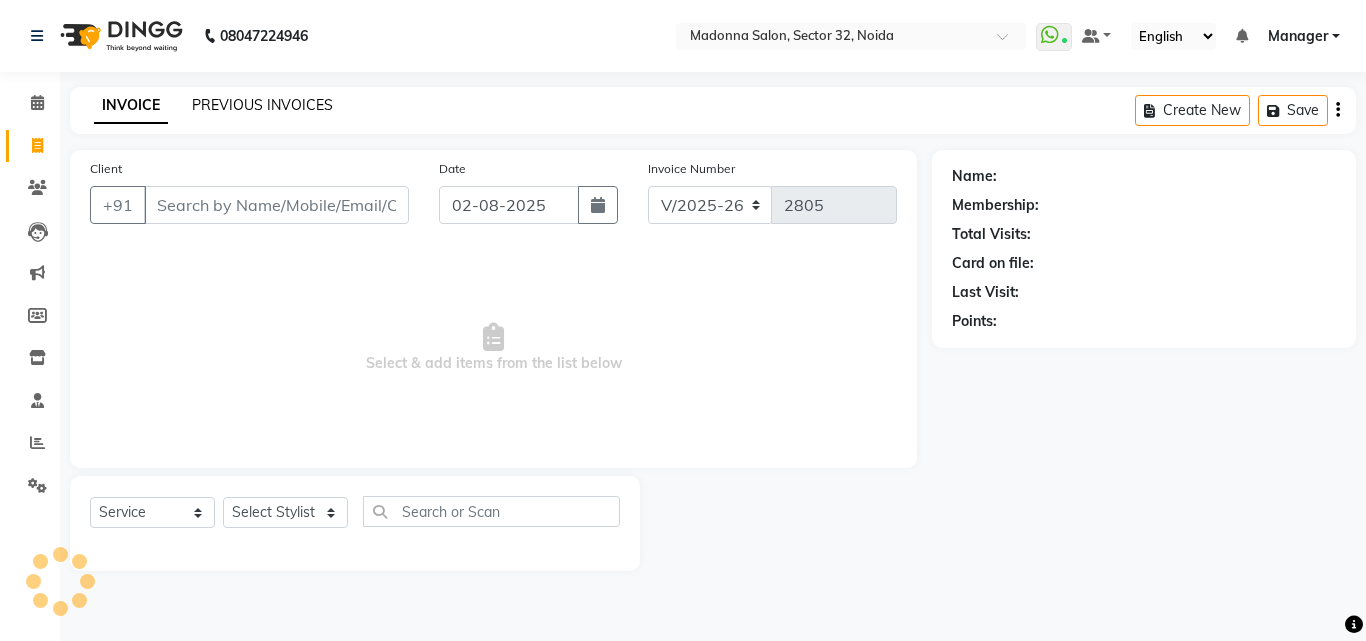 click on "PREVIOUS INVOICES" 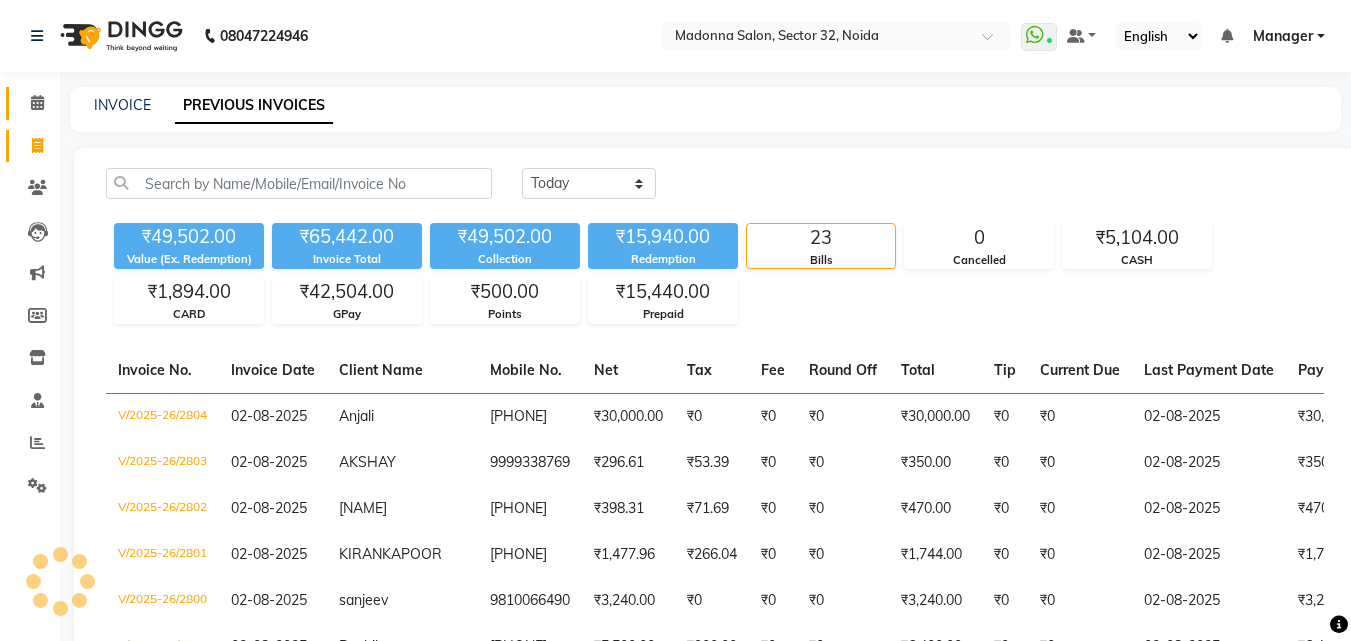 click 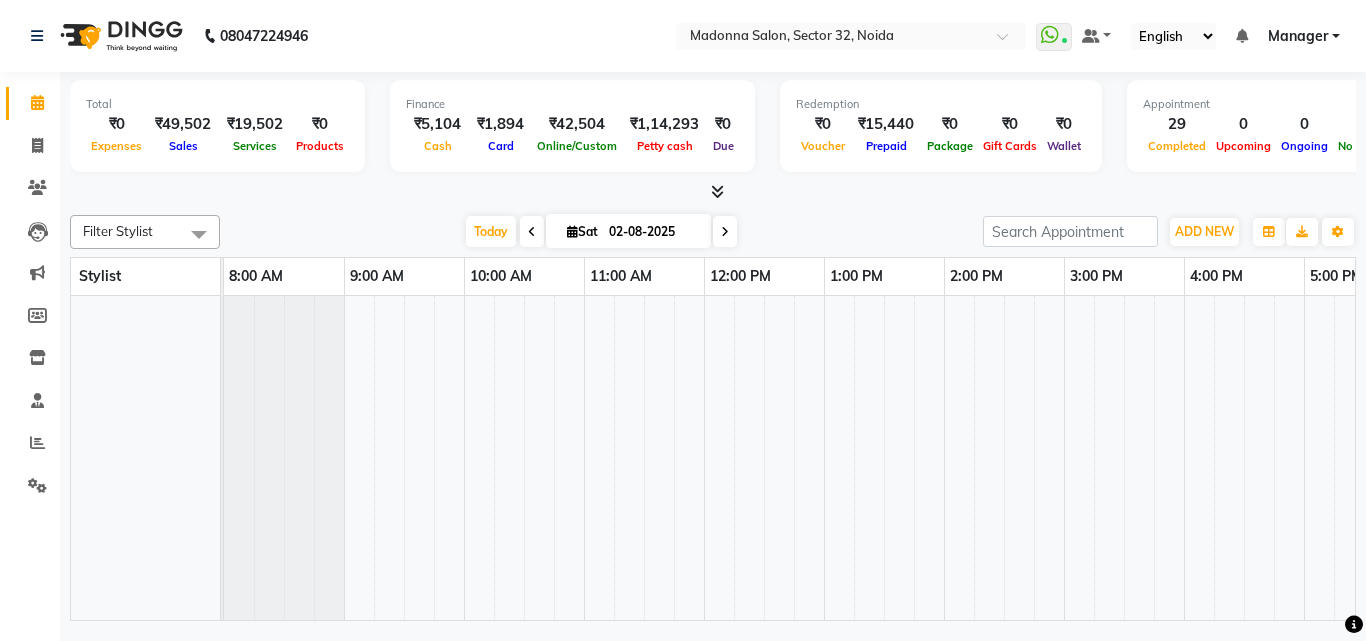 scroll, scrollTop: 0, scrollLeft: 0, axis: both 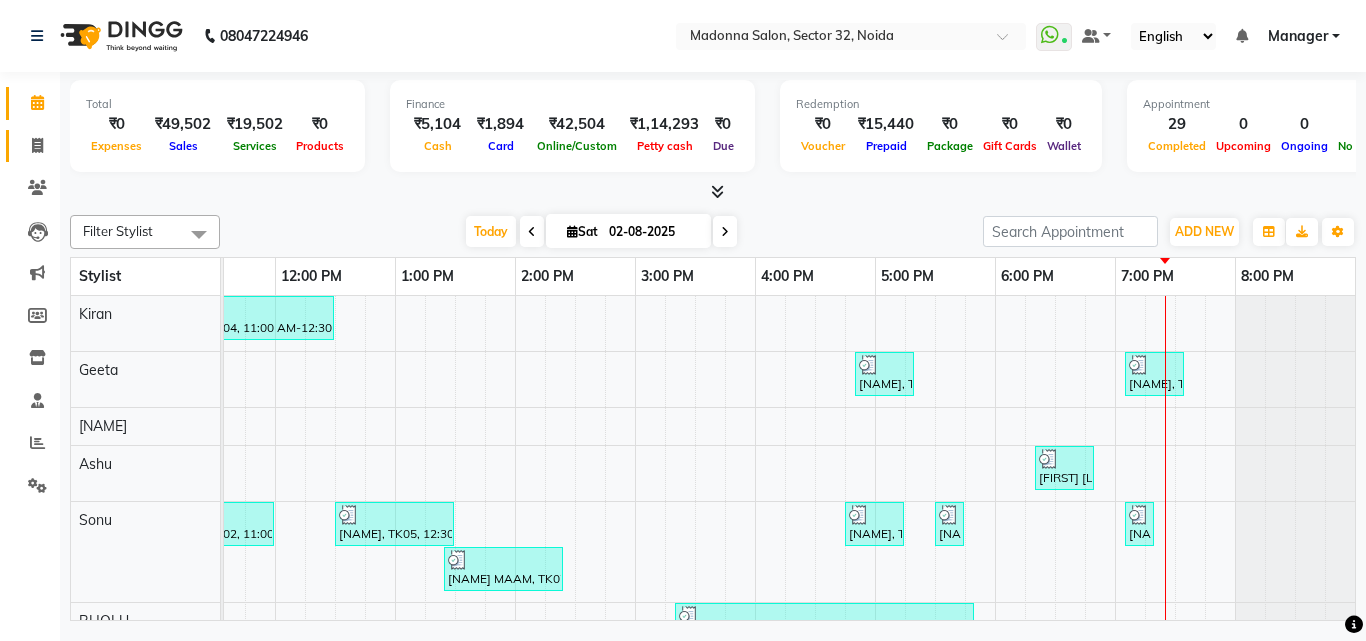 click on "Invoice" 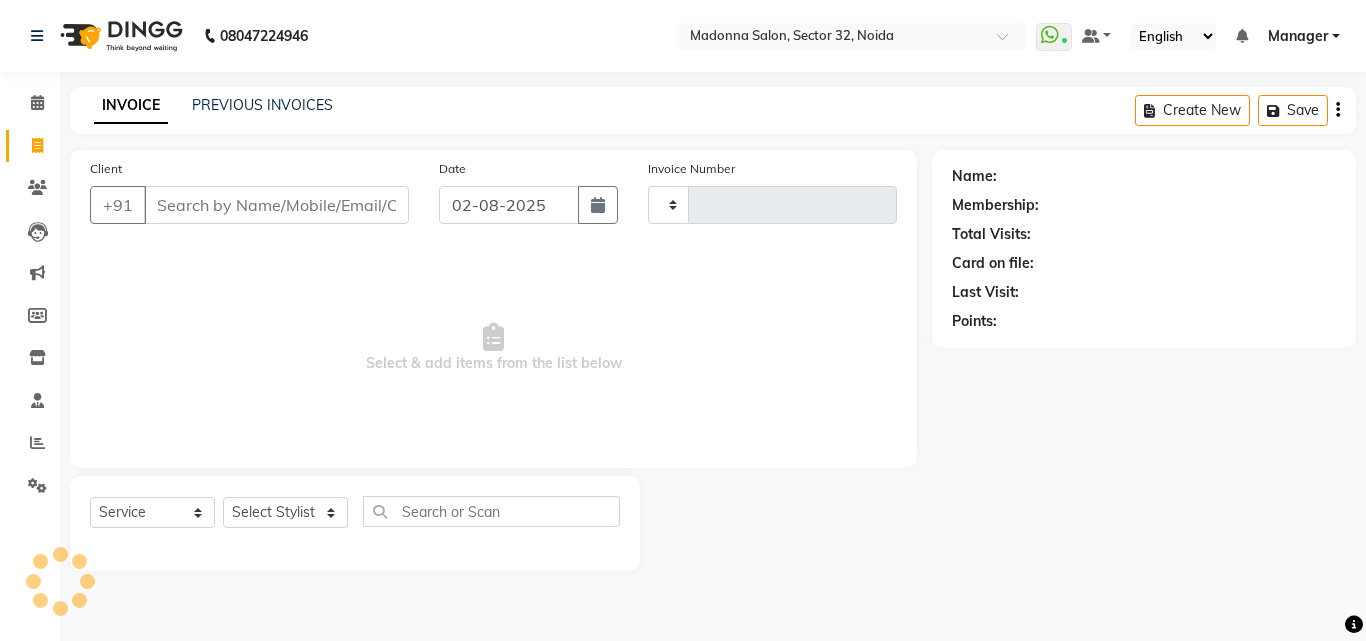 type on "2805" 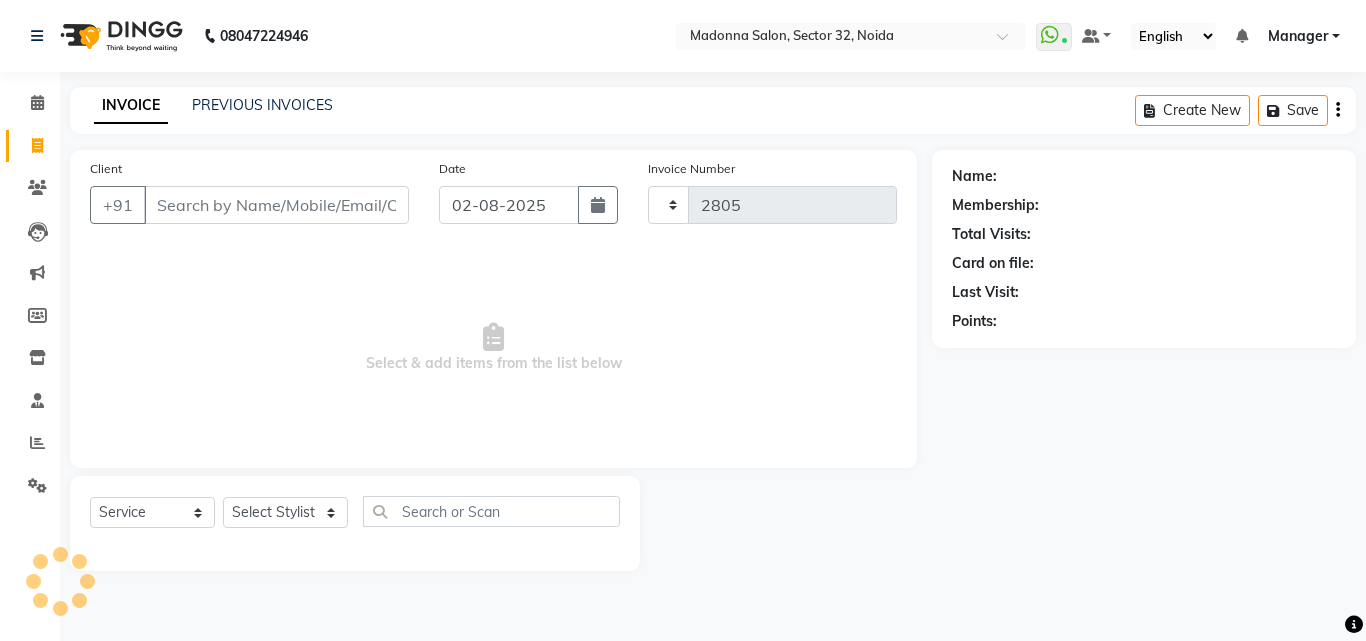 select on "7229" 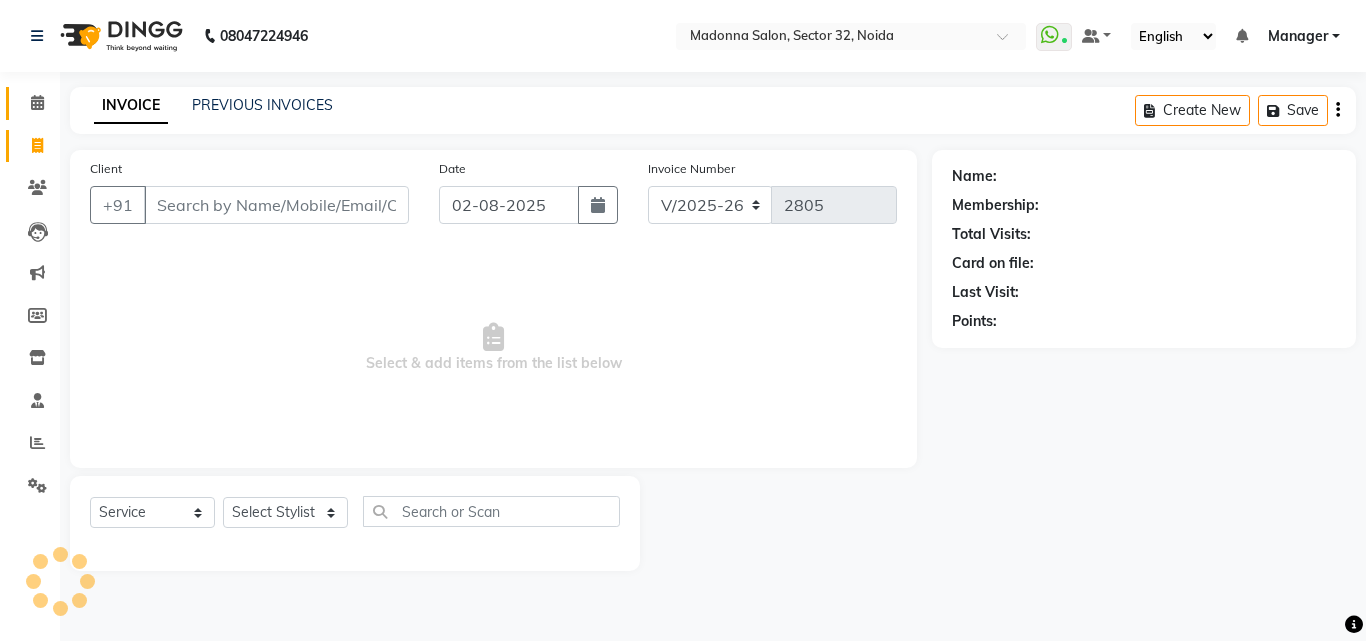 click 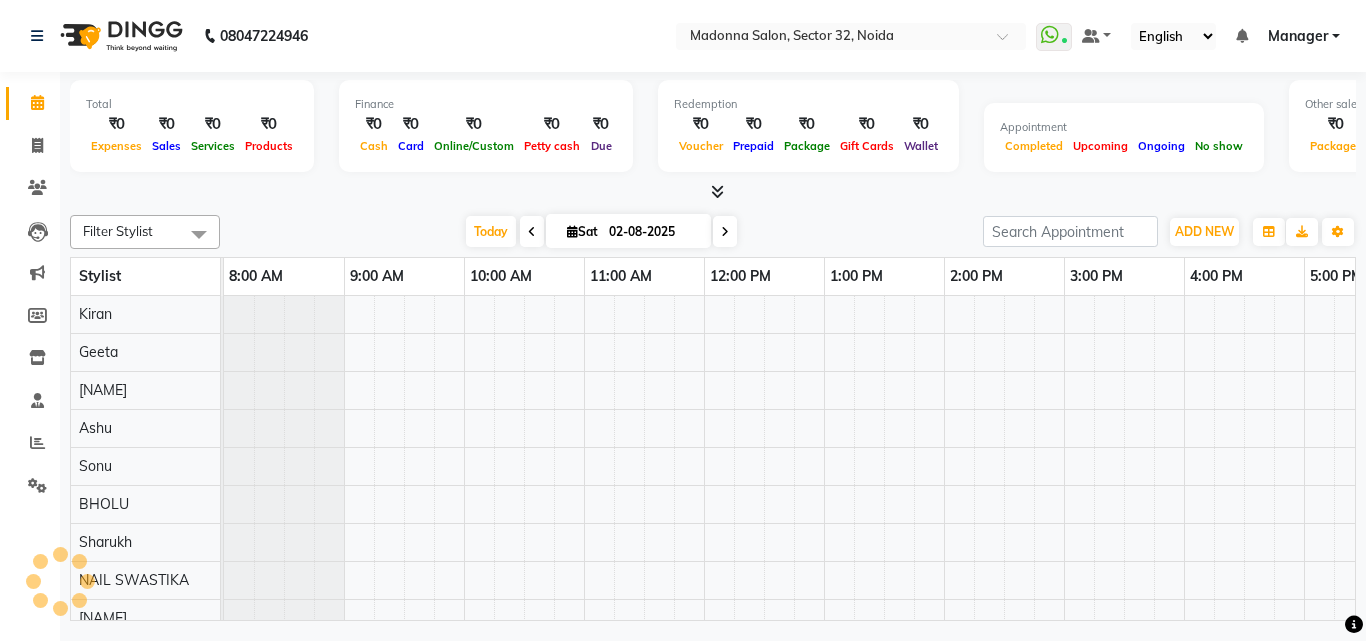 scroll, scrollTop: 0, scrollLeft: 429, axis: horizontal 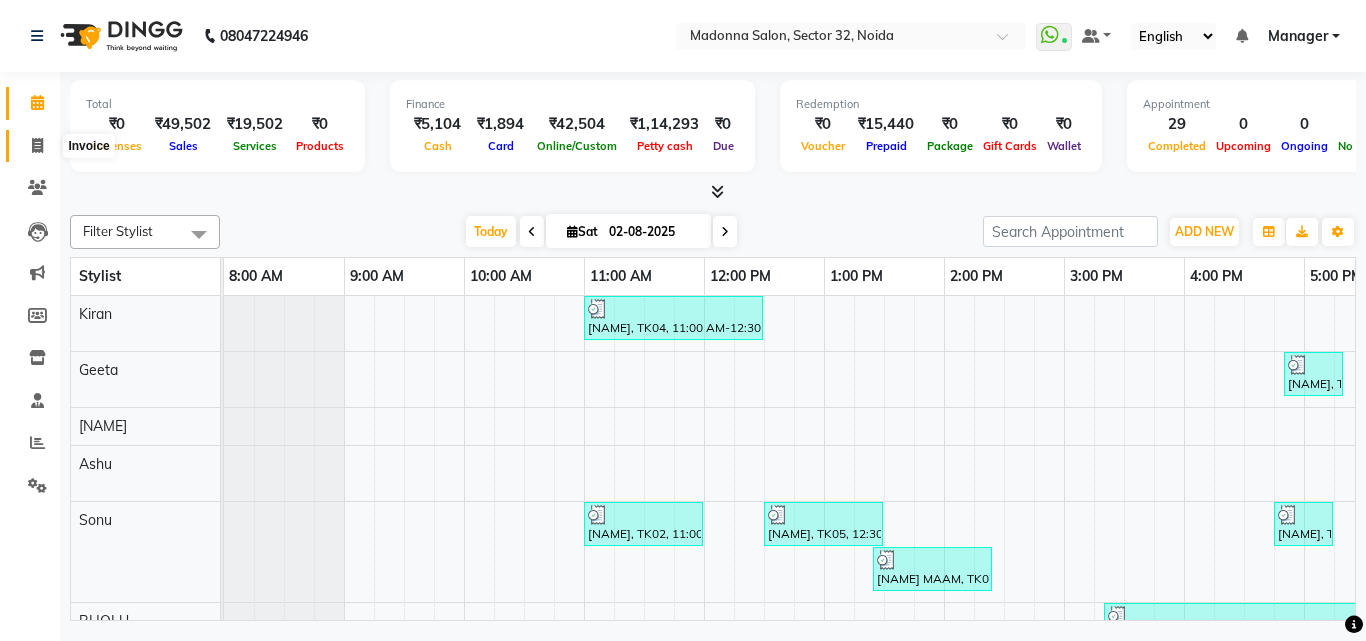 click 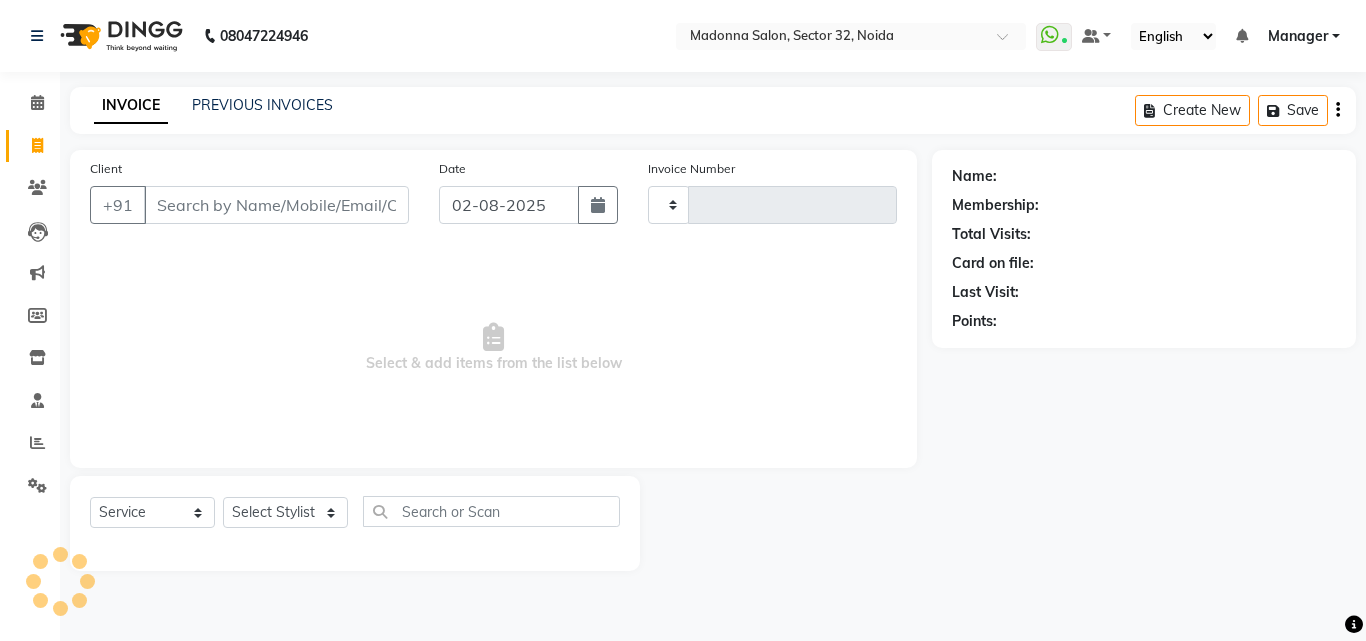 type on "2805" 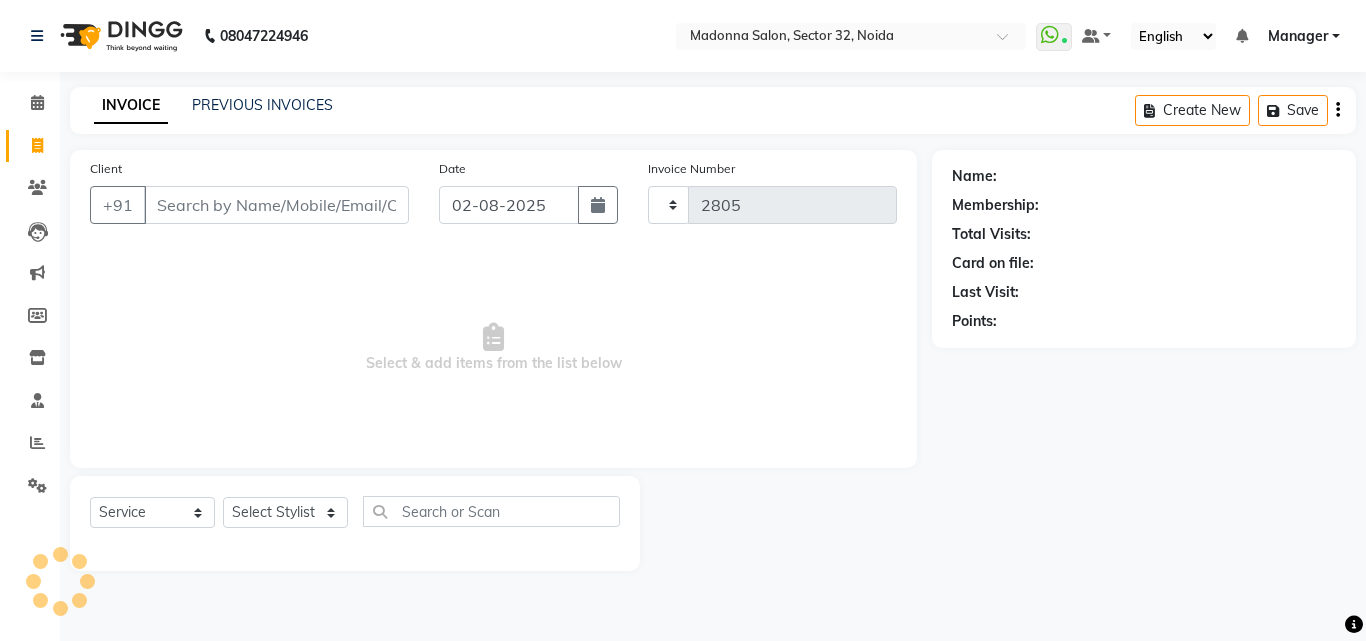 select on "7229" 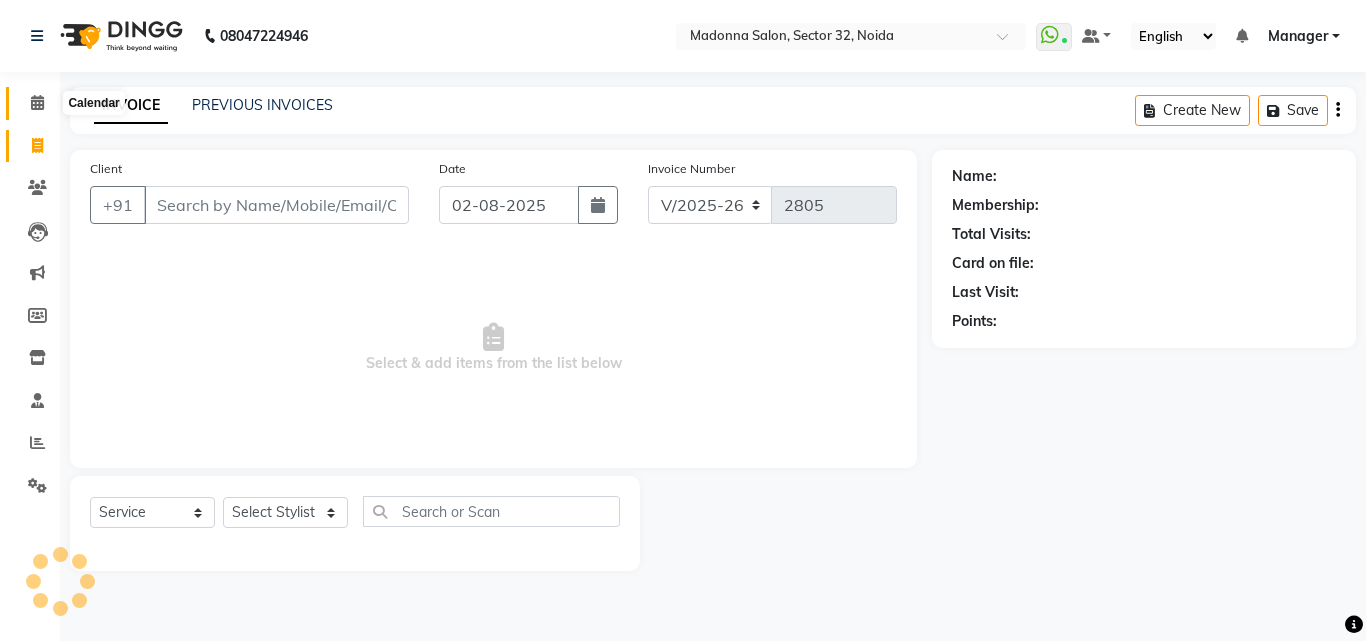 click 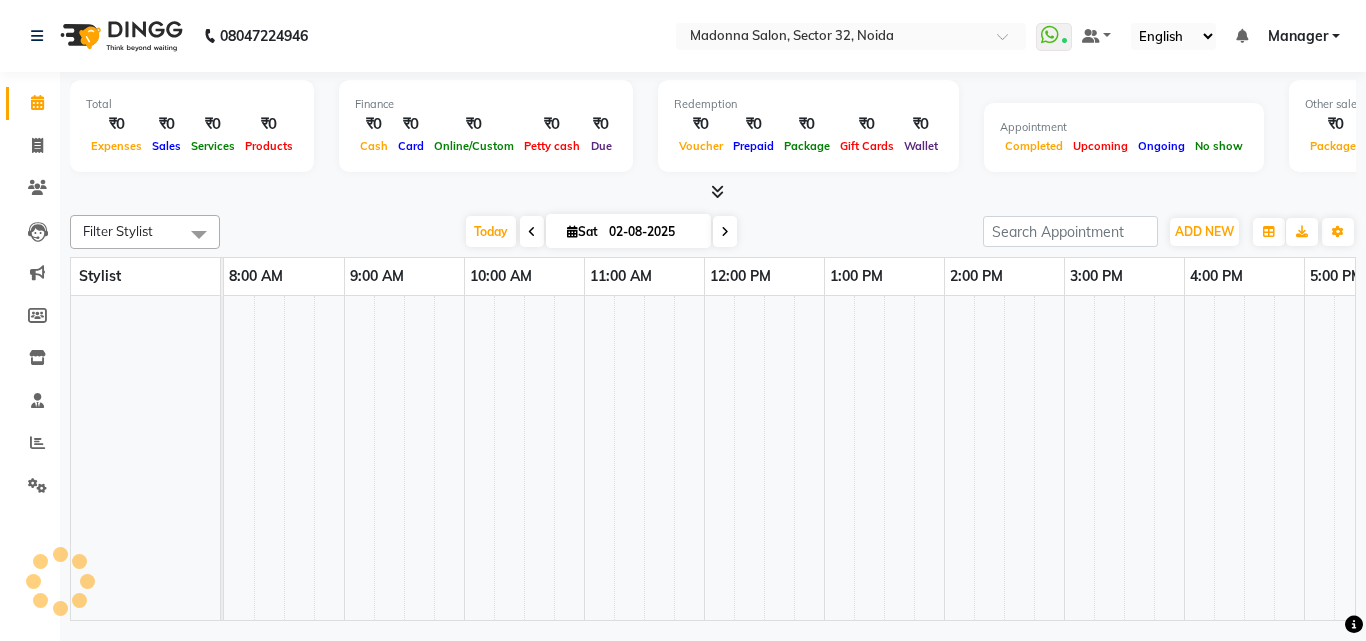 scroll, scrollTop: 0, scrollLeft: 0, axis: both 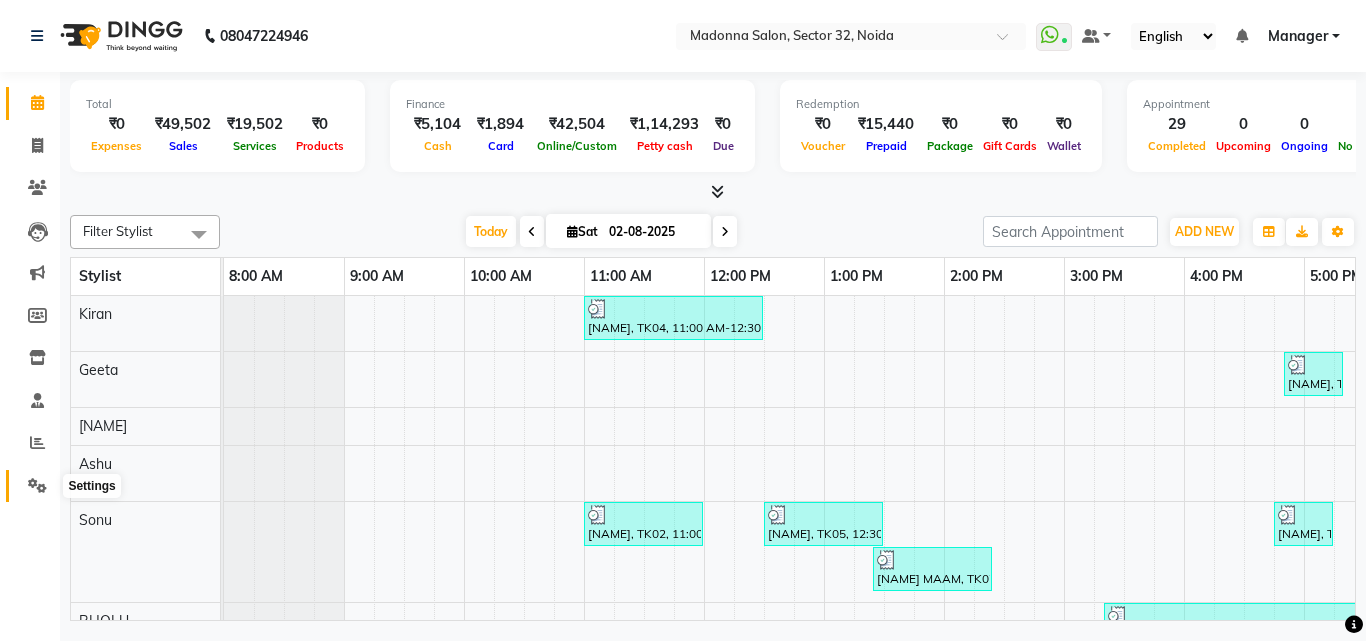 click 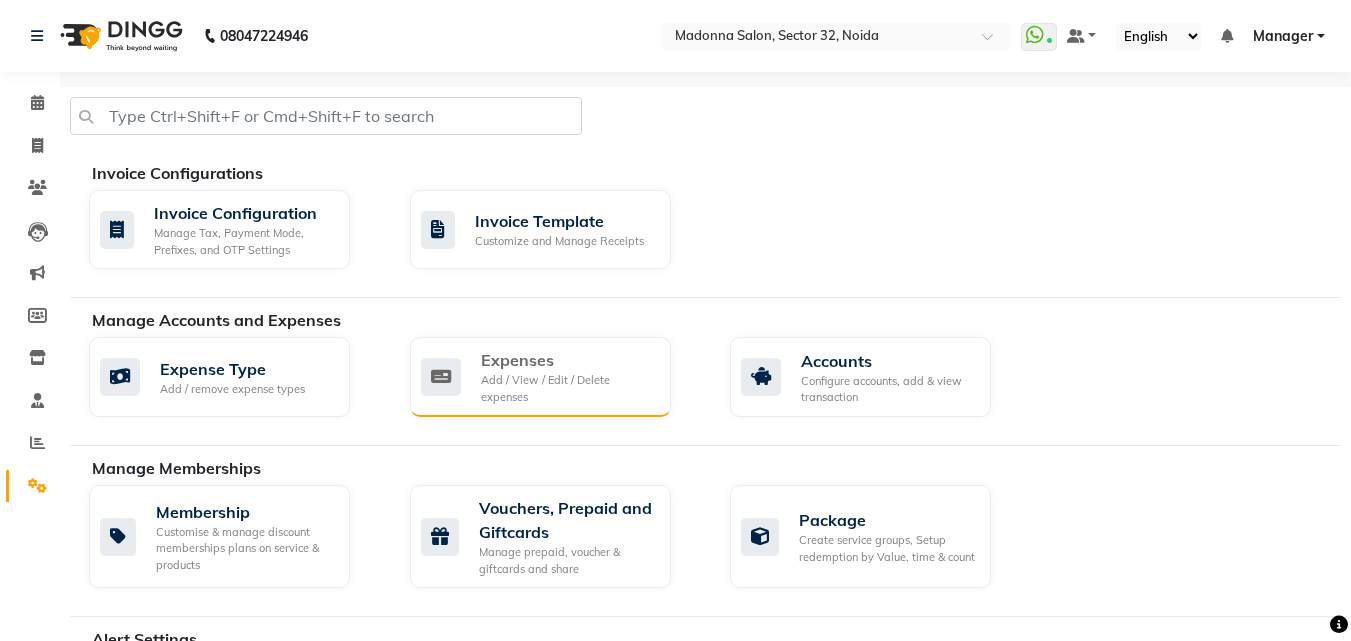 click on "Expenses" 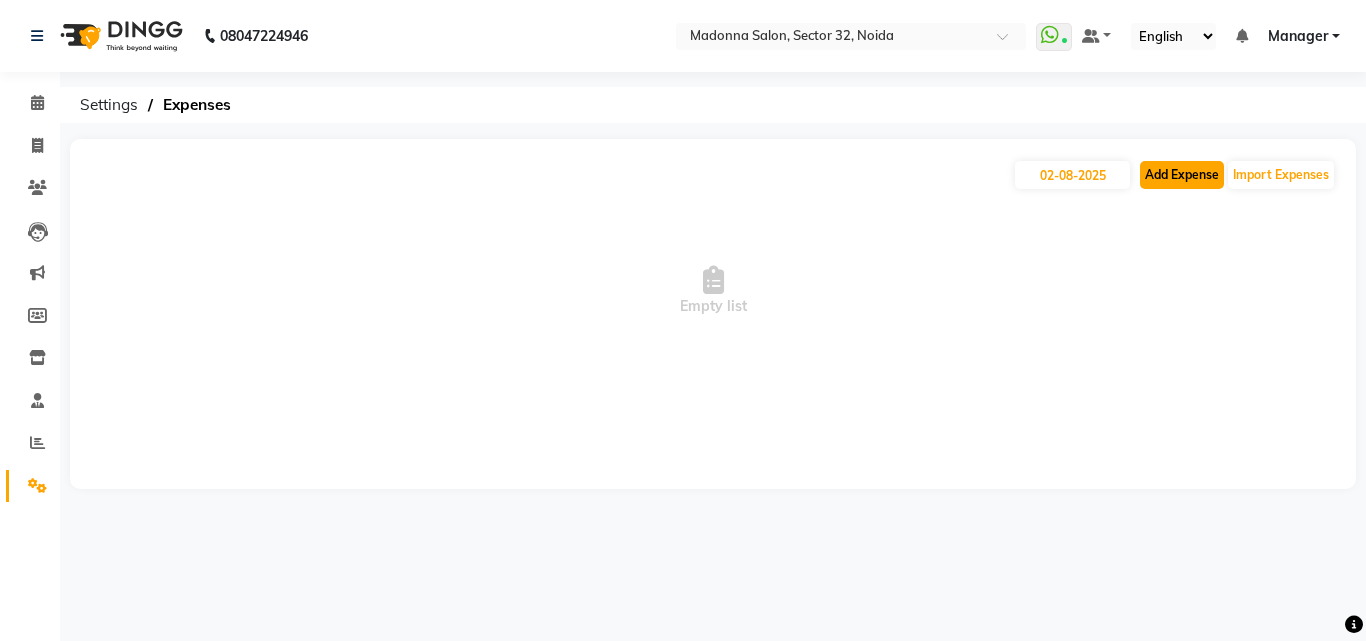 click on "Add Expense" 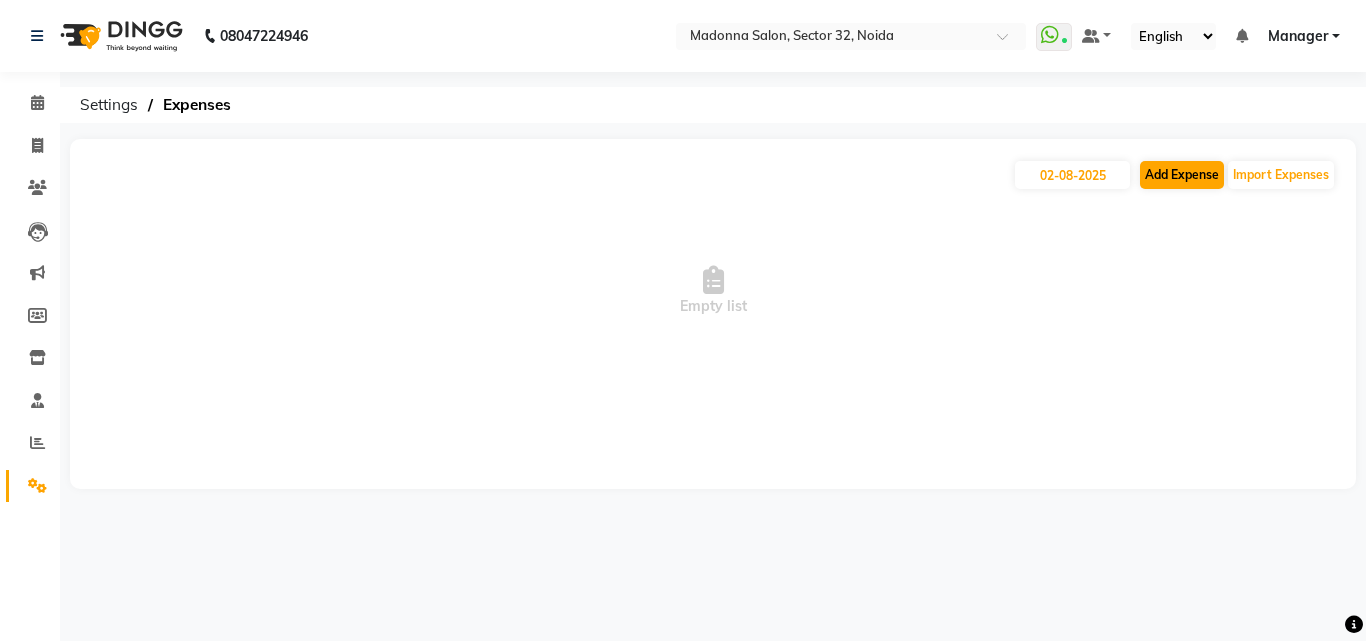 select on "1" 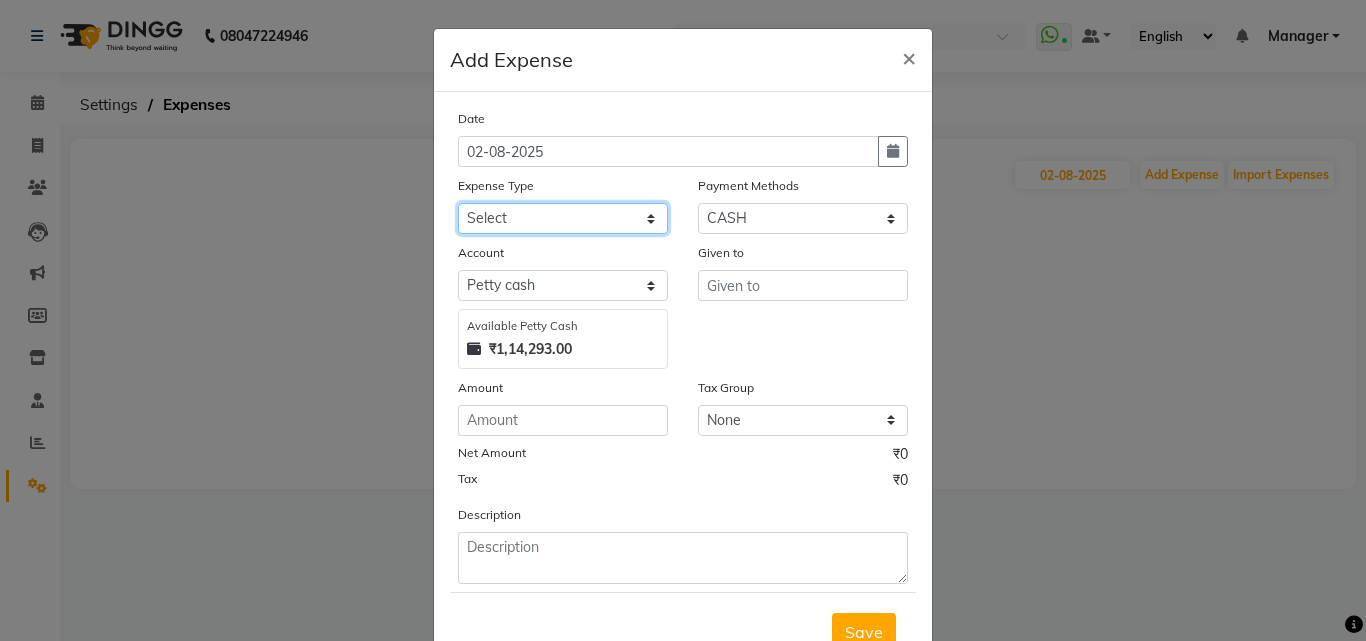 click on "Select 99 STORE Advance Salary BILLS CARDAMOM client change paytm Client Snacks Coffee CONVEYANCE cookies Day book Donation ELECTRICIAN Electricity Bill FARE FOOD EXPENSE Garbage Monthly Expense Ginger Hit Incentive INSTAMART JALJIRA POWDER JEERA POWDER LAUNDARY Lemon Marketing Medical MEMBERSHIP COMISSON milk Misc MOBILE RECHARGE MONEY CHANGE M S COMI Nimbu Payment Other Pantry PAYMENT paytm Tip PLUMBER PRINT ROLL Product PRODUCT iNCENTIVE PURCHASING Recive cash SAFAIWALA Salary salon use SALT staff incentive Staff Snacks SUGAR Tea TIP VISHAL MART WATER ZEPTO" 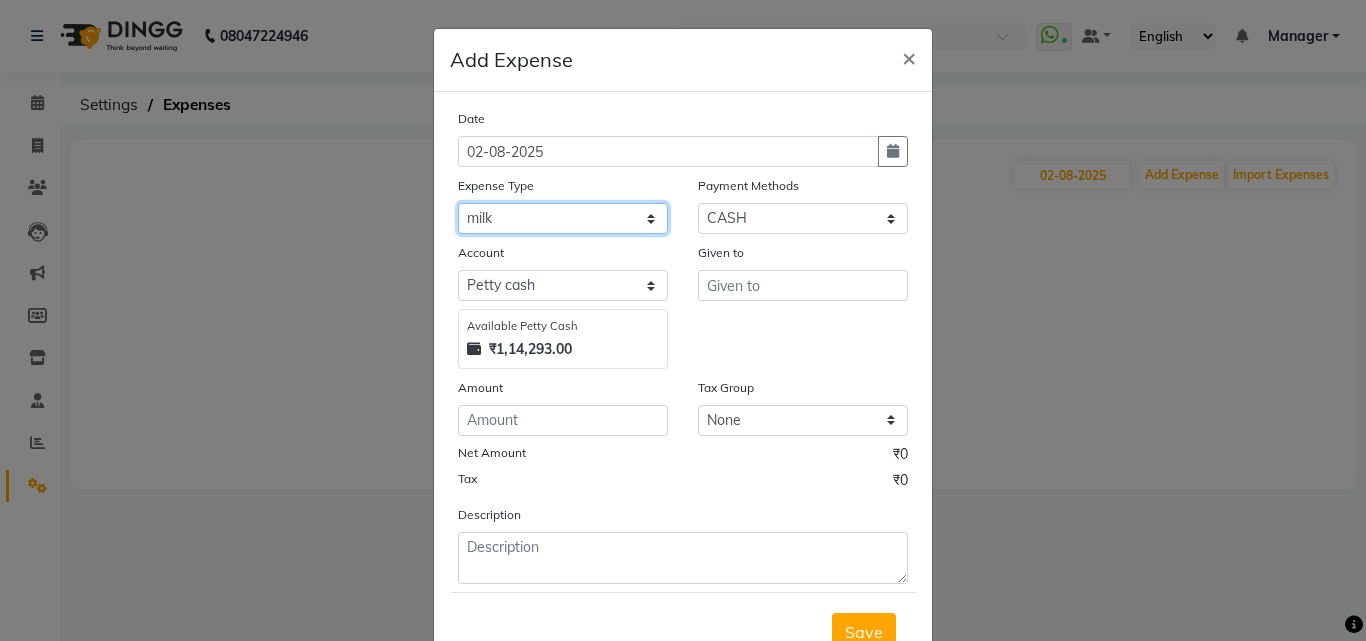 click on "Select 99 STORE Advance Salary BILLS CARDAMOM client change paytm Client Snacks Coffee CONVEYANCE cookies Day book Donation ELECTRICIAN Electricity Bill FARE FOOD EXPENSE Garbage Monthly Expense Ginger Hit Incentive INSTAMART JALJIRA POWDER JEERA POWDER LAUNDARY Lemon Marketing Medical MEMBERSHIP COMISSON milk Misc MOBILE RECHARGE MONEY CHANGE M S COMI Nimbu Payment Other Pantry PAYMENT paytm Tip PLUMBER PRINT ROLL Product PRODUCT iNCENTIVE PURCHASING Recive cash SAFAIWALA Salary salon use SALT staff incentive Staff Snacks SUGAR Tea TIP VISHAL MART WATER ZEPTO" 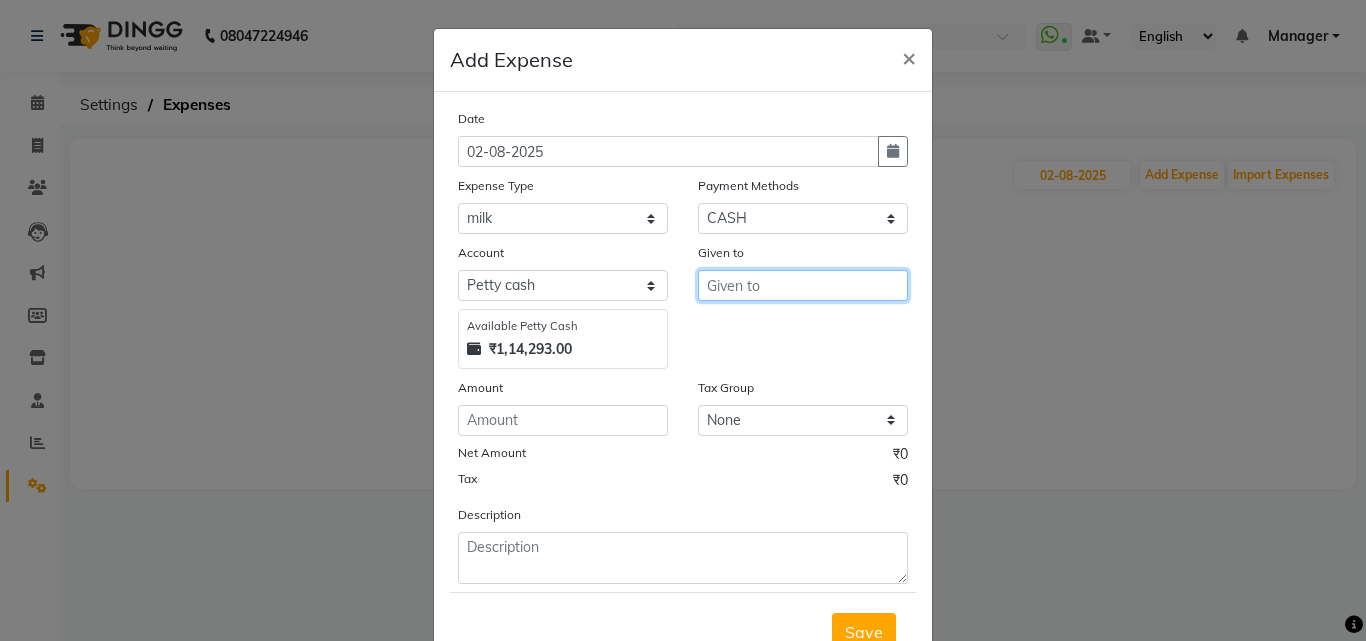click at bounding box center (803, 285) 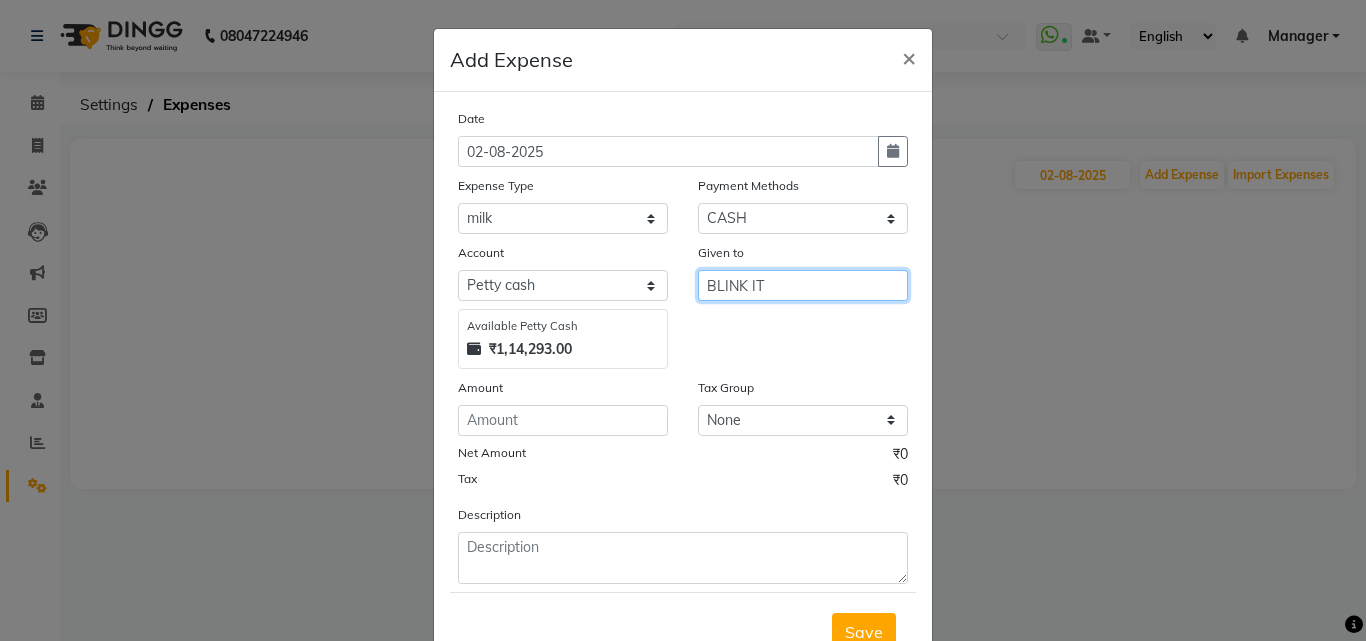 type on "BLINK IT" 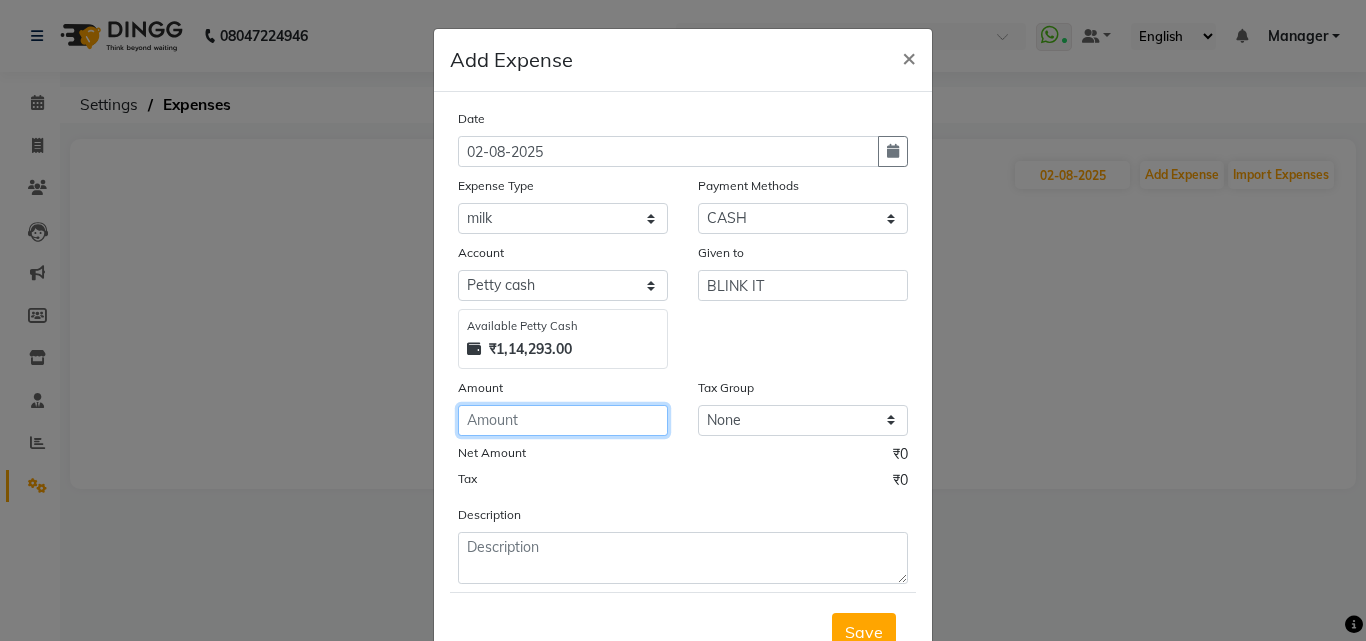 click 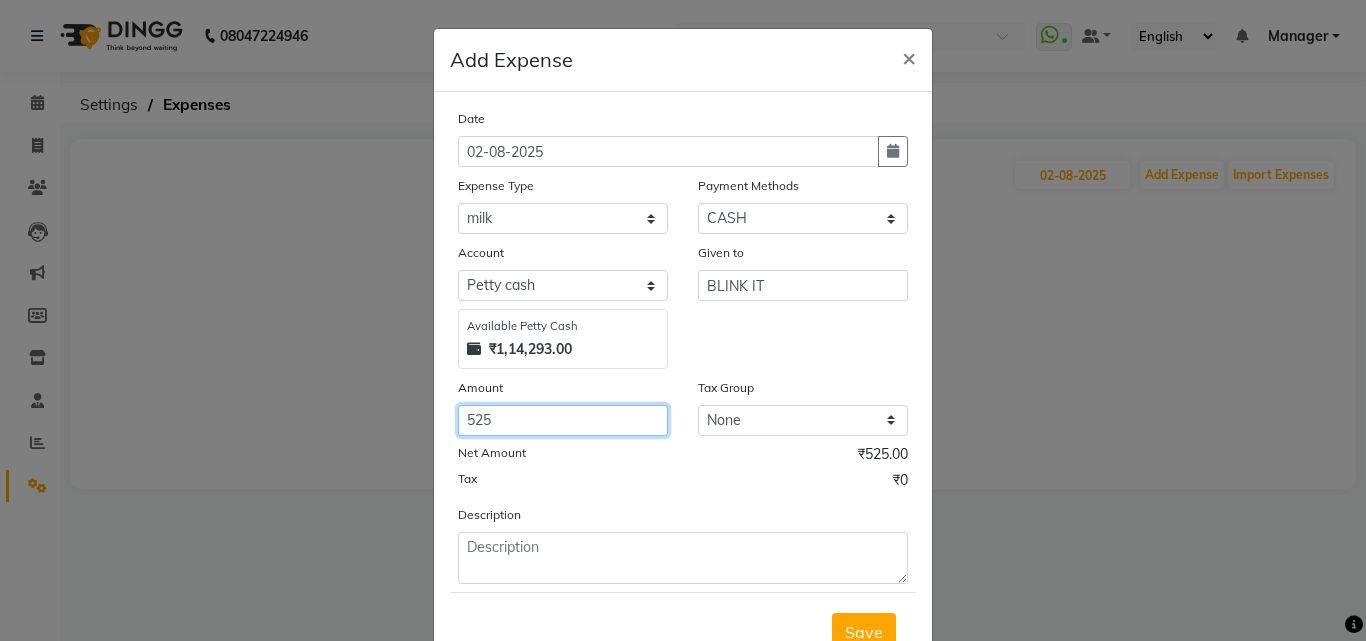 type on "525" 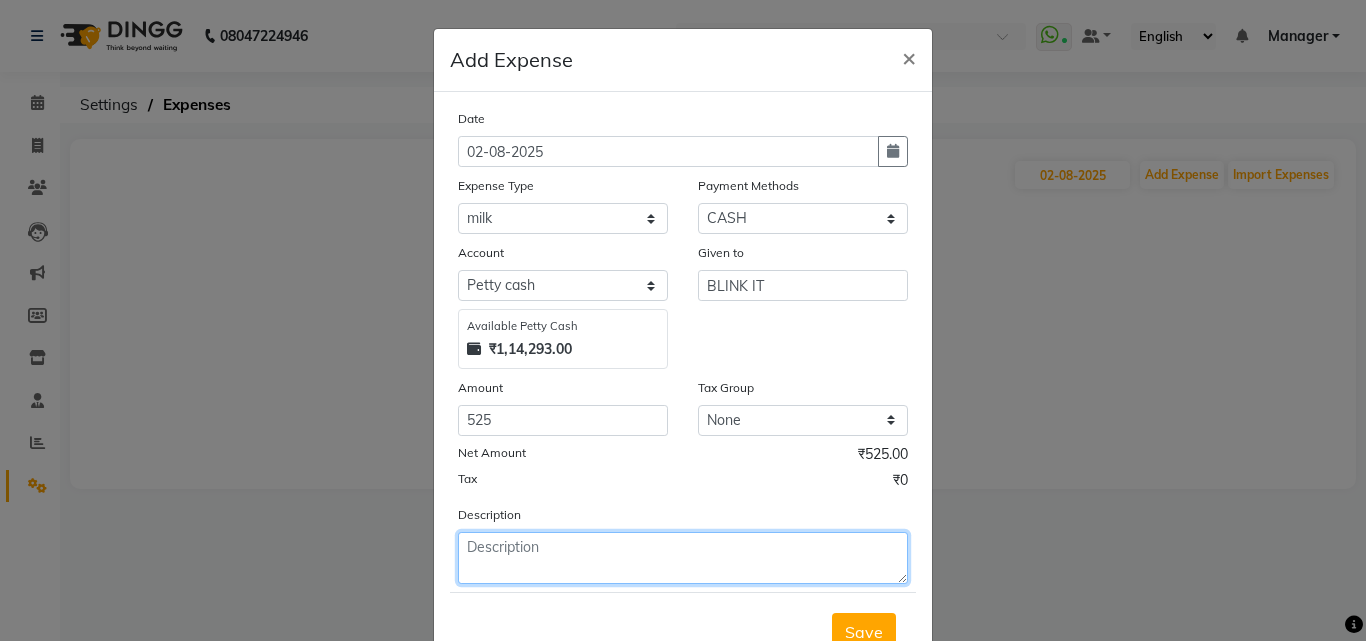 click 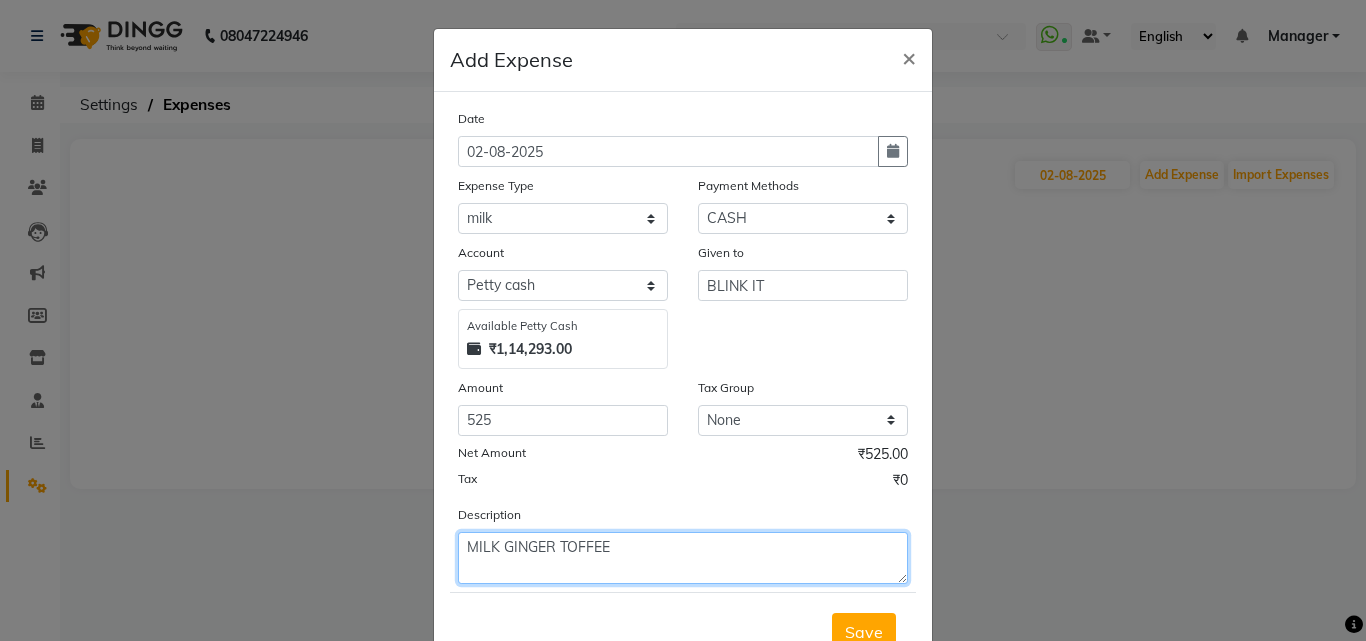 scroll, scrollTop: 75, scrollLeft: 0, axis: vertical 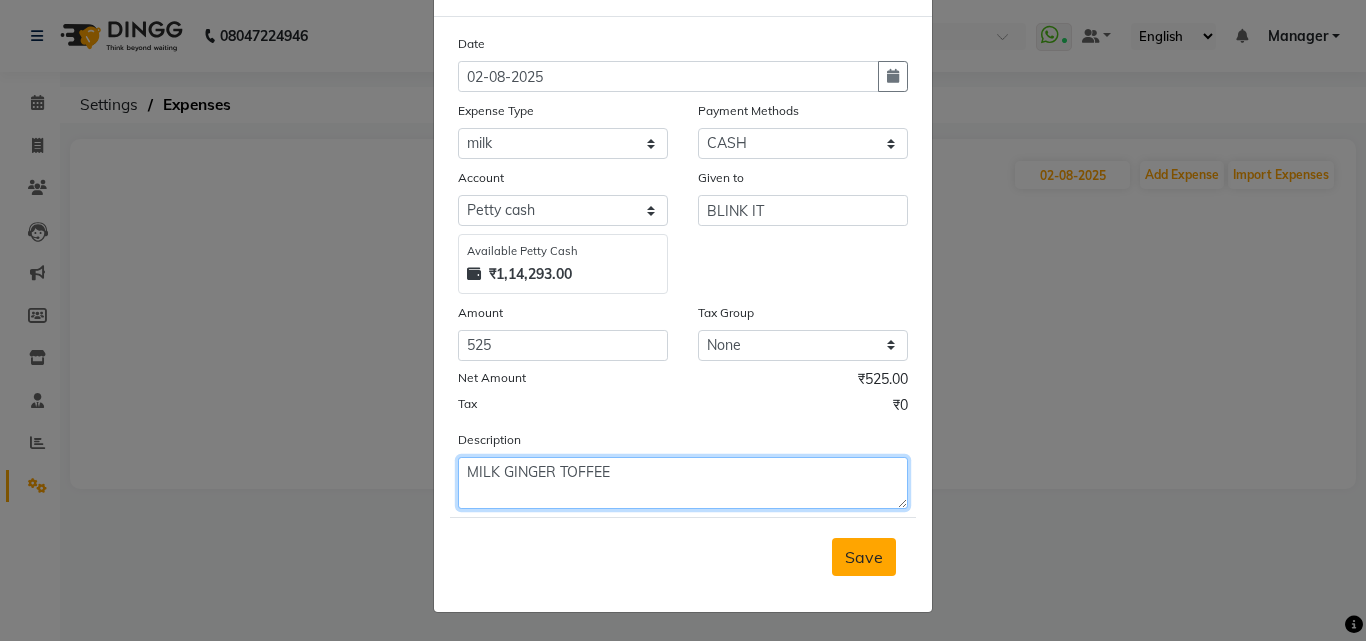 type on "MILK GINGER TOFFEE" 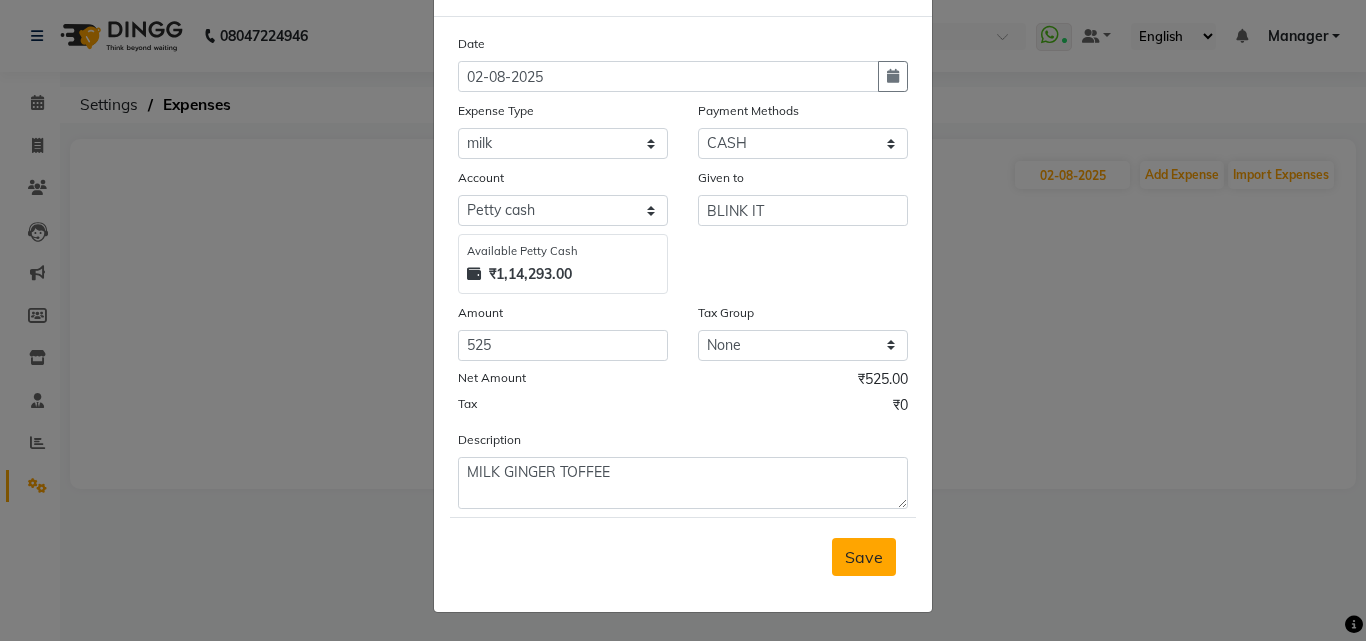 click on "Save" at bounding box center (864, 557) 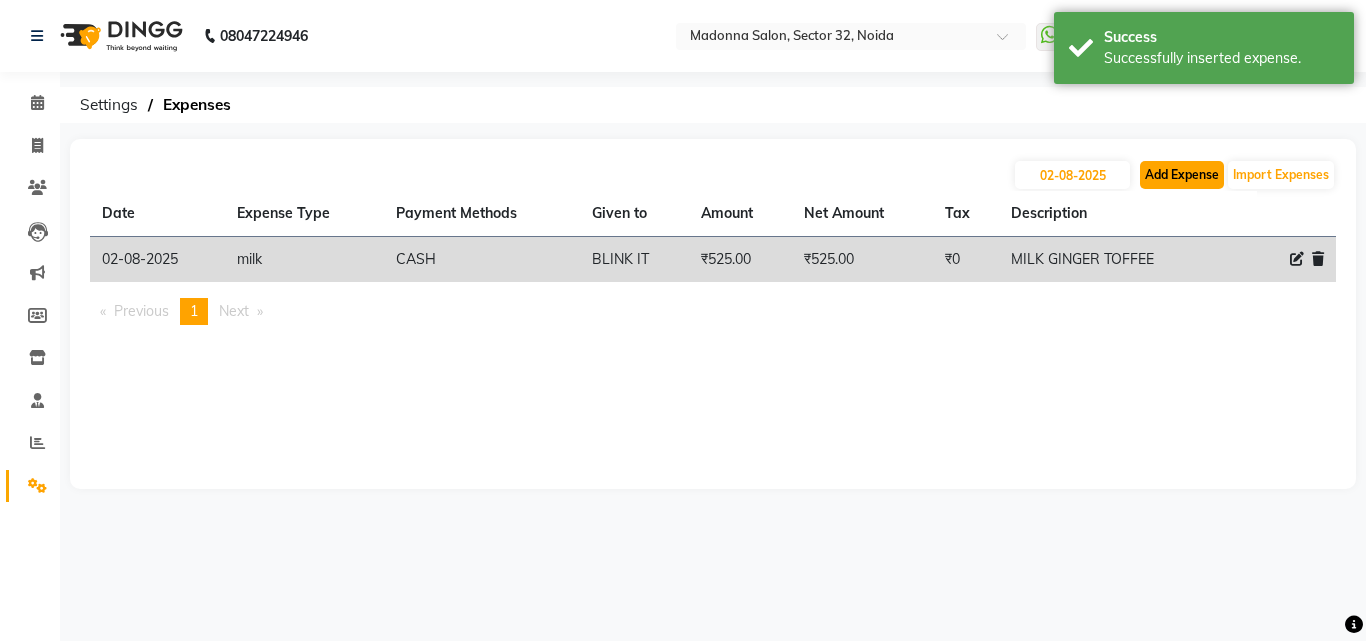 click on "Add Expense" 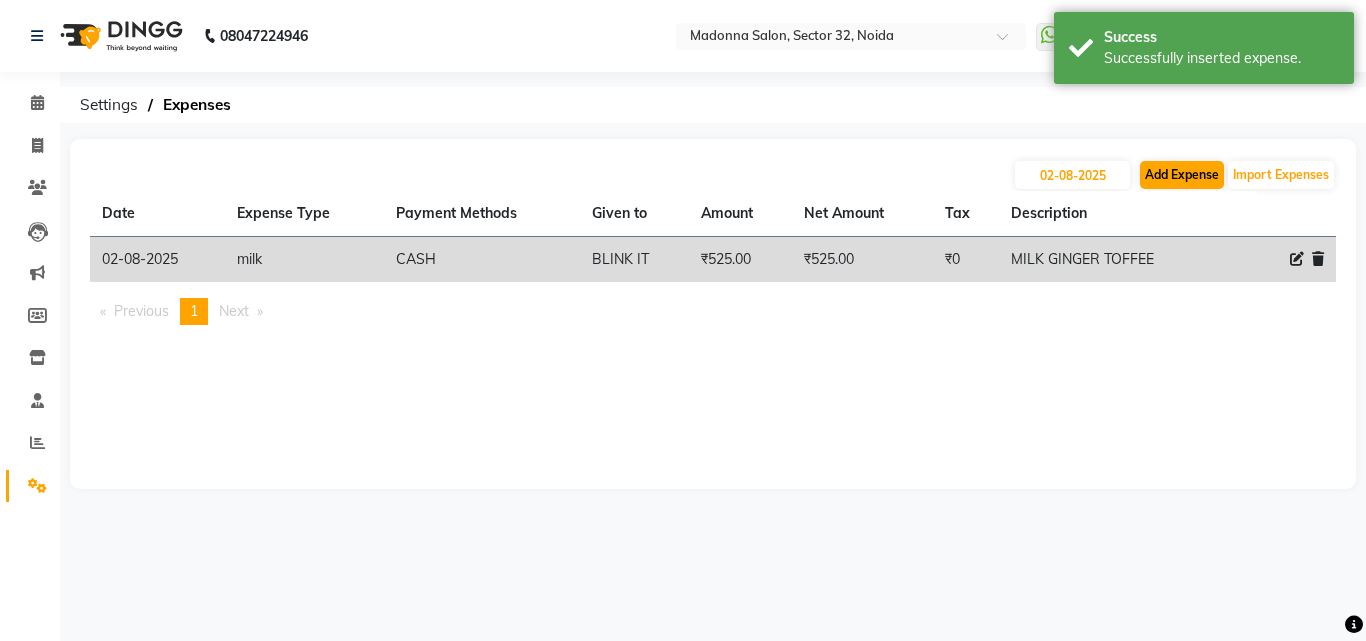select on "1" 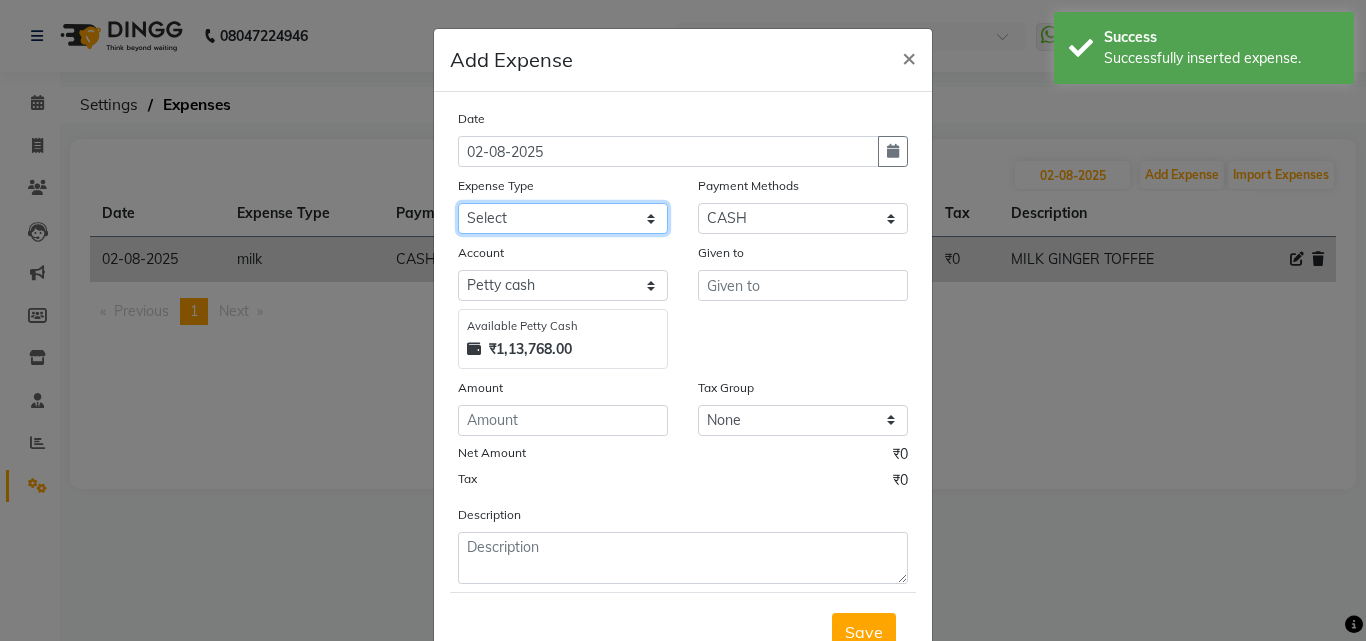 click on "Select 99 STORE Advance Salary BILLS CARDAMOM client change paytm Client Snacks Coffee CONVEYANCE cookies Day book Donation ELECTRICIAN Electricity Bill FARE FOOD EXPENSE Garbage Monthly Expense Ginger Hit Incentive INSTAMART JALJIRA POWDER JEERA POWDER LAUNDARY Lemon Marketing Medical MEMBERSHIP COMISSON milk Misc MOBILE RECHARGE MONEY CHANGE M S COMI Nimbu Payment Other Pantry PAYMENT paytm Tip PLUMBER PRINT ROLL Product PRODUCT iNCENTIVE PURCHASING Recive cash SAFAIWALA Salary salon use SALT staff incentive Staff Snacks SUGAR Tea TIP VISHAL MART WATER ZEPTO" 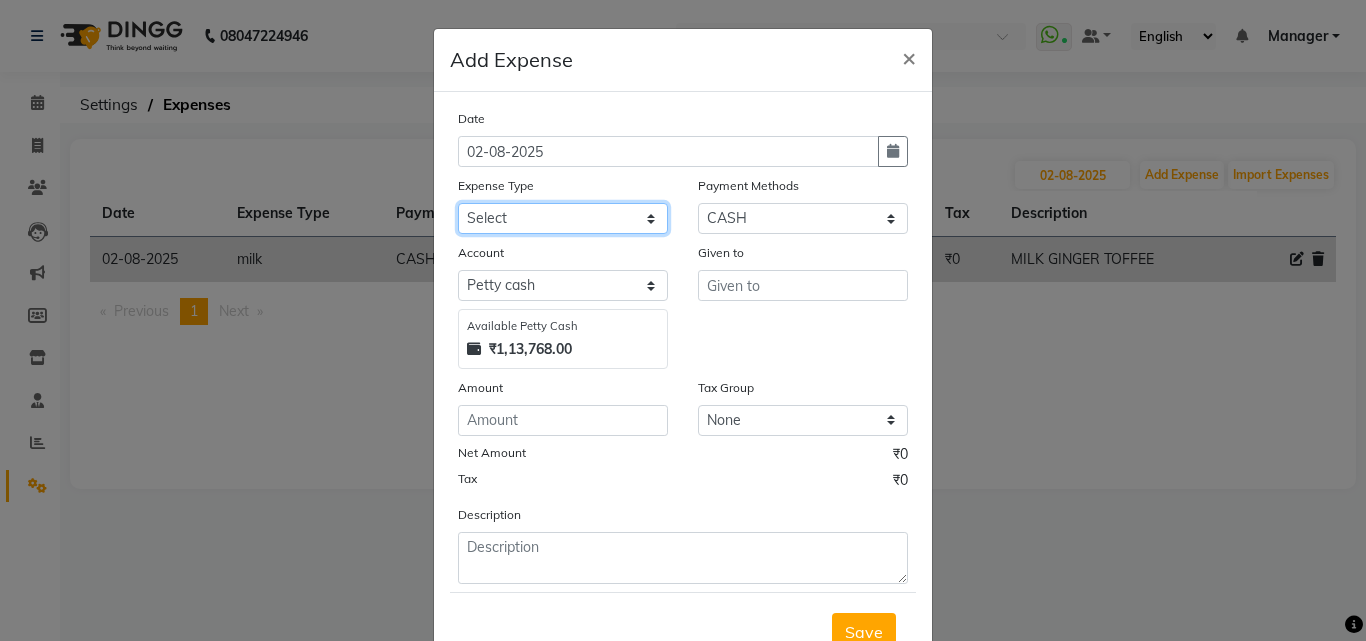 select on "12172" 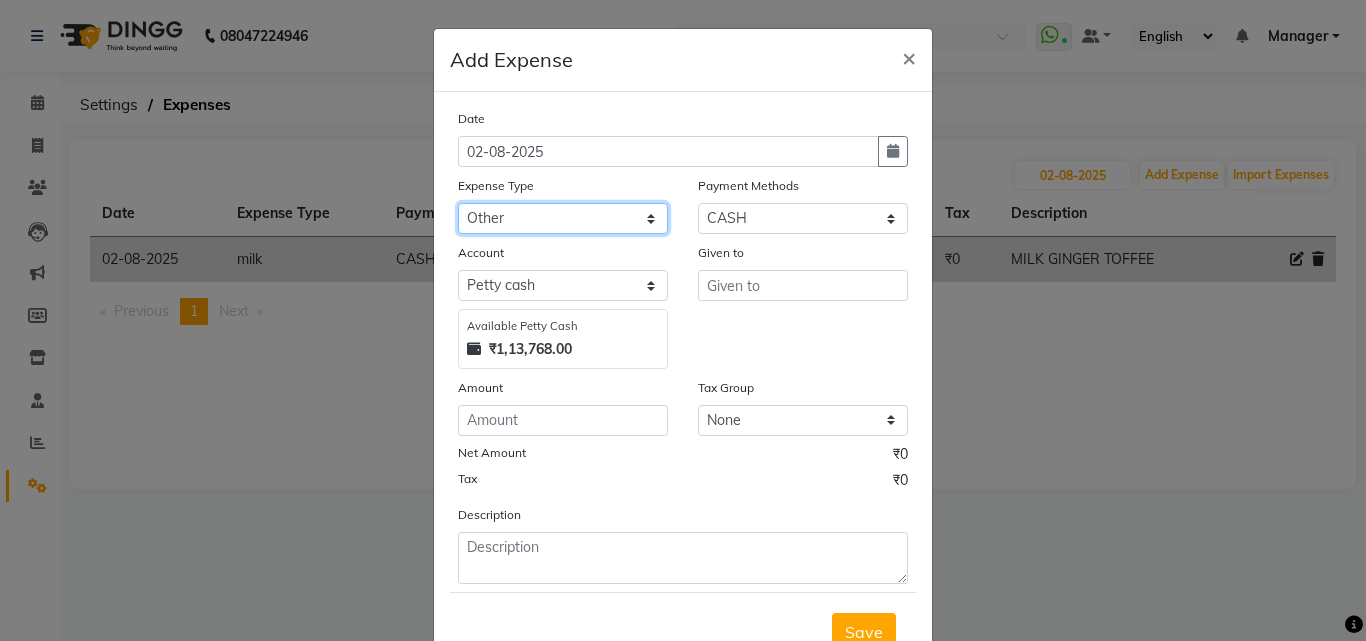 click on "Select 99 STORE Advance Salary BILLS CARDAMOM client change paytm Client Snacks Coffee CONVEYANCE cookies Day book Donation ELECTRICIAN Electricity Bill FARE FOOD EXPENSE Garbage Monthly Expense Ginger Hit Incentive INSTAMART JALJIRA POWDER JEERA POWDER LAUNDARY Lemon Marketing Medical MEMBERSHIP COMISSON milk Misc MOBILE RECHARGE MONEY CHANGE M S COMI Nimbu Payment Other Pantry PAYMENT paytm Tip PLUMBER PRINT ROLL Product PRODUCT iNCENTIVE PURCHASING Recive cash SAFAIWALA Salary salon use SALT staff incentive Staff Snacks SUGAR Tea TIP VISHAL MART WATER ZEPTO" 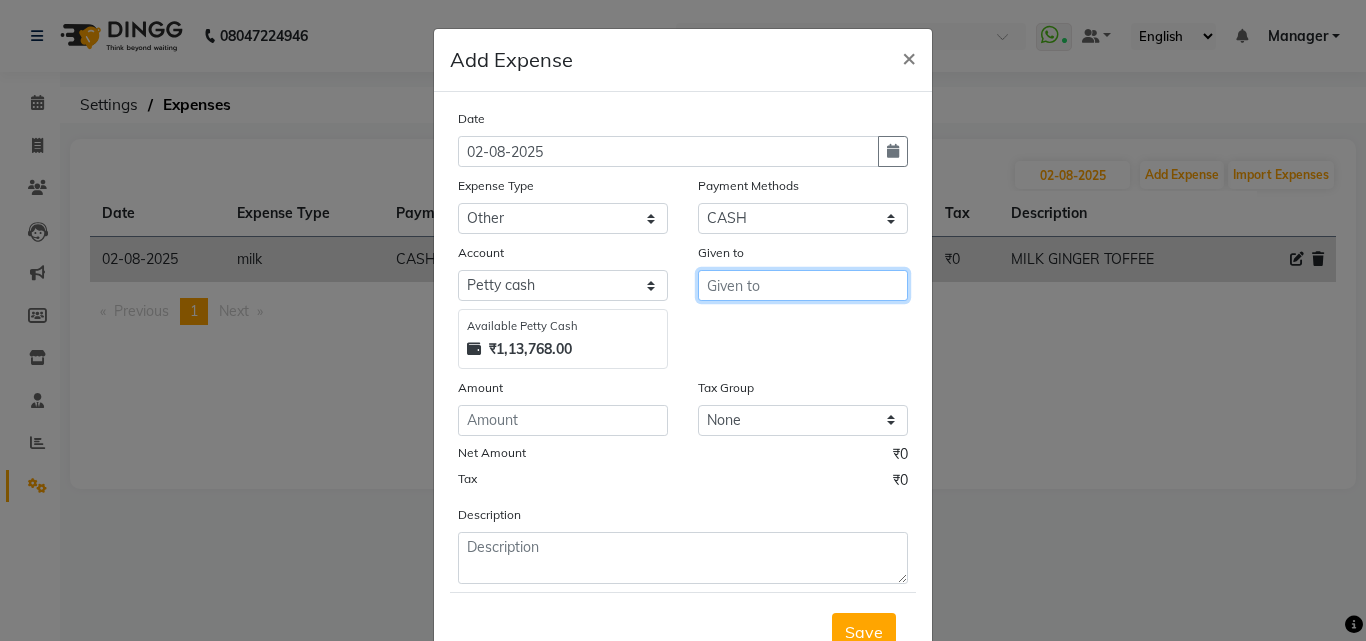 click at bounding box center (803, 285) 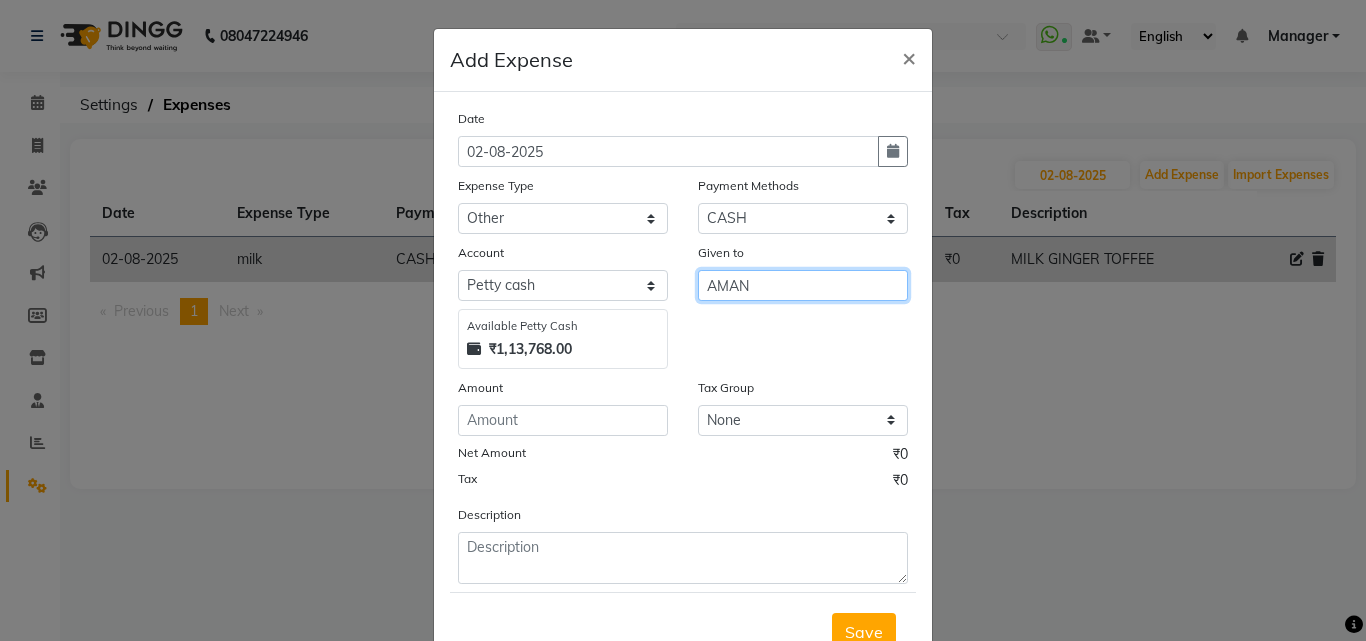 type on "AMAN" 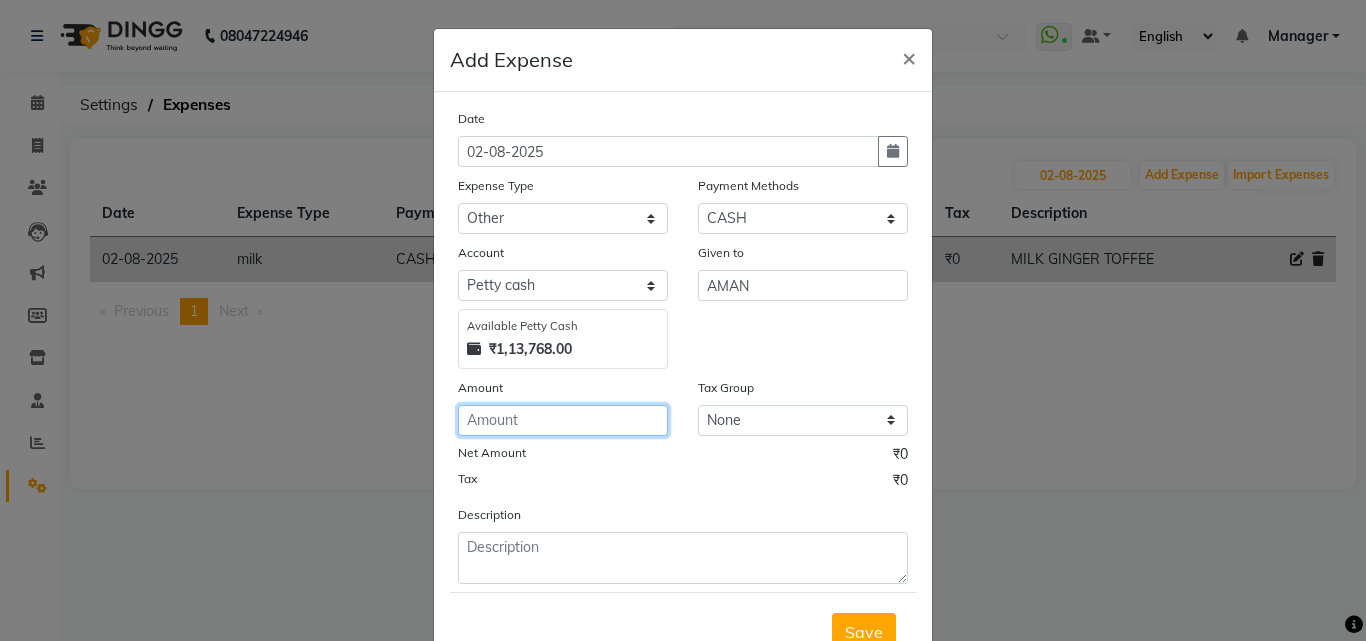 click 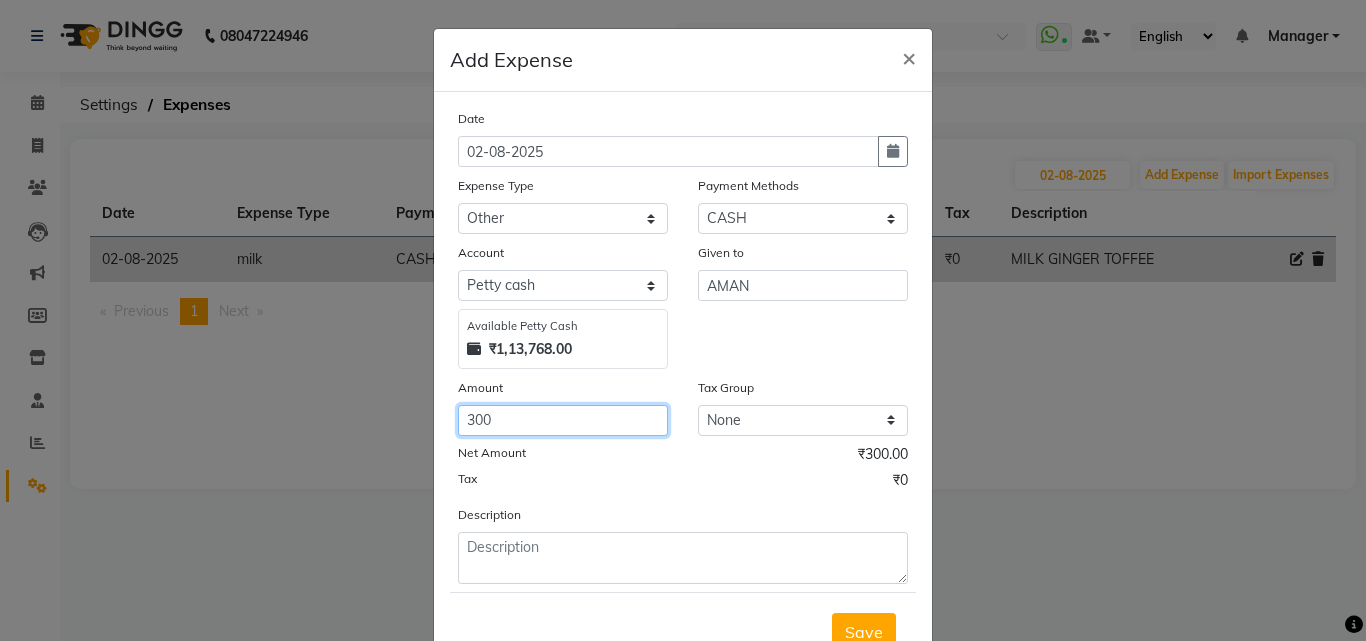 type on "300" 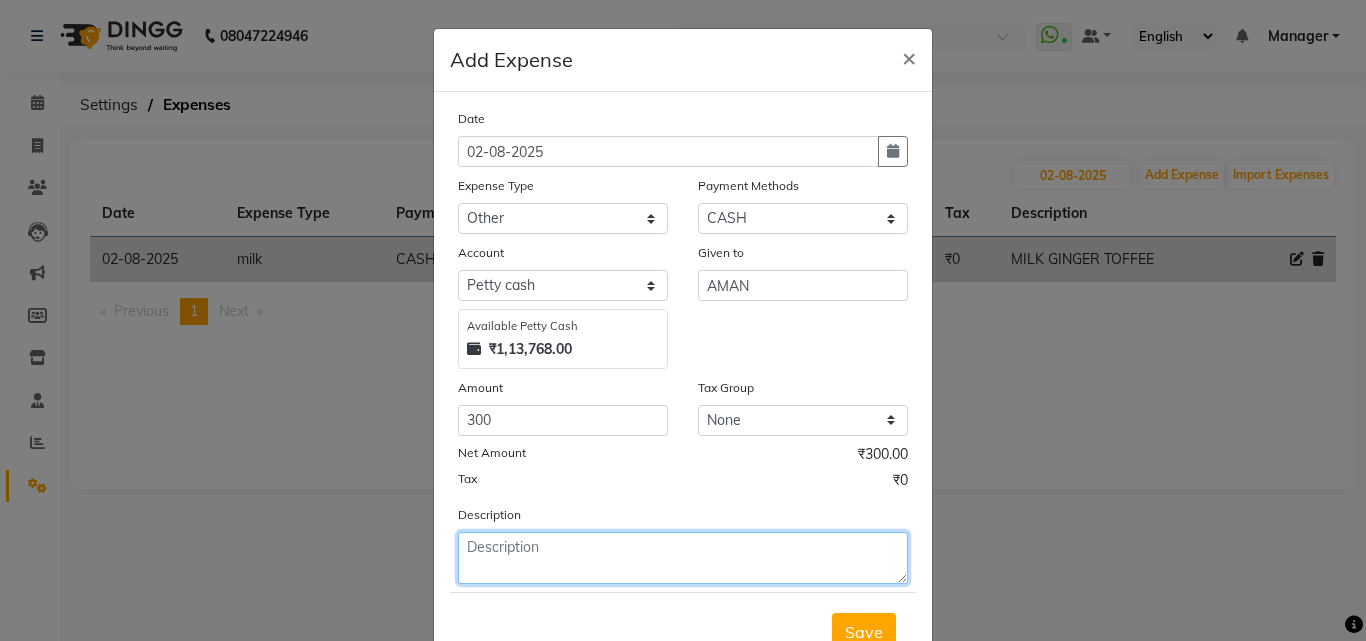 click 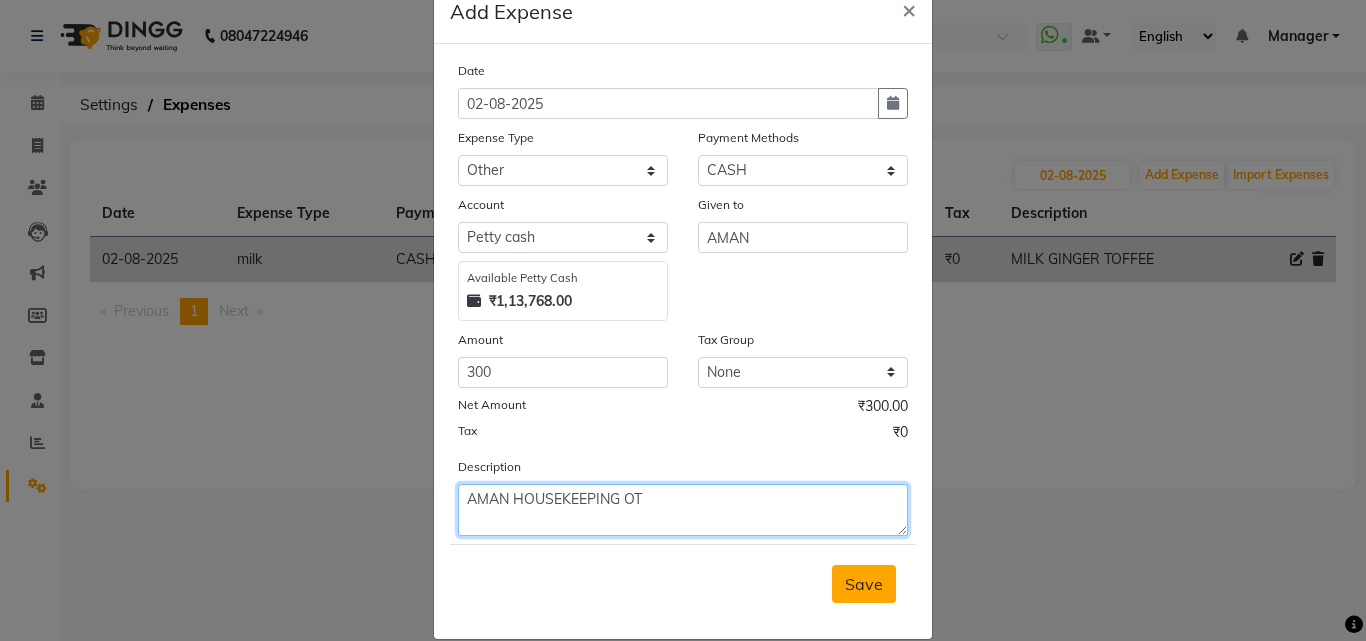 scroll, scrollTop: 75, scrollLeft: 0, axis: vertical 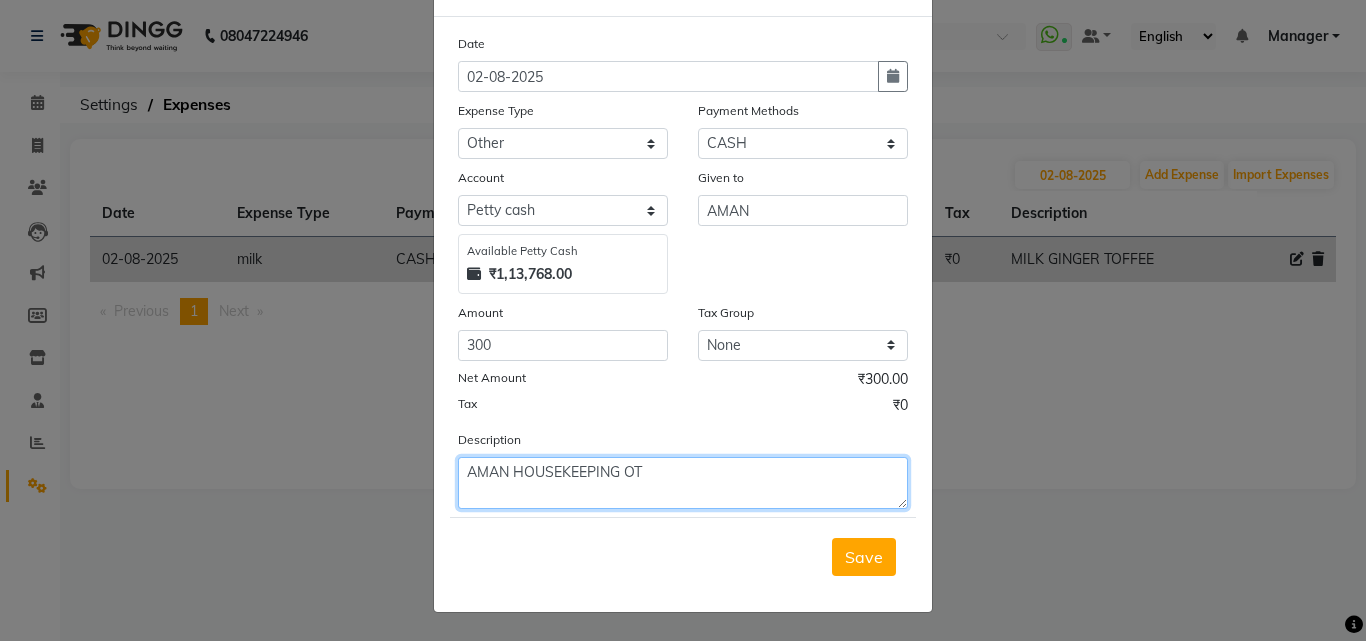 type on "AMAN HOUSEKEEPING OT" 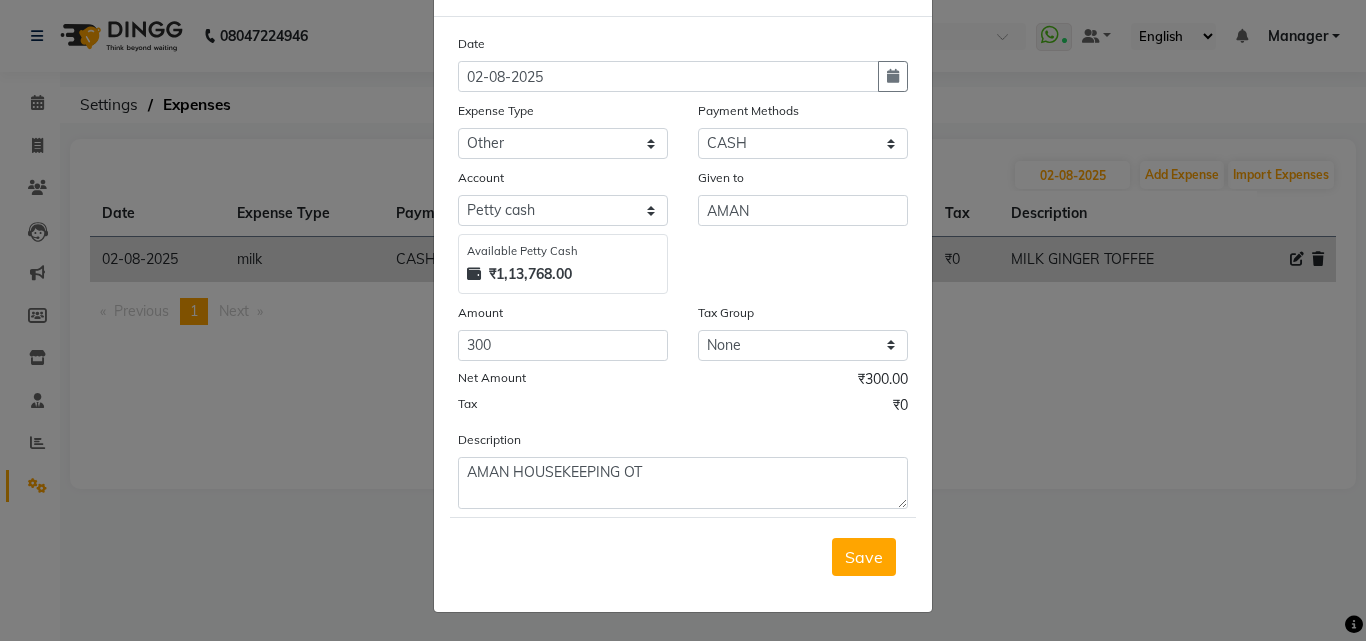 click on "Save" at bounding box center (864, 557) 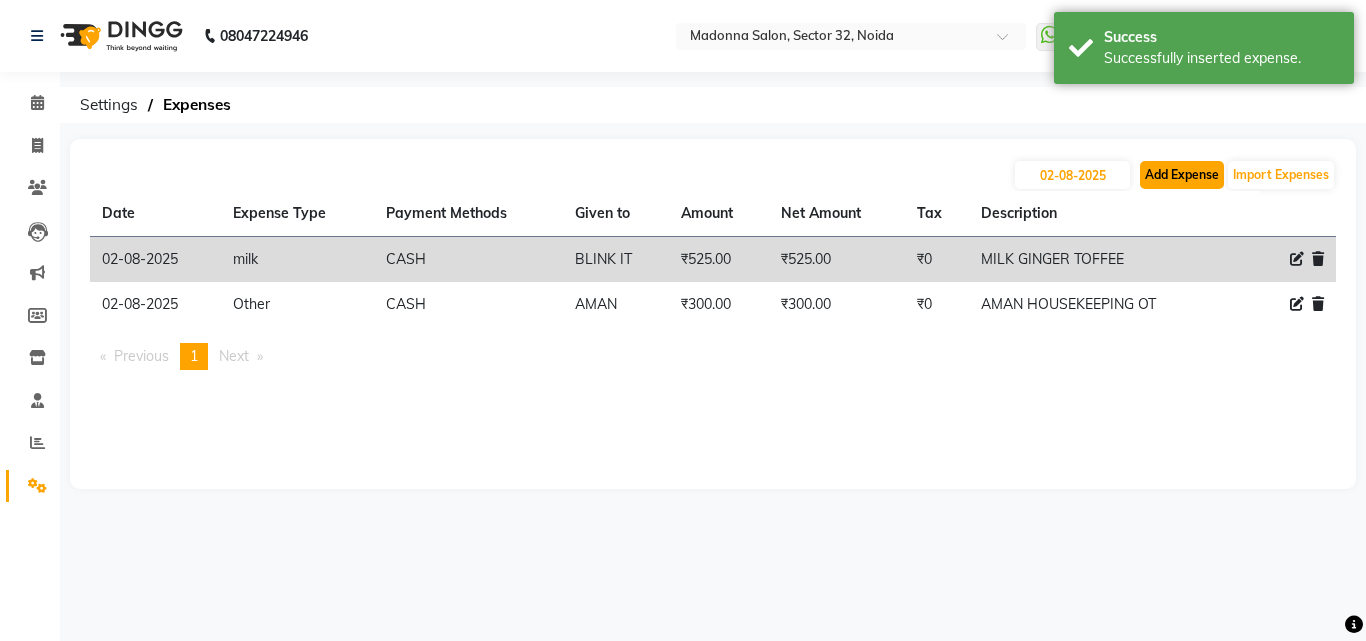 click on "Add Expense" 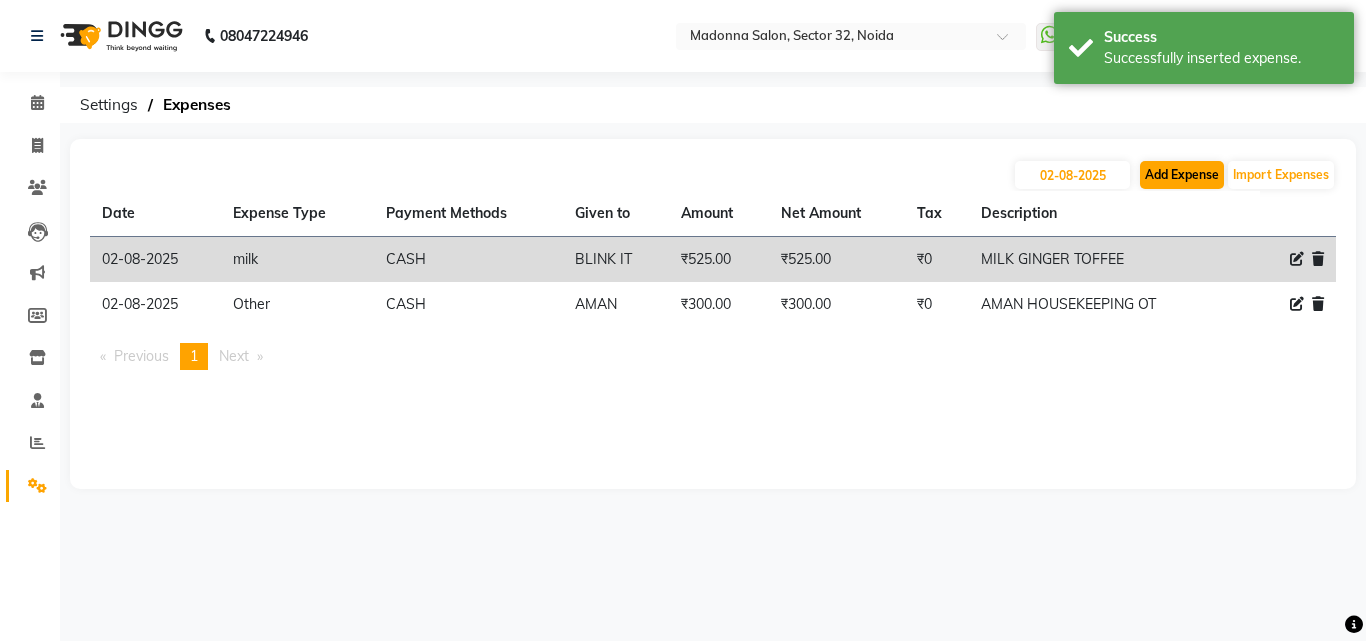 select on "1" 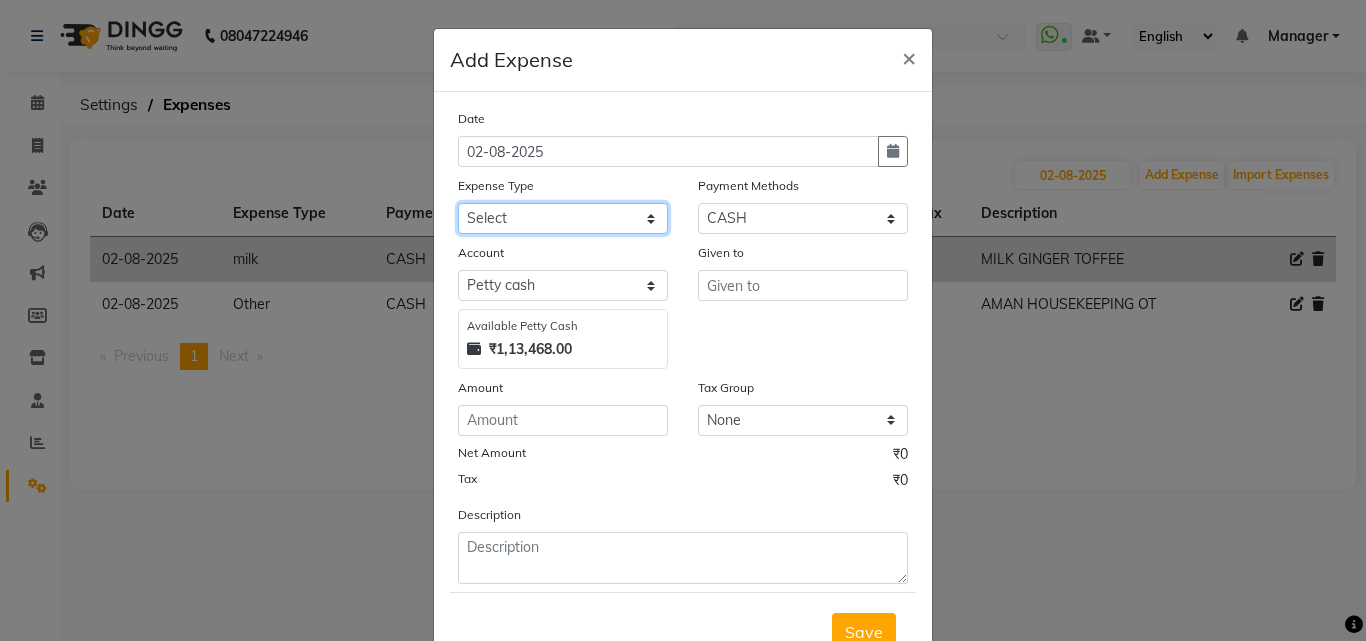 click on "Select 99 STORE Advance Salary BILLS CARDAMOM client change paytm Client Snacks Coffee CONVEYANCE cookies Day book Donation ELECTRICIAN Electricity Bill FARE FOOD EXPENSE Garbage Monthly Expense Ginger Hit Incentive INSTAMART JALJIRA POWDER JEERA POWDER LAUNDARY Lemon Marketing Medical MEMBERSHIP COMISSON milk Misc MOBILE RECHARGE MONEY CHANGE M S COMI Nimbu Payment Other Pantry PAYMENT paytm Tip PLUMBER PRINT ROLL Product PRODUCT iNCENTIVE PURCHASING Recive cash SAFAIWALA Salary salon use SALT staff incentive Staff Snacks SUGAR Tea TIP VISHAL MART WATER ZEPTO" 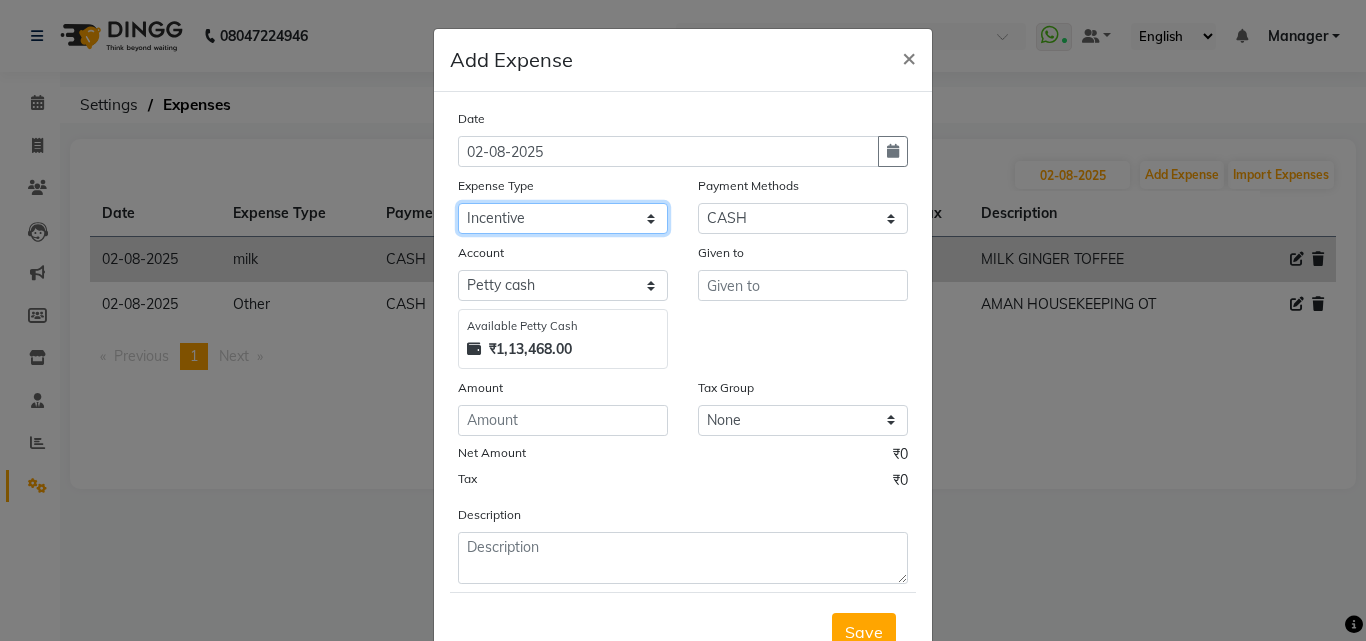 click on "Select 99 STORE Advance Salary BILLS CARDAMOM client change paytm Client Snacks Coffee CONVEYANCE cookies Day book Donation ELECTRICIAN Electricity Bill FARE FOOD EXPENSE Garbage Monthly Expense Ginger Hit Incentive INSTAMART JALJIRA POWDER JEERA POWDER LAUNDARY Lemon Marketing Medical MEMBERSHIP COMISSON milk Misc MOBILE RECHARGE MONEY CHANGE M S COMI Nimbu Payment Other Pantry PAYMENT paytm Tip PLUMBER PRINT ROLL Product PRODUCT iNCENTIVE PURCHASING Recive cash SAFAIWALA Salary salon use SALT staff incentive Staff Snacks SUGAR Tea TIP VISHAL MART WATER ZEPTO" 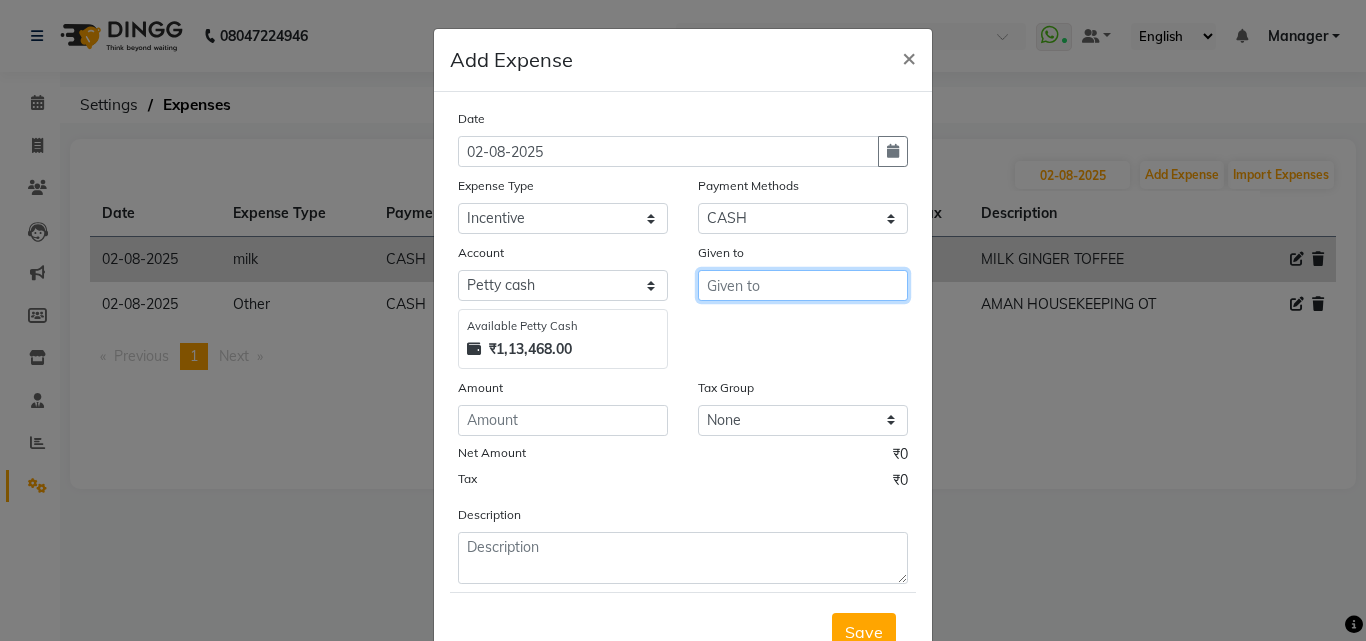click at bounding box center [803, 285] 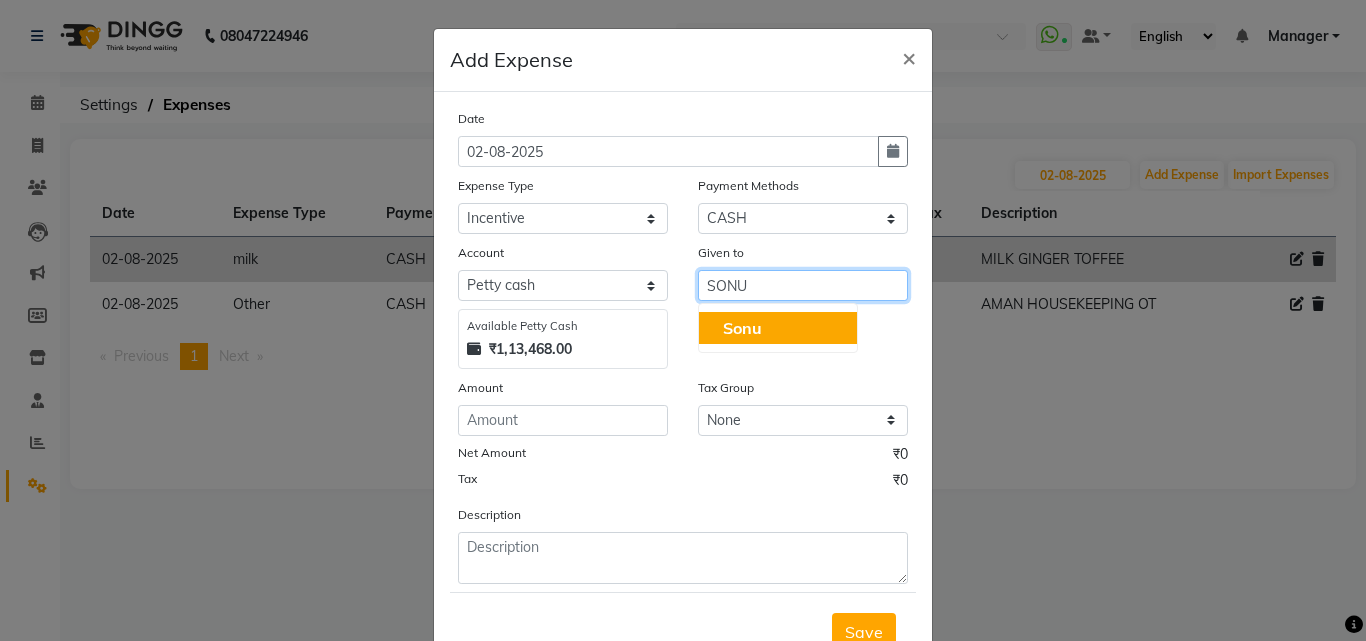 type on "SONU" 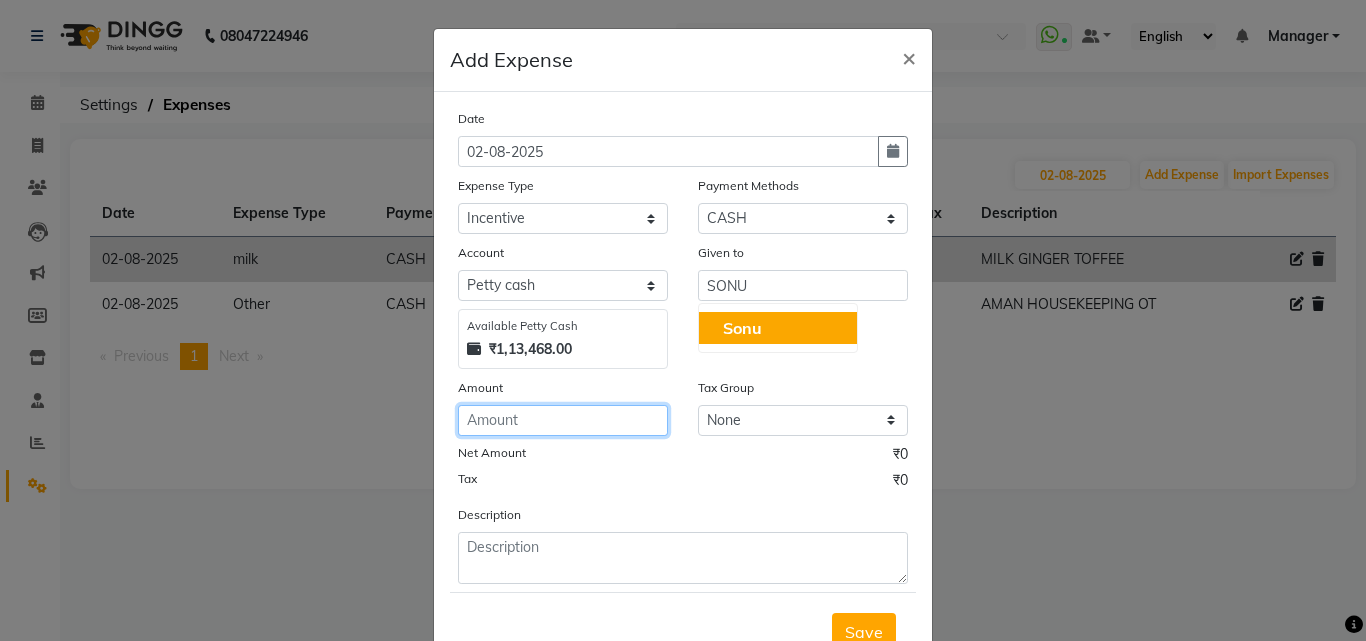 click 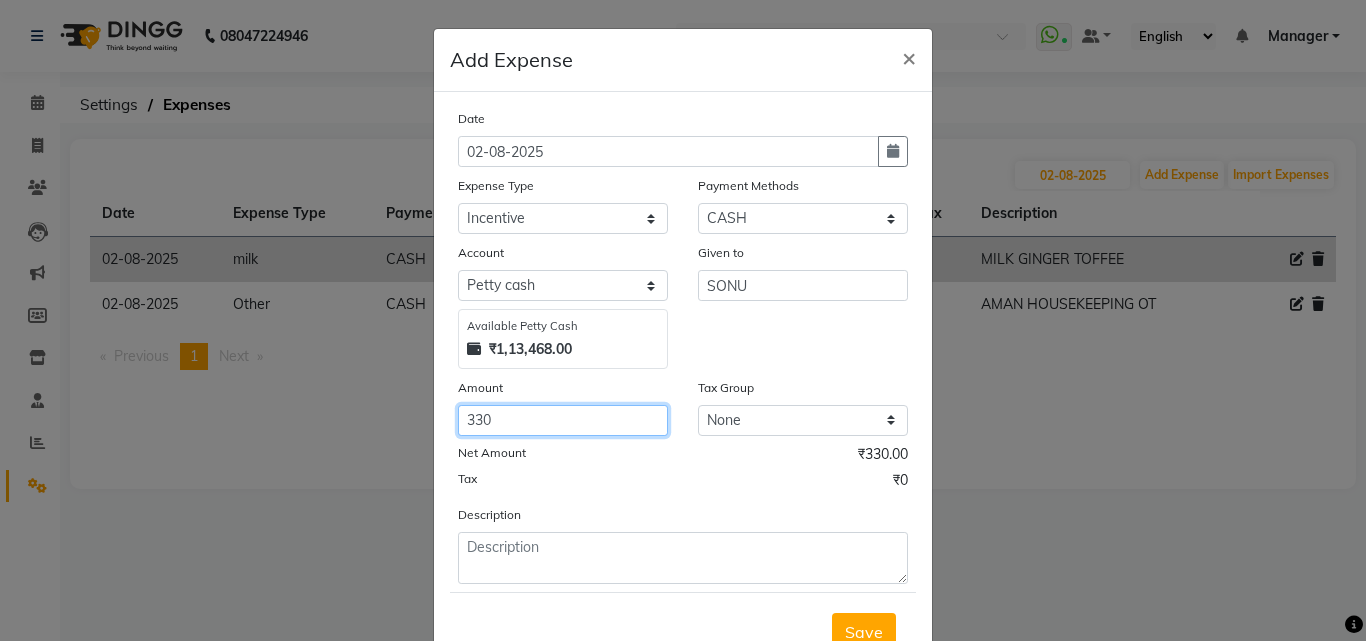 type on "330" 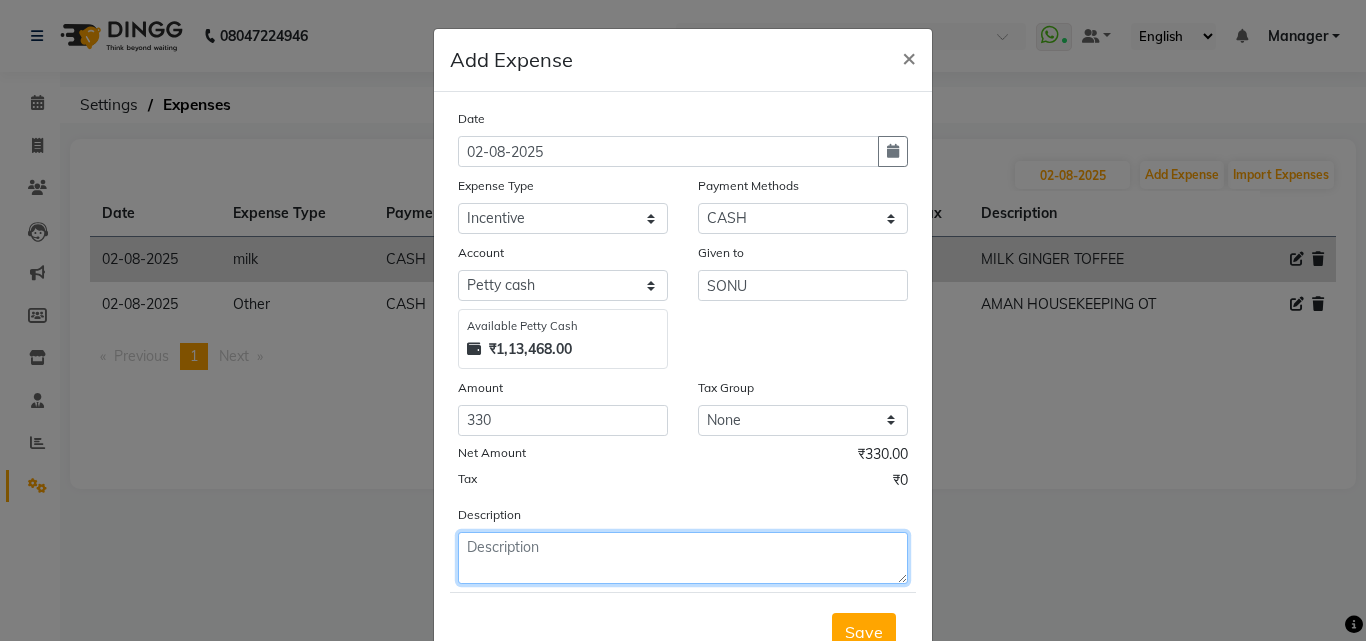 click 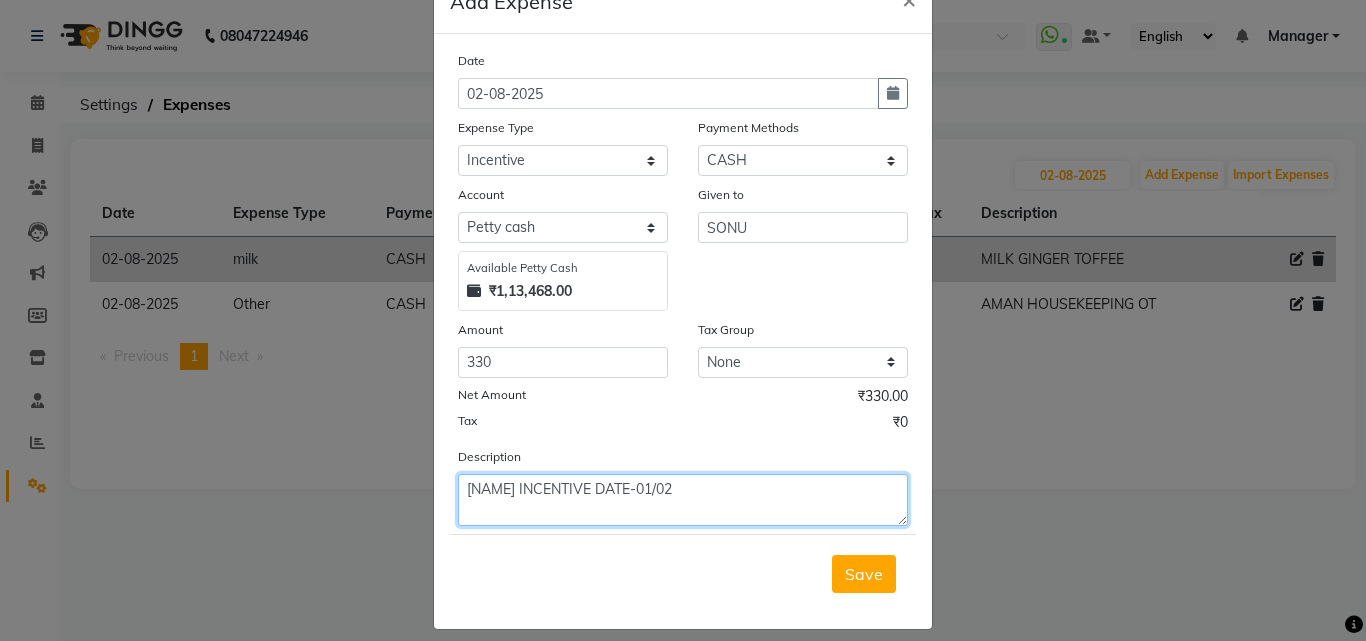 scroll, scrollTop: 75, scrollLeft: 0, axis: vertical 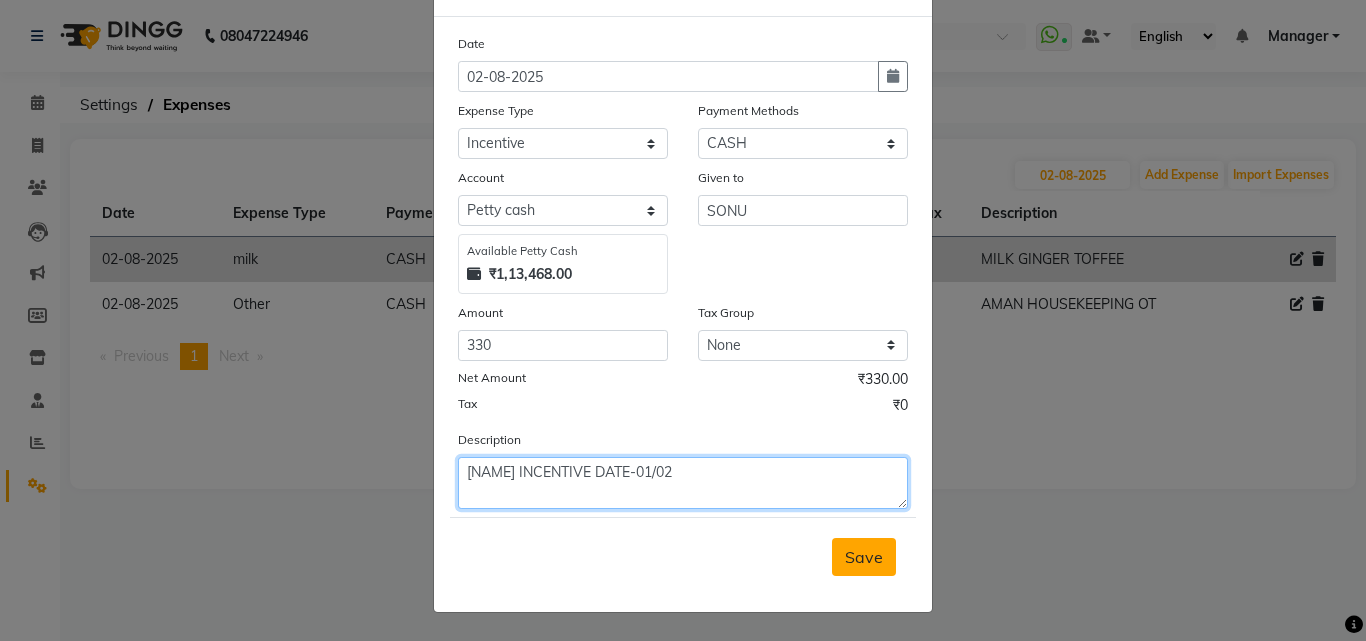 type on "[NAME] INCENTIVE DATE-01/02" 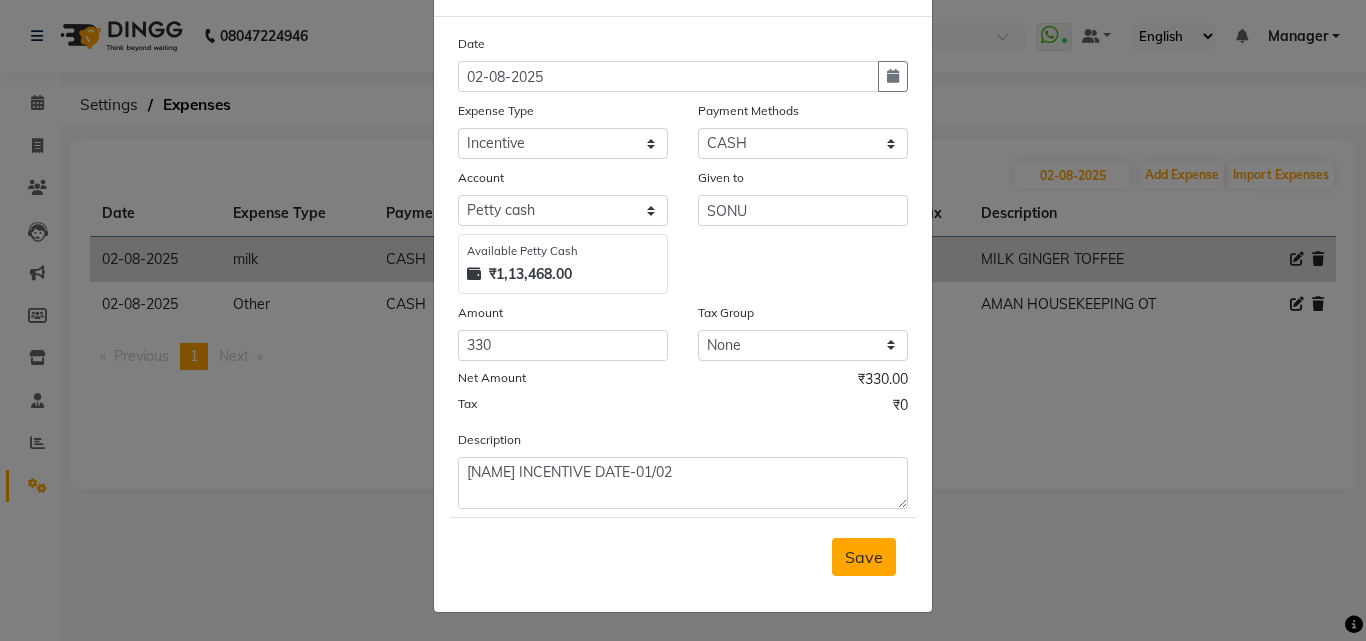 click on "Save" at bounding box center [864, 557] 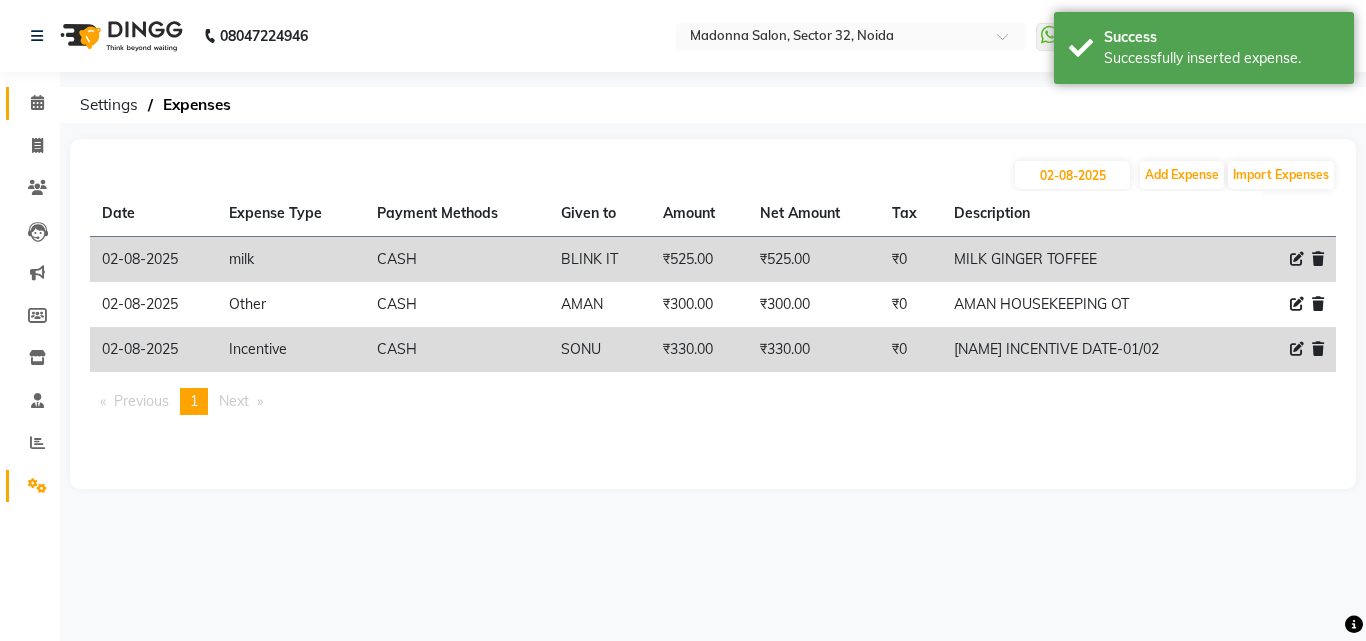 click 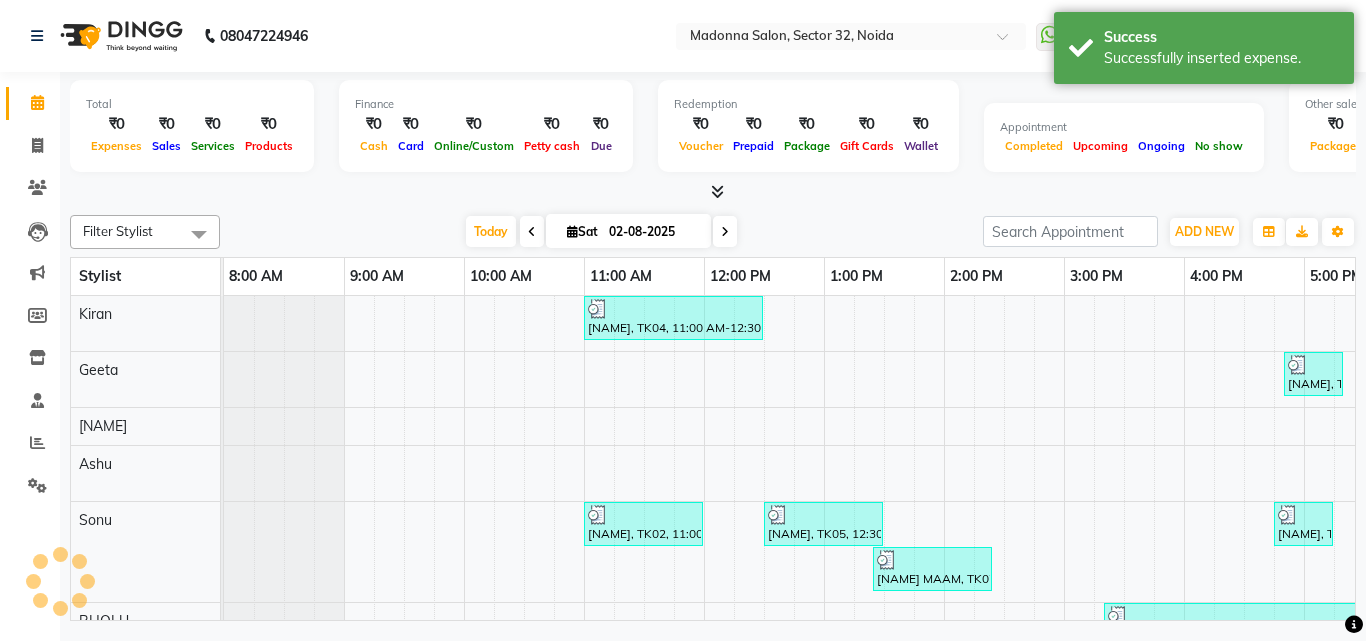 scroll, scrollTop: 0, scrollLeft: 0, axis: both 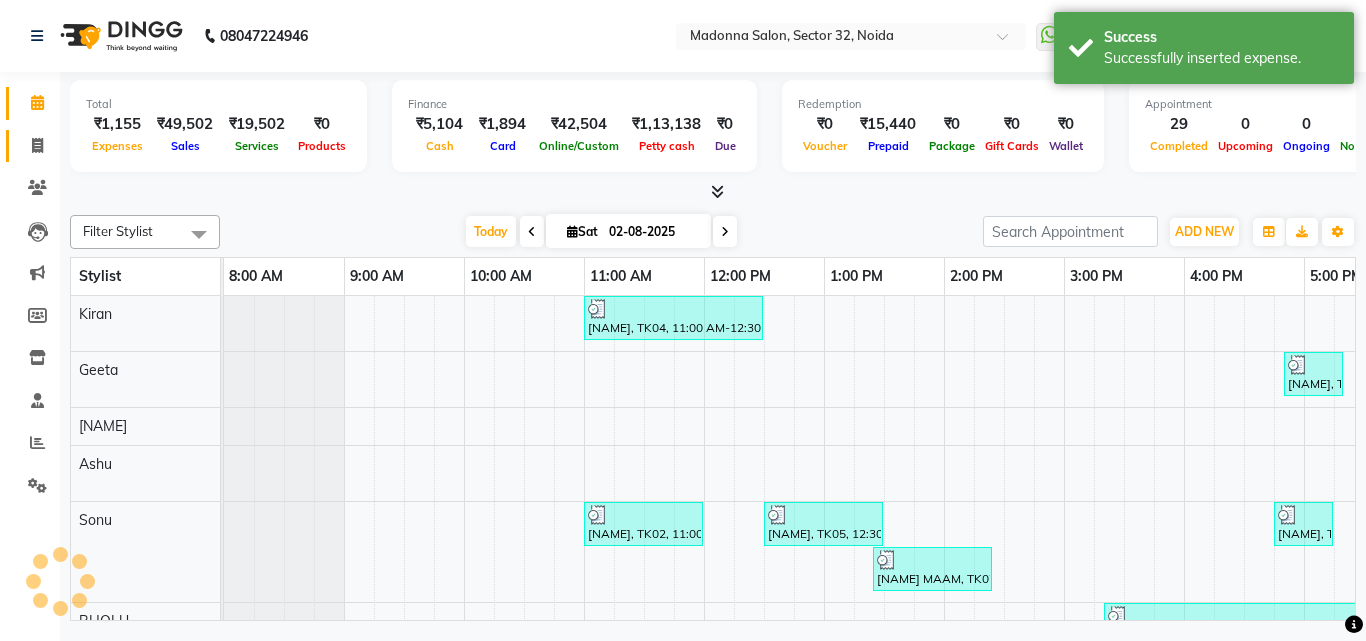 click 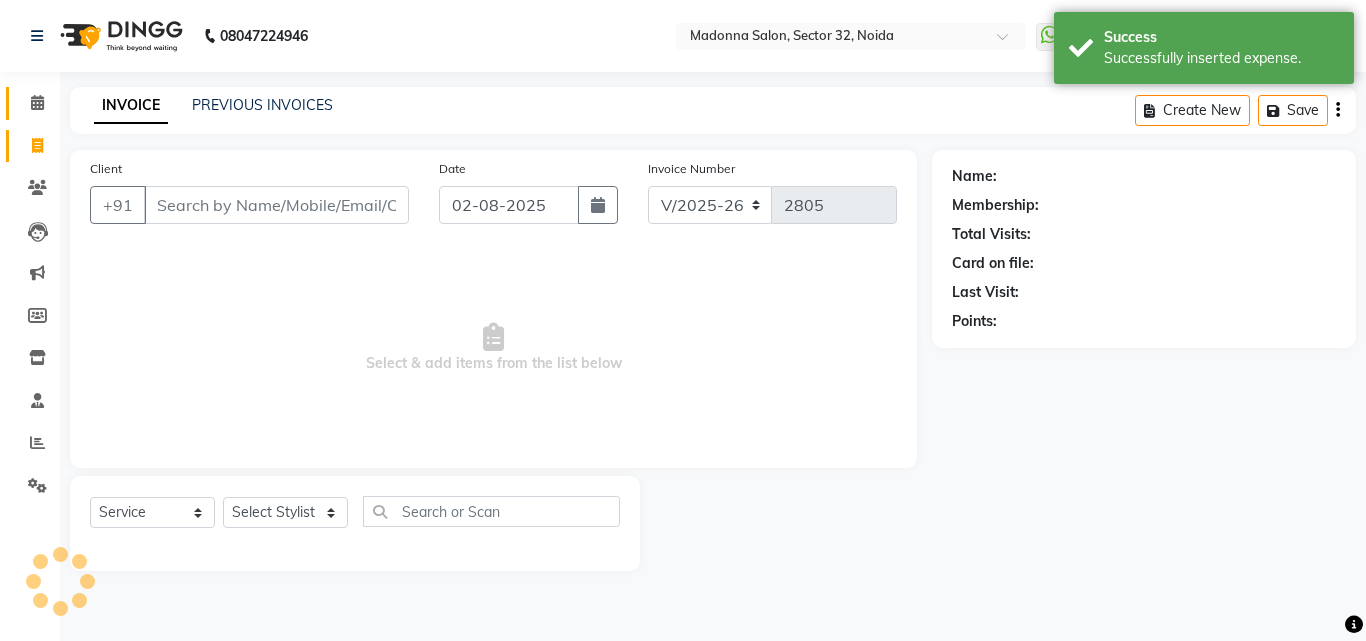 click 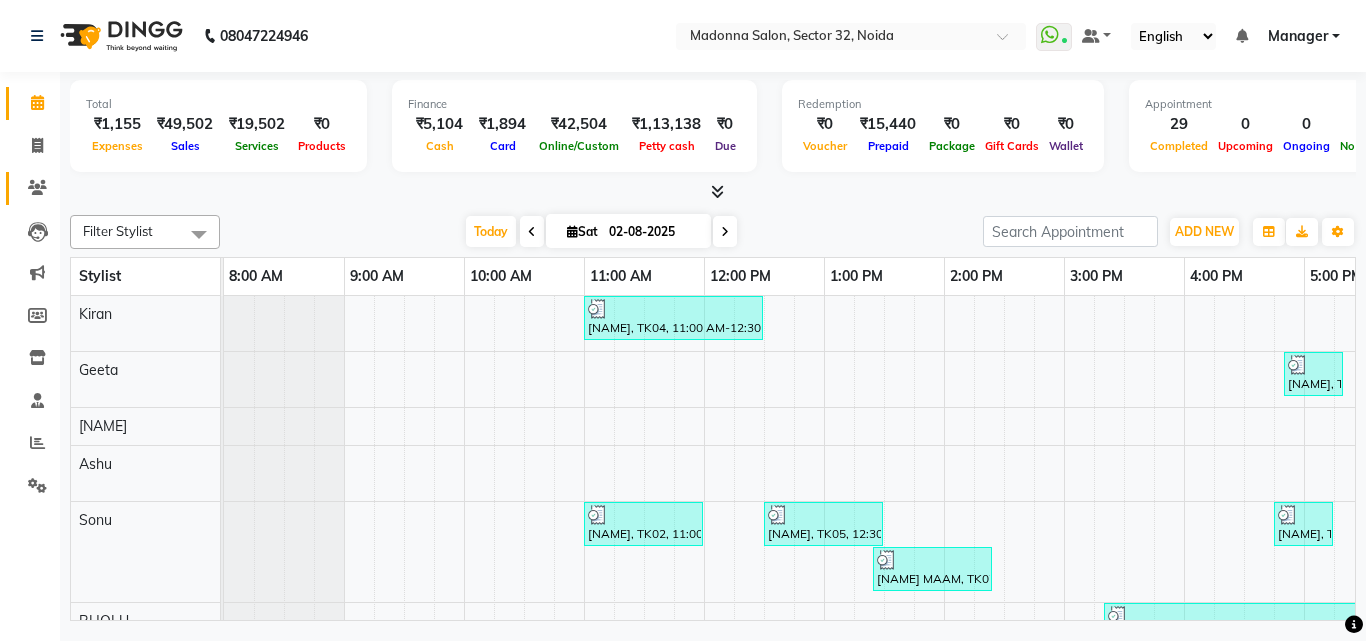 click on "Clients" 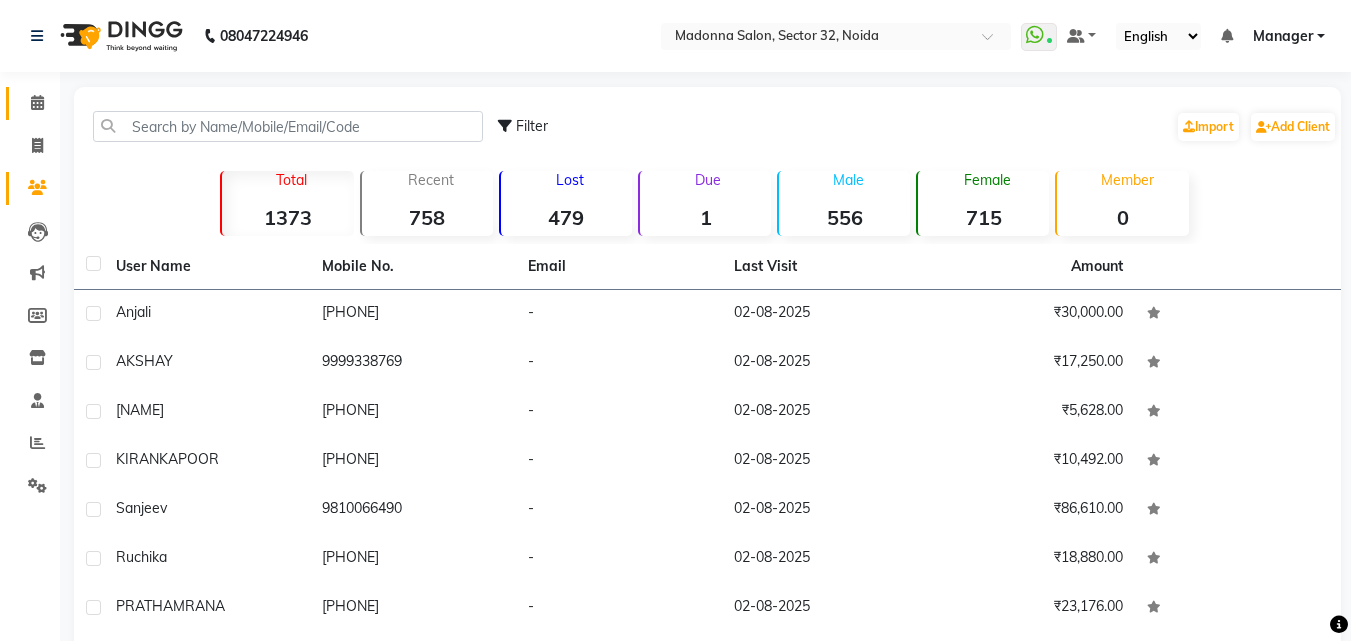 click 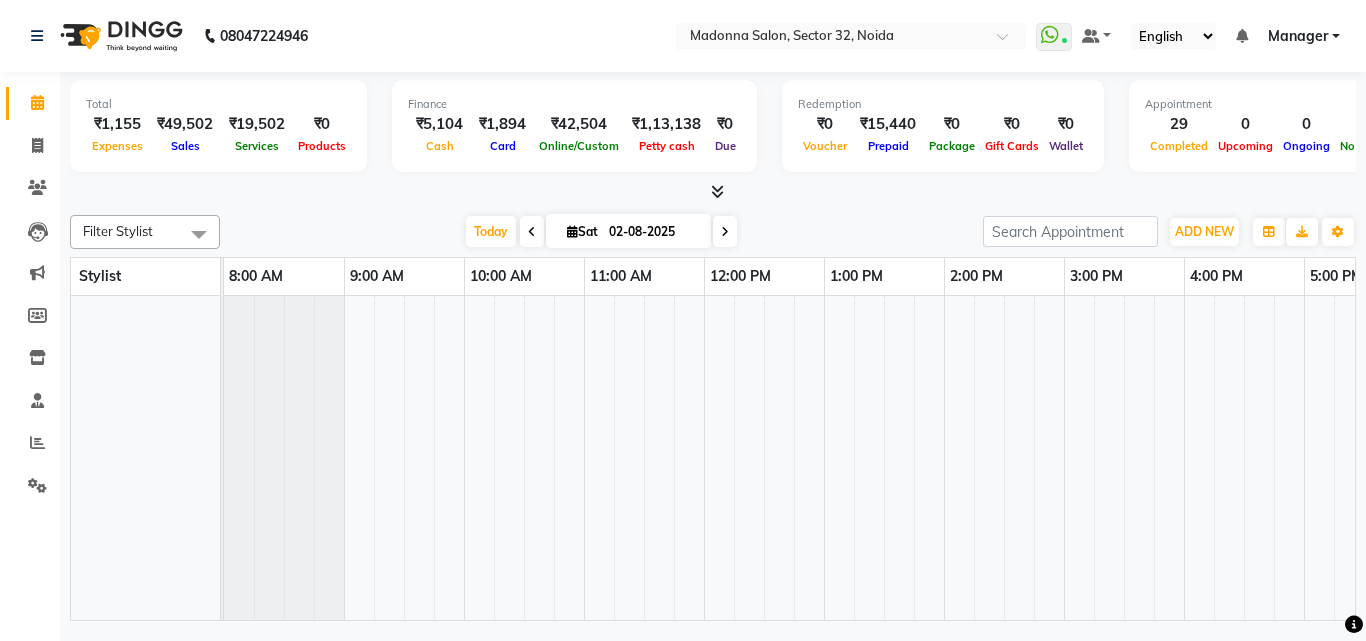 scroll, scrollTop: 0, scrollLeft: 0, axis: both 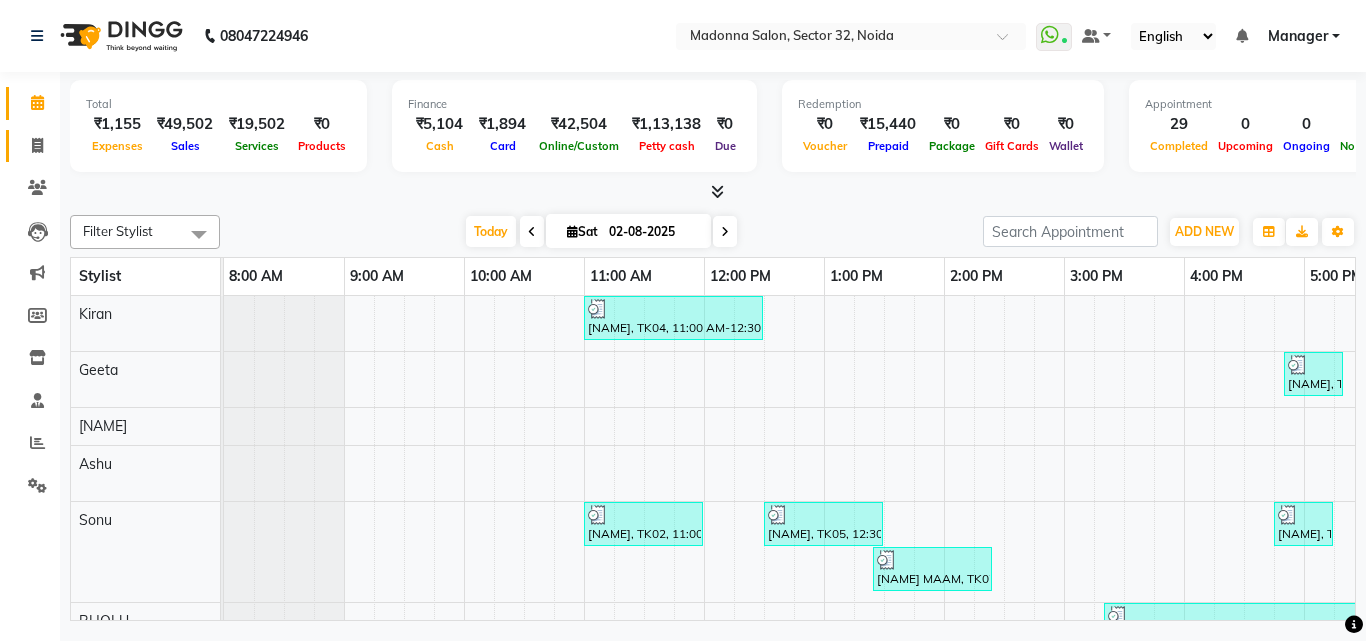 click 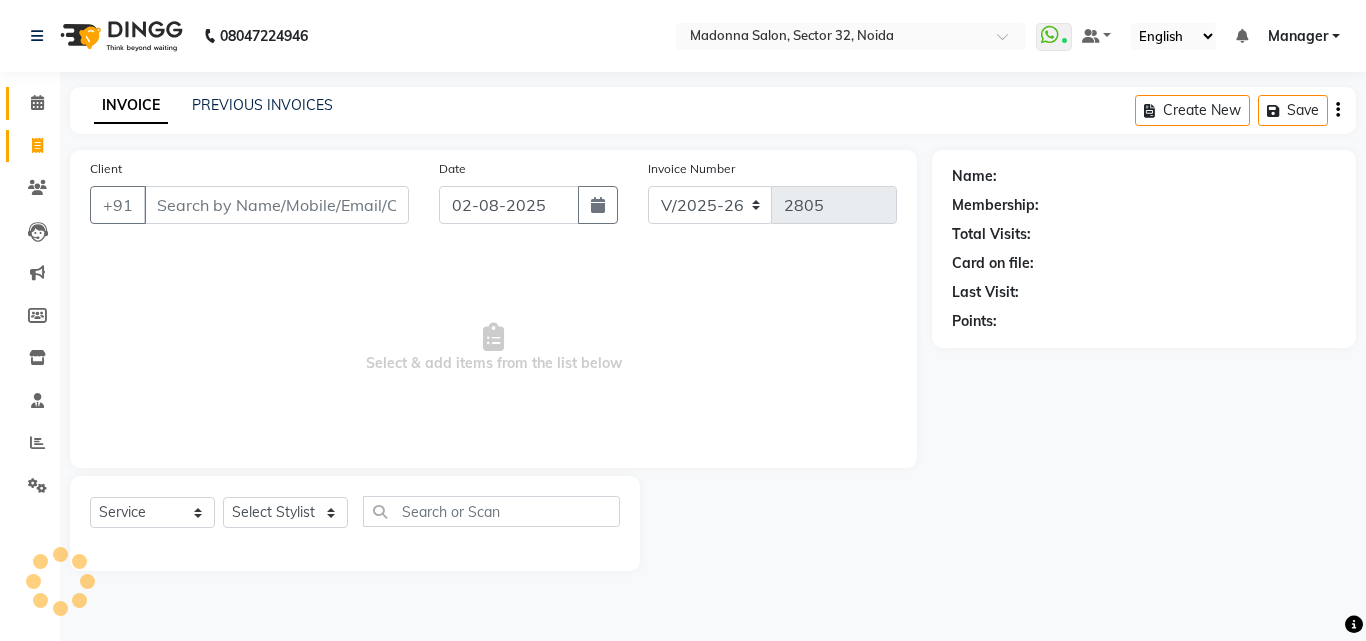click 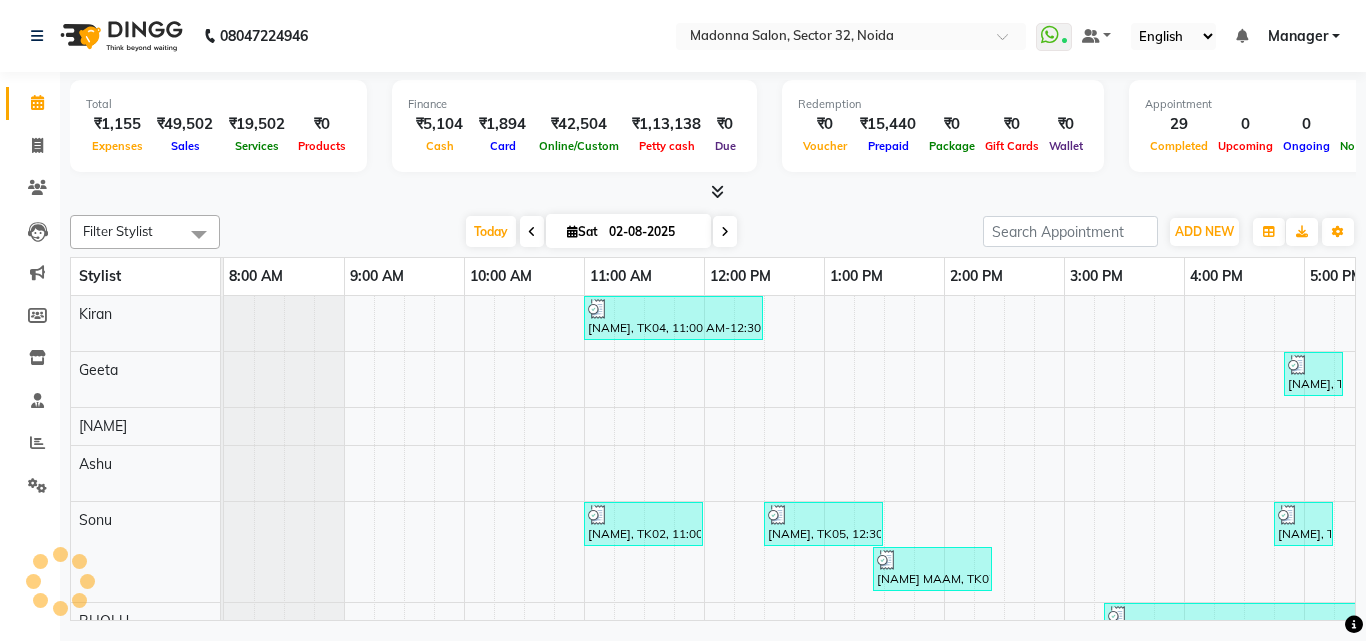 scroll, scrollTop: 0, scrollLeft: 0, axis: both 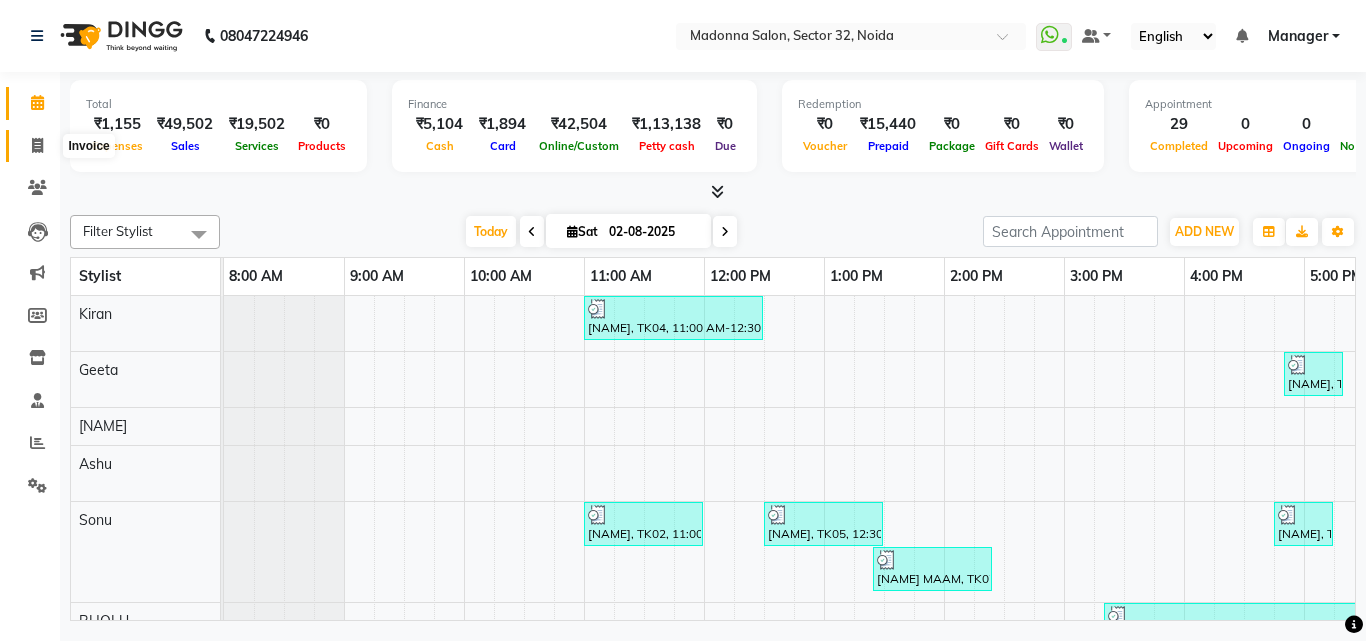 click 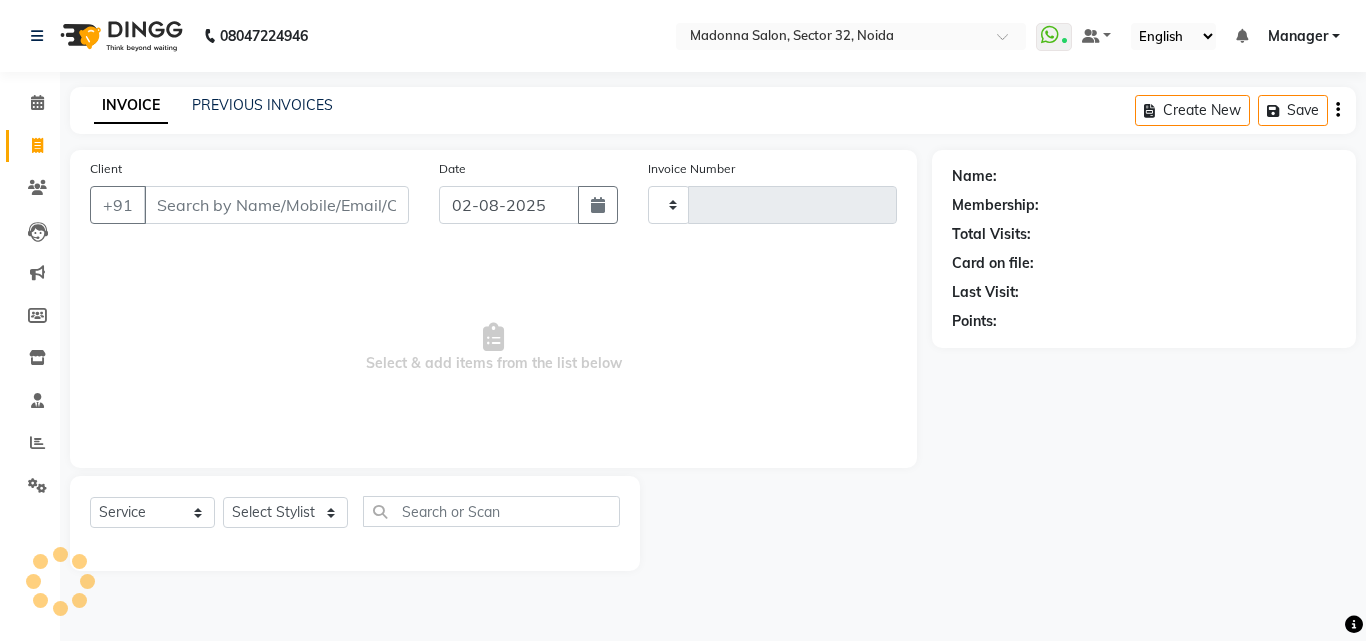 type on "2805" 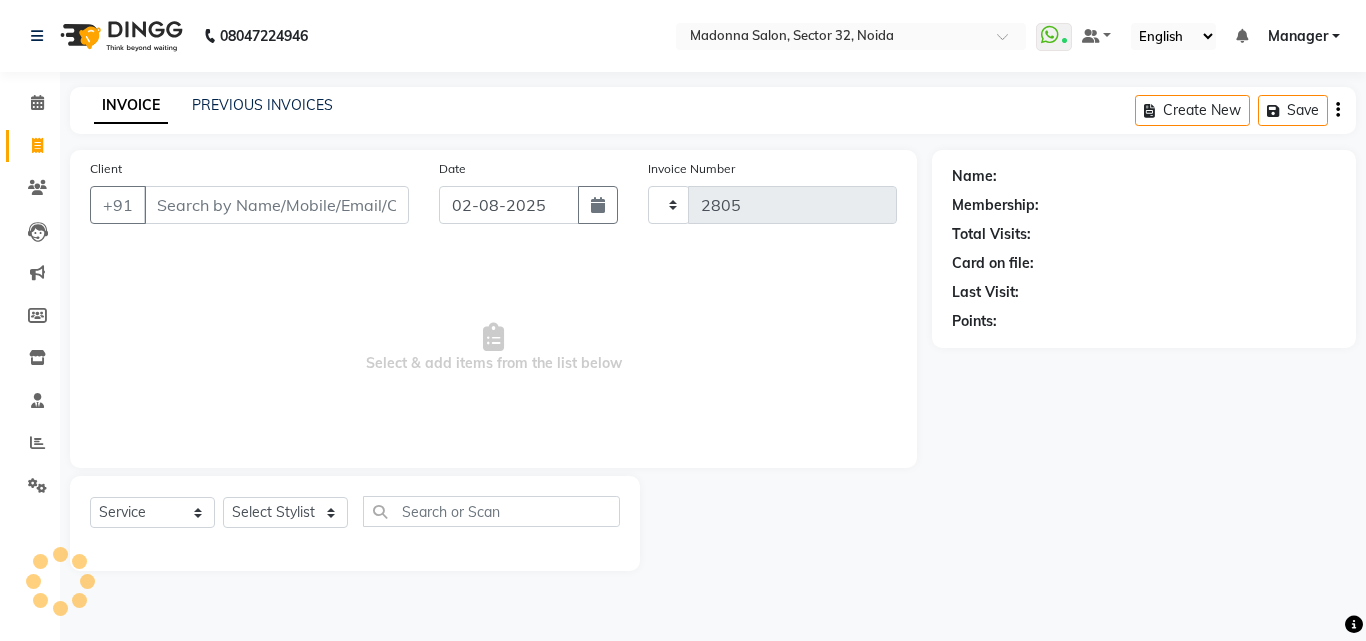 select on "7229" 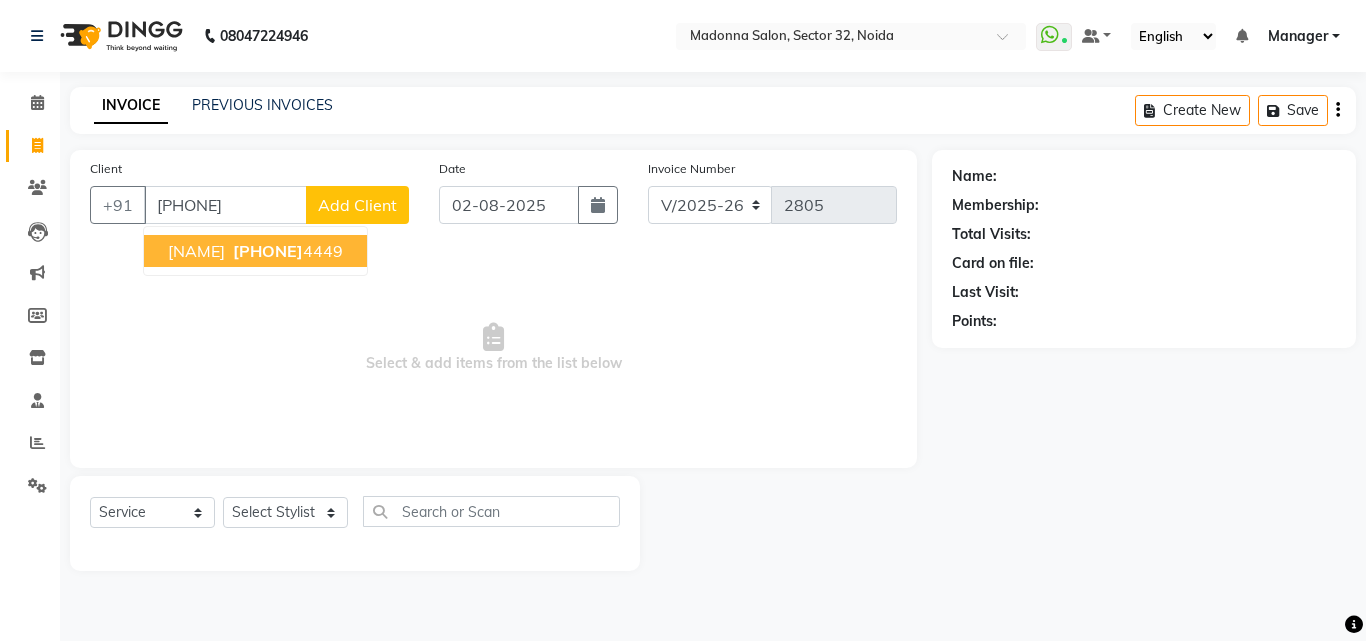 click on "[NAME]" at bounding box center (196, 251) 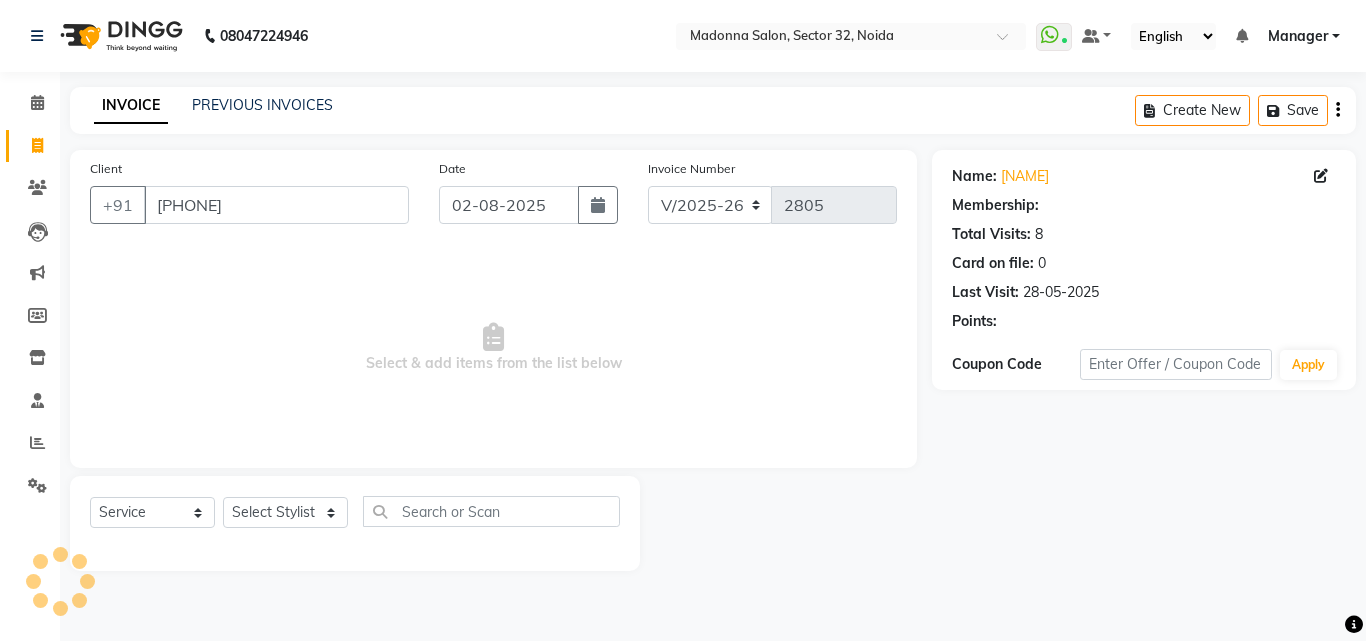 select on "1: Object" 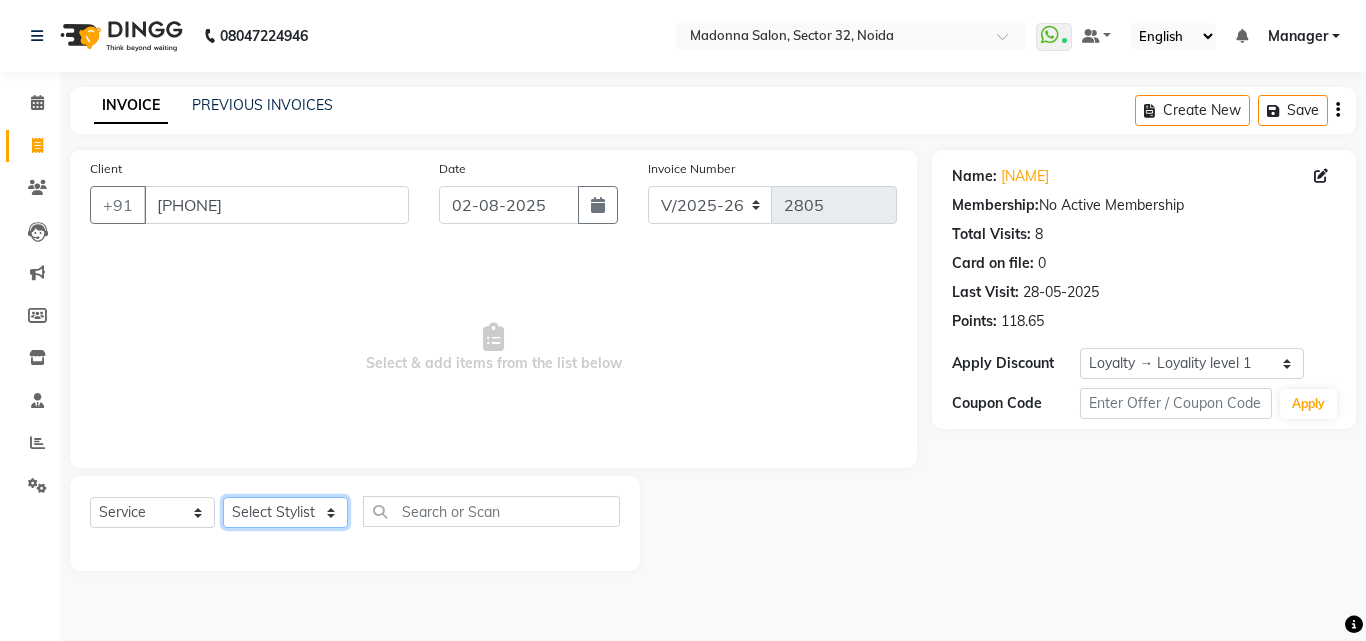click on "Select Stylist Aayan Account  Ashu BHOLU Geeta Hanif JIYA SINGH Kiran LAXMAN PEDI Manager Mohit Naddy NAIL SWASTIKA Sajal Sameer Shahnawaj Sharukh Sonu VISHAL STYLIST" 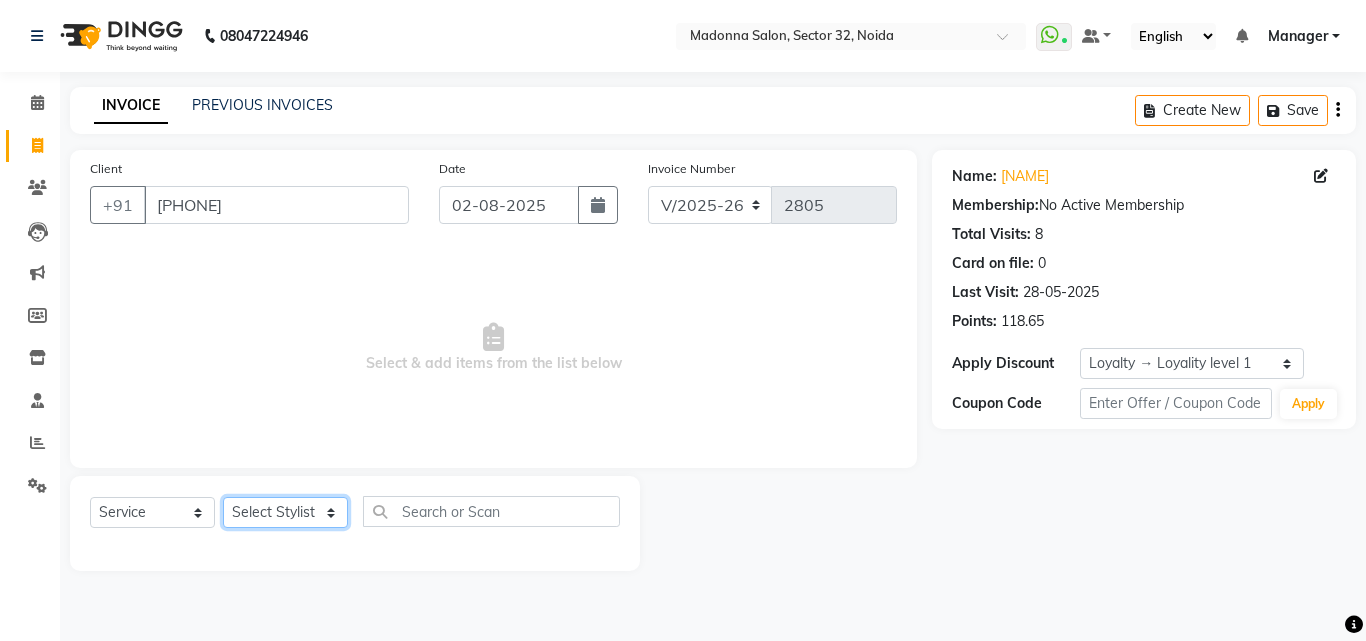 select on "65237" 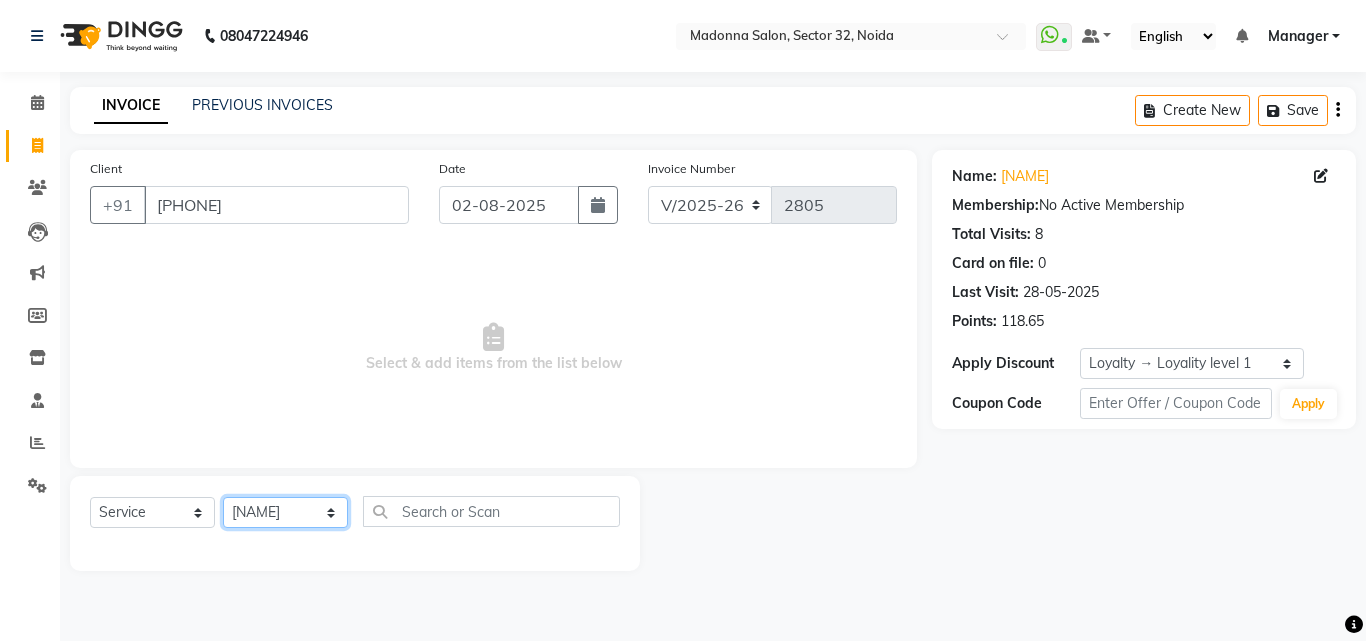 click on "Select Stylist Aayan Account  Ashu BHOLU Geeta Hanif JIYA SINGH Kiran LAXMAN PEDI Manager Mohit Naddy NAIL SWASTIKA Sajal Sameer Shahnawaj Sharukh Sonu VISHAL STYLIST" 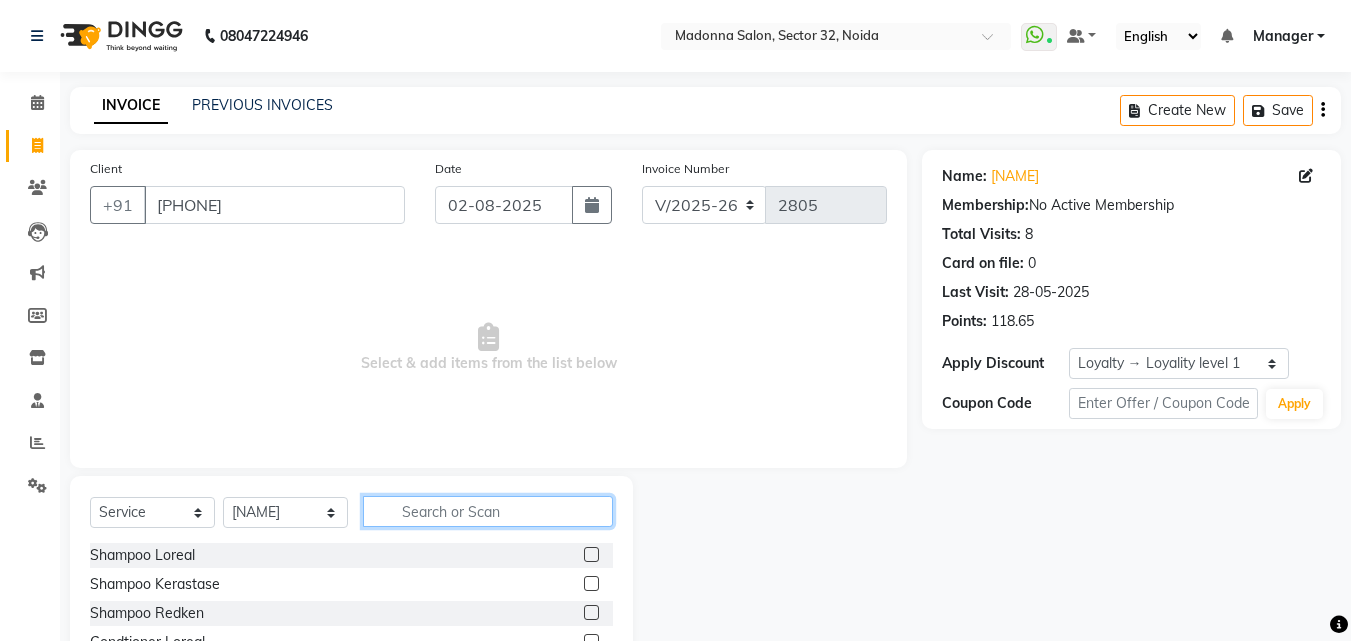 click 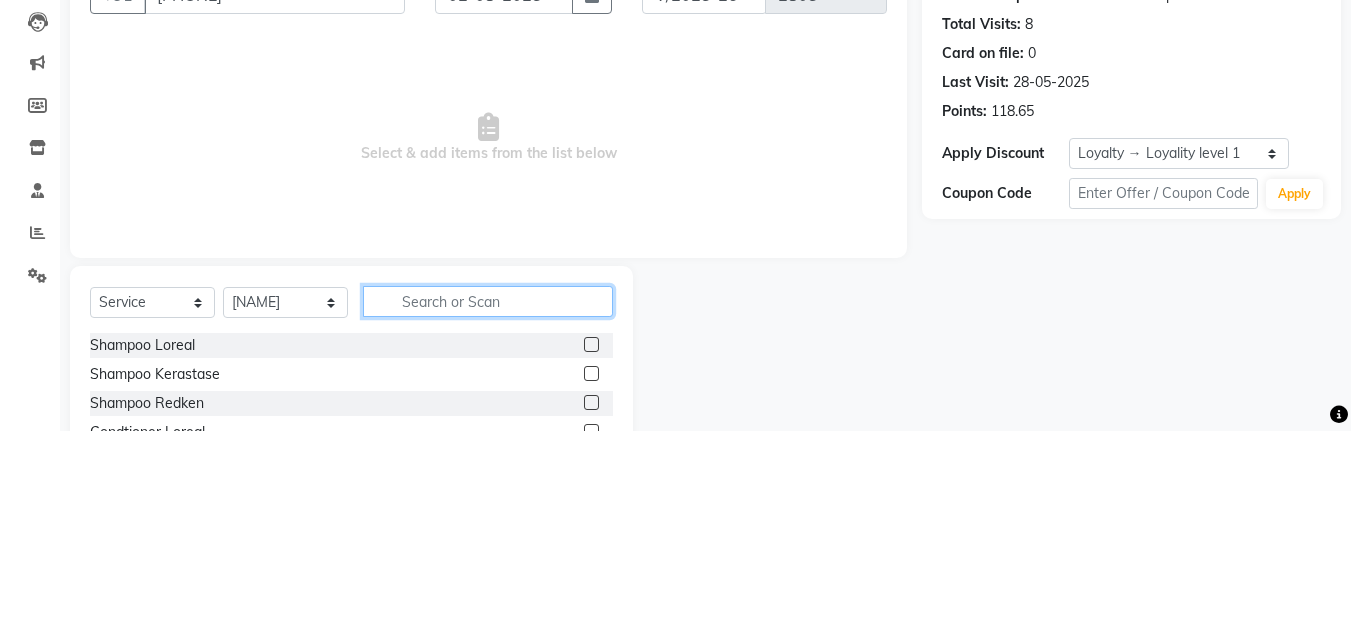 scroll, scrollTop: 48, scrollLeft: 0, axis: vertical 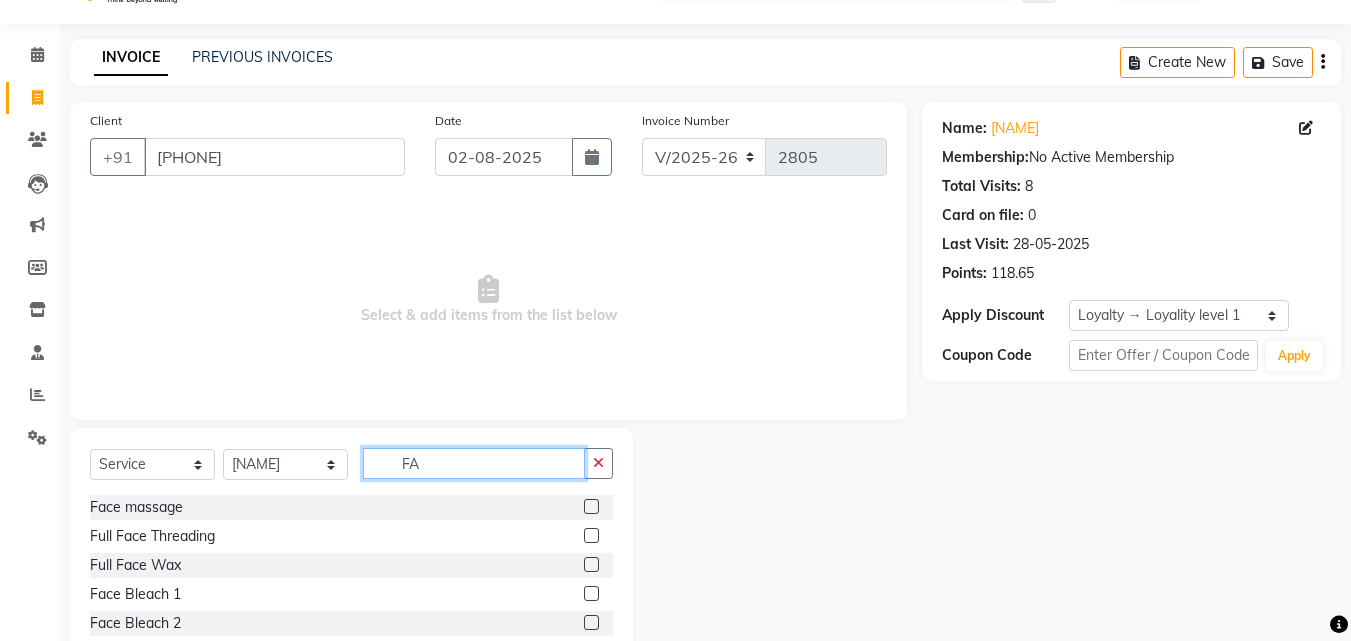 type on "F" 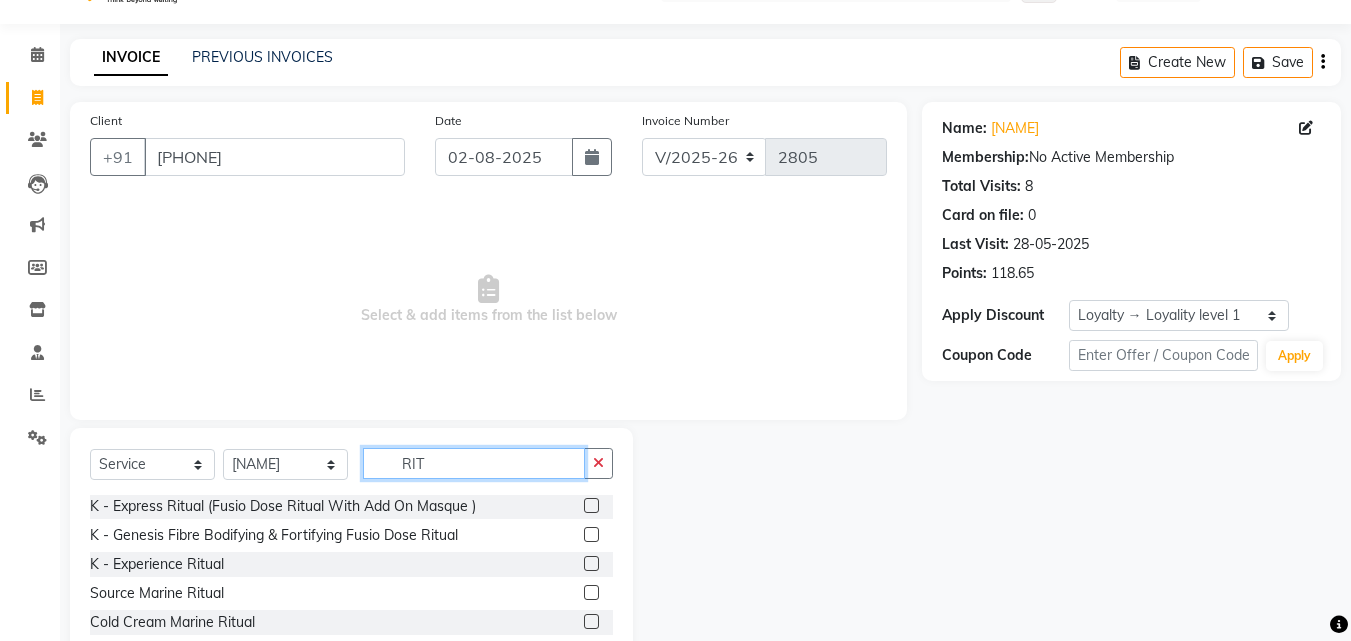scroll, scrollTop: 61, scrollLeft: 0, axis: vertical 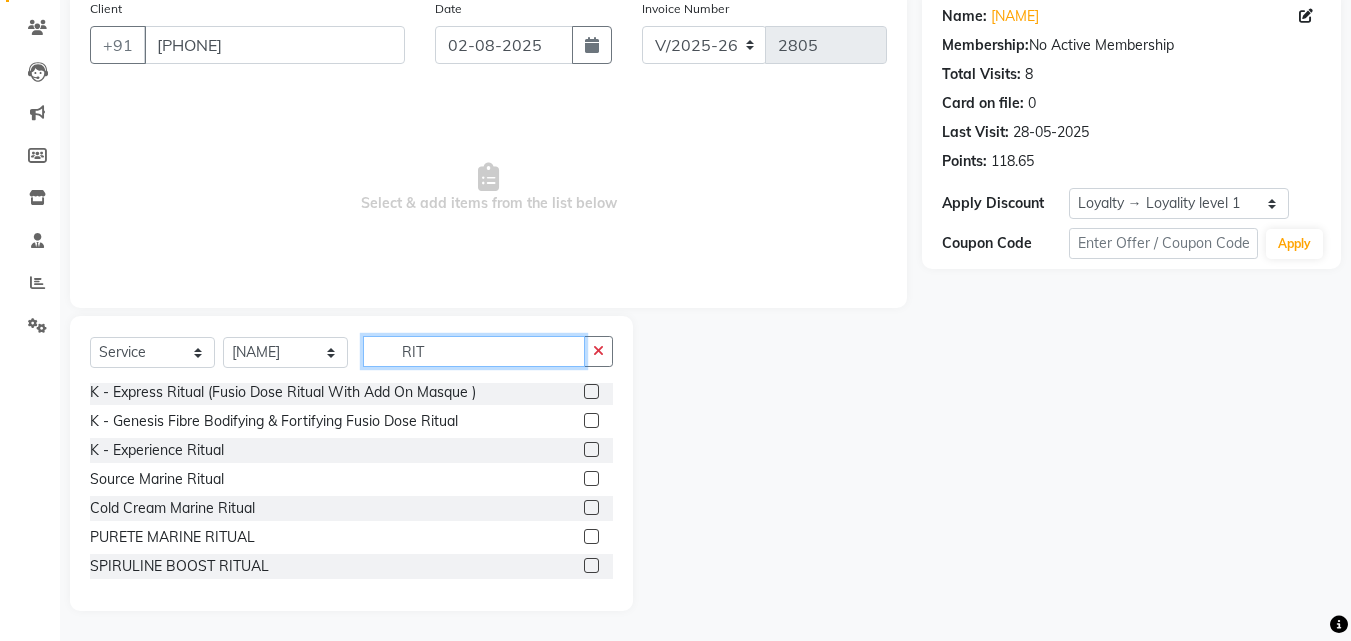 type on "RIT" 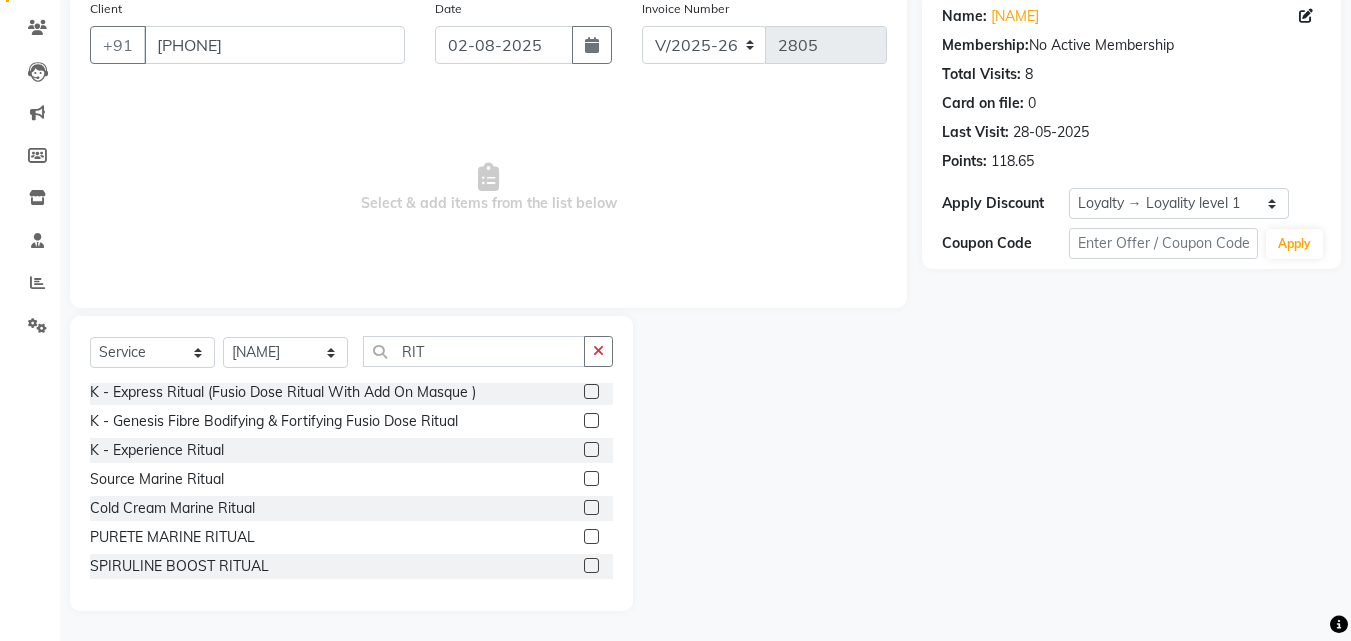 click 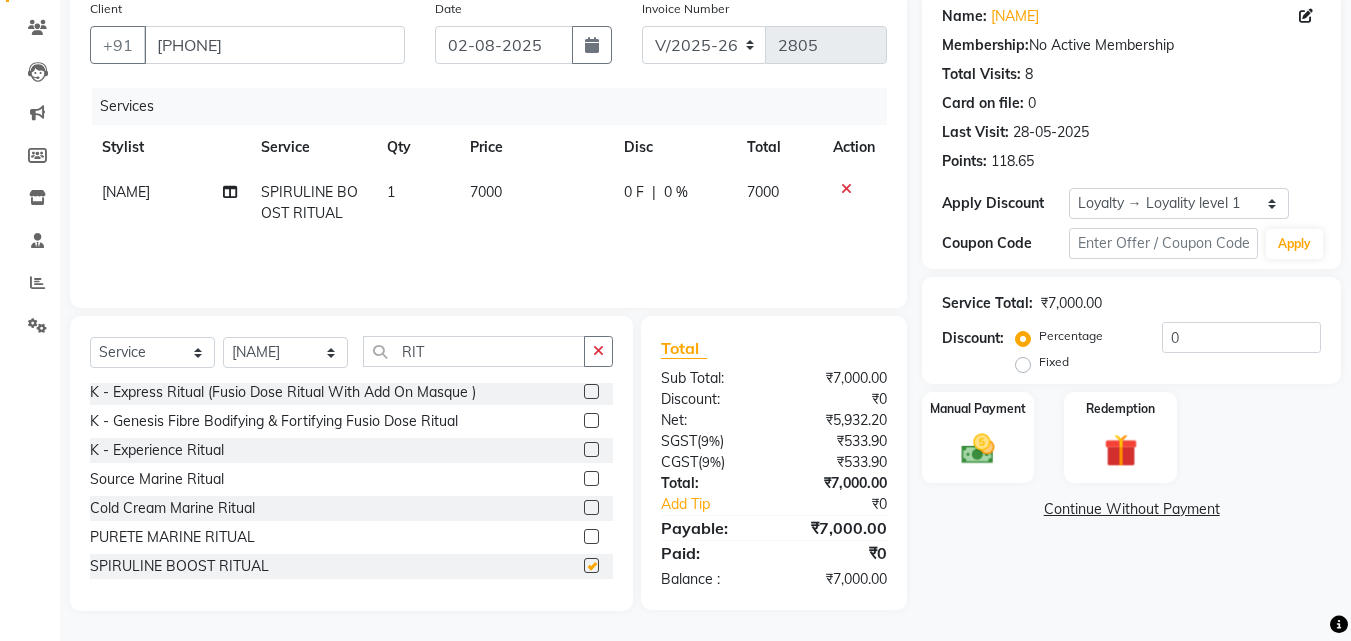 checkbox on "false" 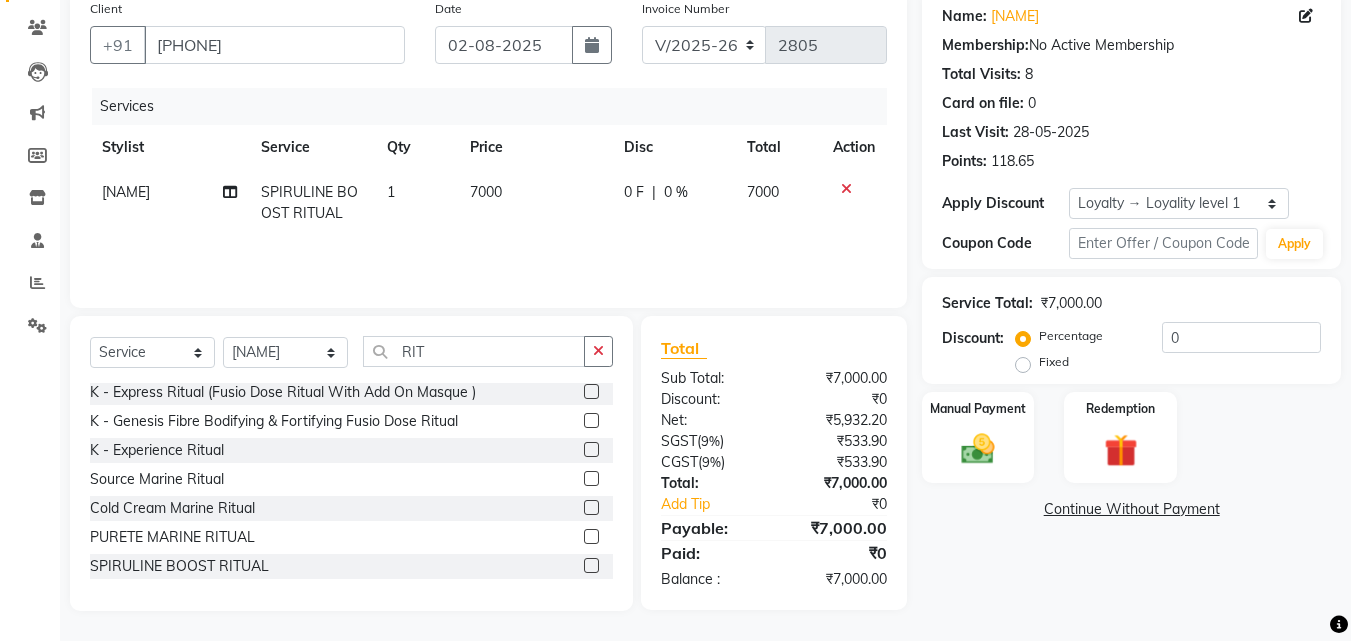 click 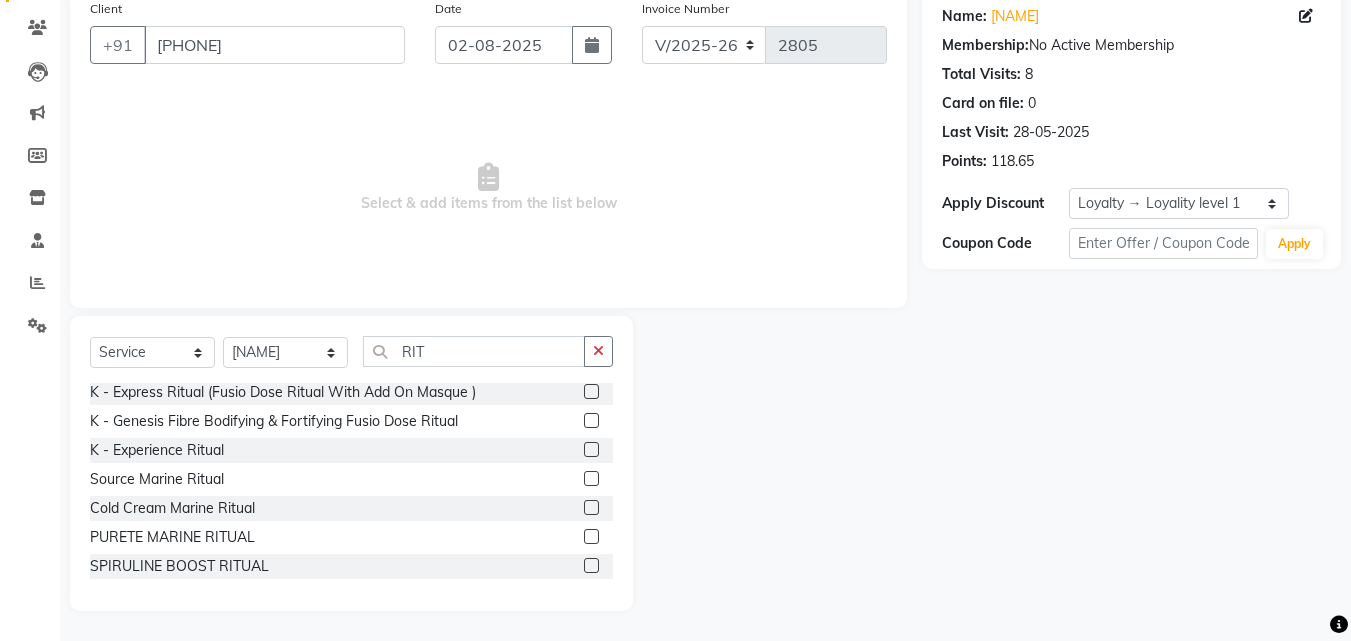 click 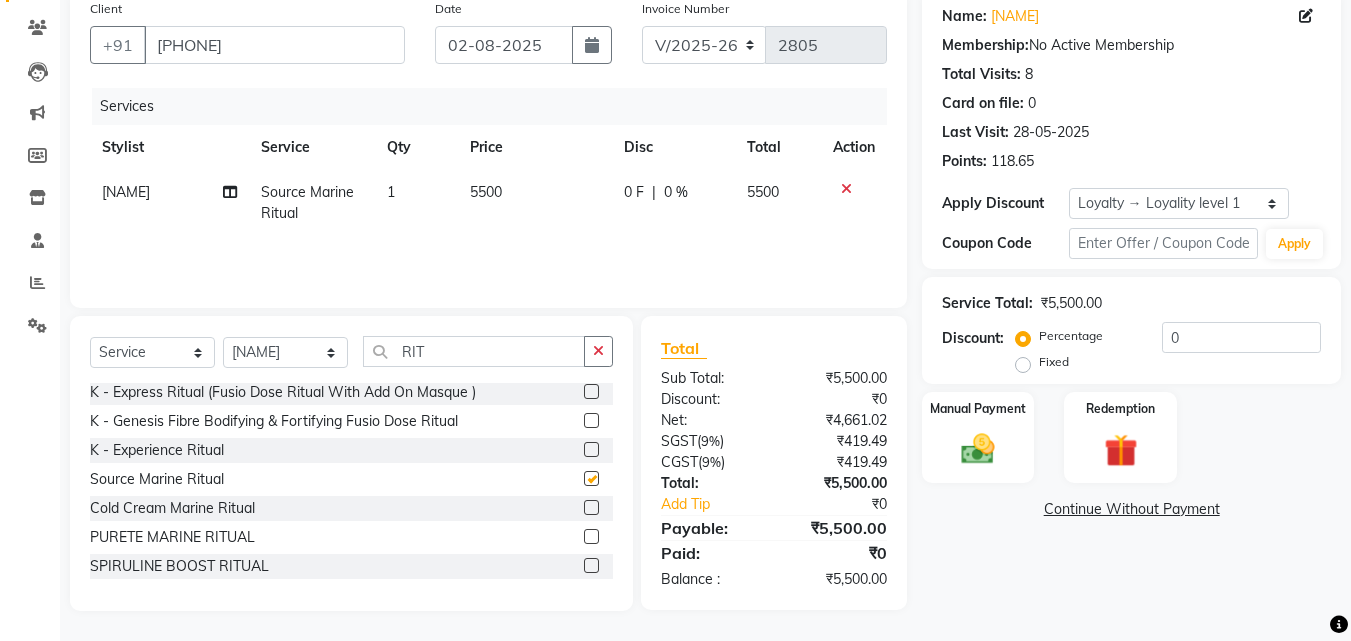 checkbox on "false" 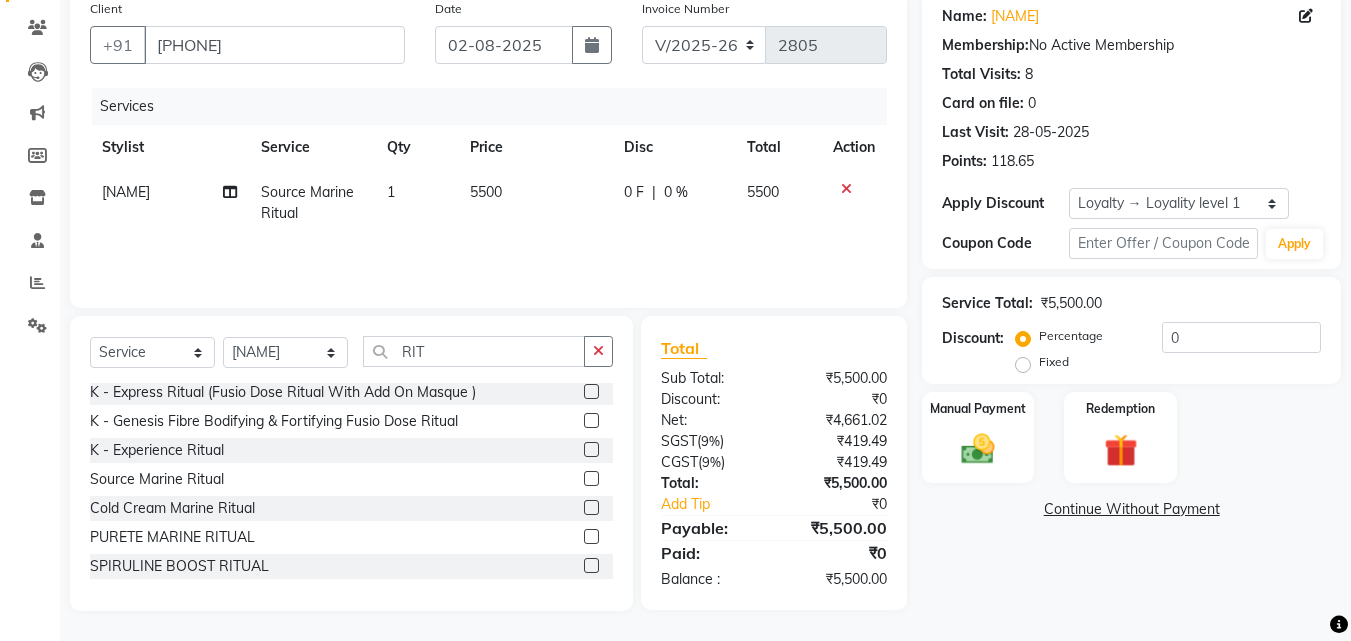click on "5500" 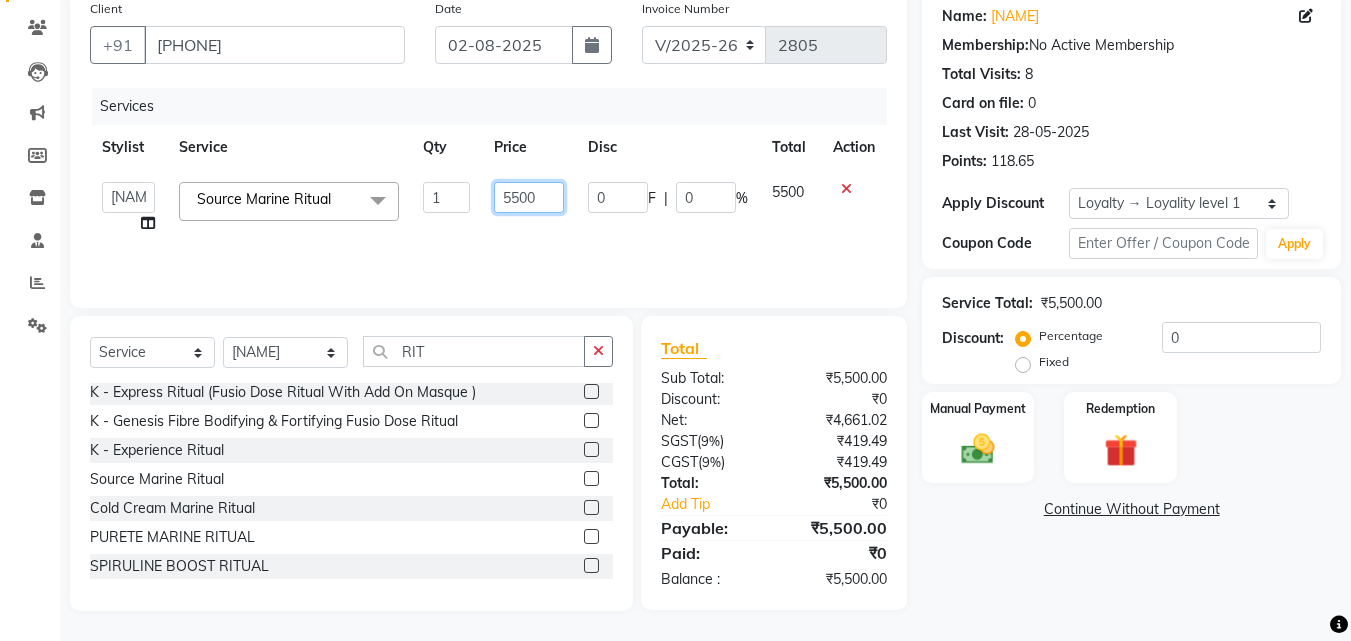 click on "5500" 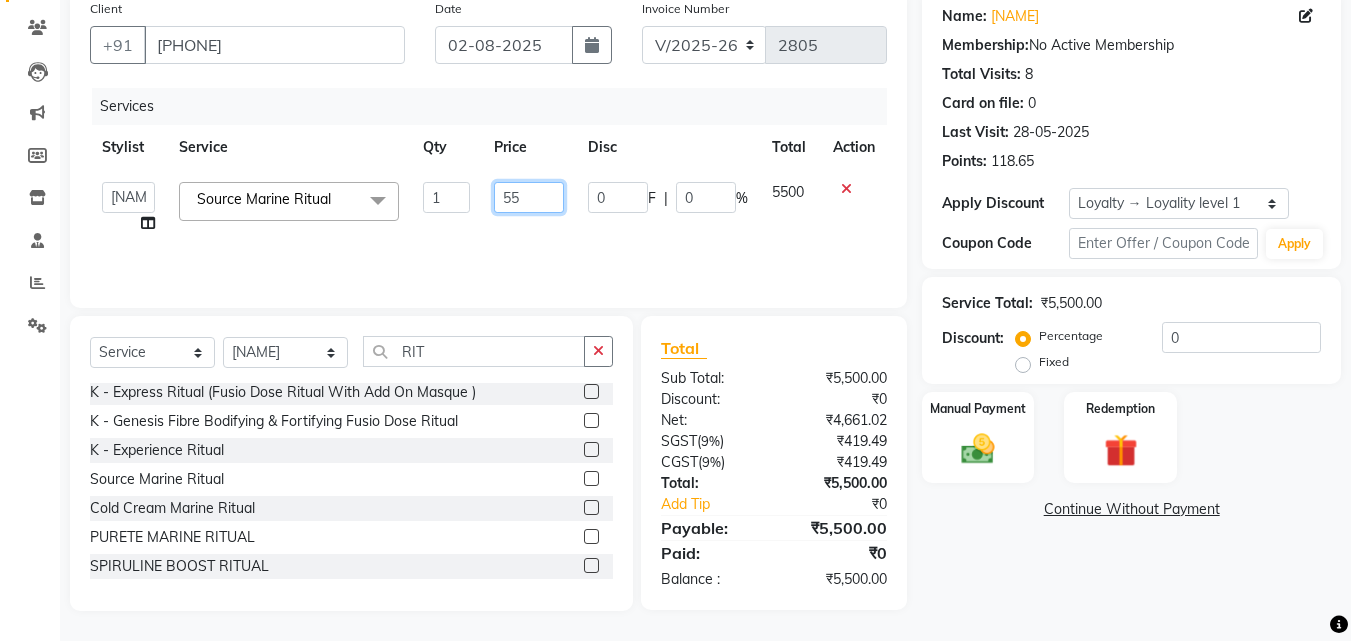type on "5" 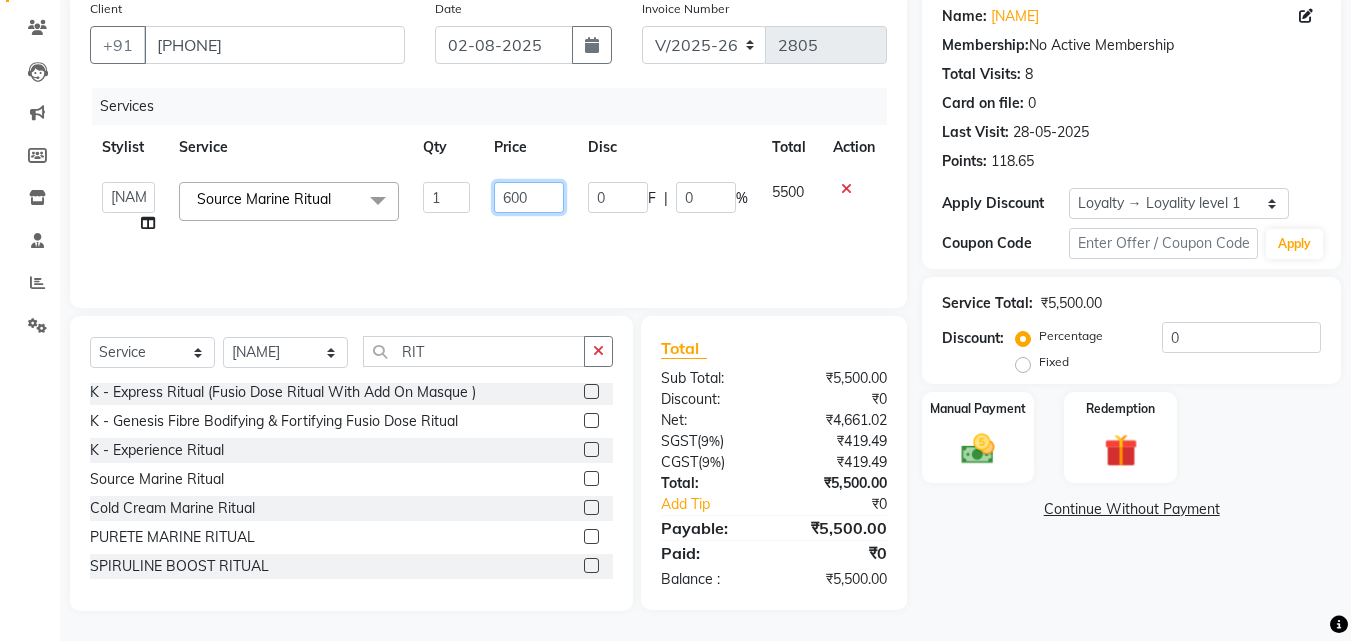 type on "6000" 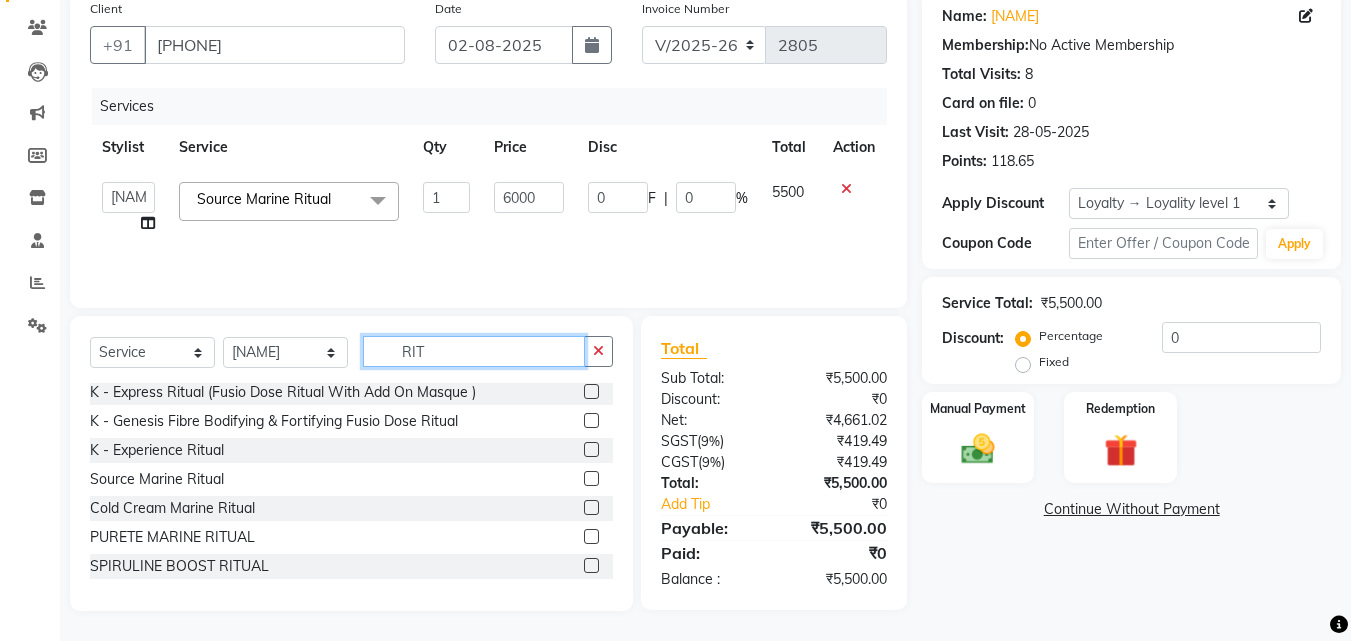 click on "RIT" 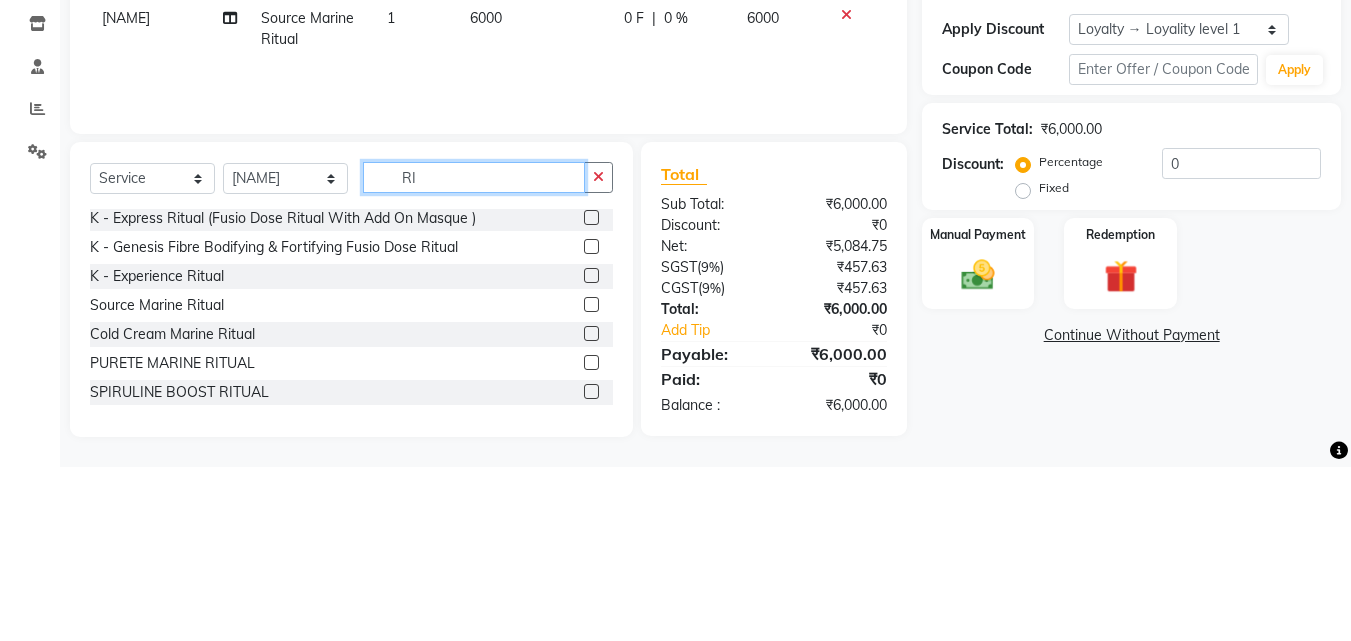 type on "R" 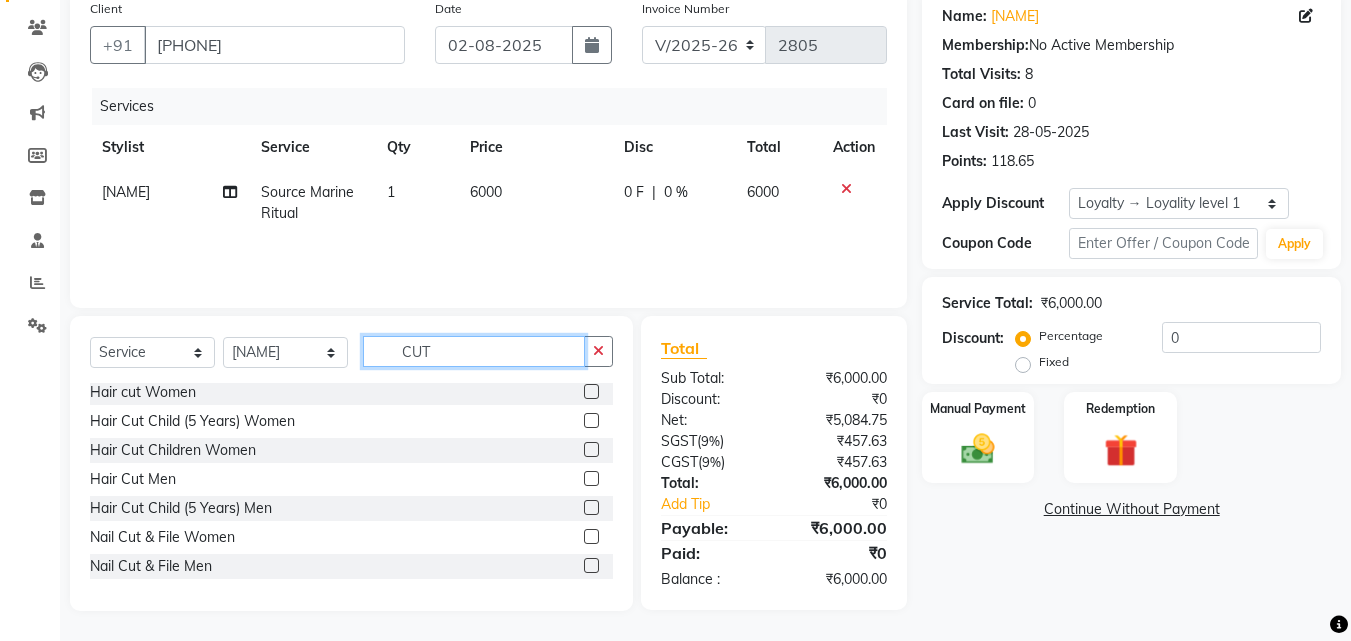scroll, scrollTop: 3, scrollLeft: 0, axis: vertical 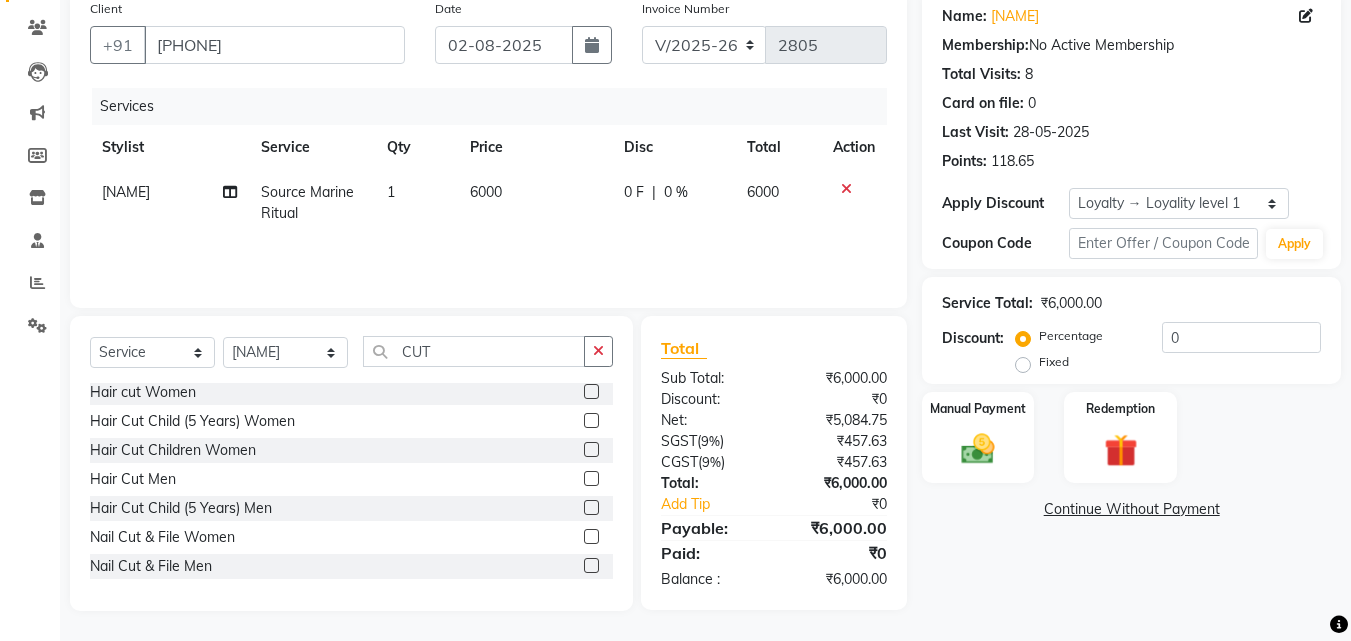 click 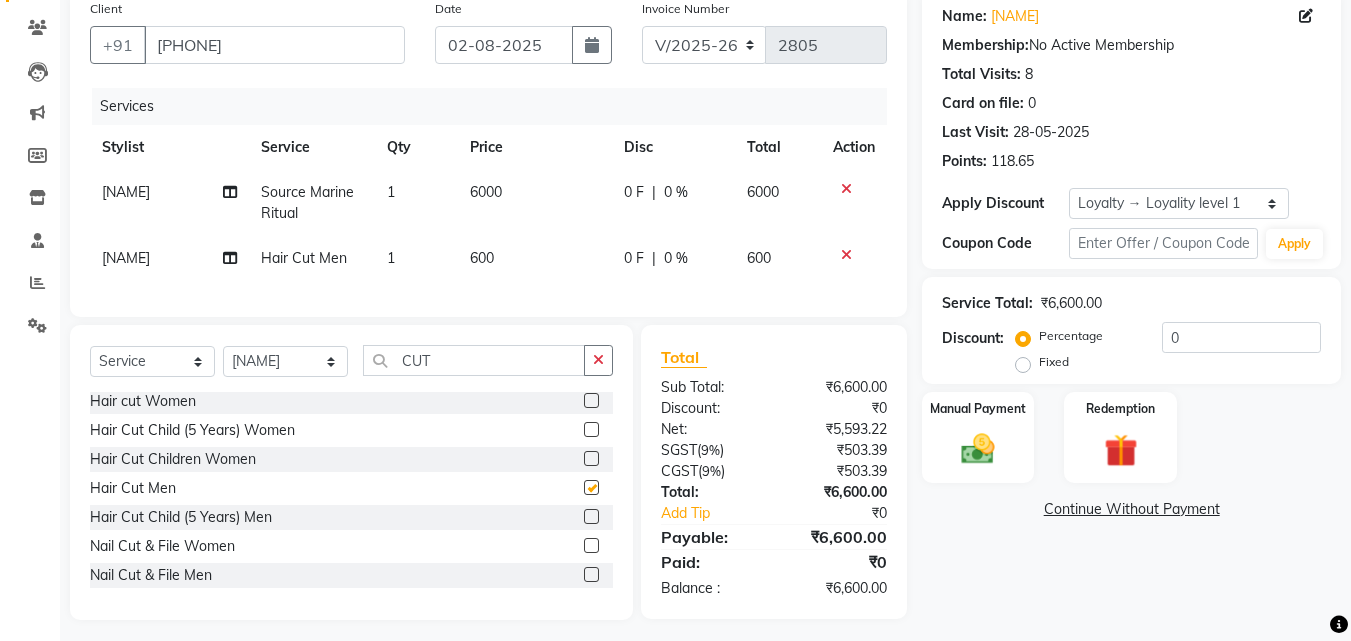 checkbox on "false" 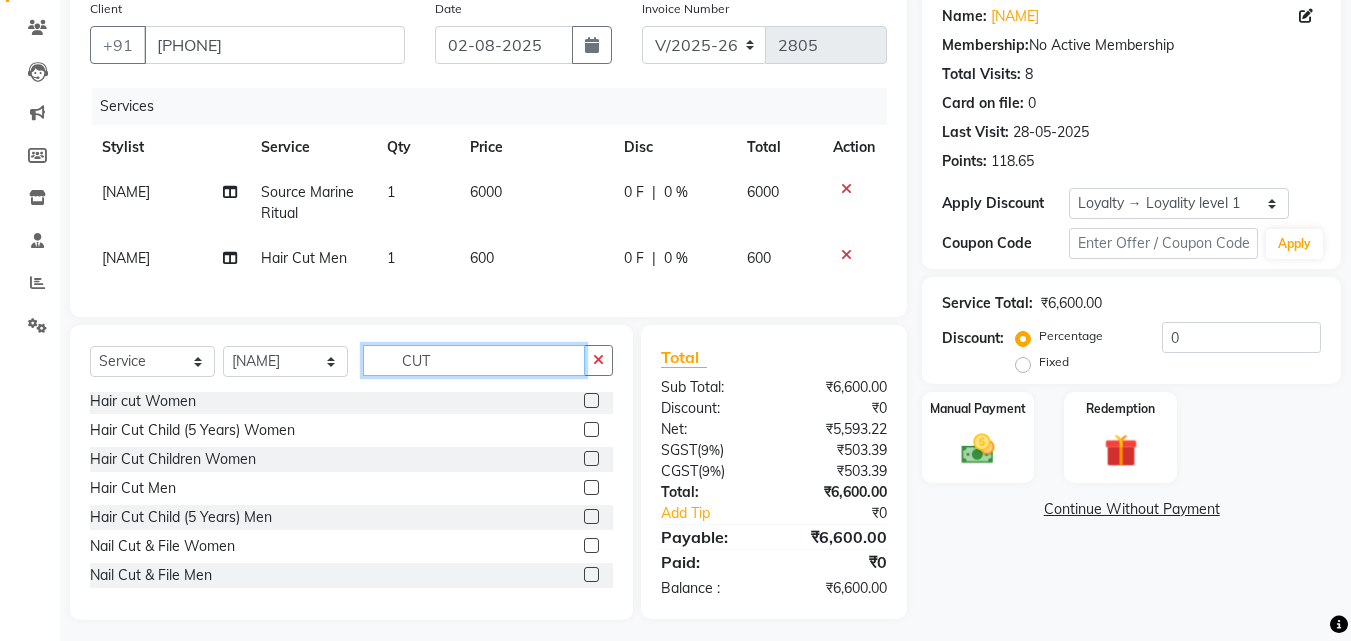 click on "CUT" 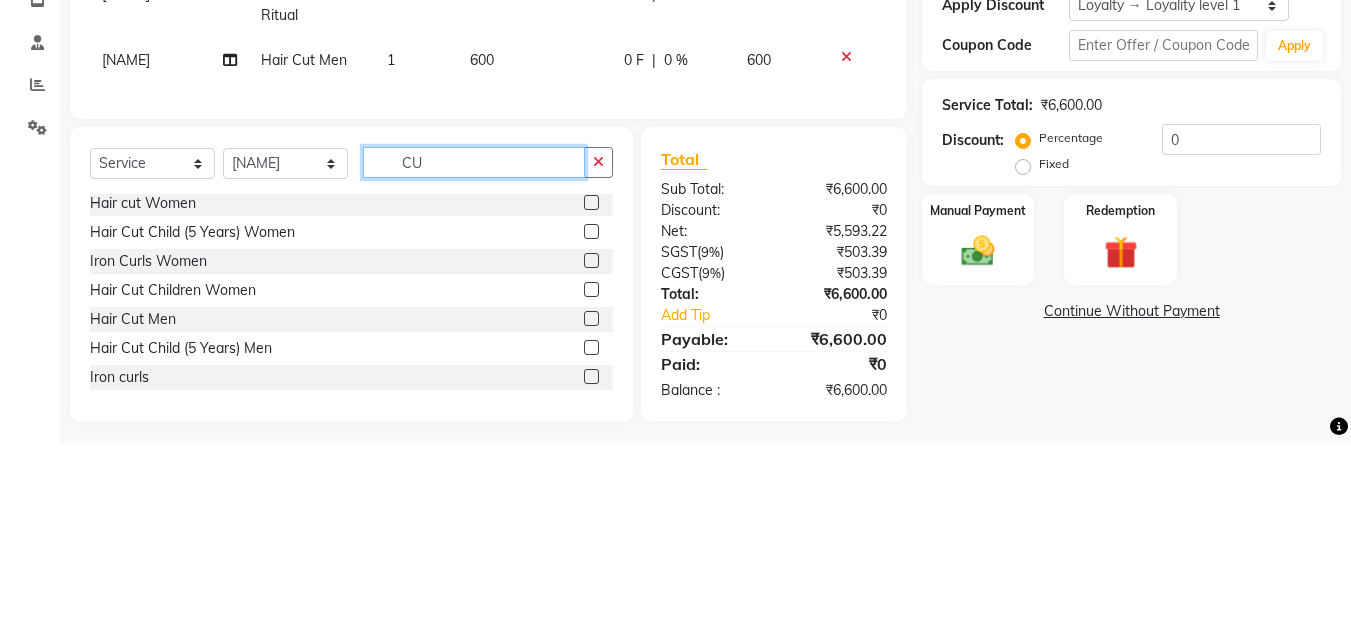 type on "C" 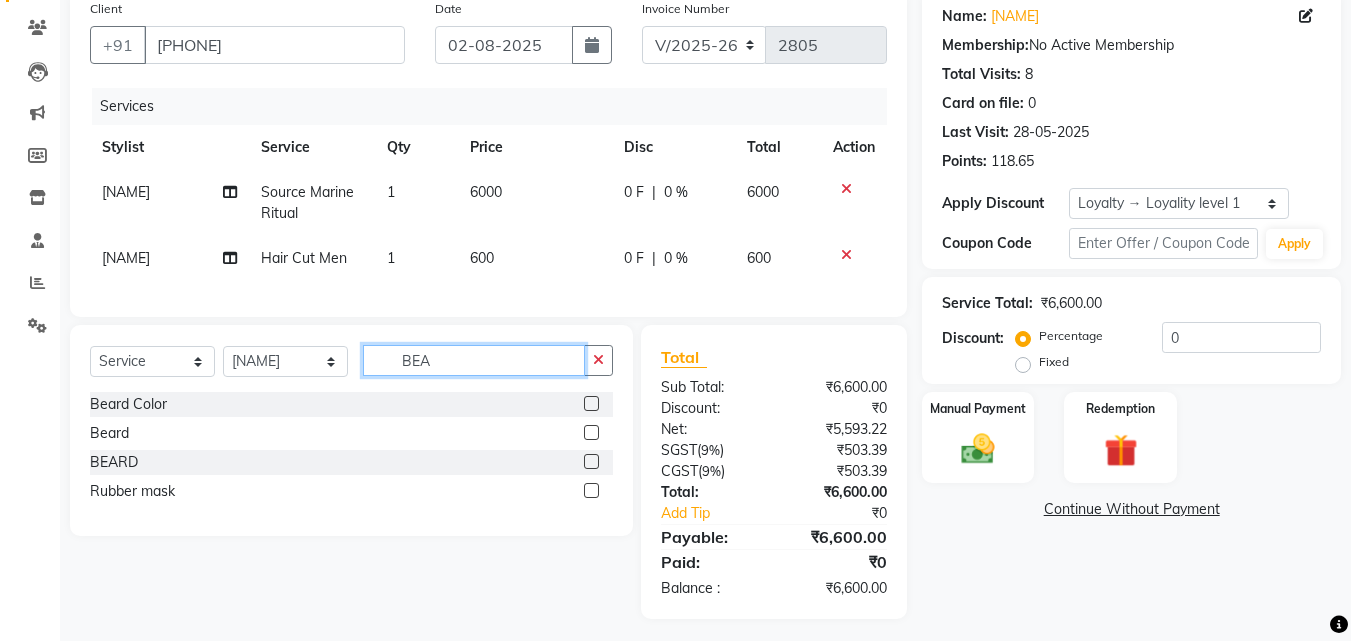 scroll, scrollTop: 0, scrollLeft: 0, axis: both 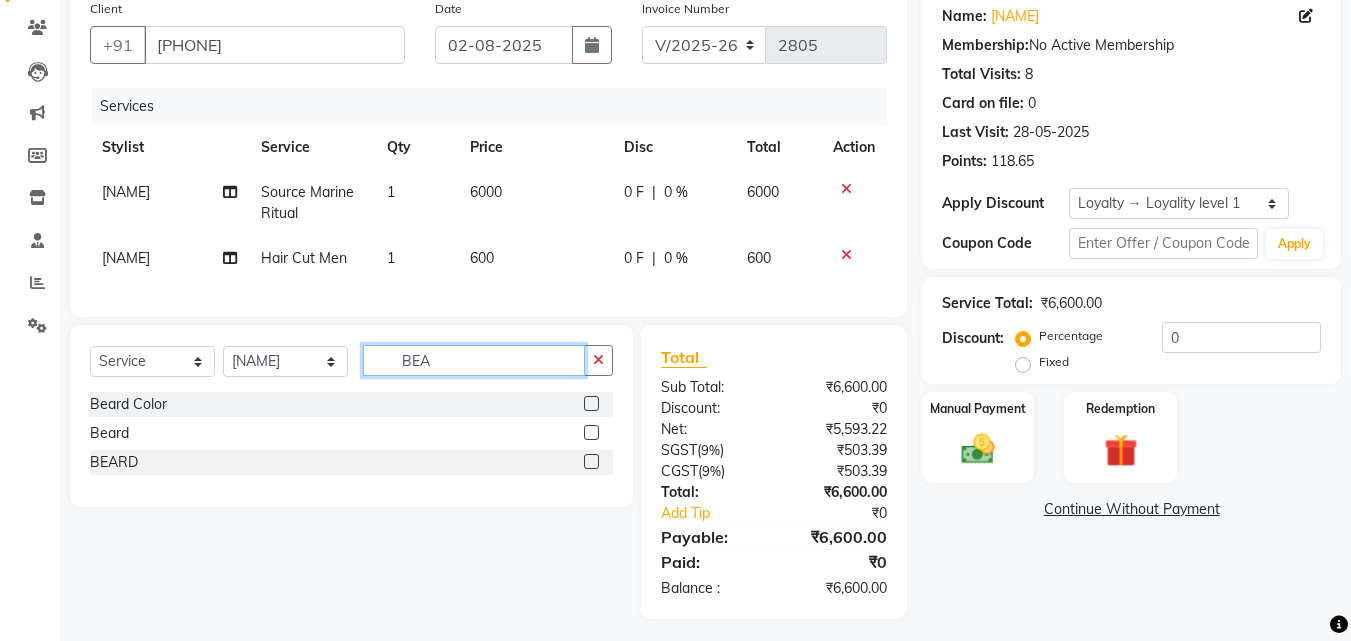 type on "BEA" 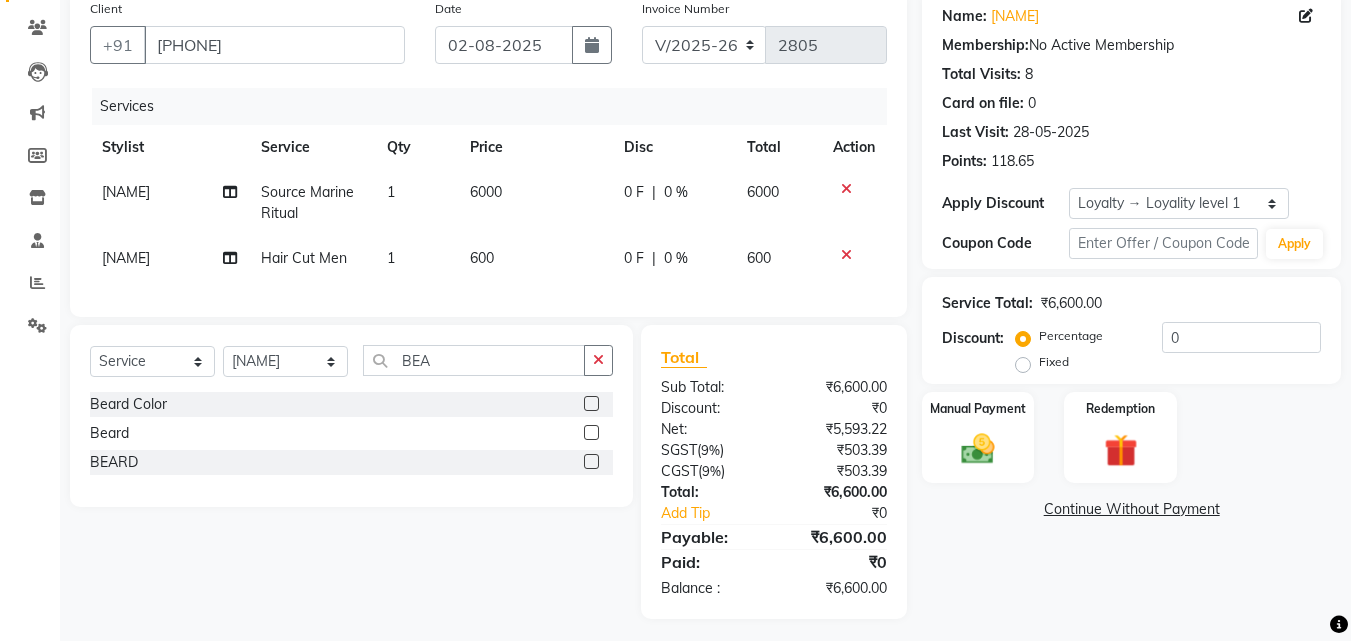 click 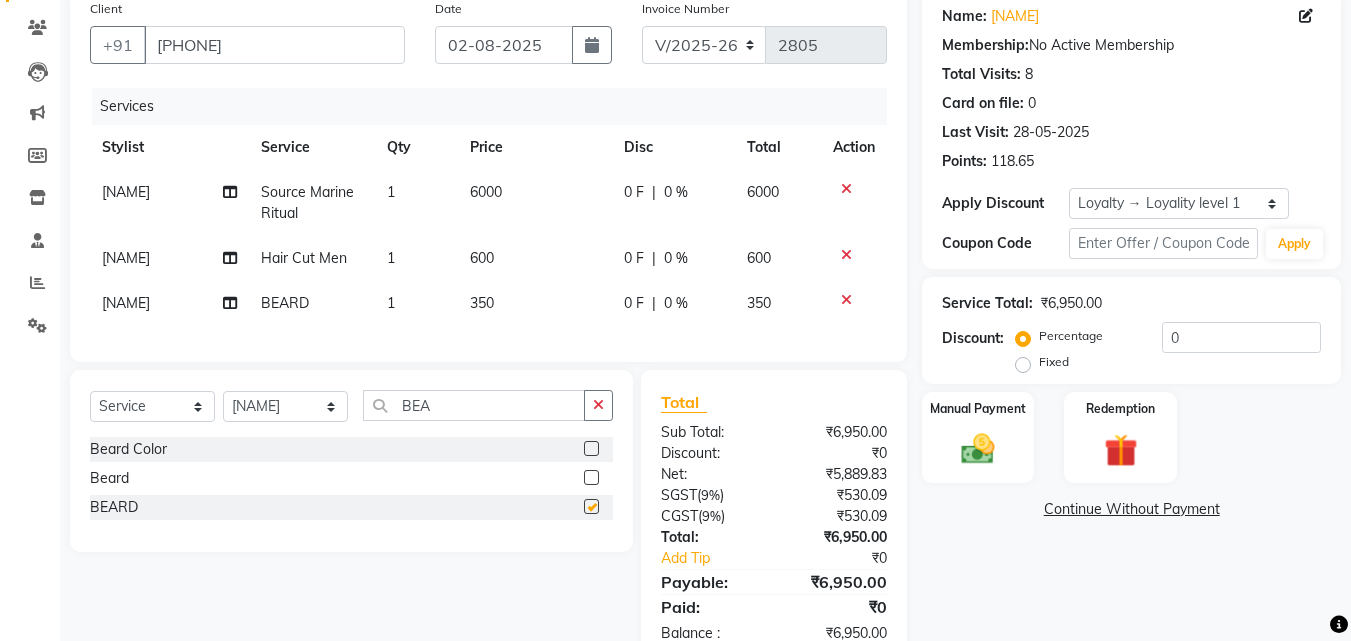 checkbox on "false" 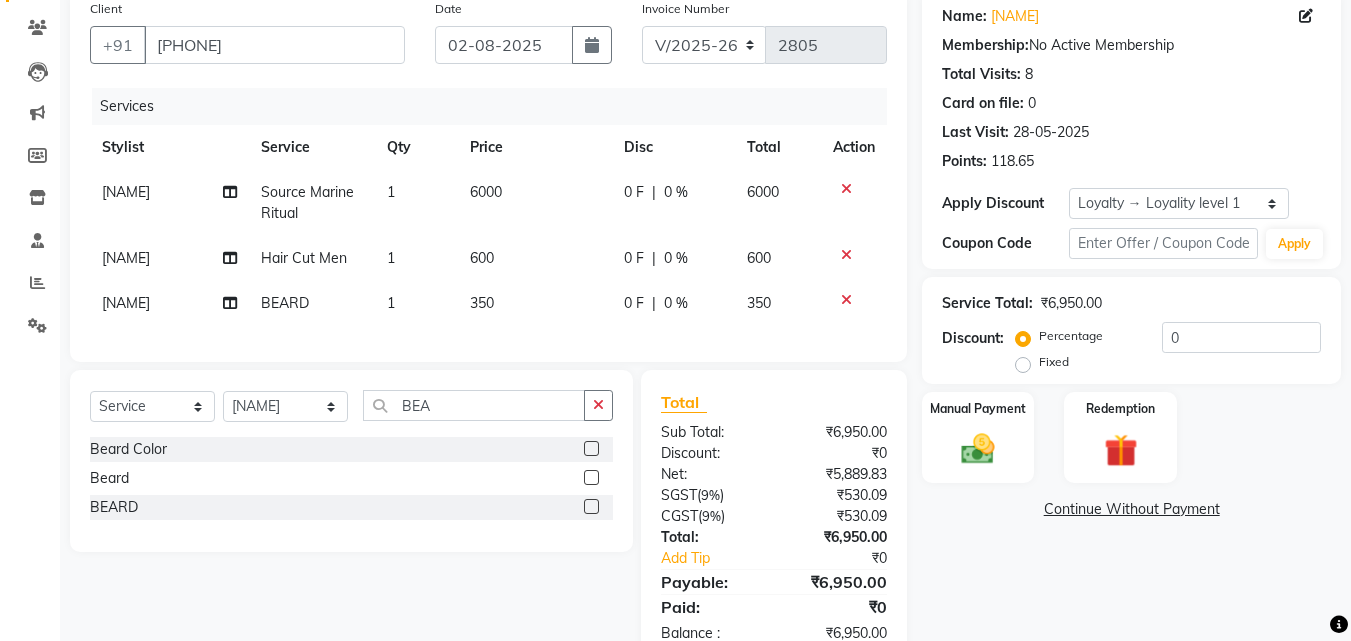 click on "6000" 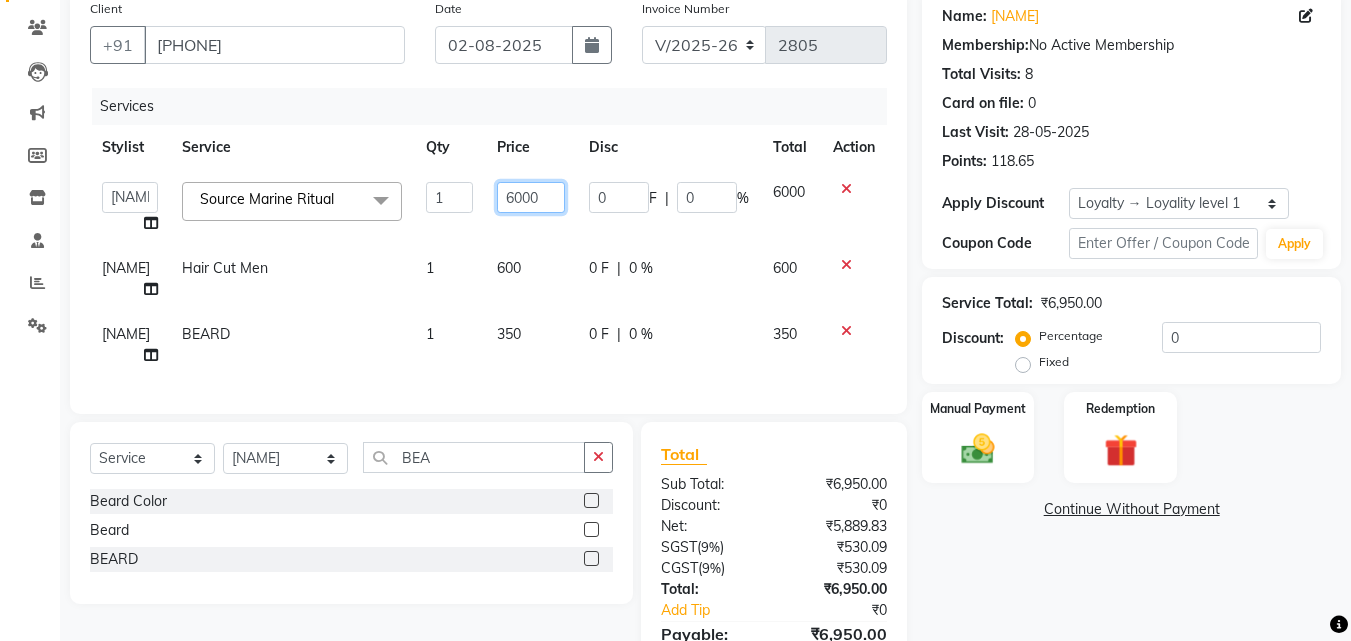 click on "6000" 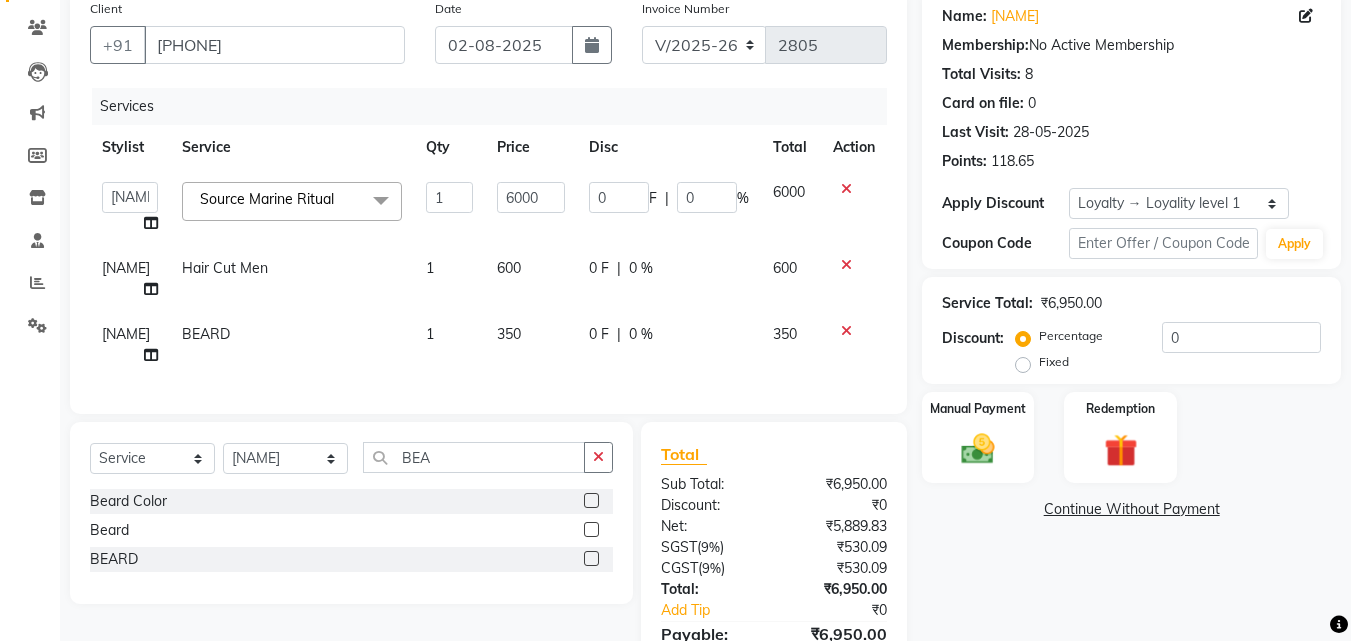 click on "Last Visit:   28-05-2025" 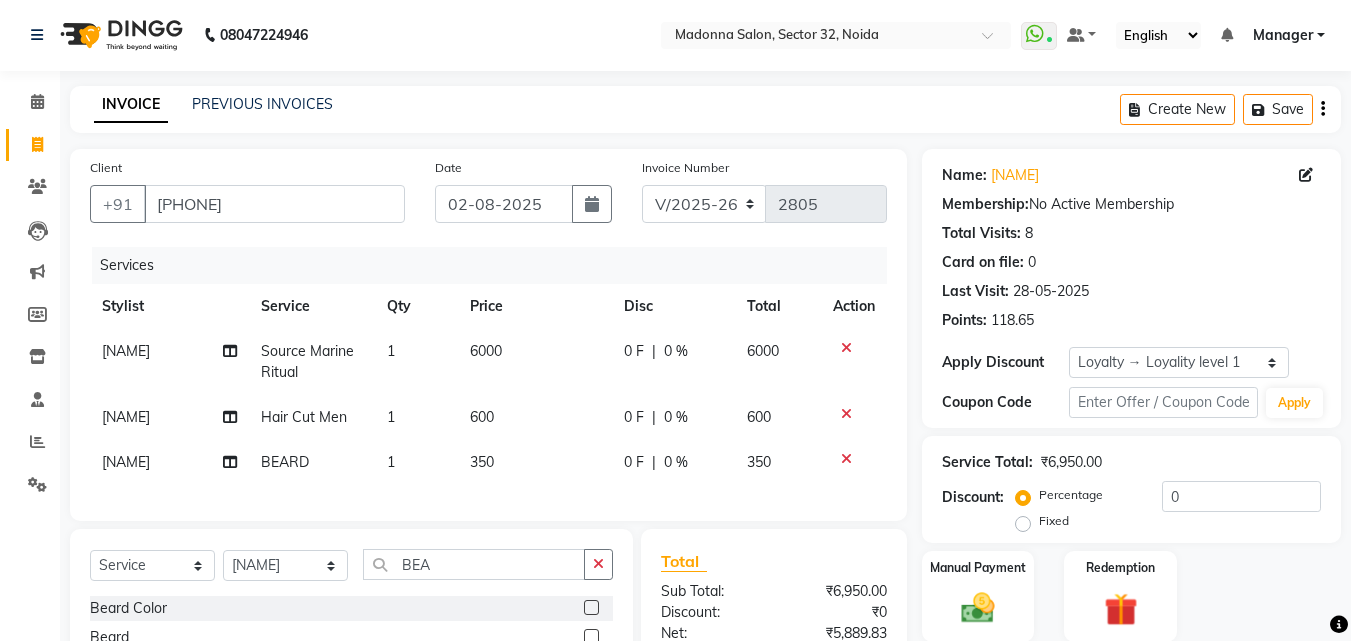 scroll, scrollTop: 0, scrollLeft: 0, axis: both 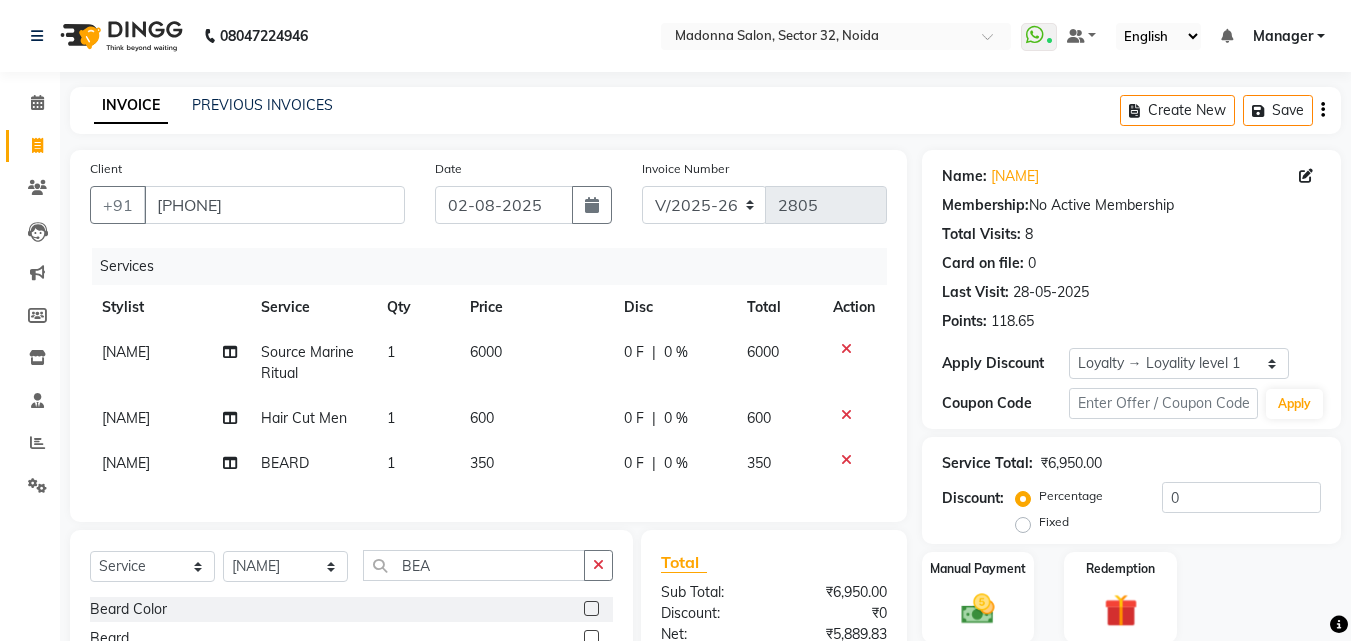click on "6000" 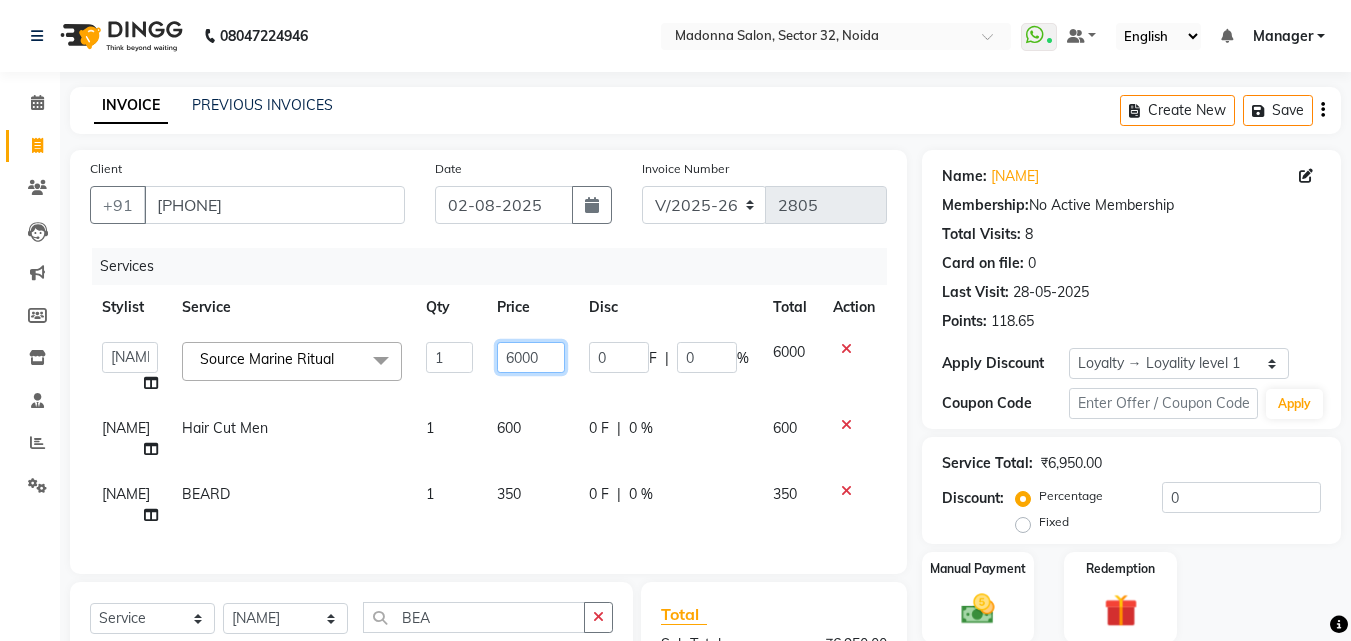 click on "6000" 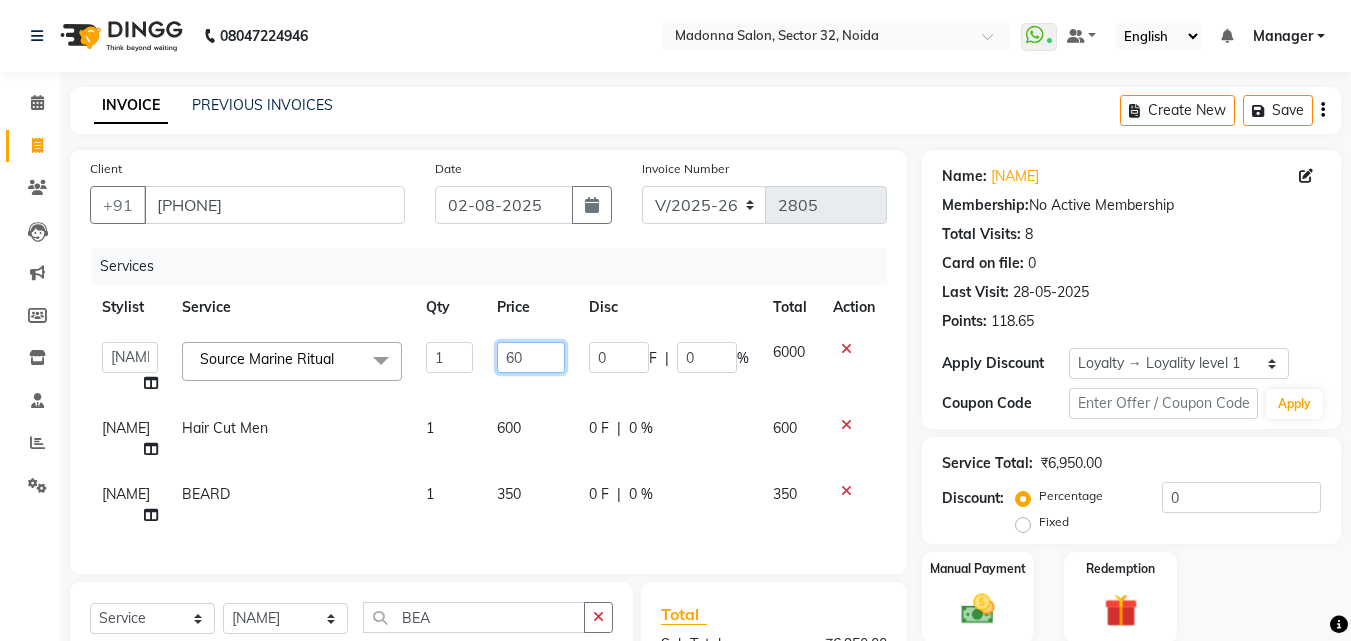 type on "6" 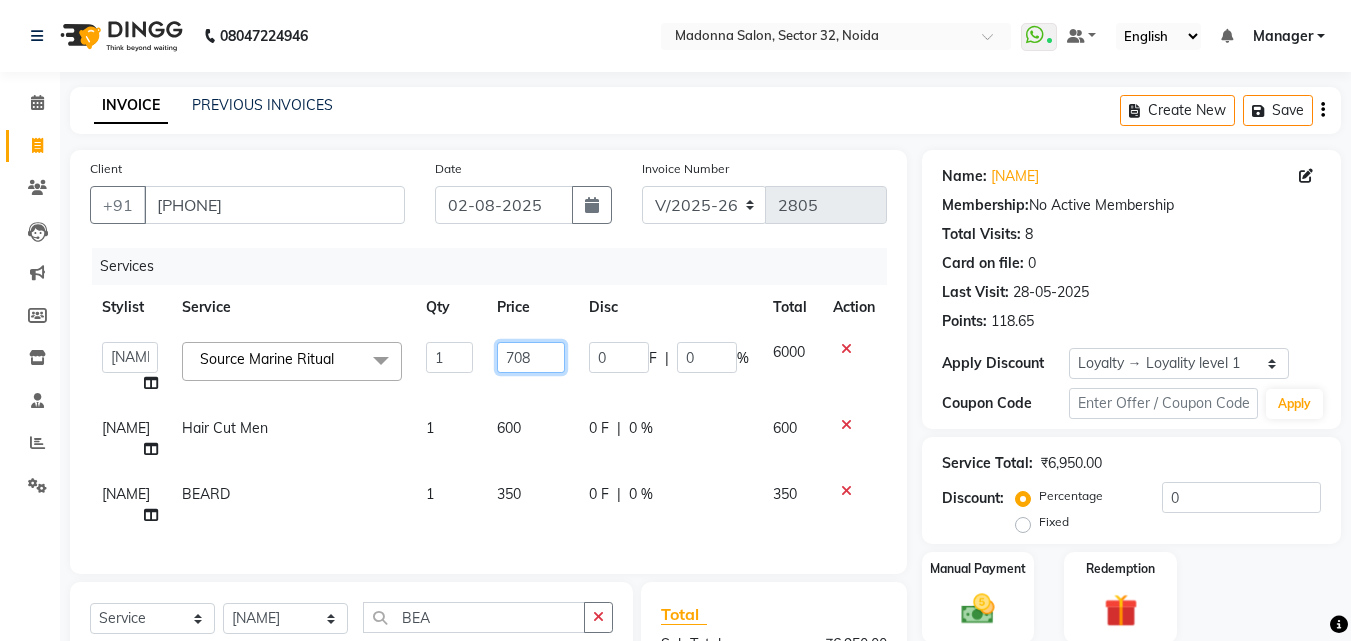 type on "7080" 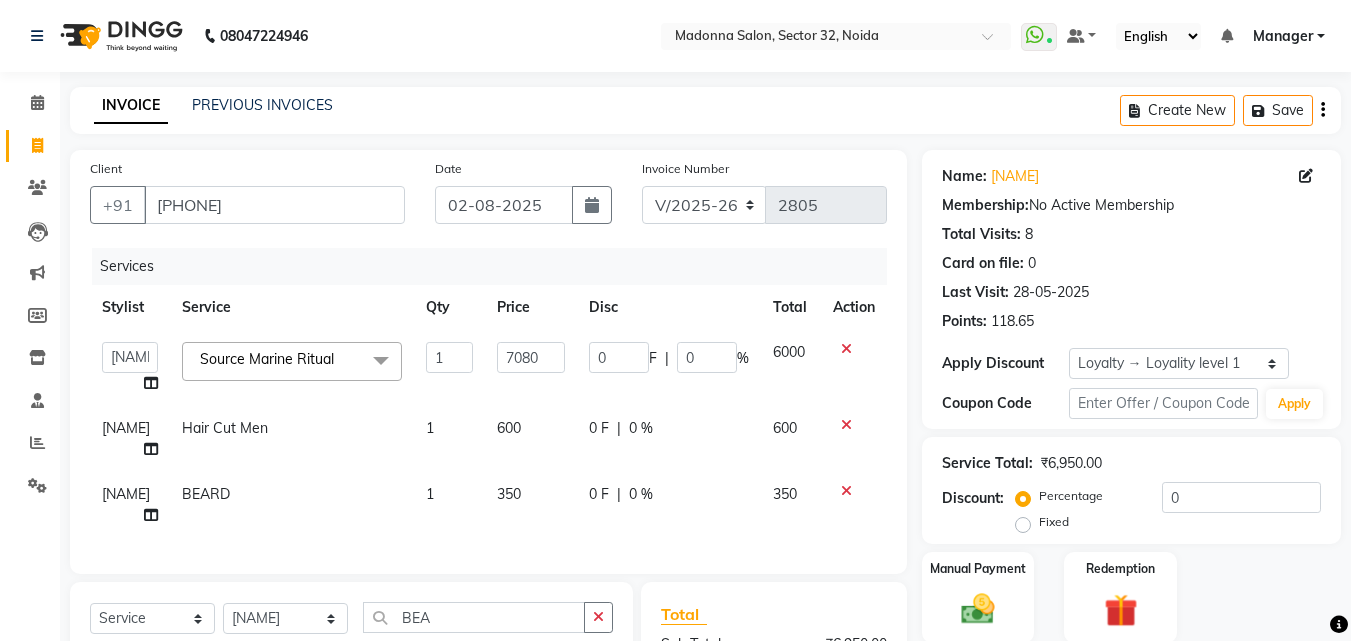 click on "Card on file:  0" 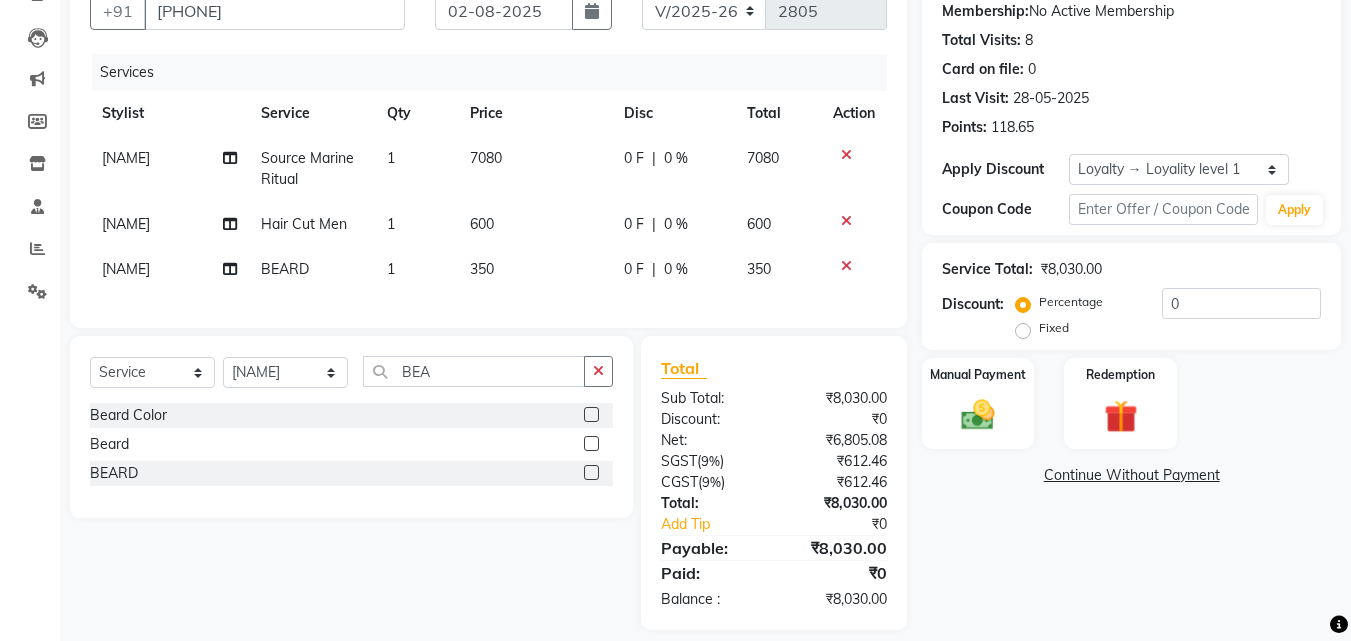 scroll, scrollTop: 0, scrollLeft: 0, axis: both 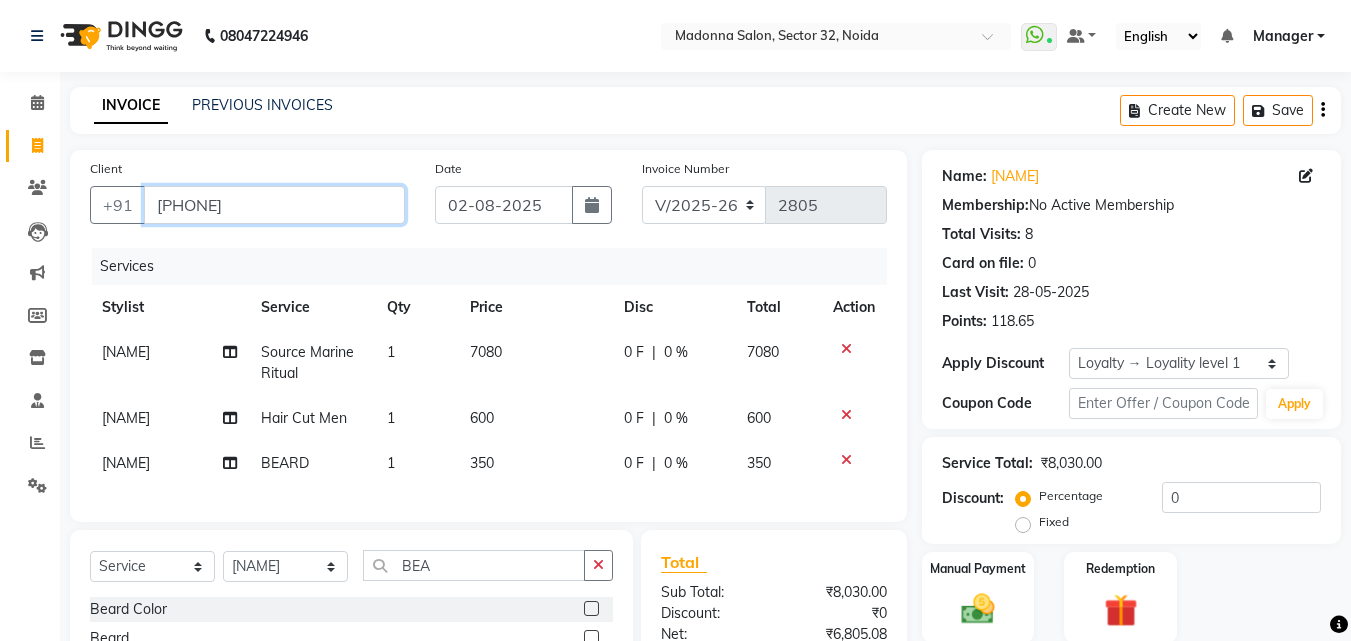 drag, startPoint x: 157, startPoint y: 197, endPoint x: 307, endPoint y: 208, distance: 150.40279 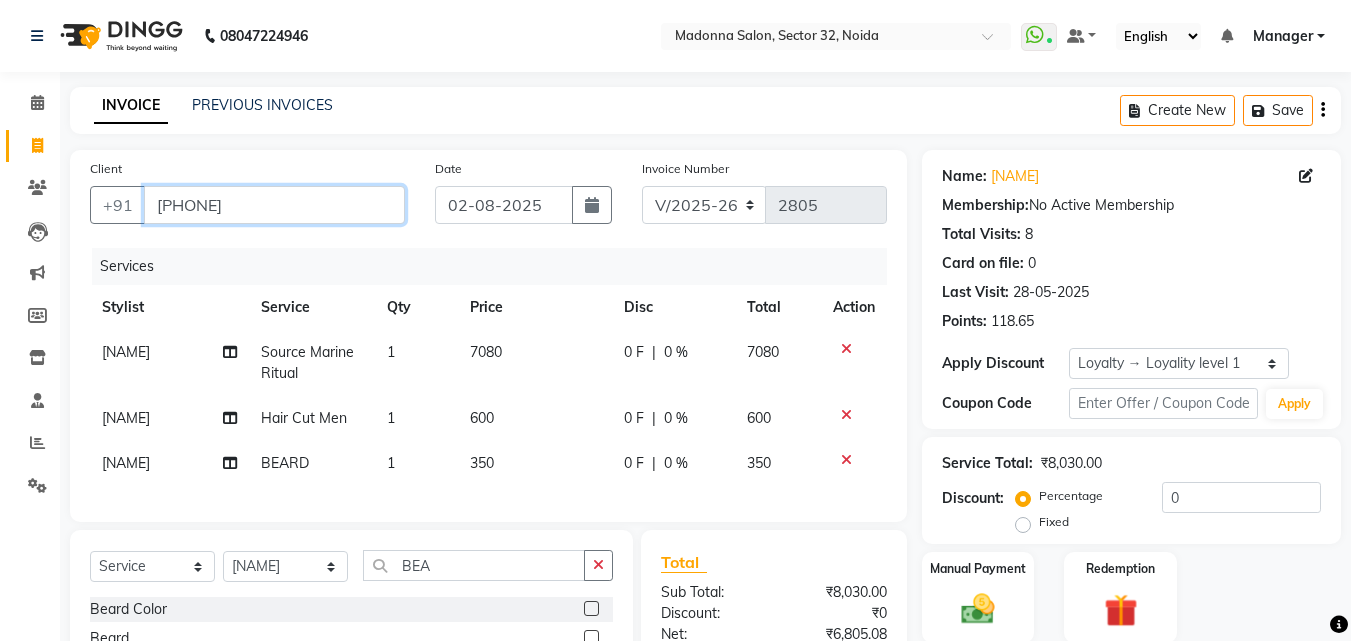 click on "[PHONE]" at bounding box center [274, 205] 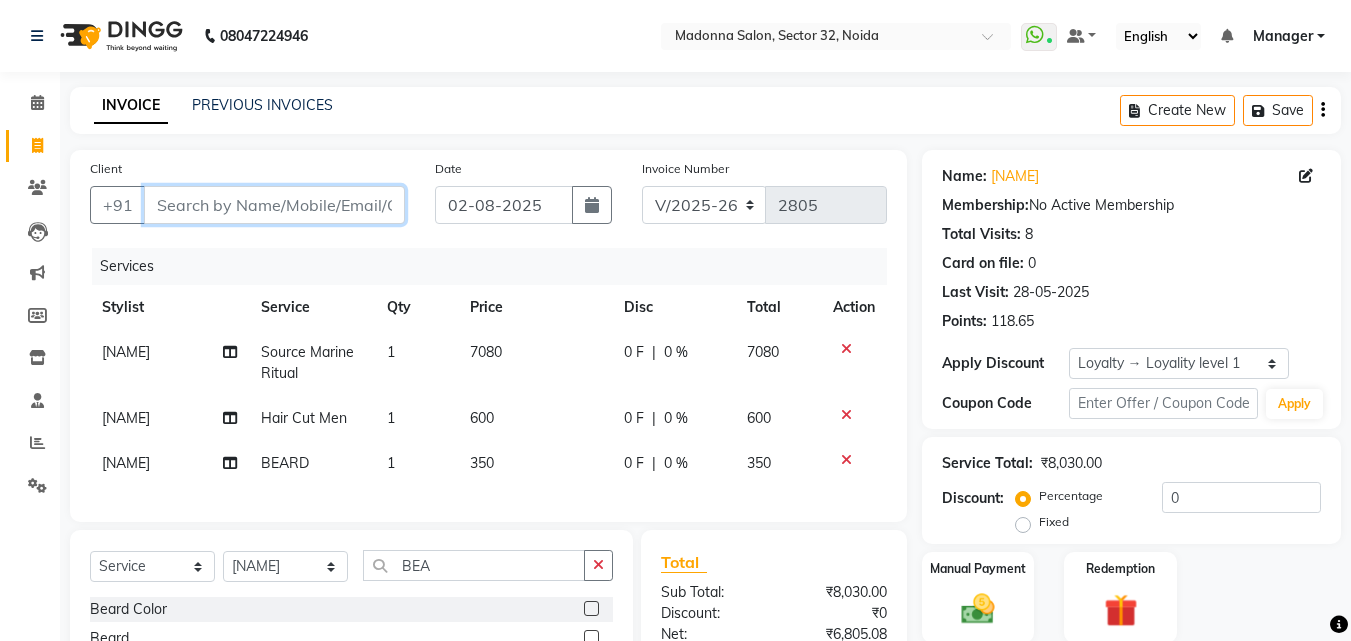 paste on "[PHONE]" 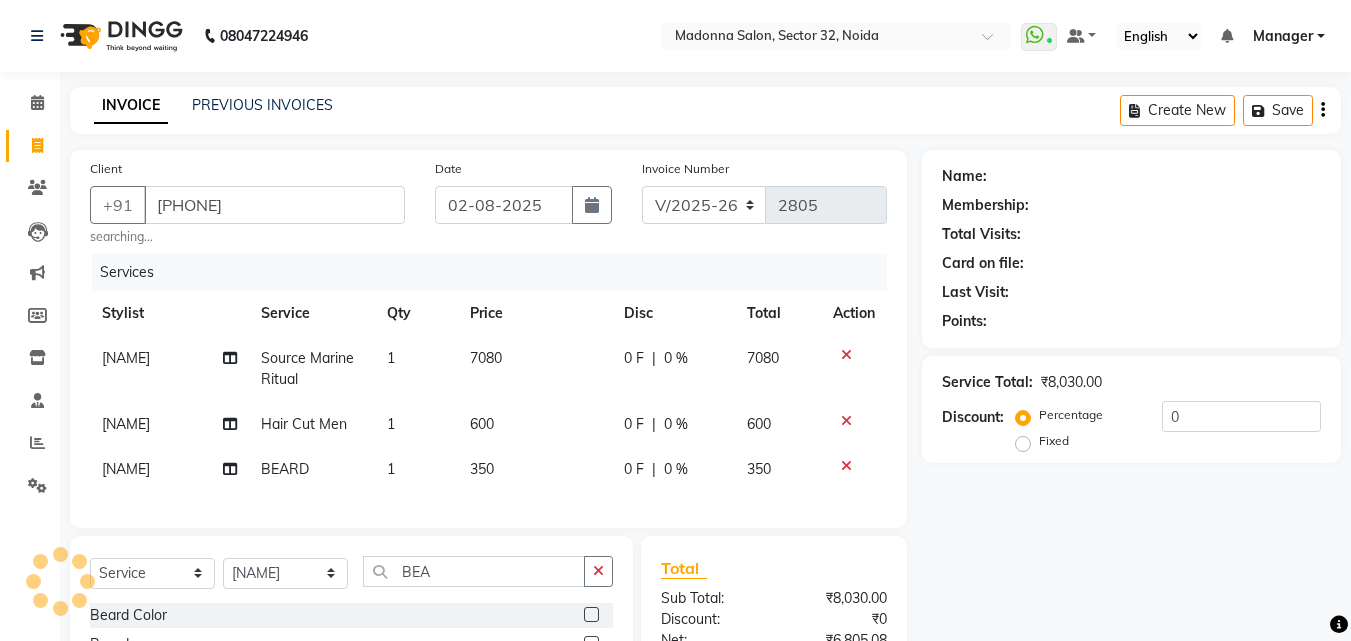 select on "1: Object" 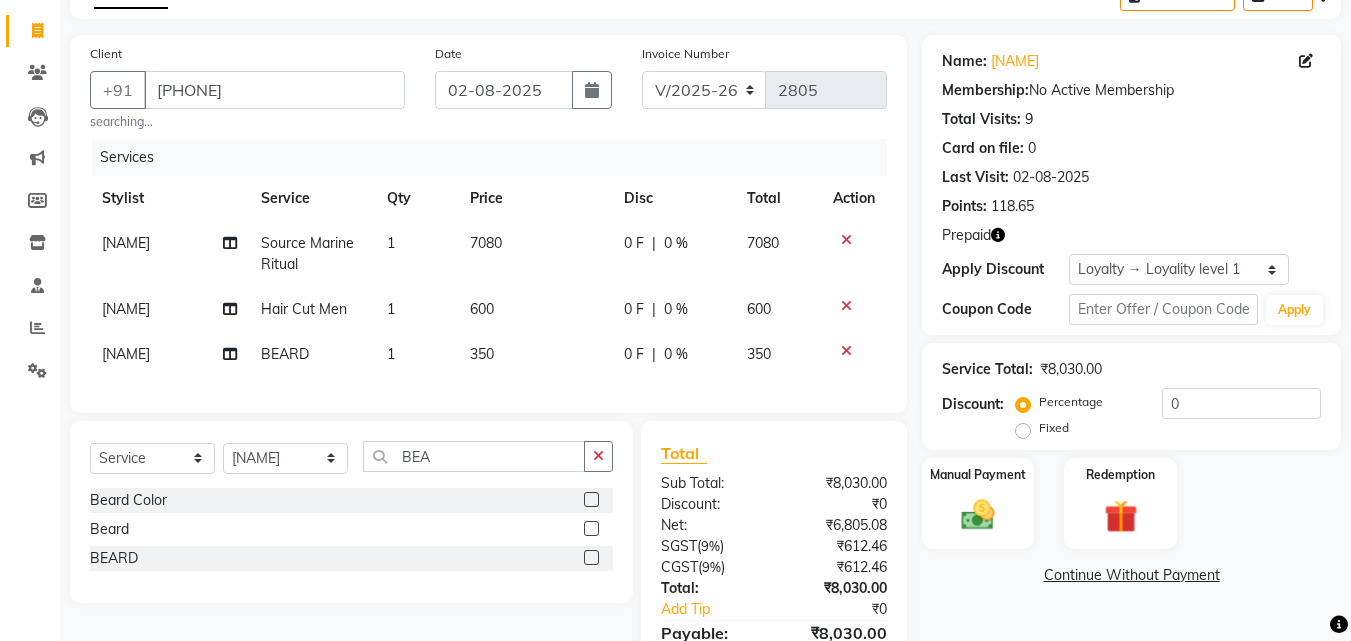 scroll, scrollTop: 234, scrollLeft: 0, axis: vertical 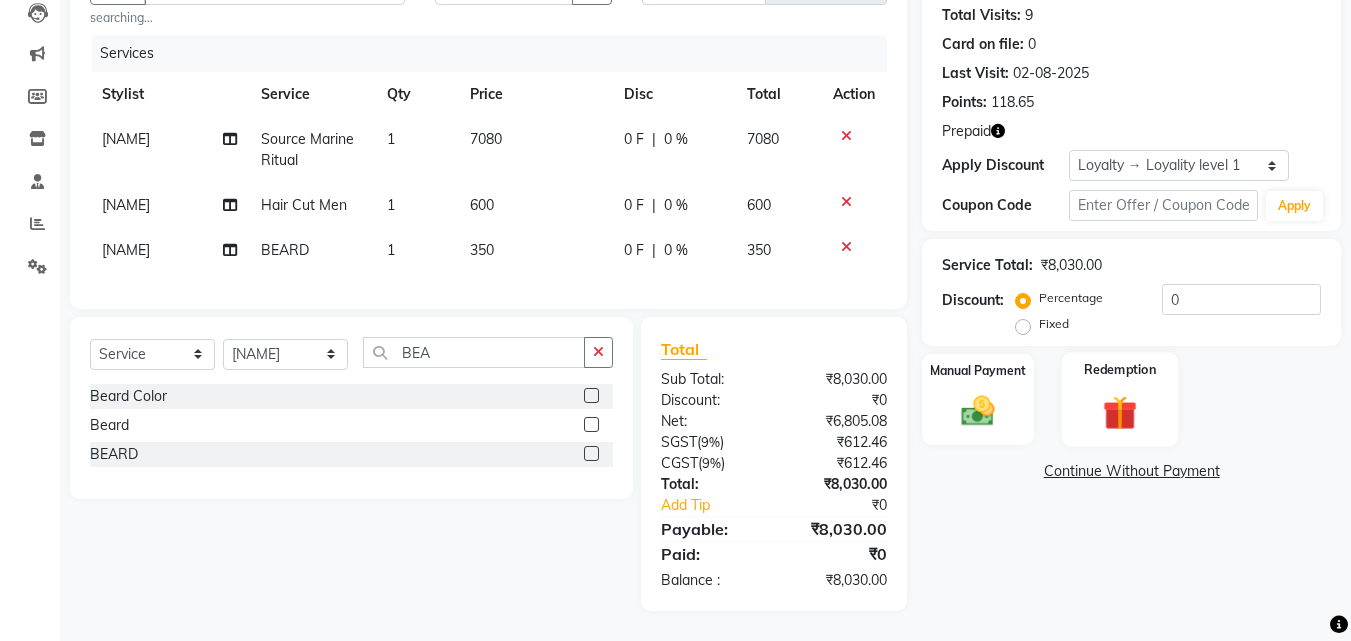 click on "Redemption" 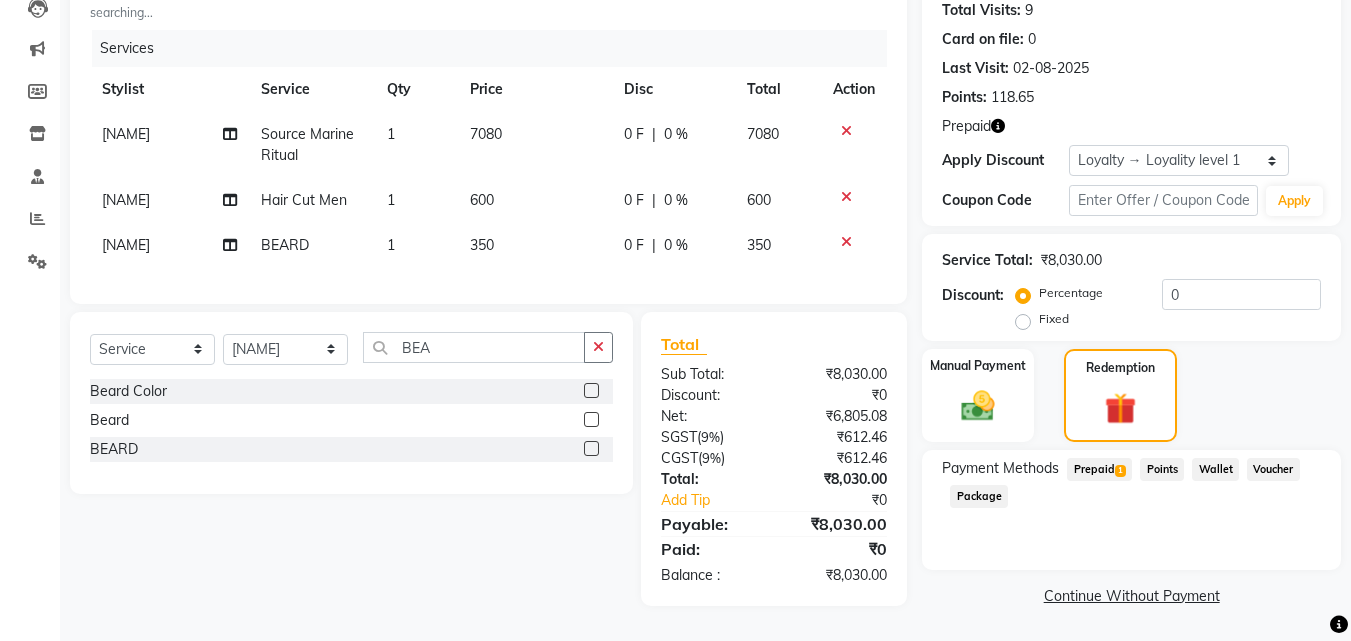 click on "Prepaid  1" 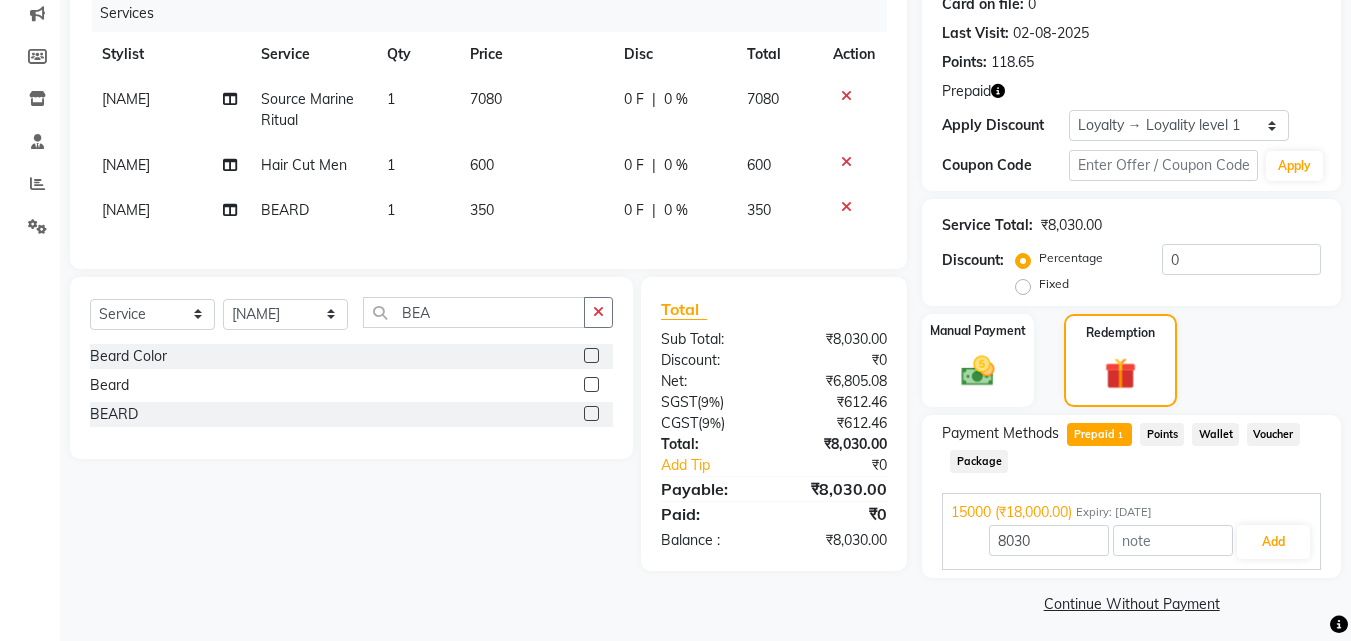 scroll, scrollTop: 267, scrollLeft: 0, axis: vertical 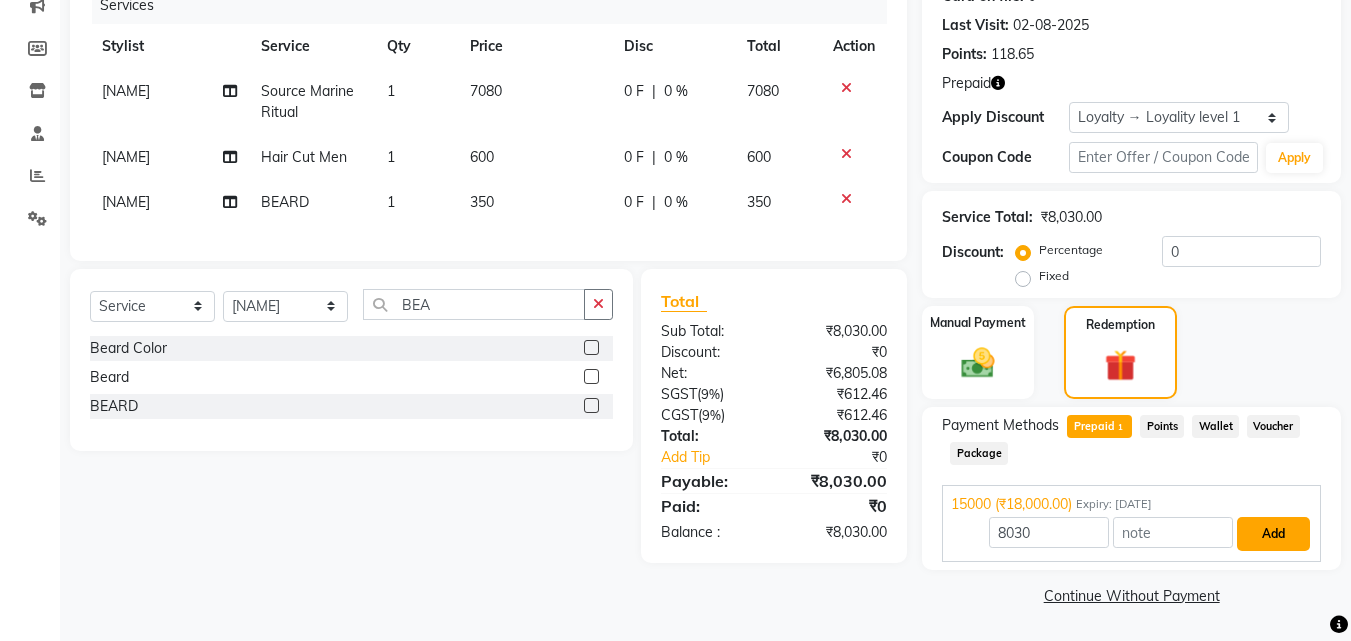 click on "Add" at bounding box center [1273, 534] 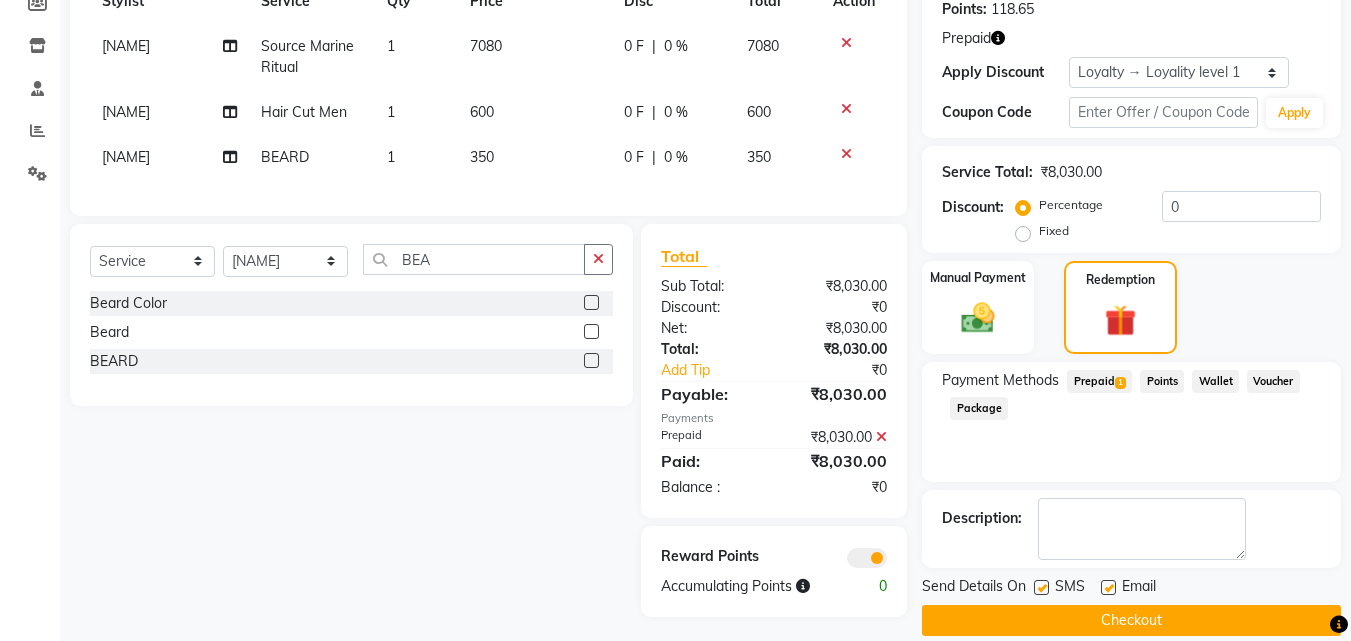 scroll, scrollTop: 337, scrollLeft: 0, axis: vertical 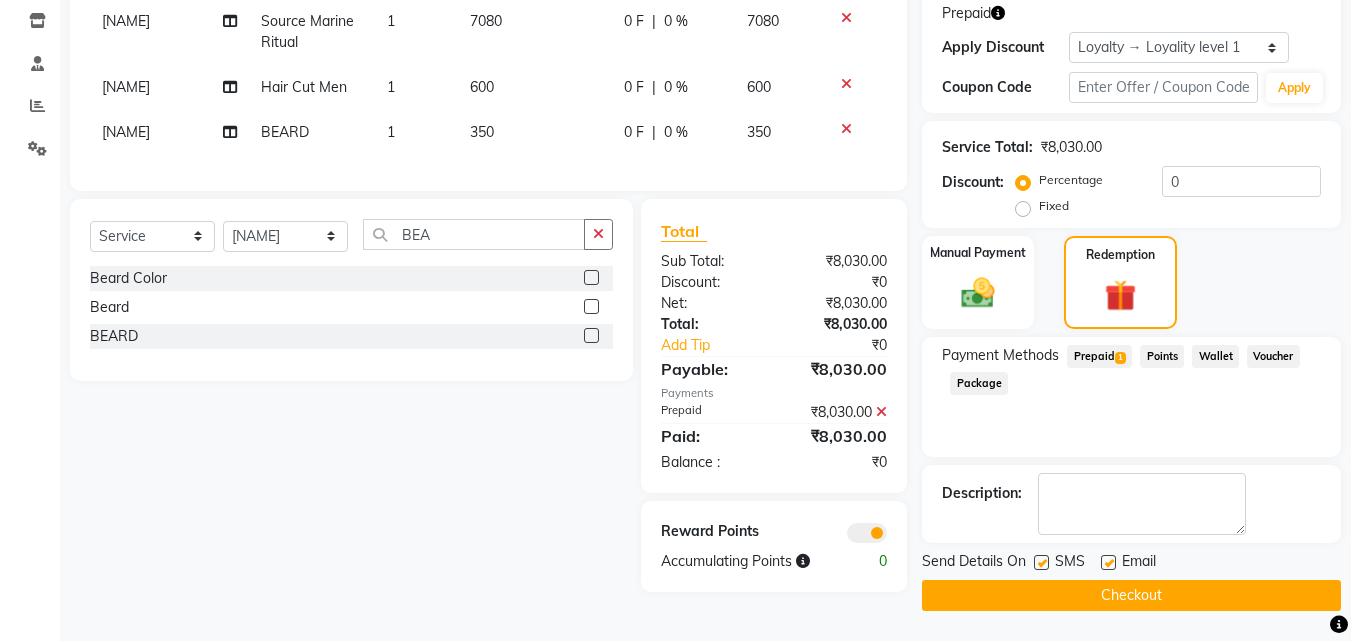 click on "Checkout" 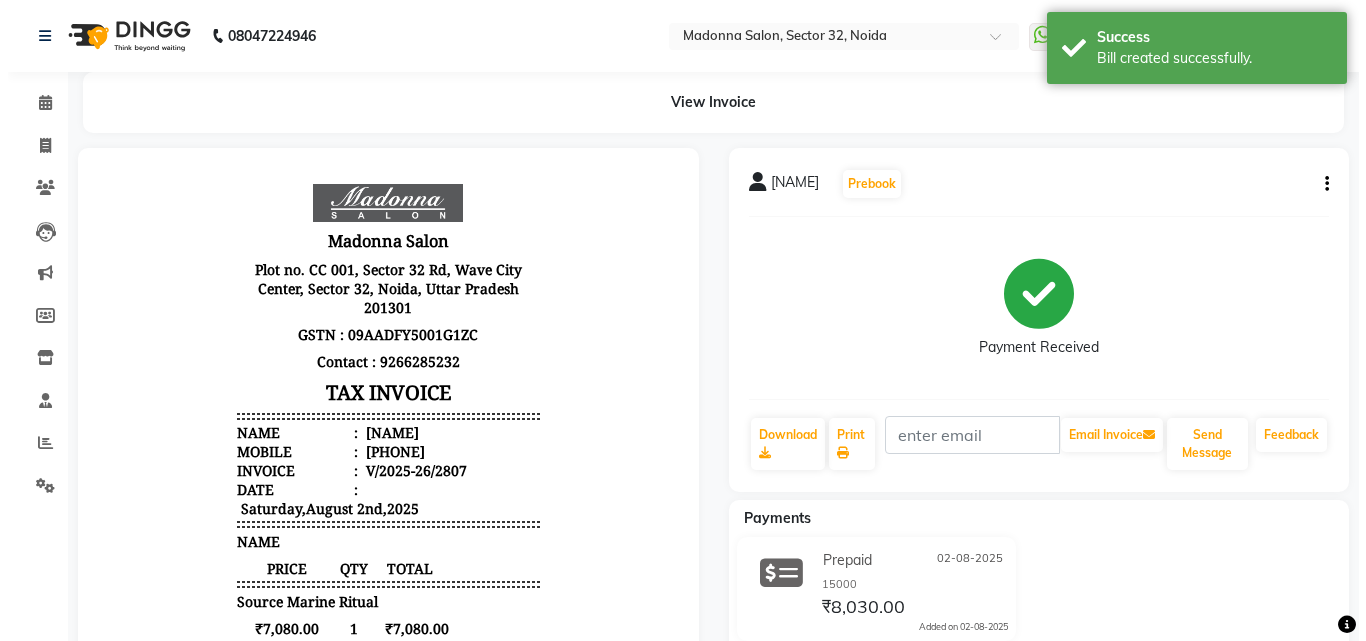 scroll, scrollTop: 0, scrollLeft: 0, axis: both 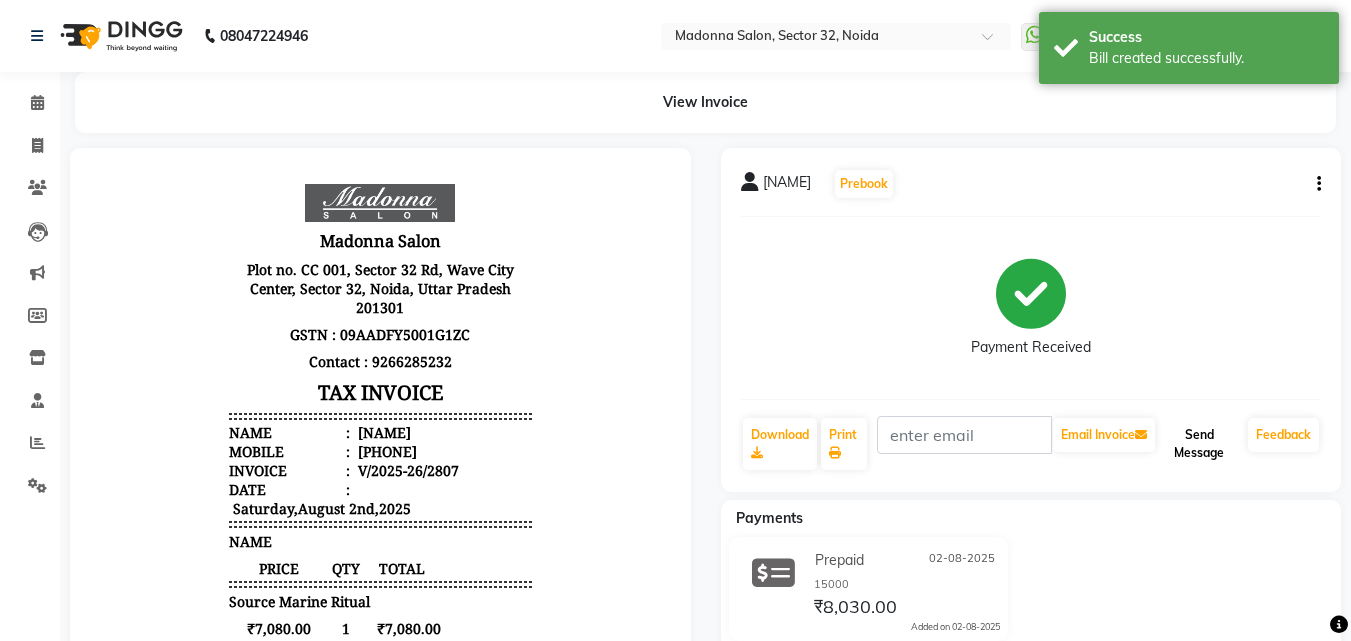 click on "Send Message" 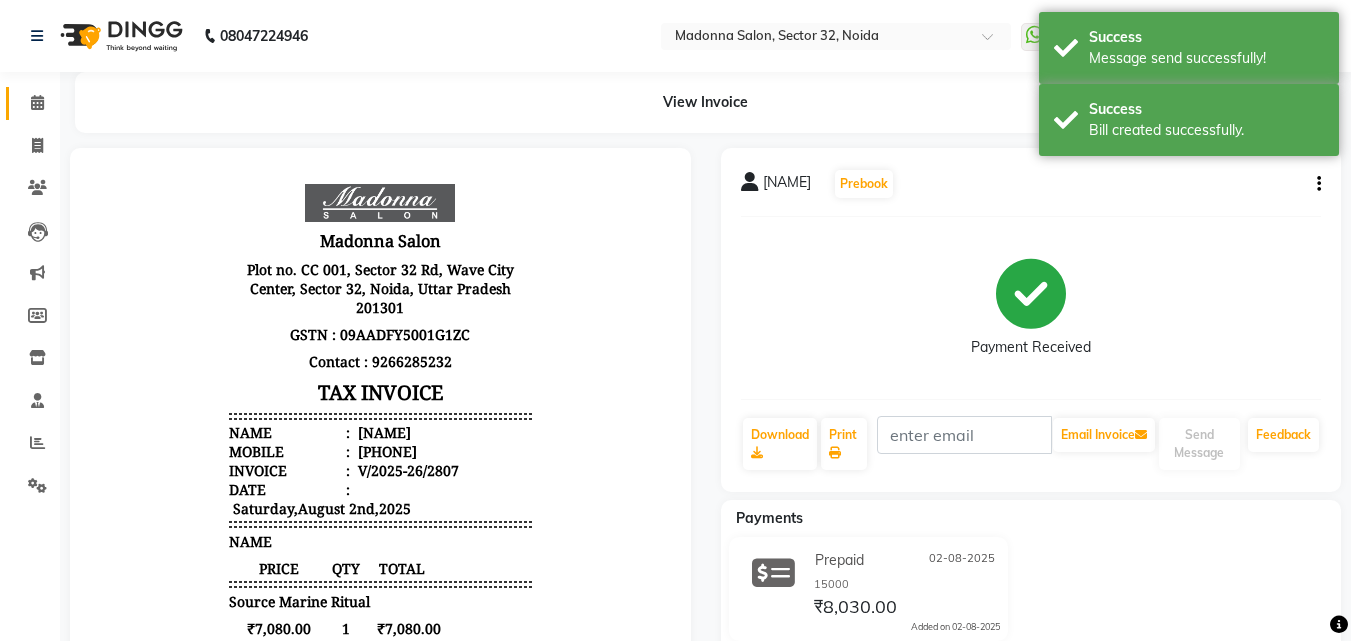 click 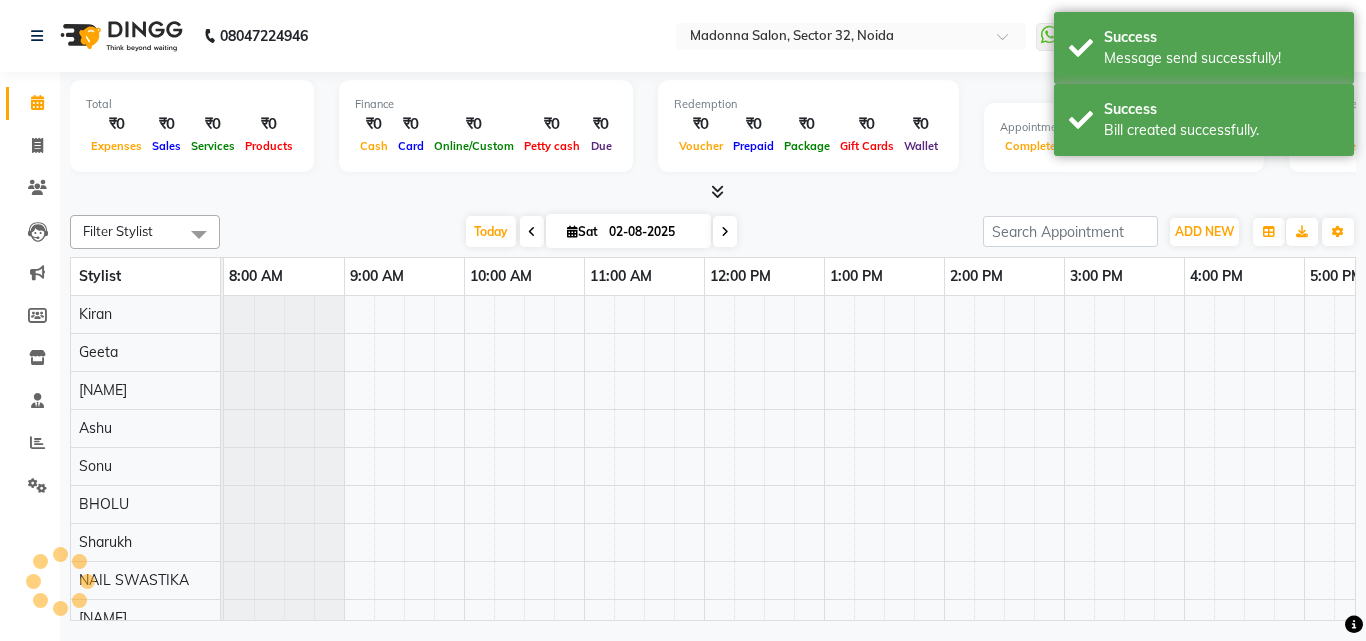 scroll, scrollTop: 0, scrollLeft: 0, axis: both 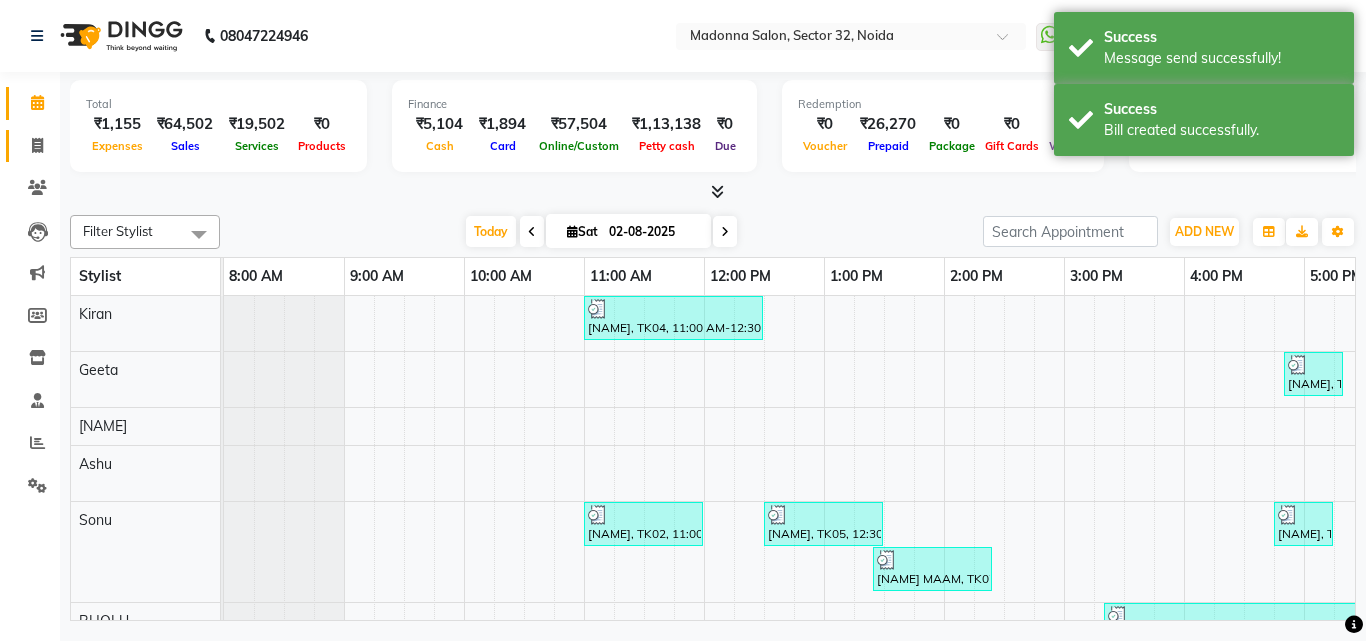 click 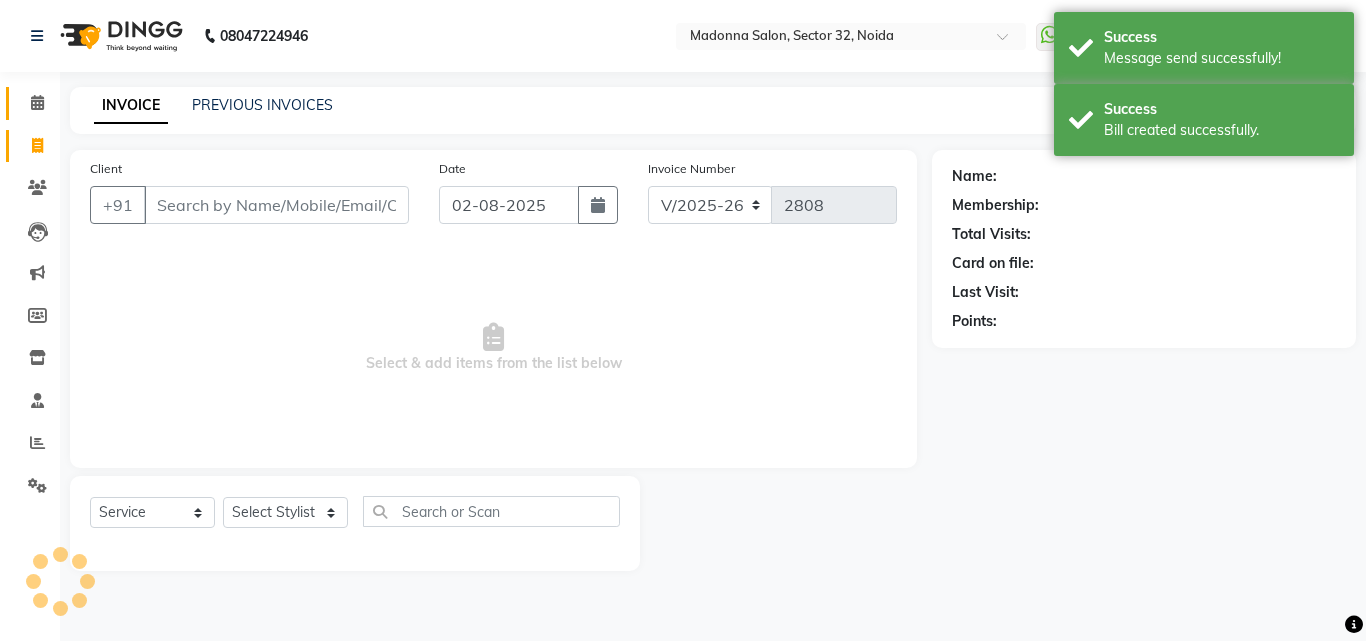 click 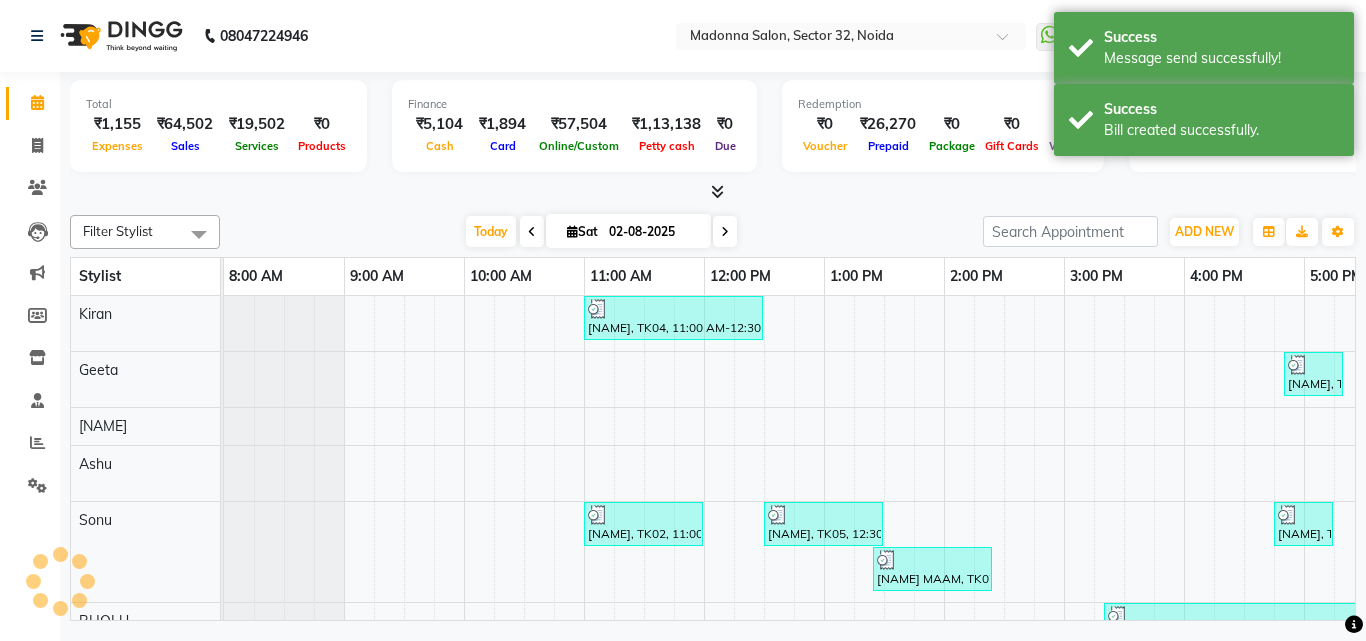 scroll, scrollTop: 0, scrollLeft: 0, axis: both 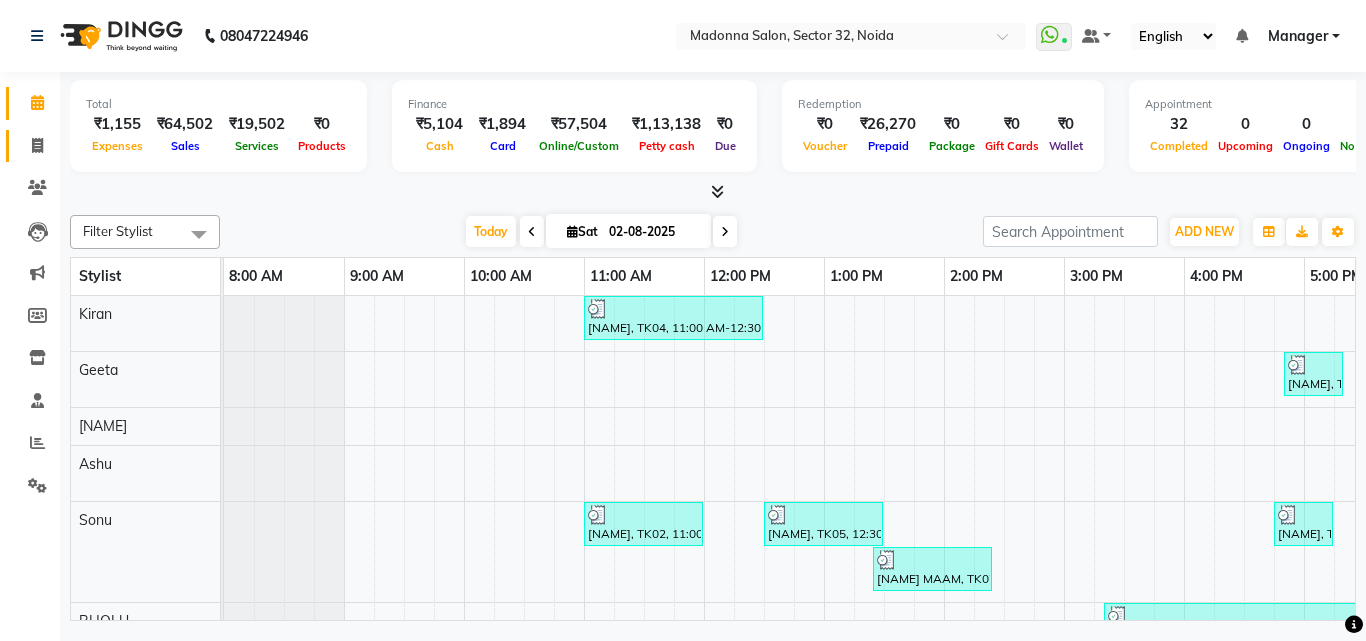 click 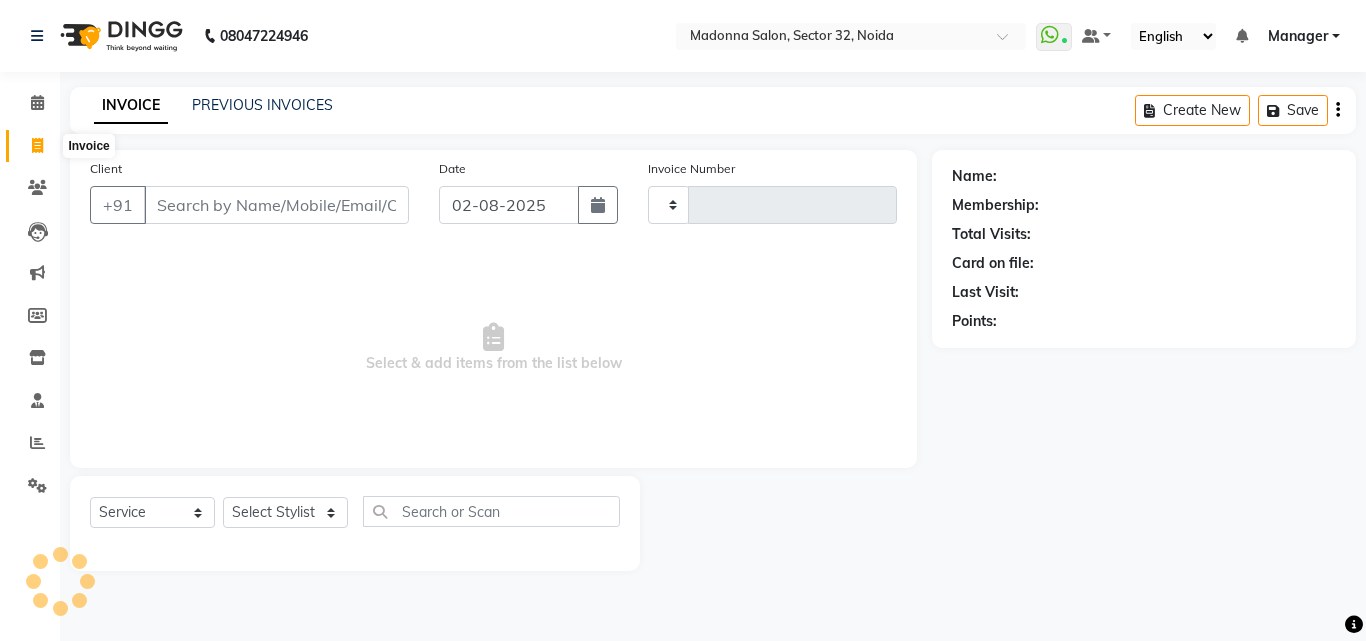 type on "2808" 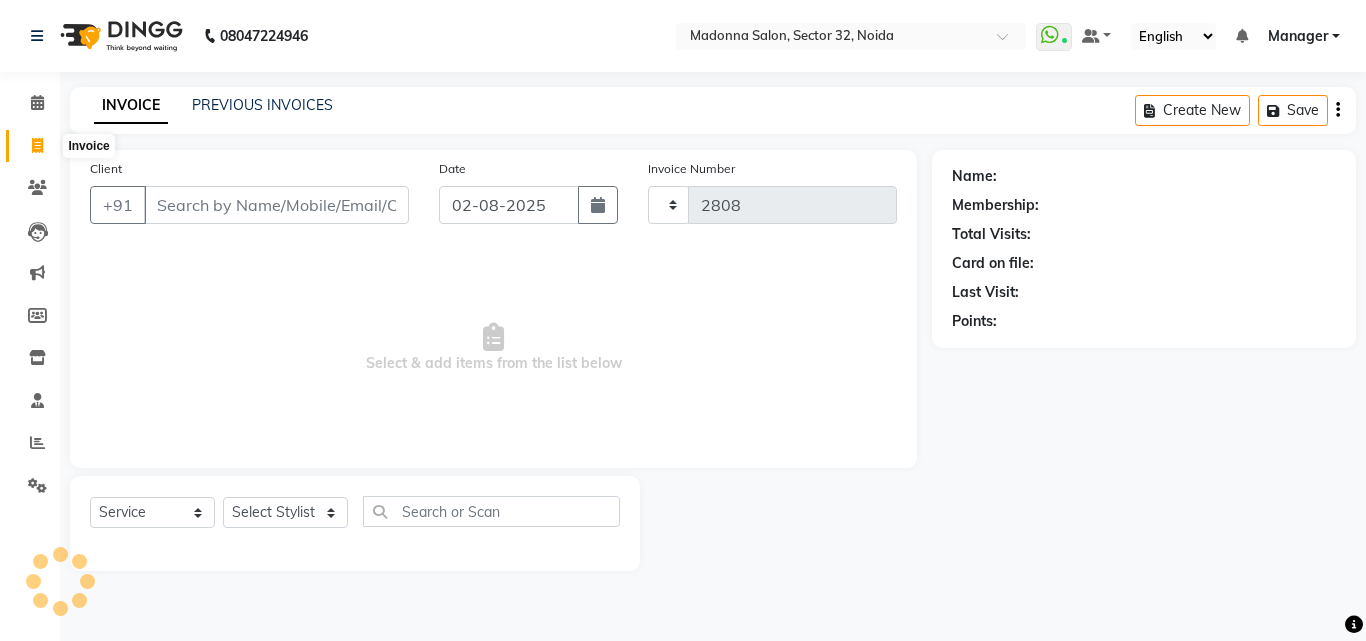 select on "7229" 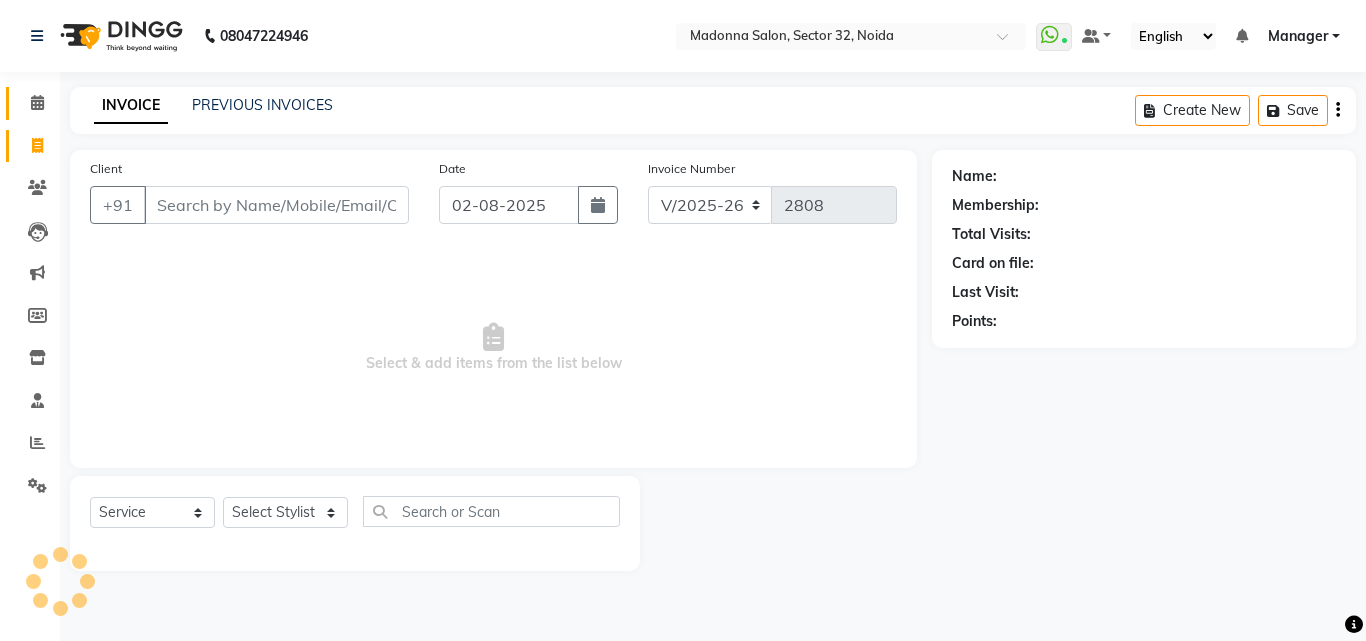 click 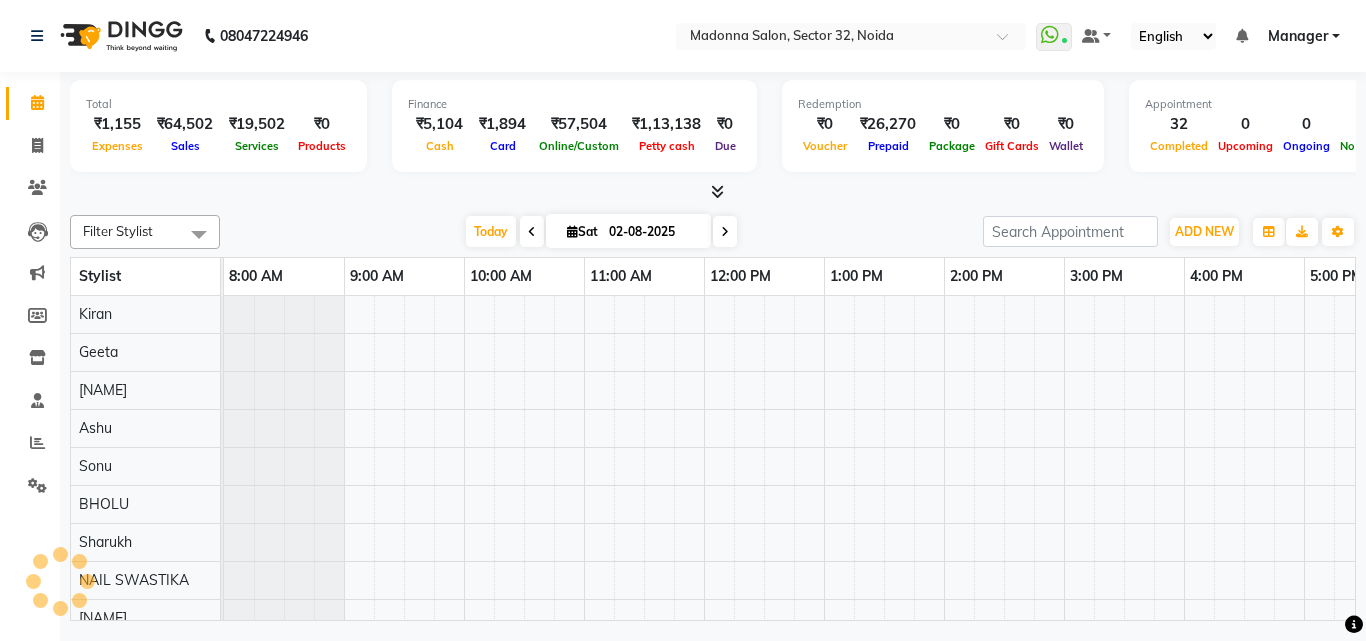 scroll, scrollTop: 0, scrollLeft: 429, axis: horizontal 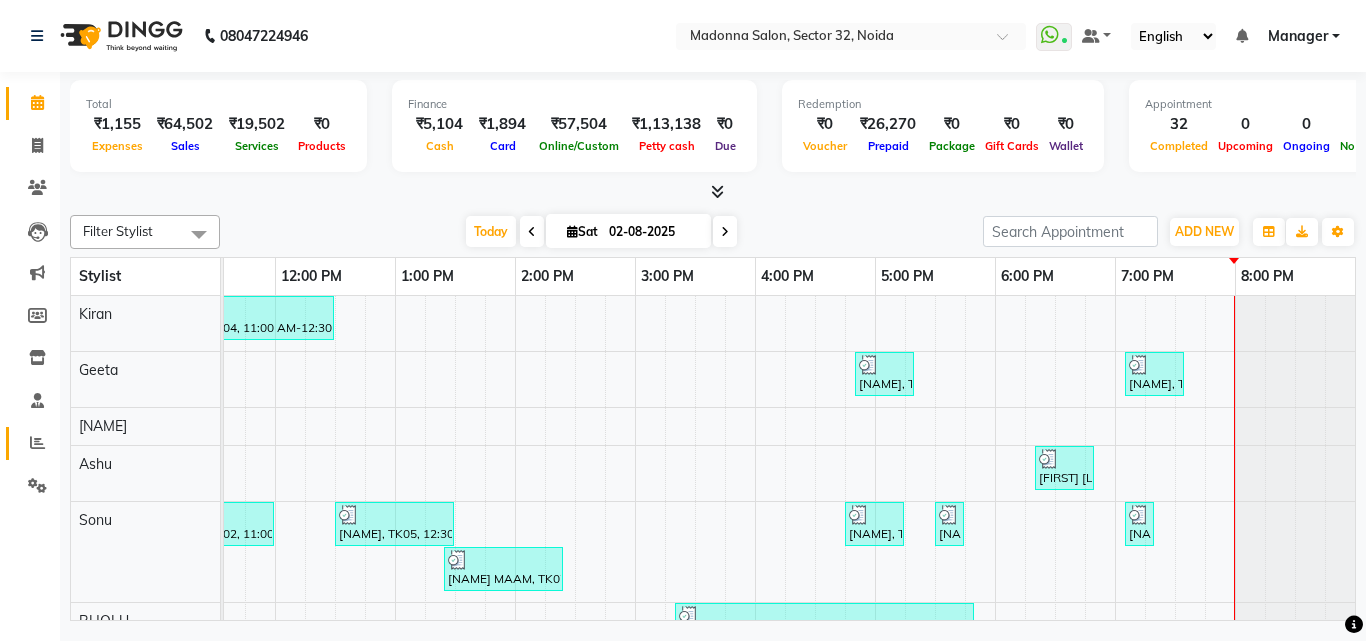 click 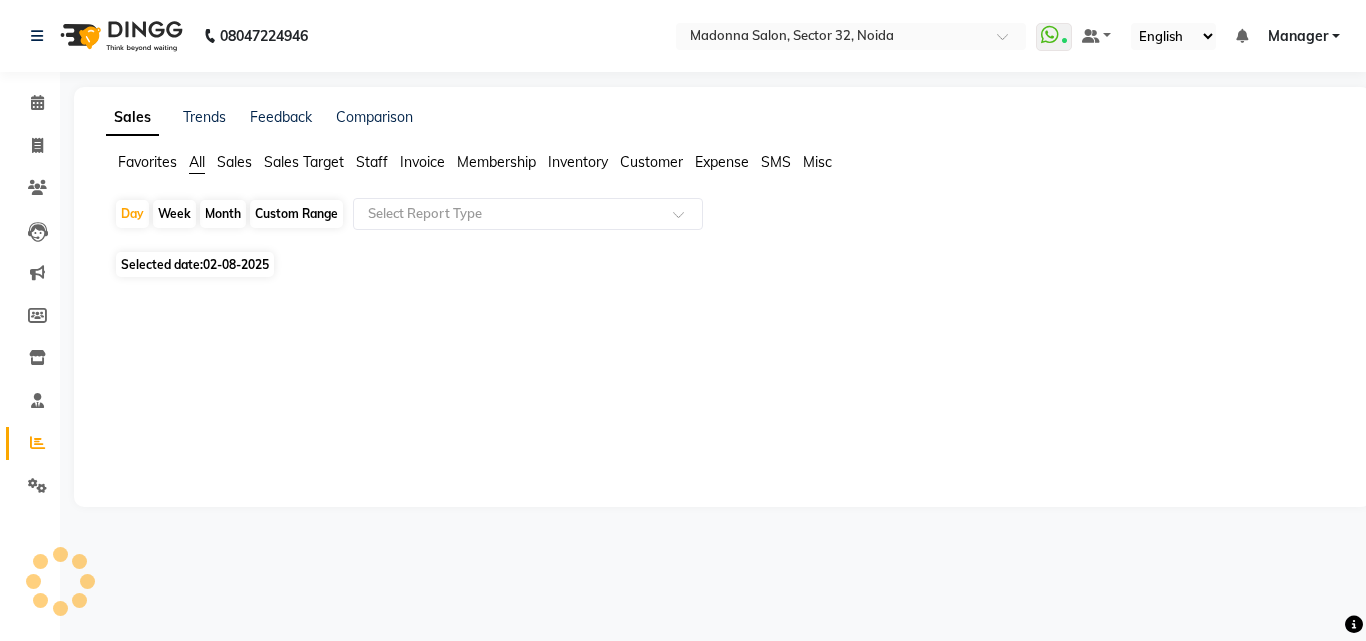 click on "Staff" 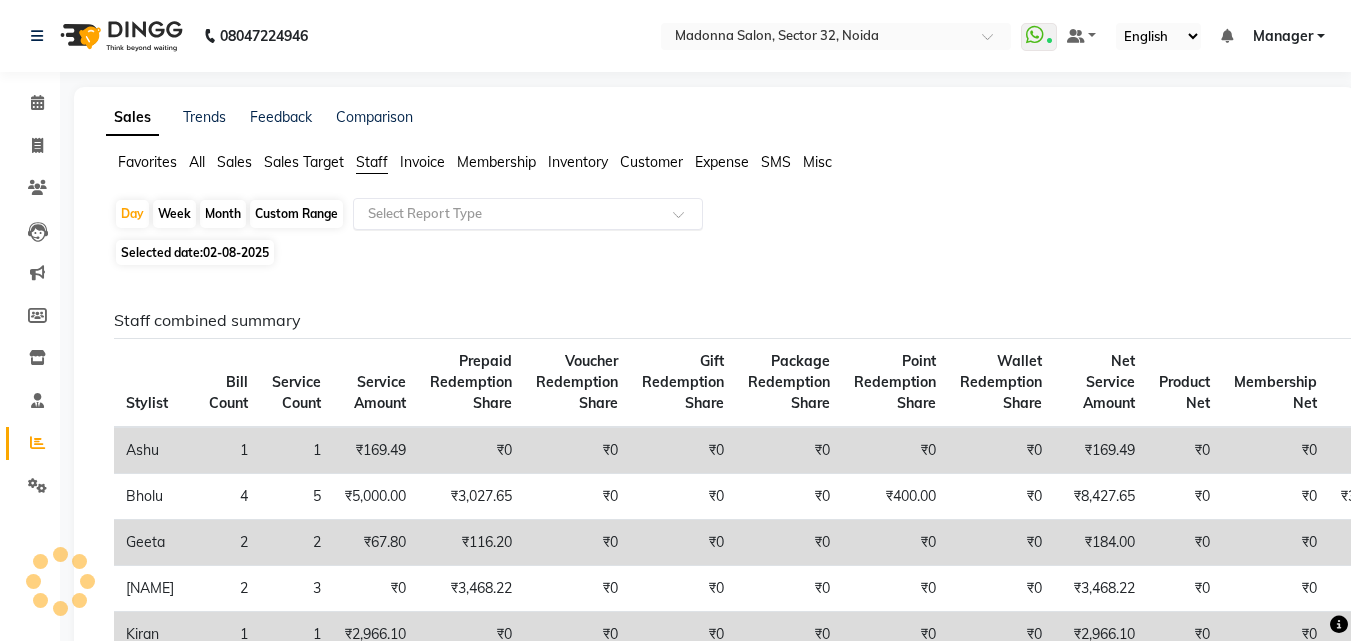 click 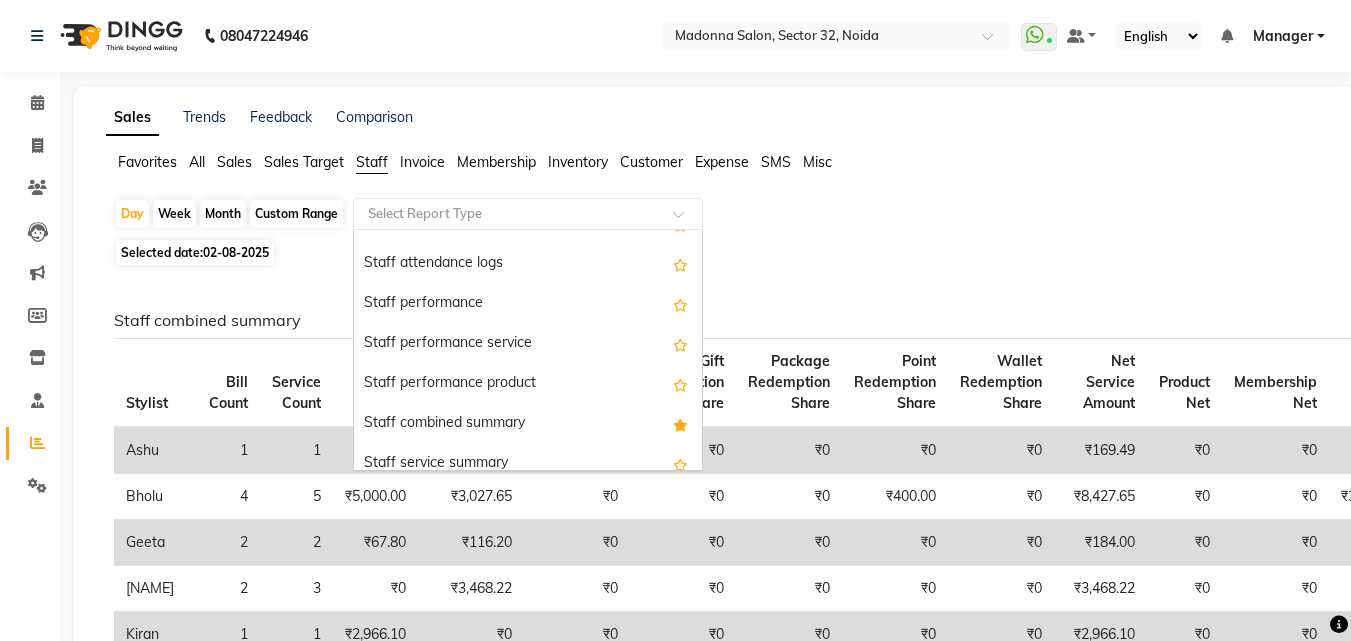 scroll, scrollTop: 376, scrollLeft: 0, axis: vertical 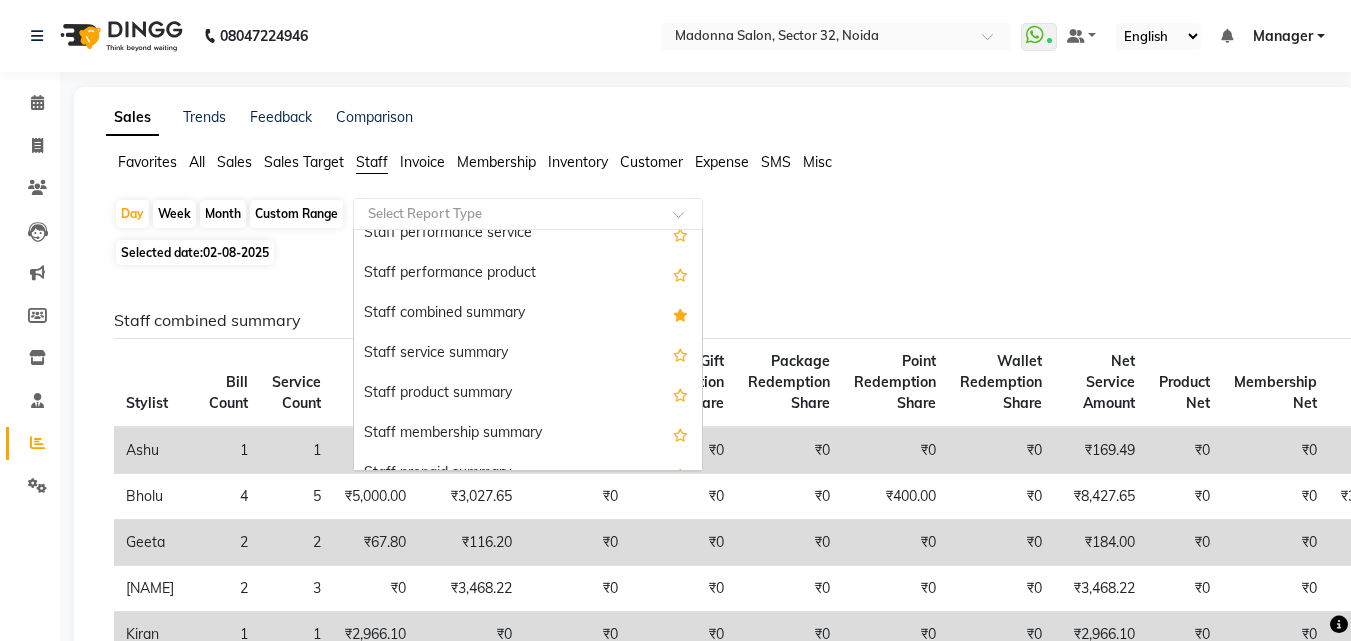 click on "Staff combined summary" at bounding box center (528, 314) 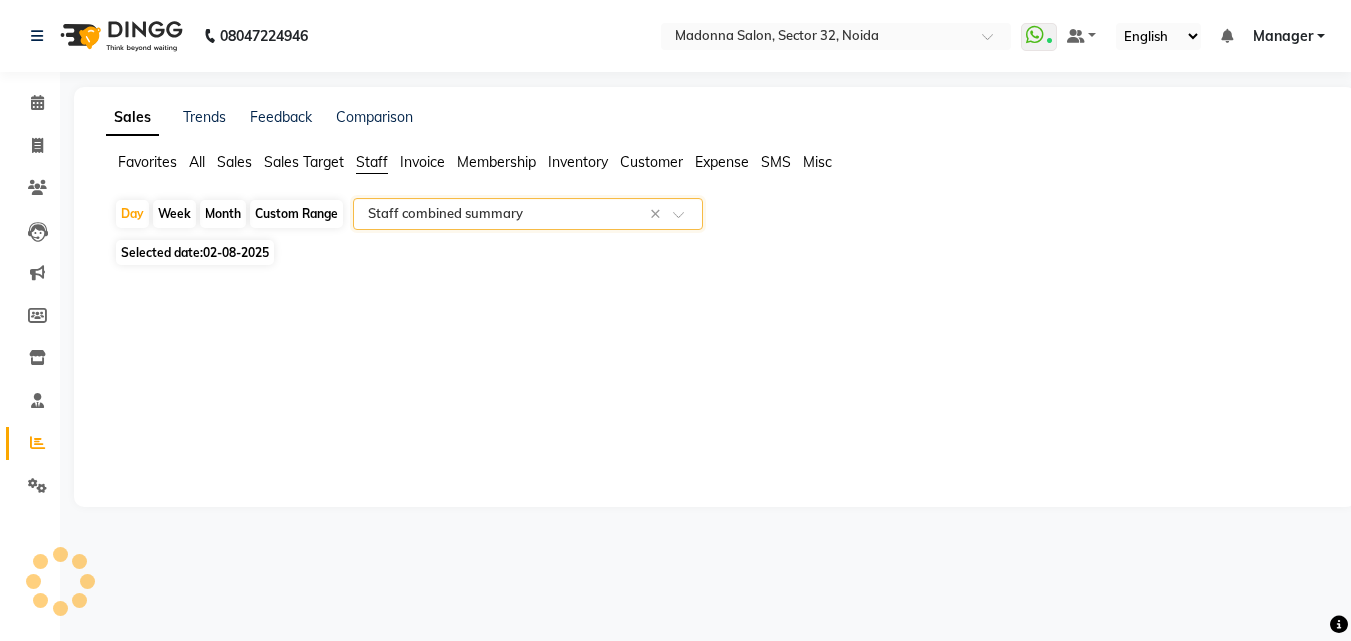 select on "csv" 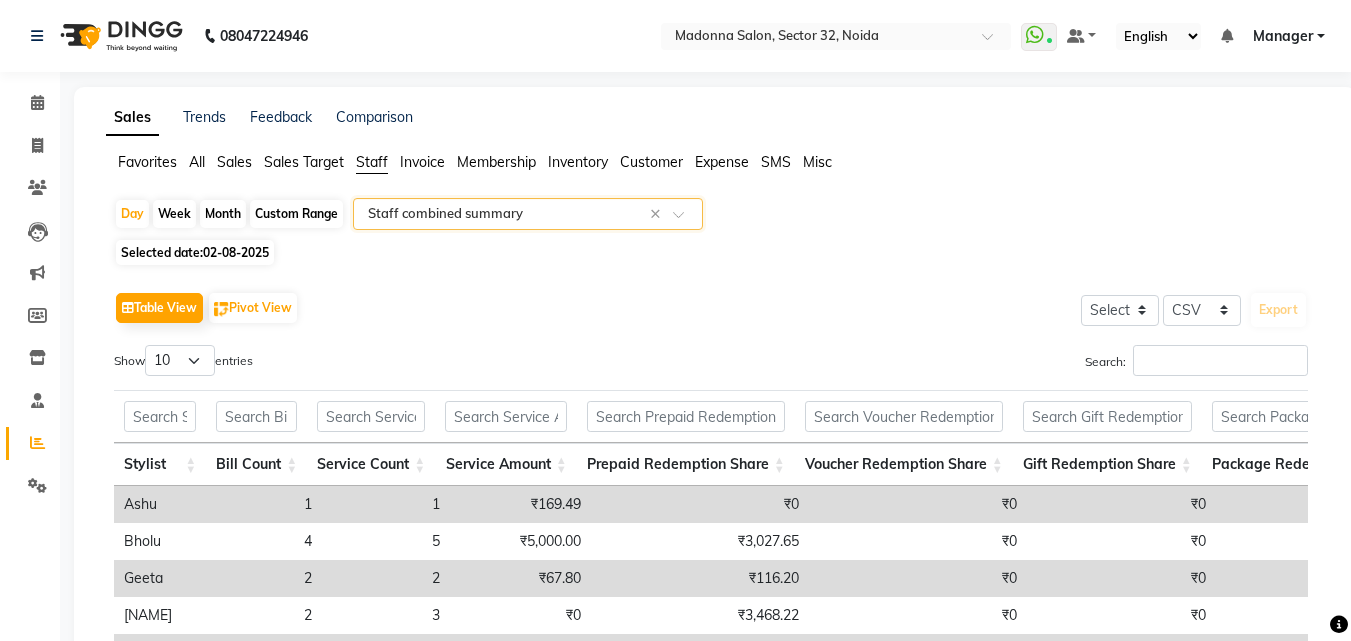 click on "Day   Week   Month   Custom Range  Select Report Type × Staff combined summary ×" 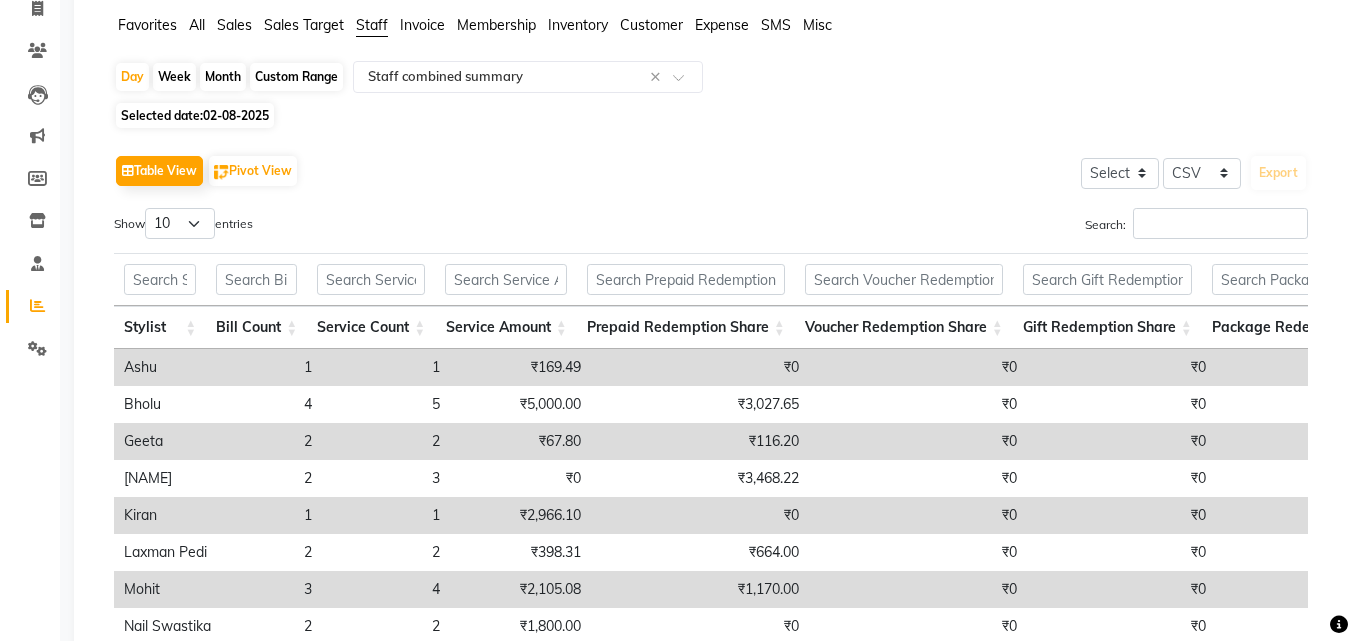 scroll, scrollTop: 130, scrollLeft: 0, axis: vertical 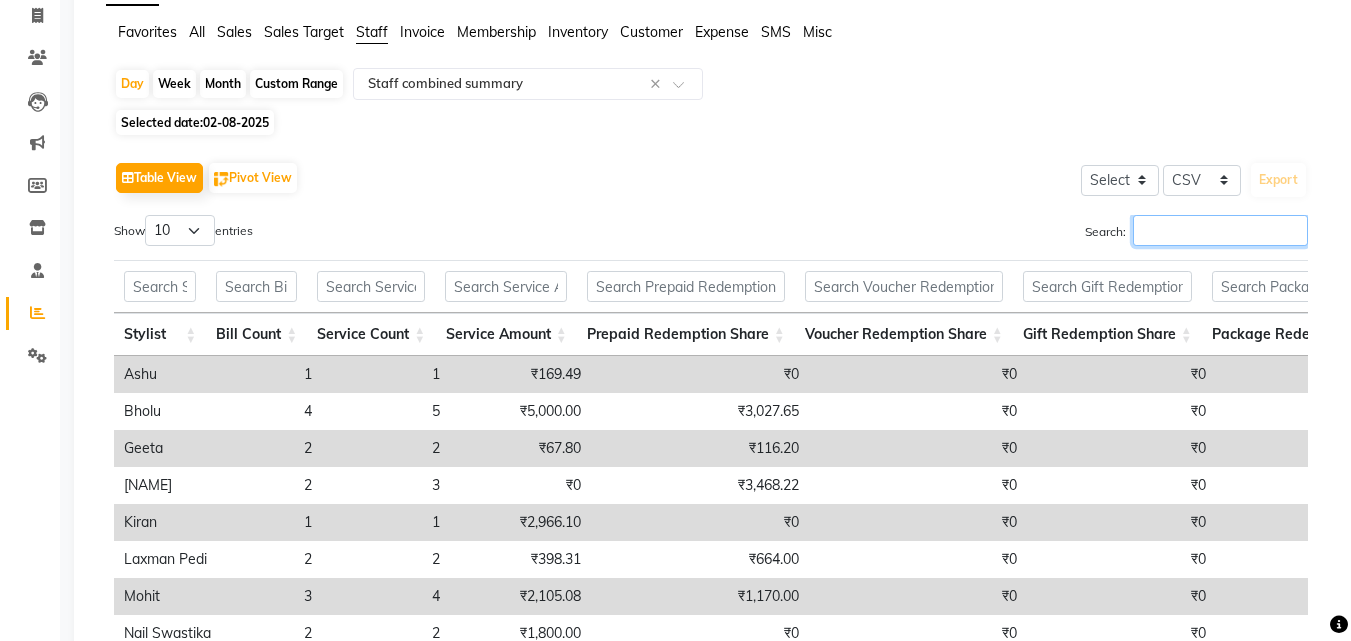 click on "Search:" at bounding box center [1220, 230] 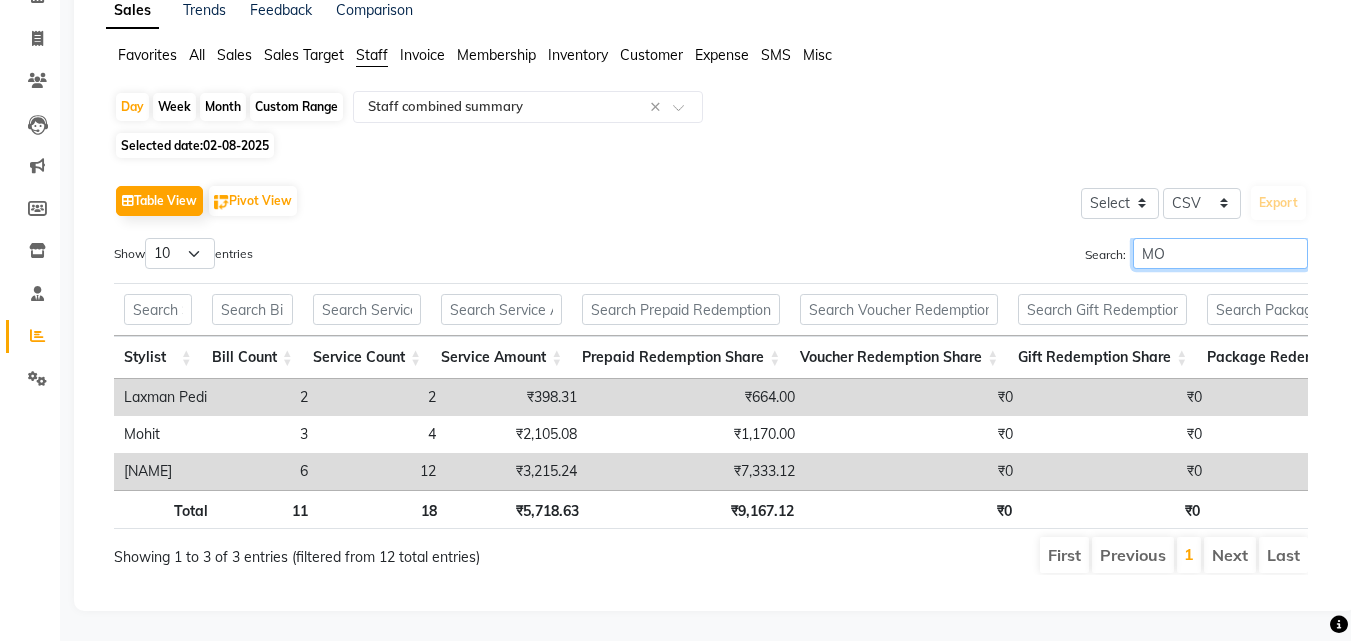 scroll, scrollTop: 63, scrollLeft: 0, axis: vertical 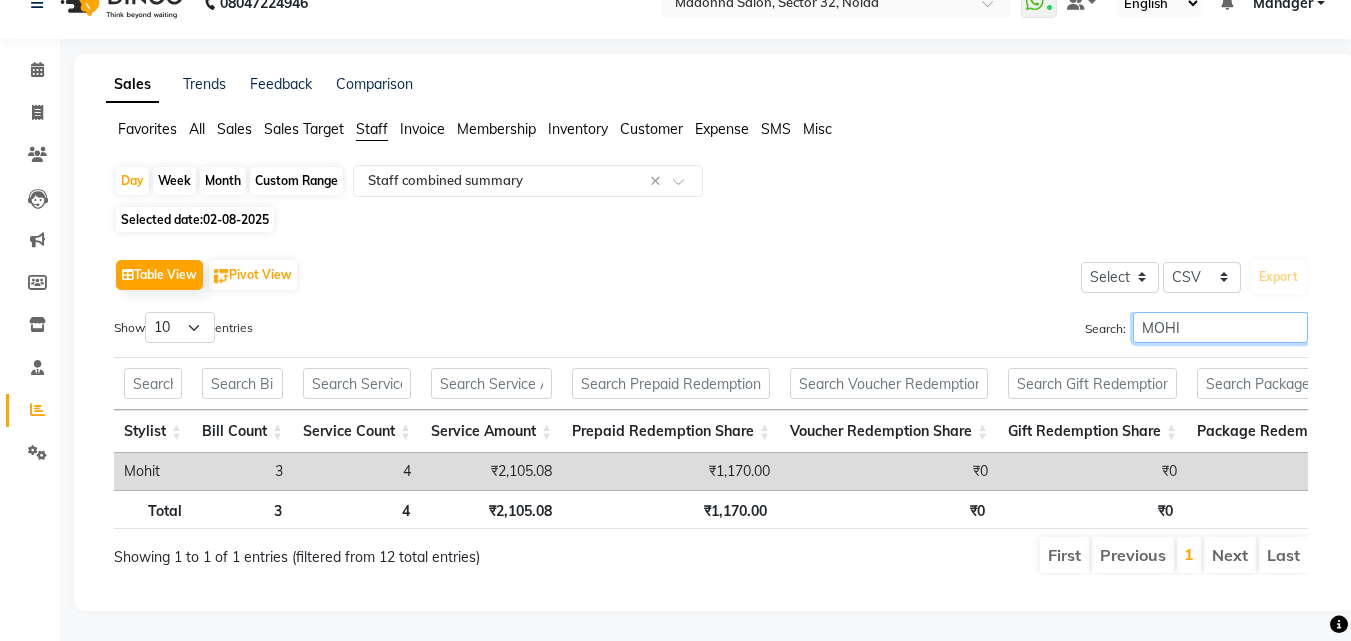 type on "MOHIT" 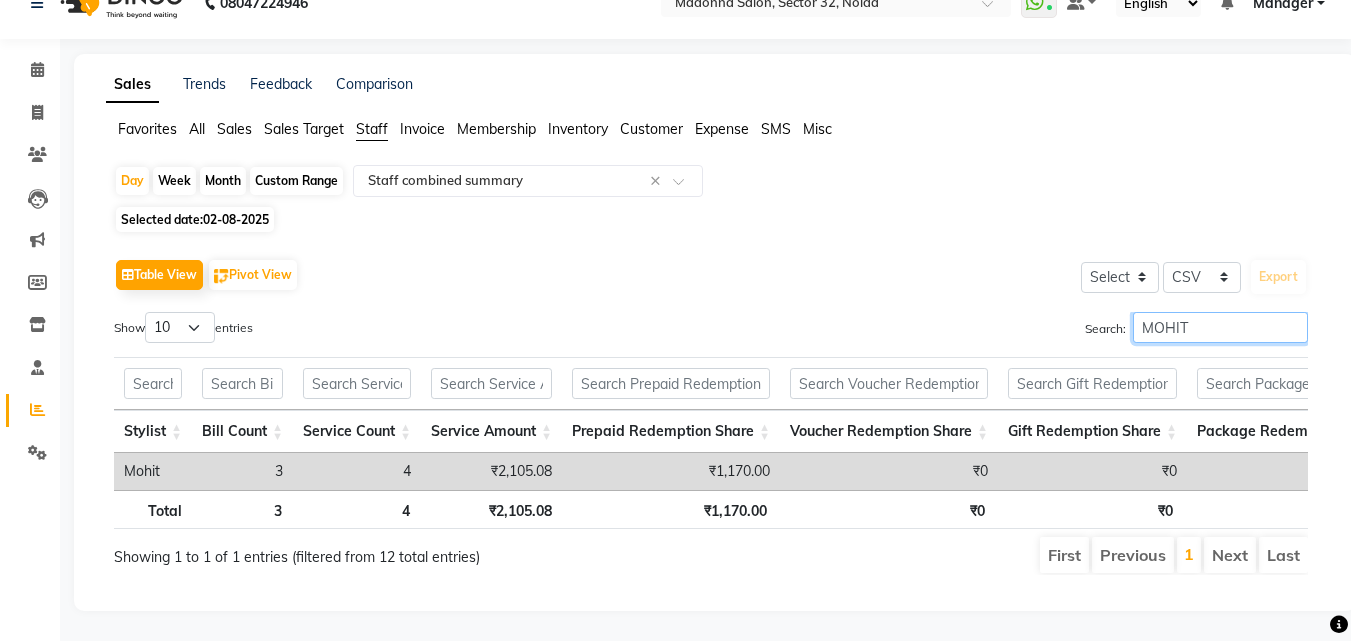 scroll, scrollTop: 0, scrollLeft: 521, axis: horizontal 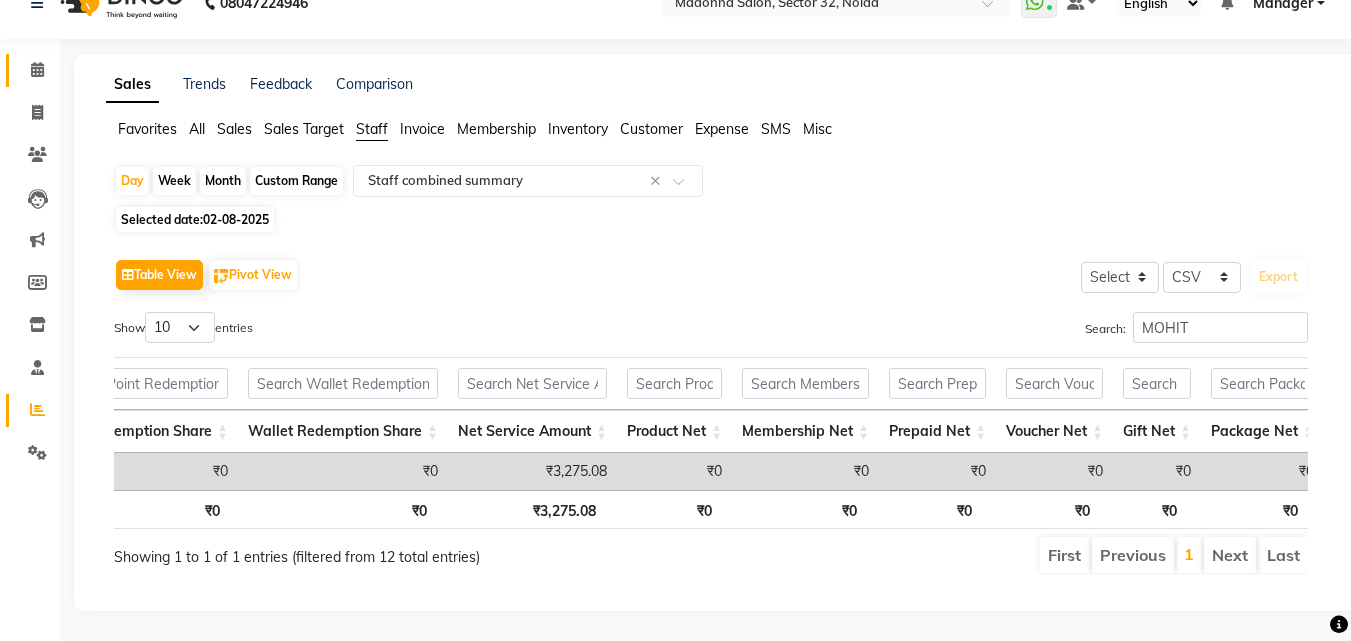 click 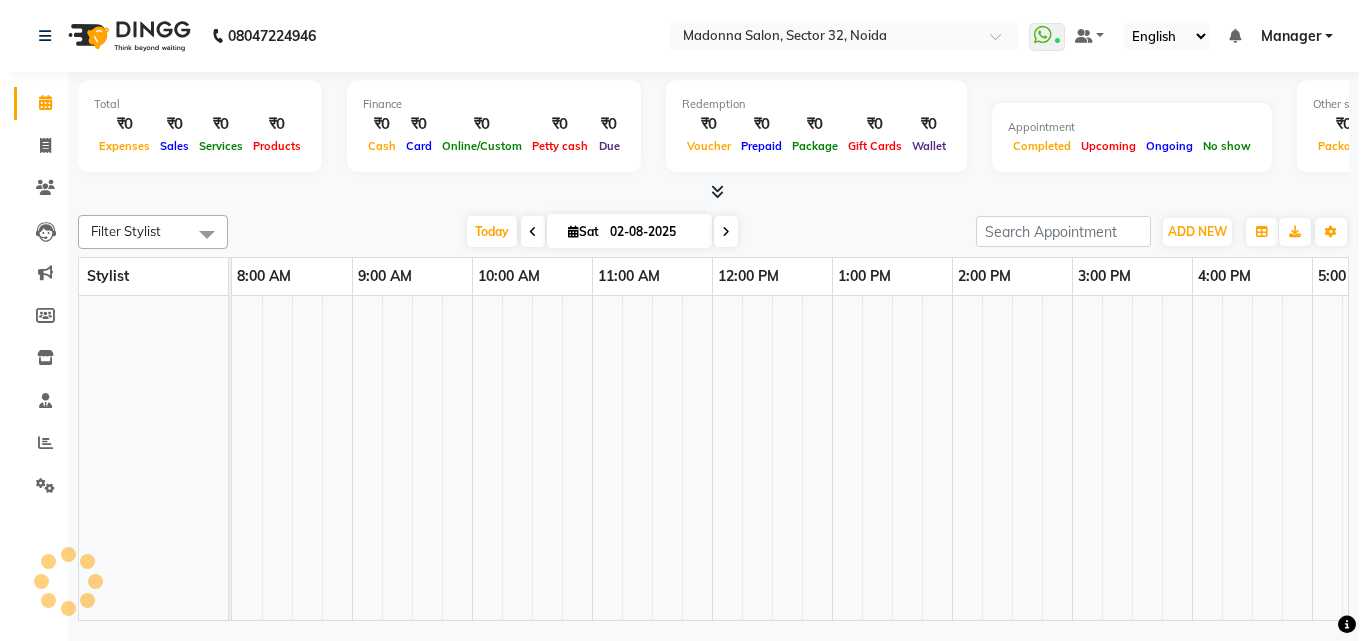 scroll, scrollTop: 0, scrollLeft: 0, axis: both 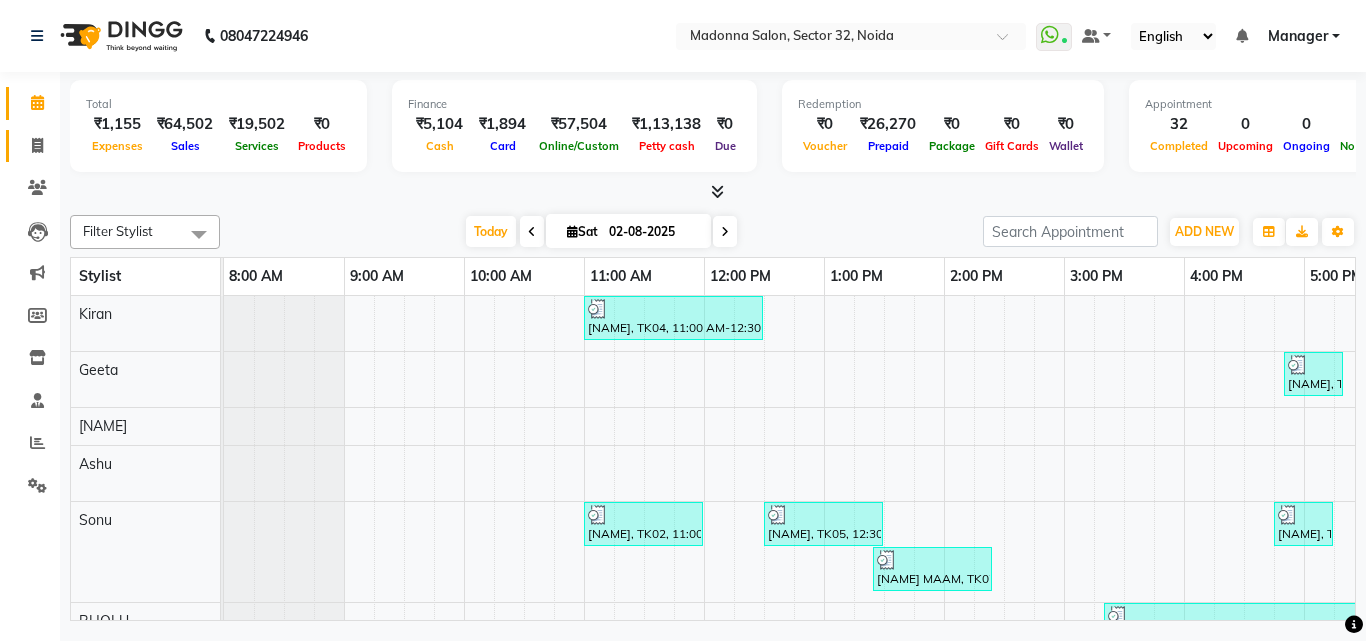 click 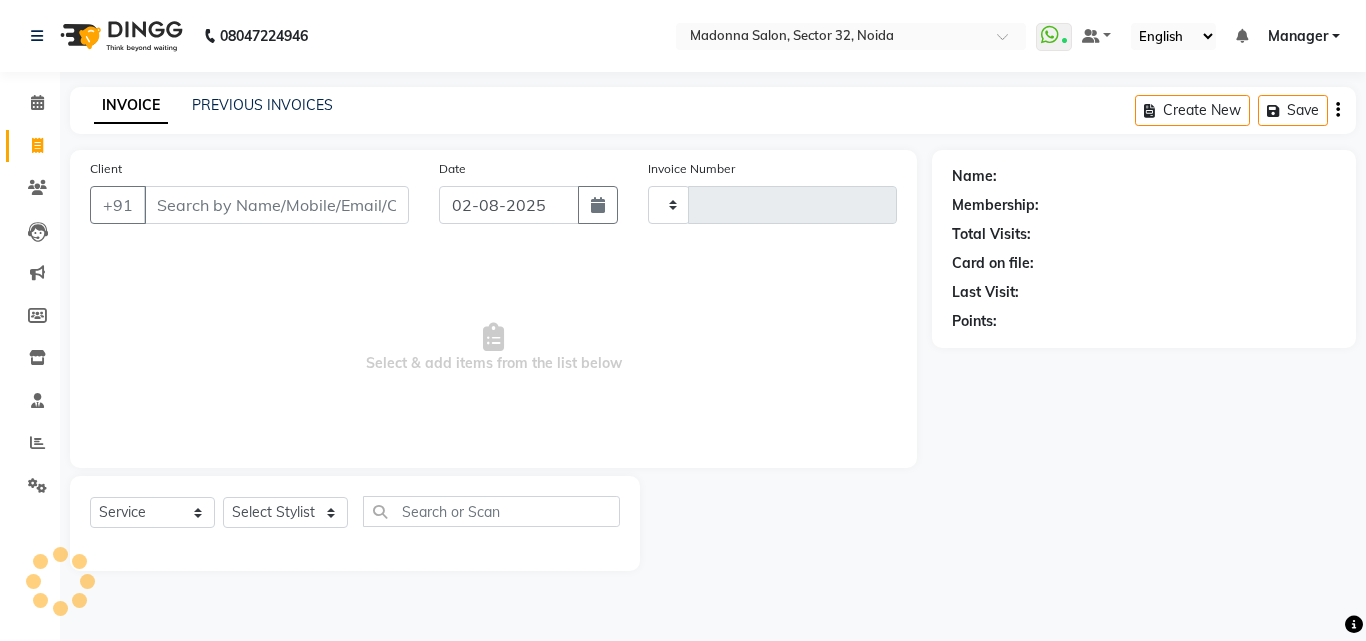 type on "2808" 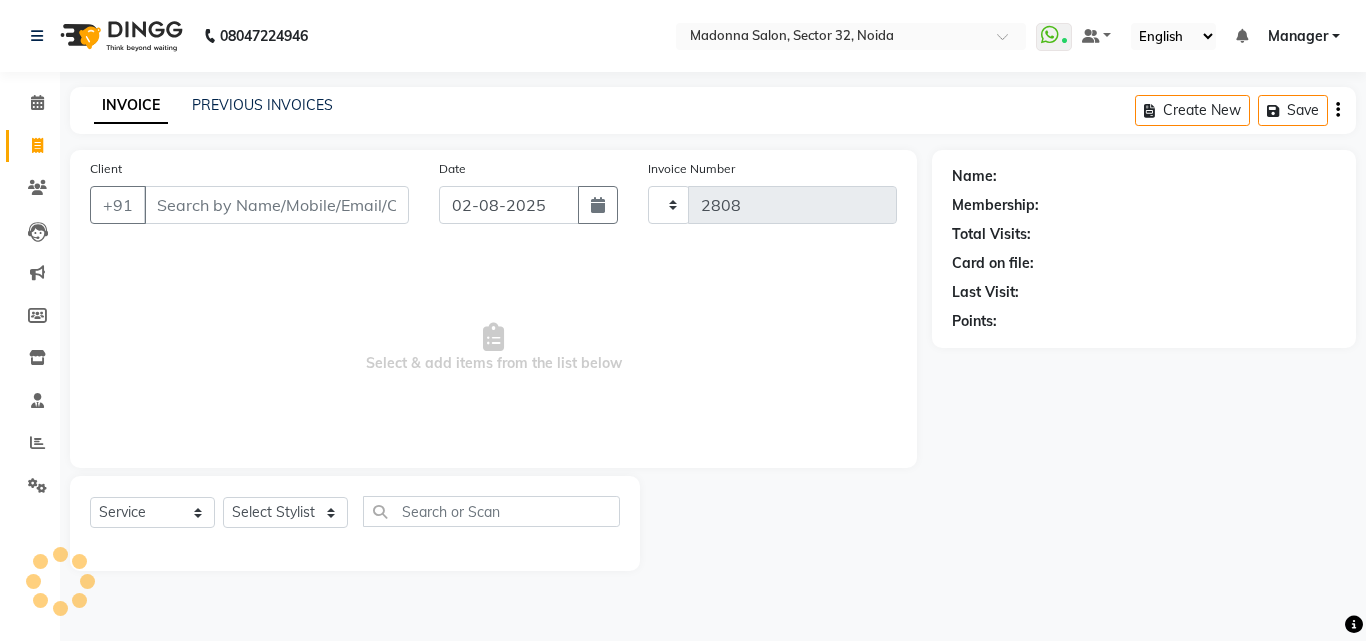 select on "7229" 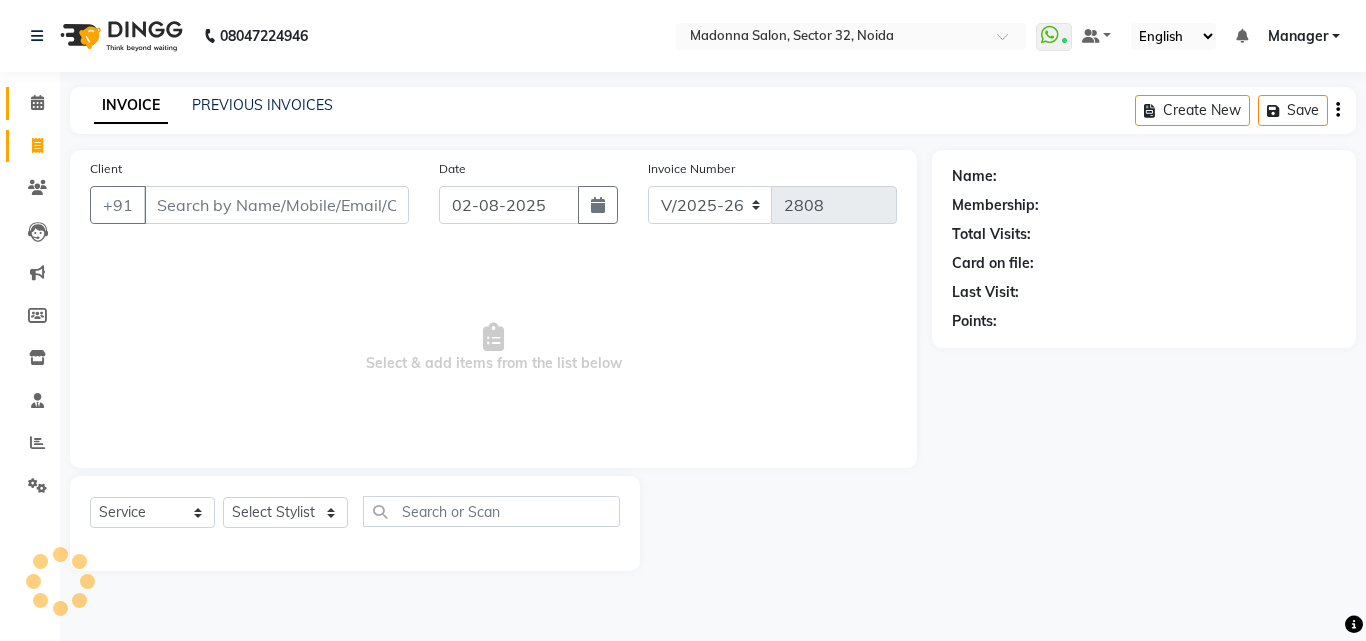 click 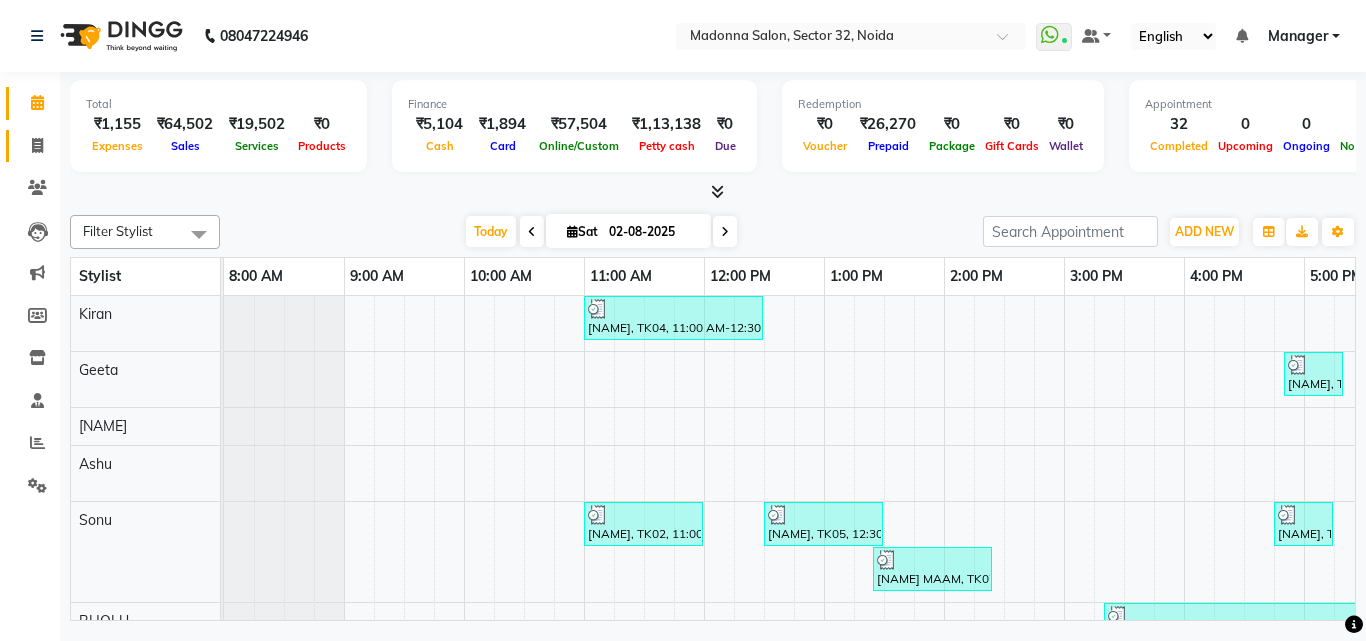 click 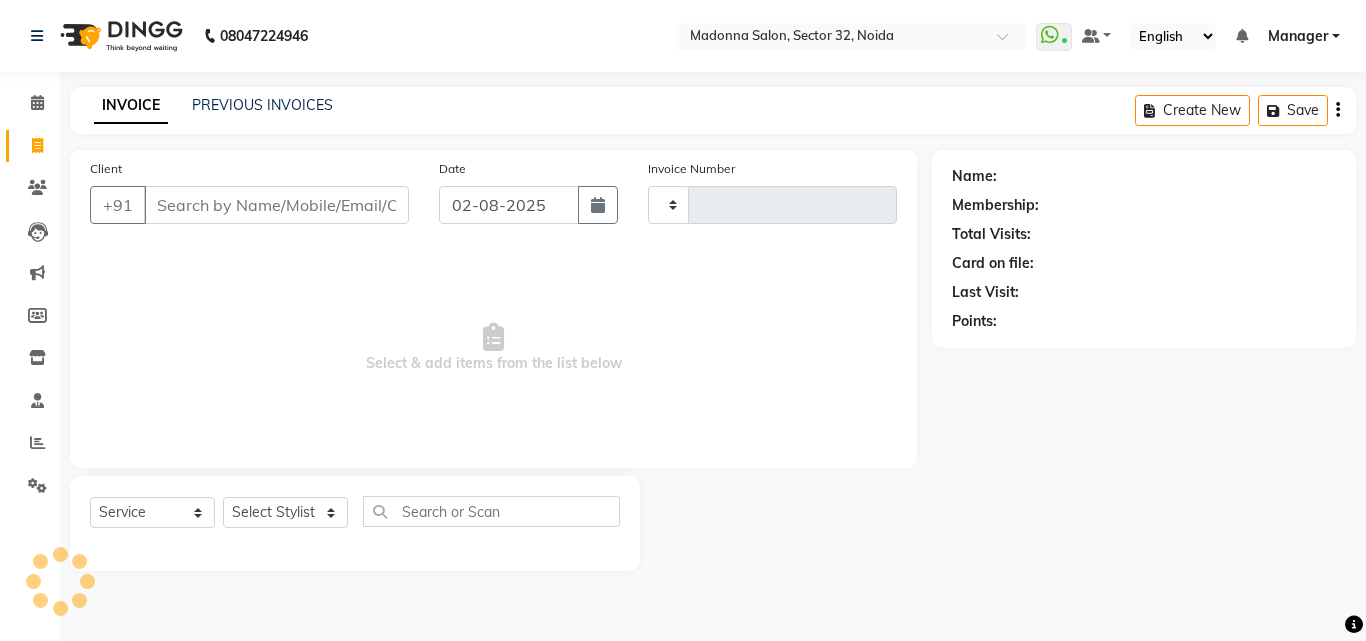 type on "2808" 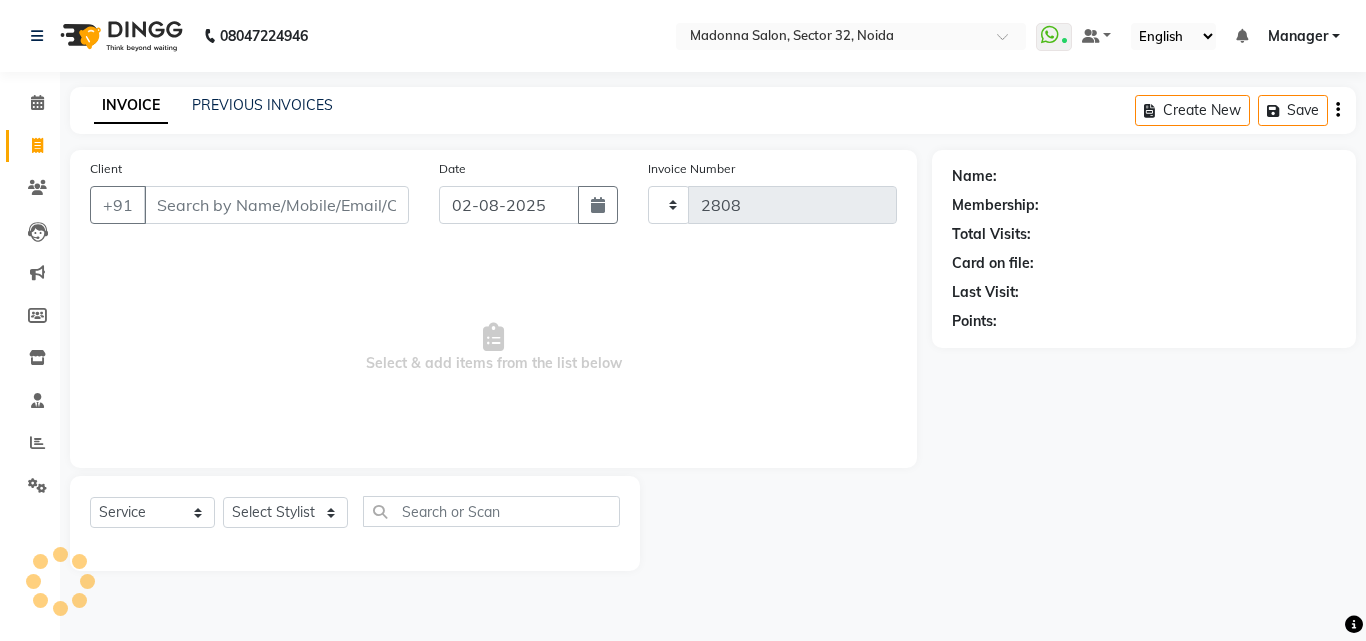 select on "7229" 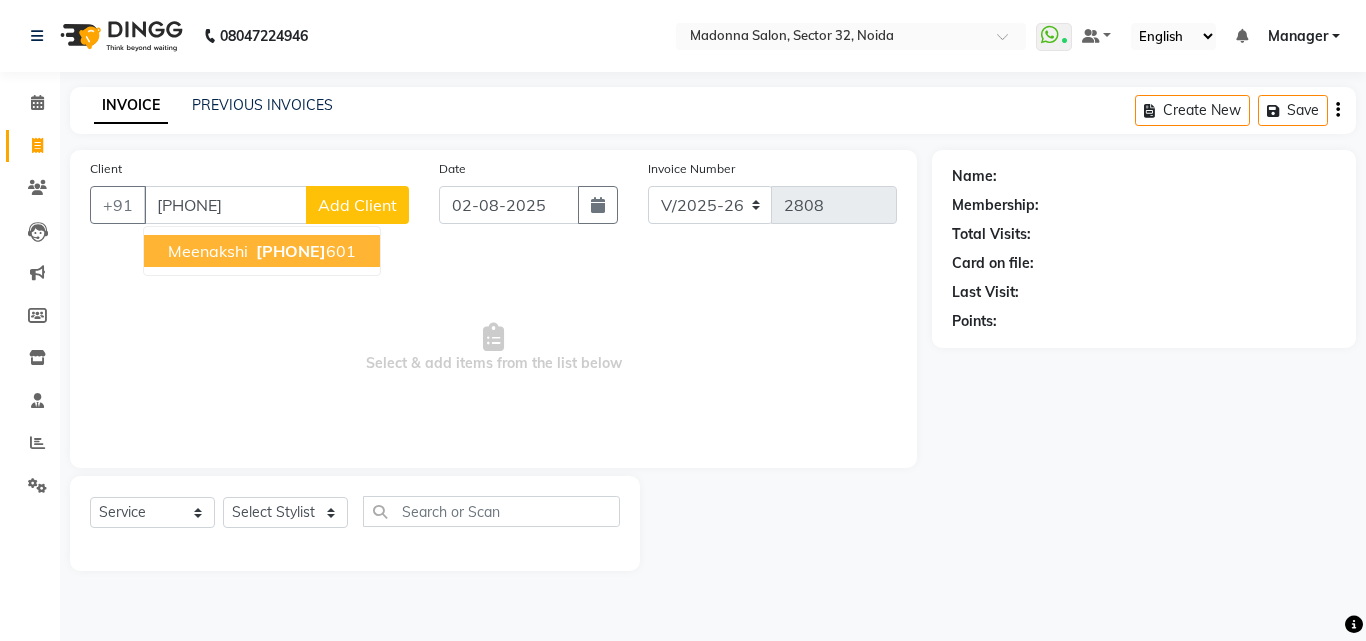 click on "[PHONE]" at bounding box center [304, 251] 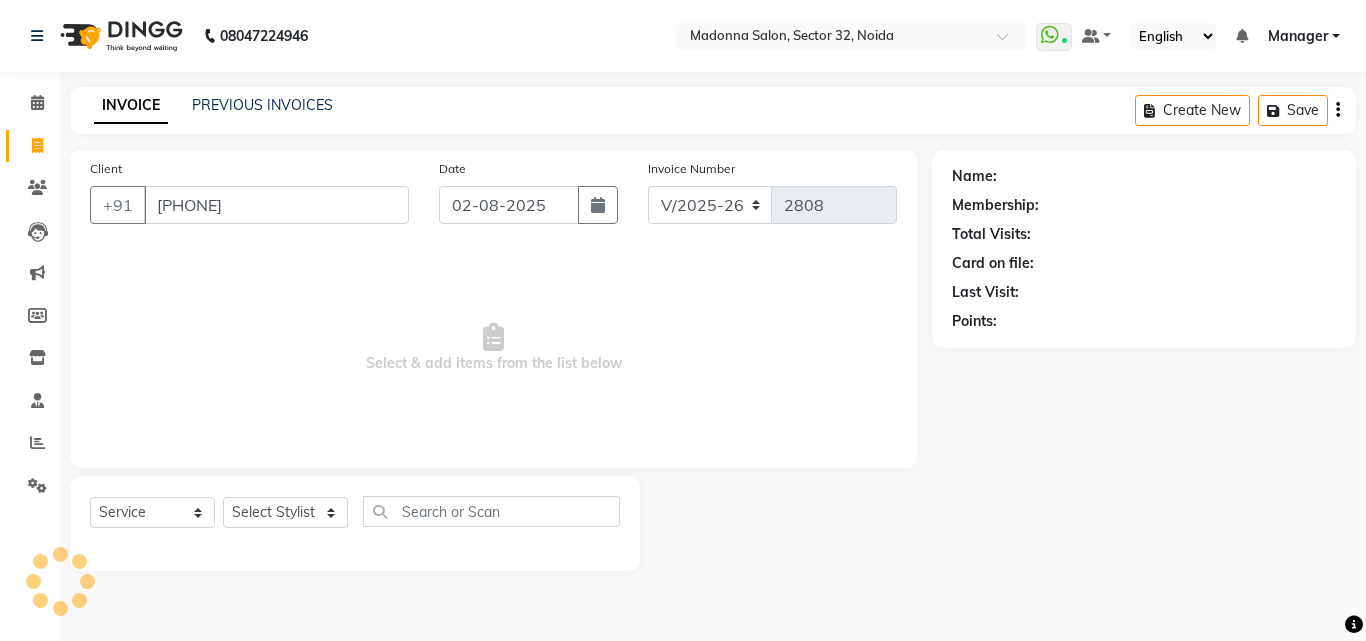 type on "[PHONE]" 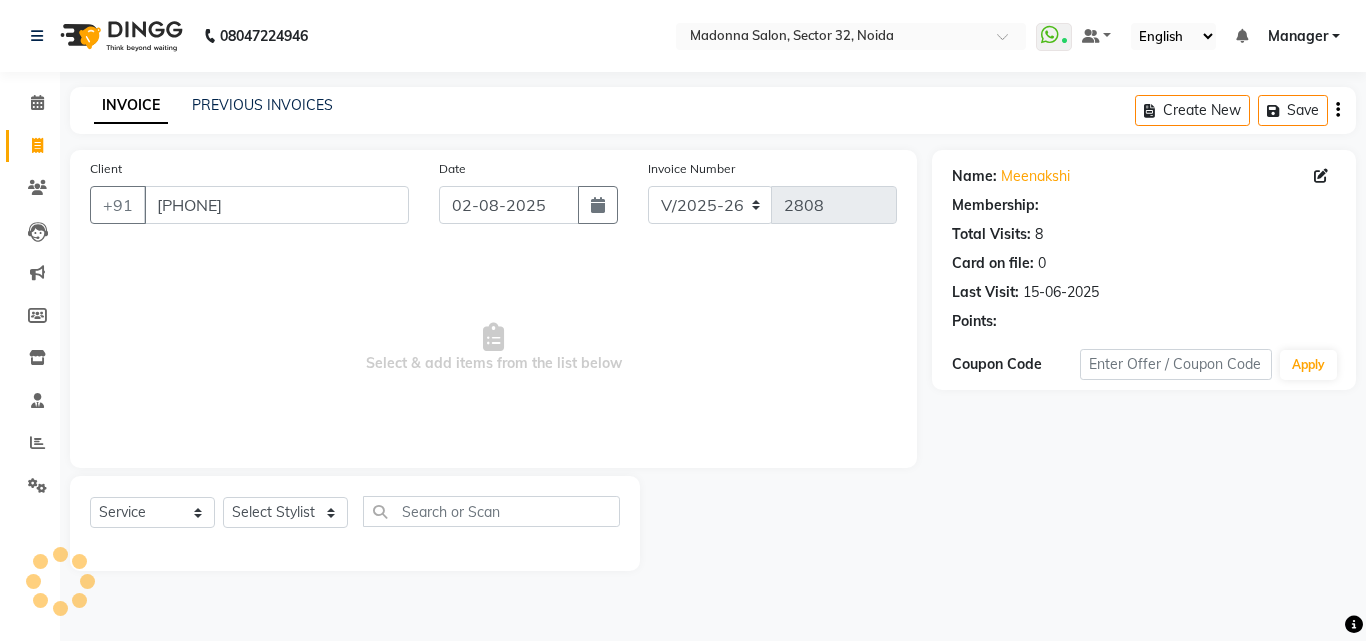 select on "1: Object" 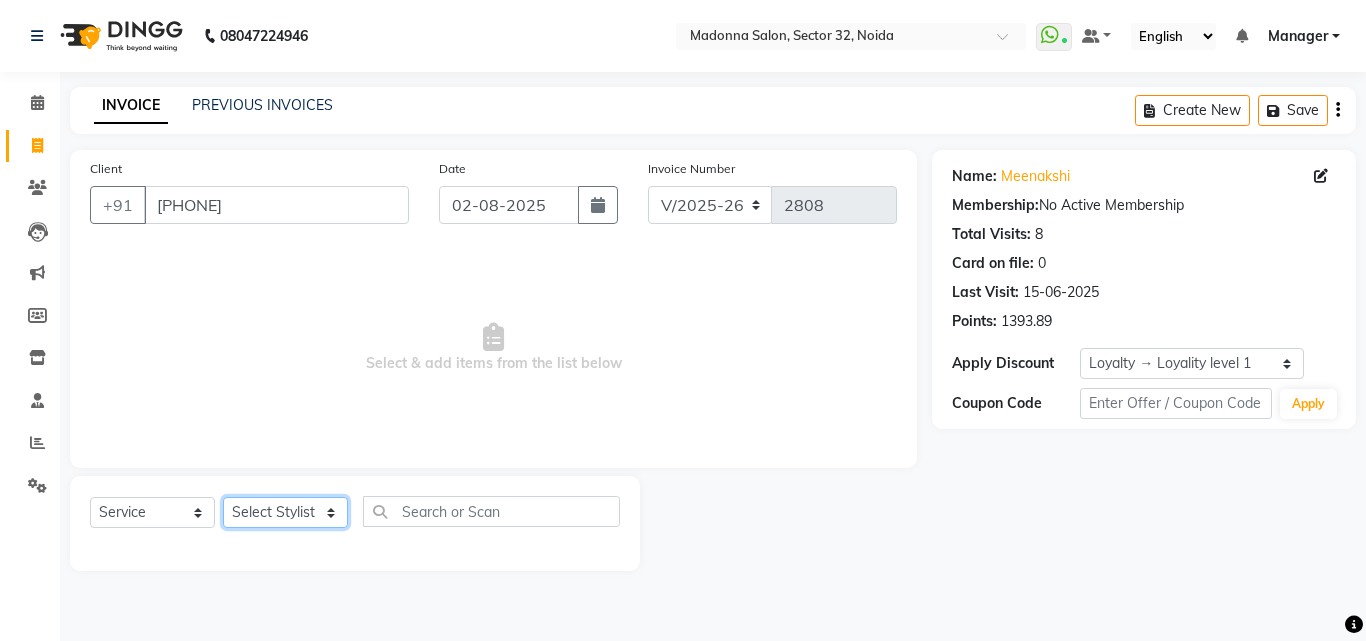 click on "Select Stylist Aayan Account  Ashu BHOLU Geeta Hanif JIYA SINGH Kiran LAXMAN PEDI Manager Mohit Naddy NAIL SWASTIKA Sajal Sameer Shahnawaj Sharukh Sonu VISHAL STYLIST" 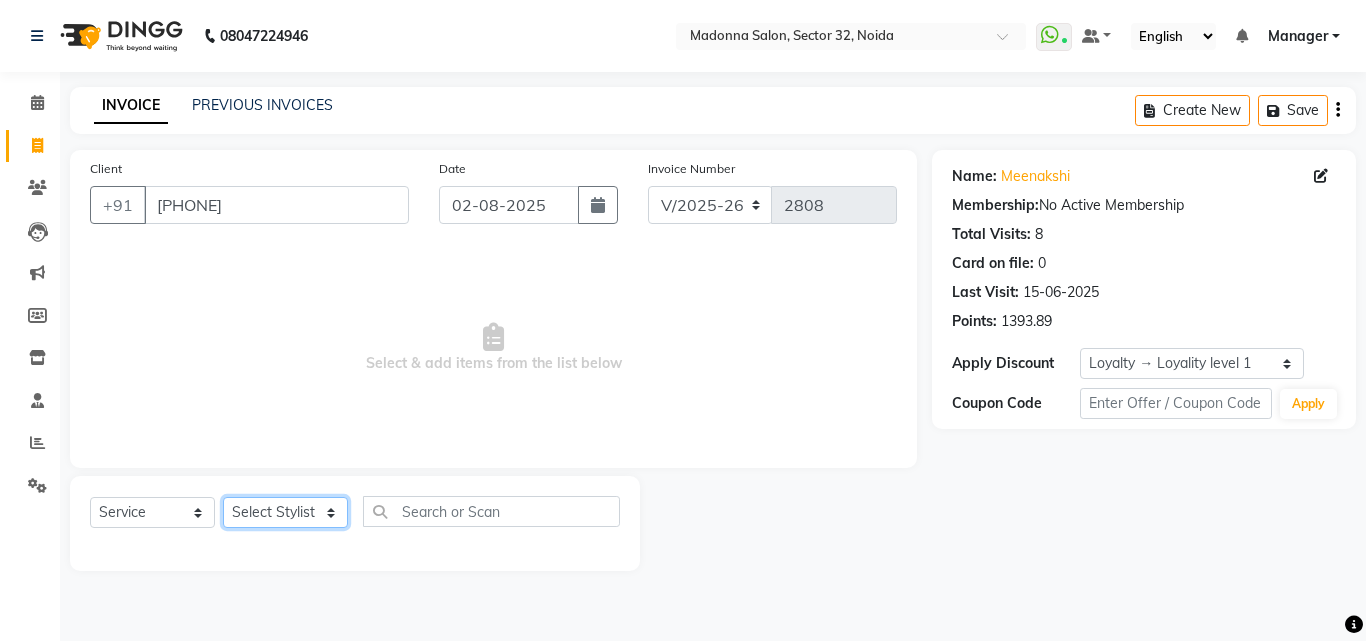 select on "61922" 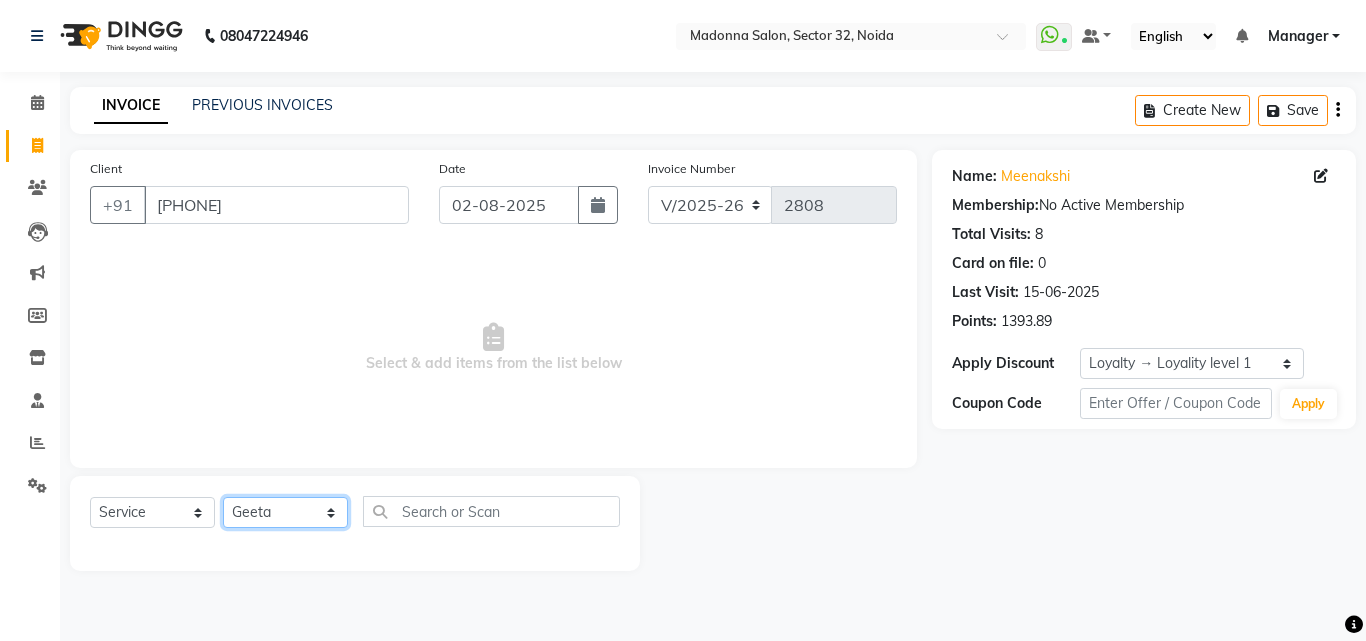 click on "Select Stylist Aayan Account  Ashu BHOLU Geeta Hanif JIYA SINGH Kiran LAXMAN PEDI Manager Mohit Naddy NAIL SWASTIKA Sajal Sameer Shahnawaj Sharukh Sonu VISHAL STYLIST" 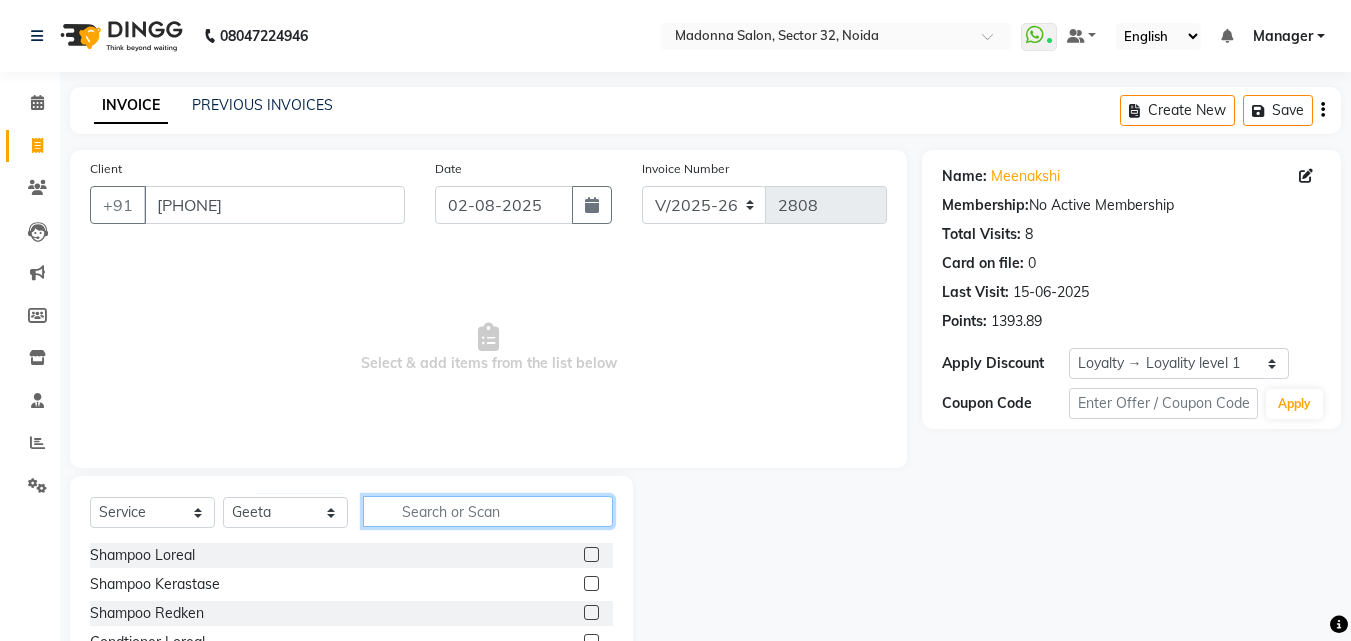 click 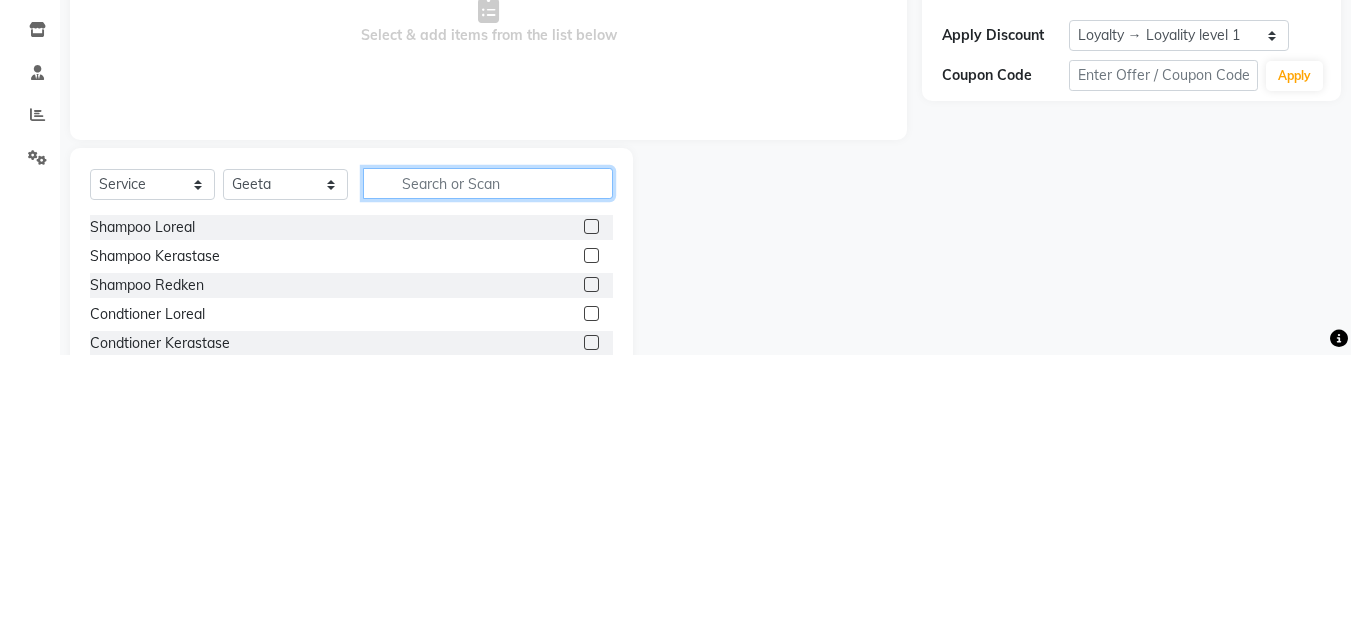 scroll, scrollTop: 48, scrollLeft: 0, axis: vertical 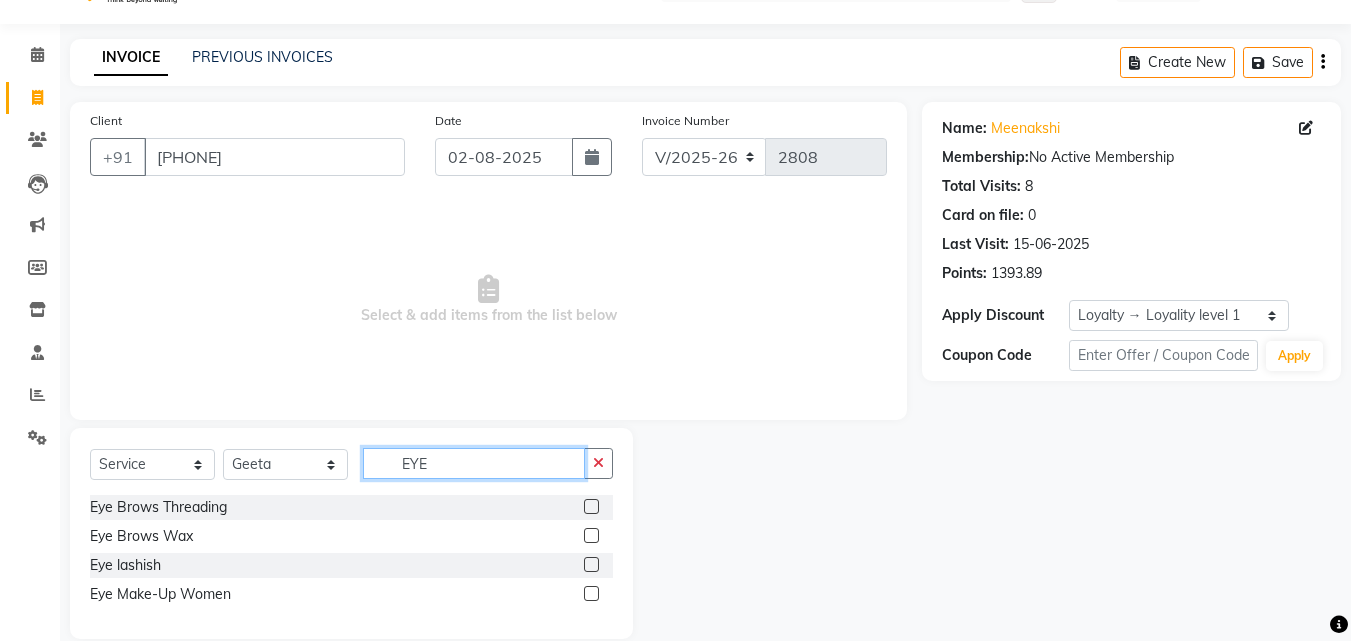 type on "EYE" 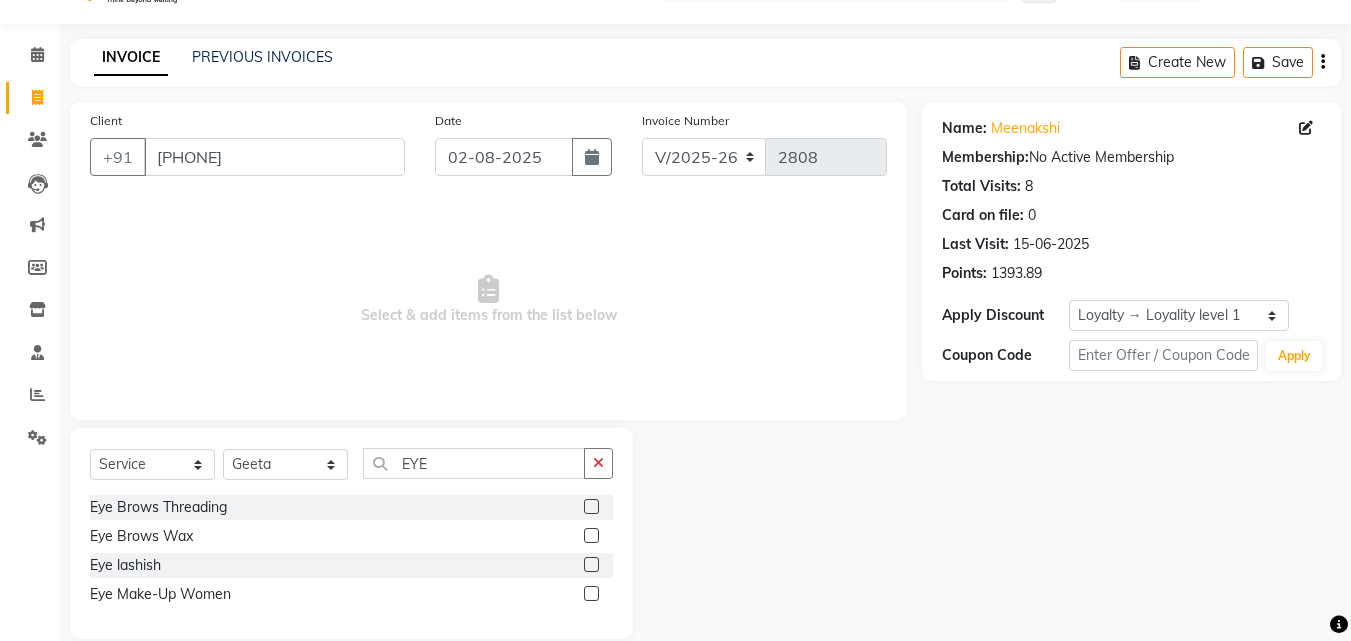 click 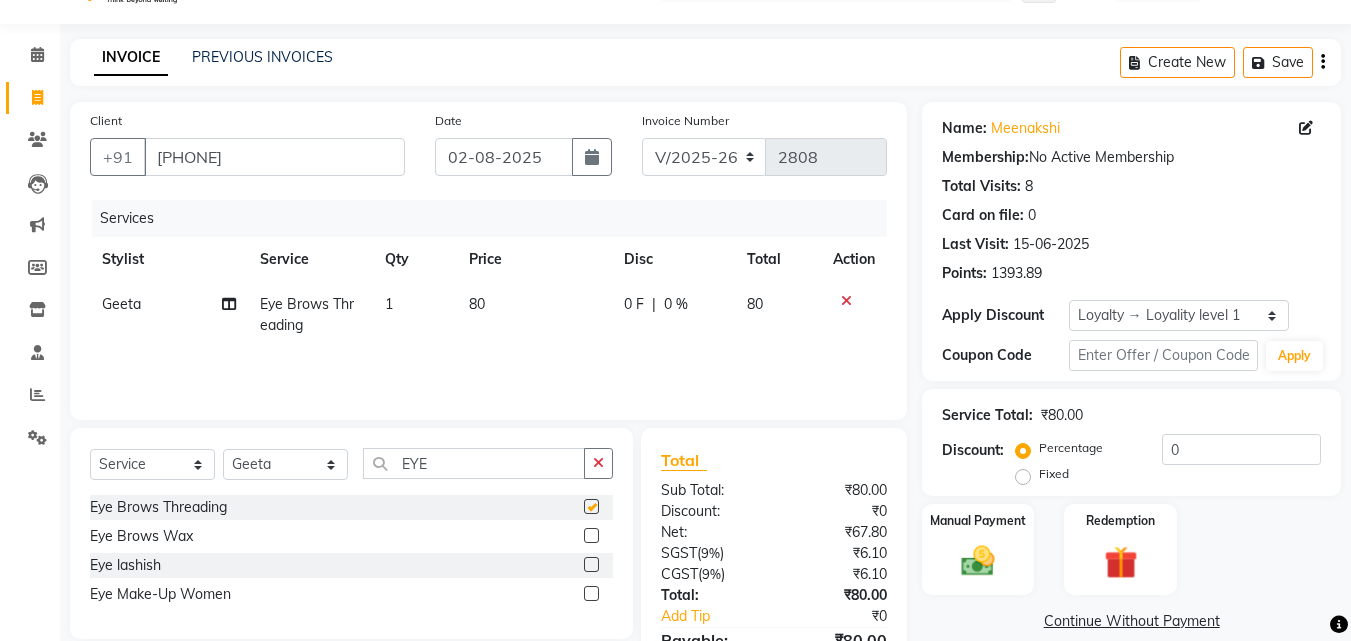 checkbox on "false" 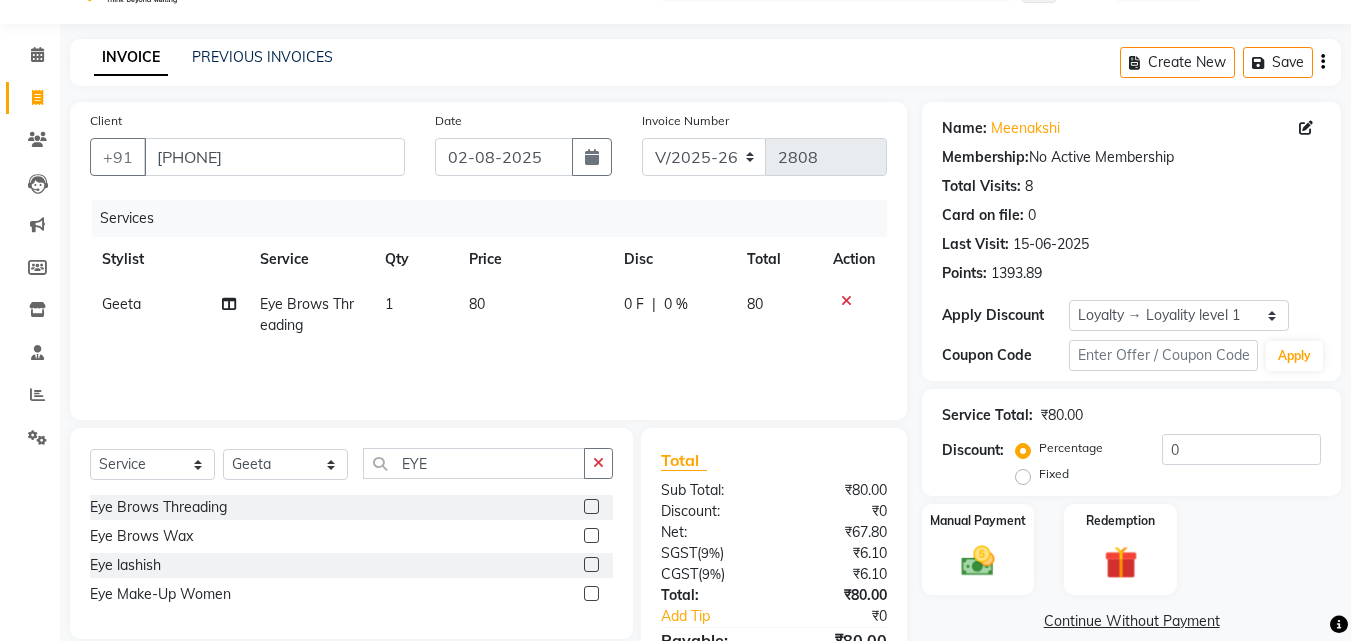 click on "80" 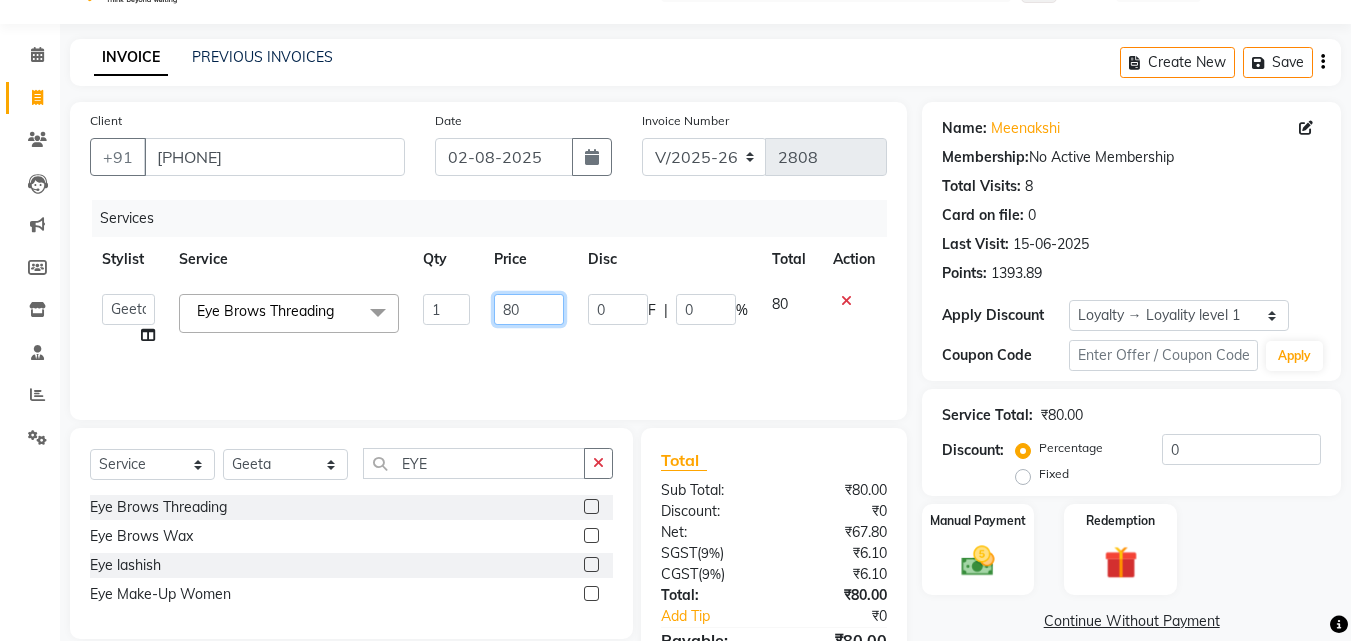 click on "80" 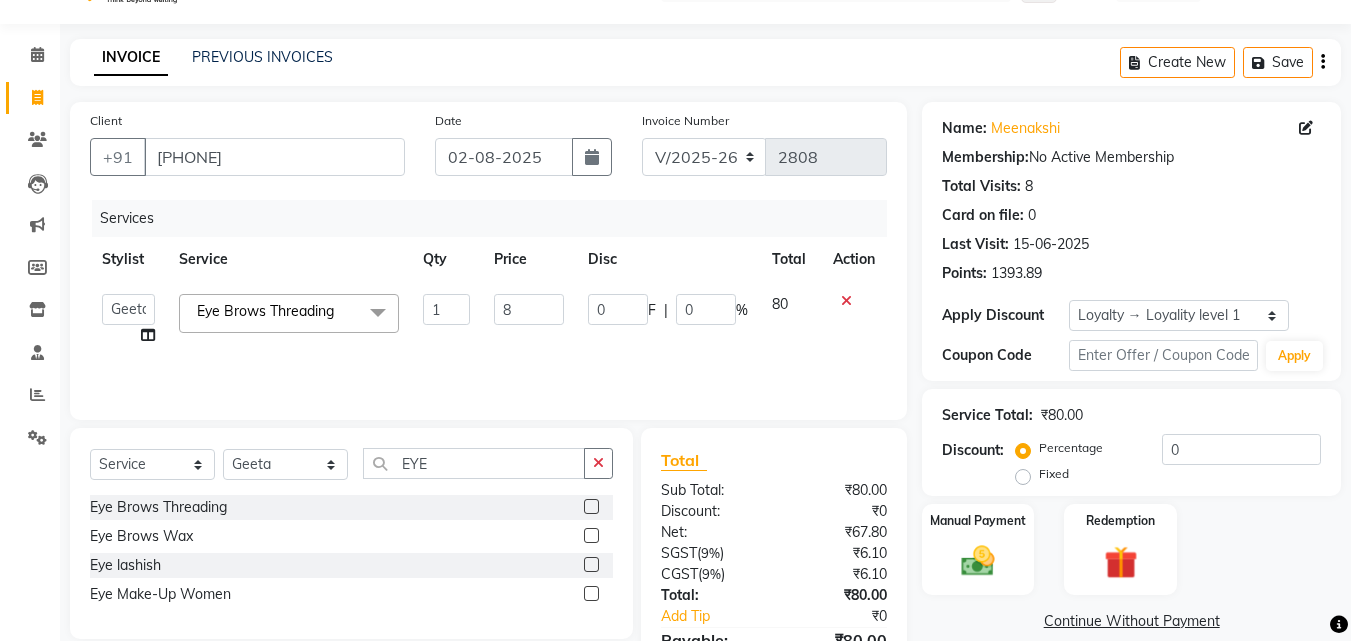 click 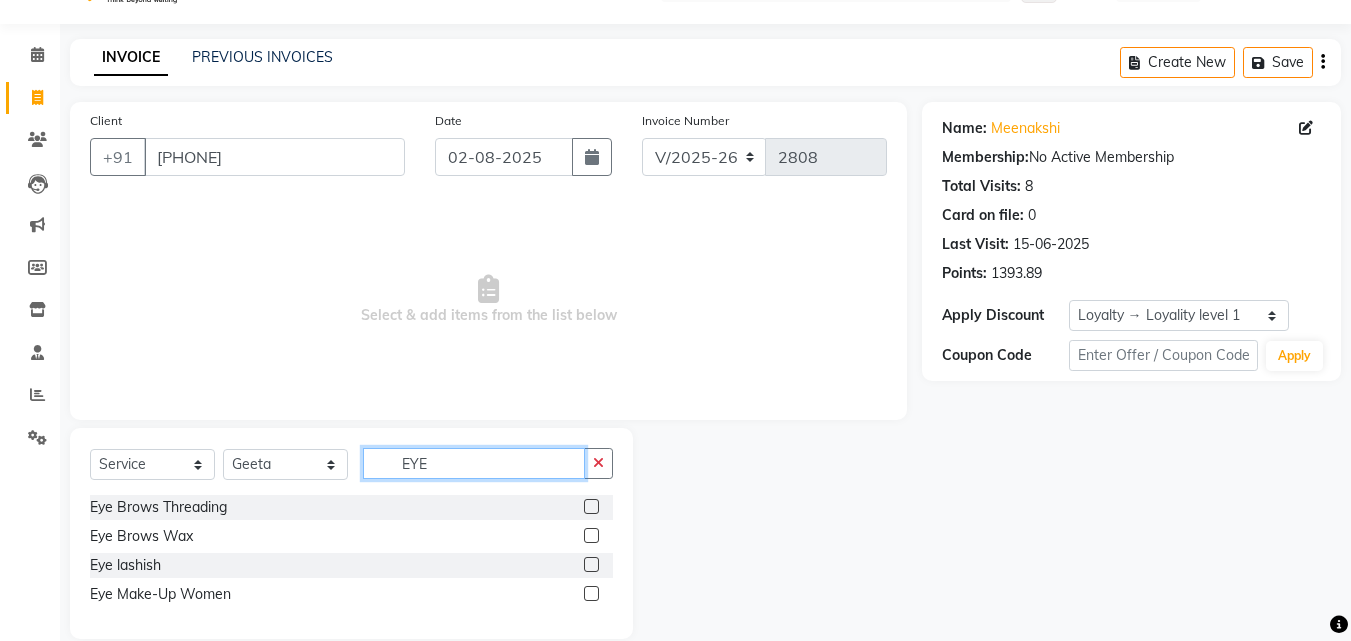 click on "EYE" 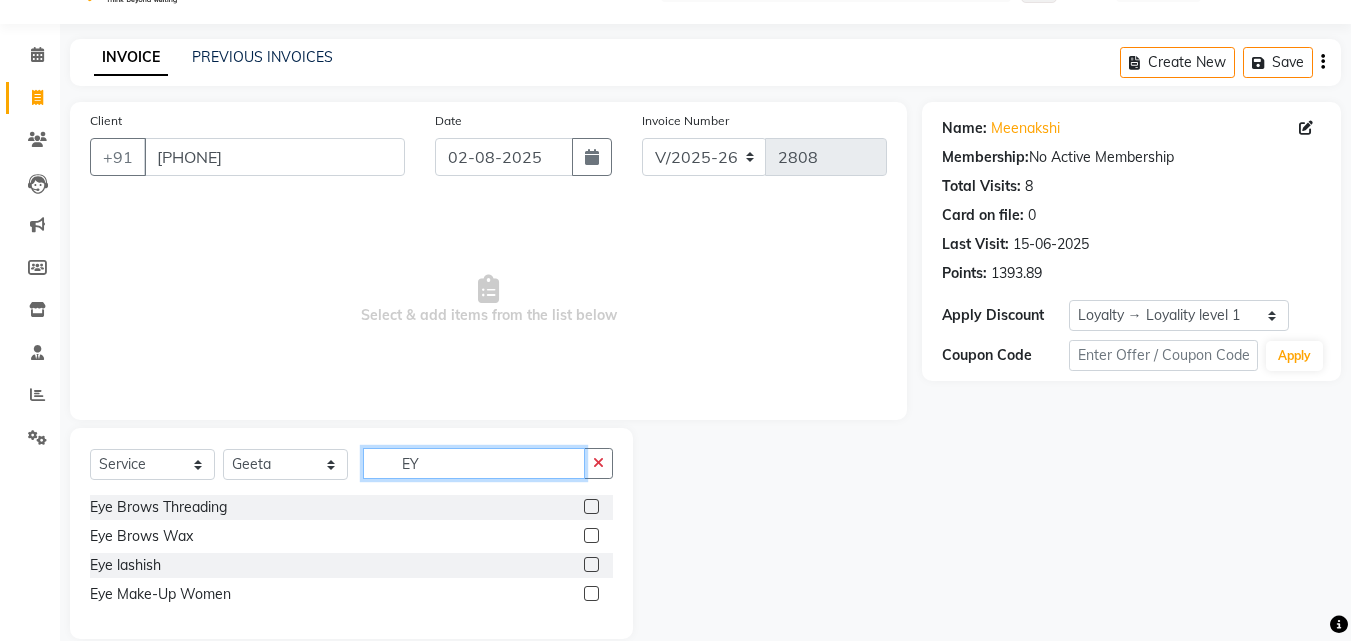 type on "E" 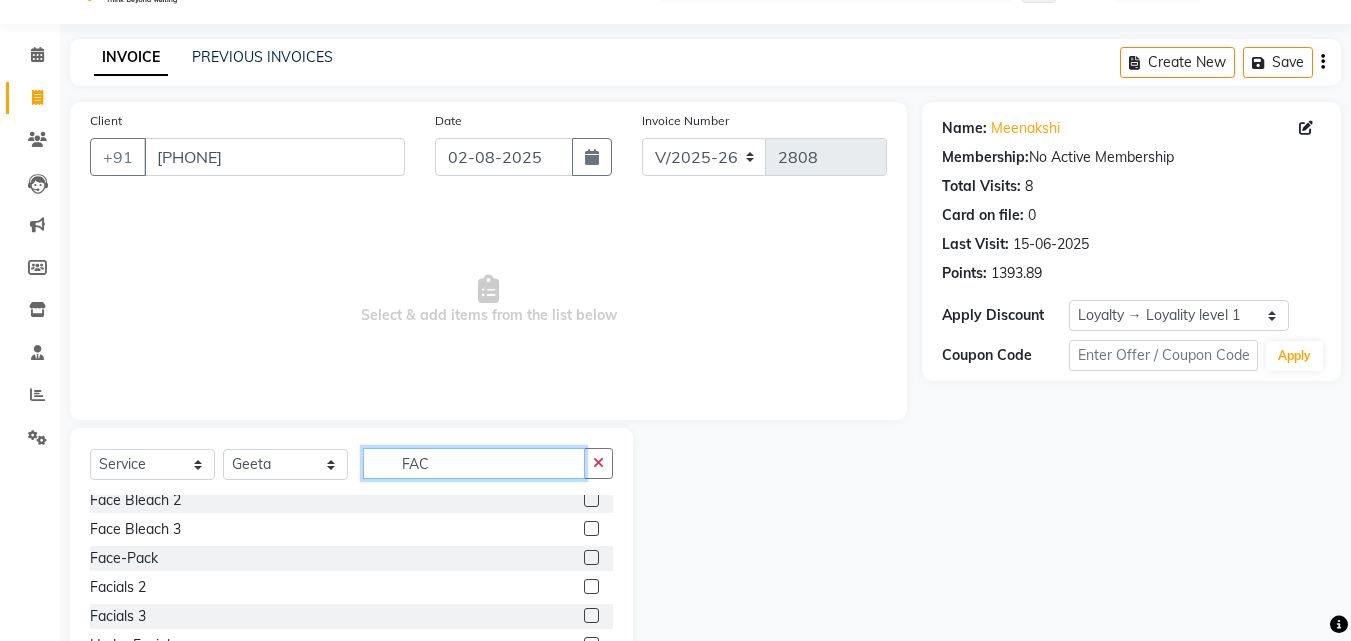 scroll, scrollTop: 106, scrollLeft: 0, axis: vertical 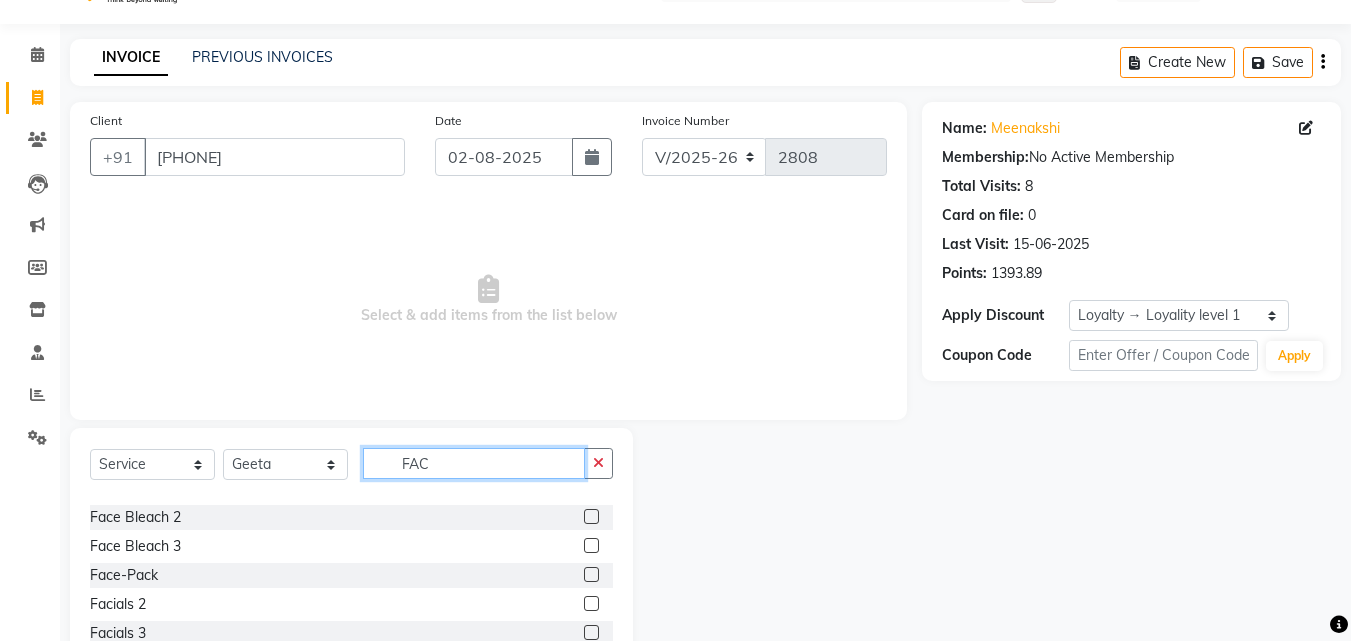 click on "FAC" 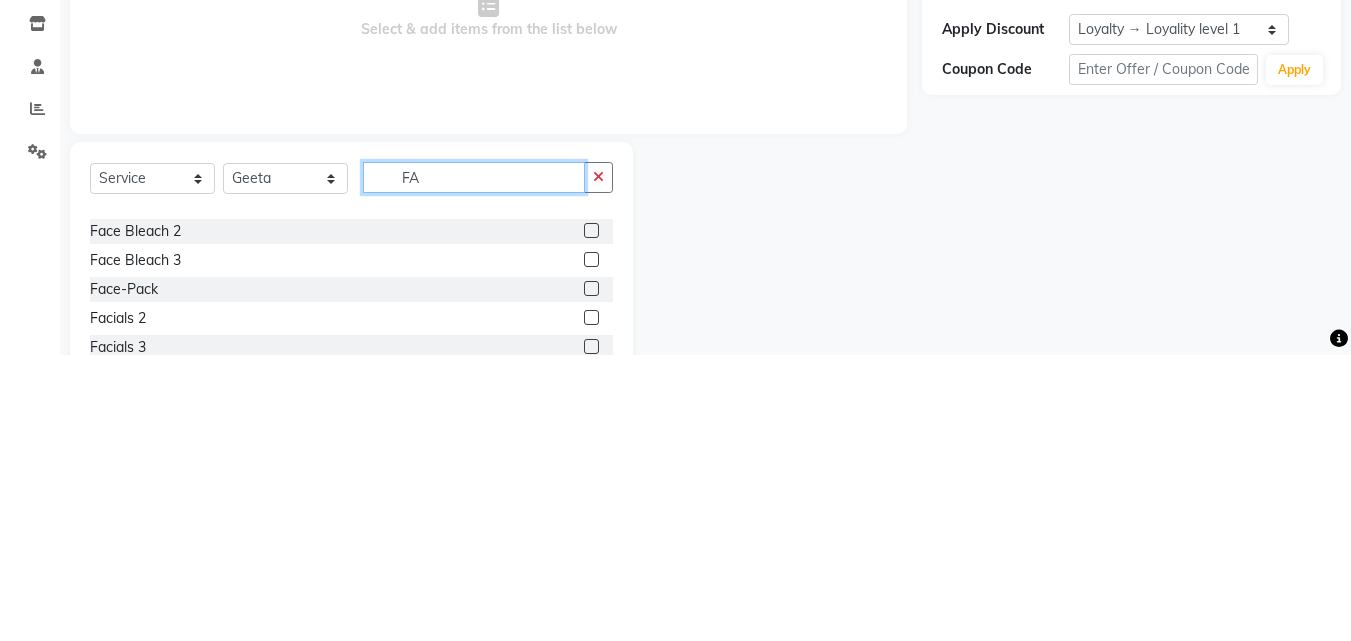 type on "F" 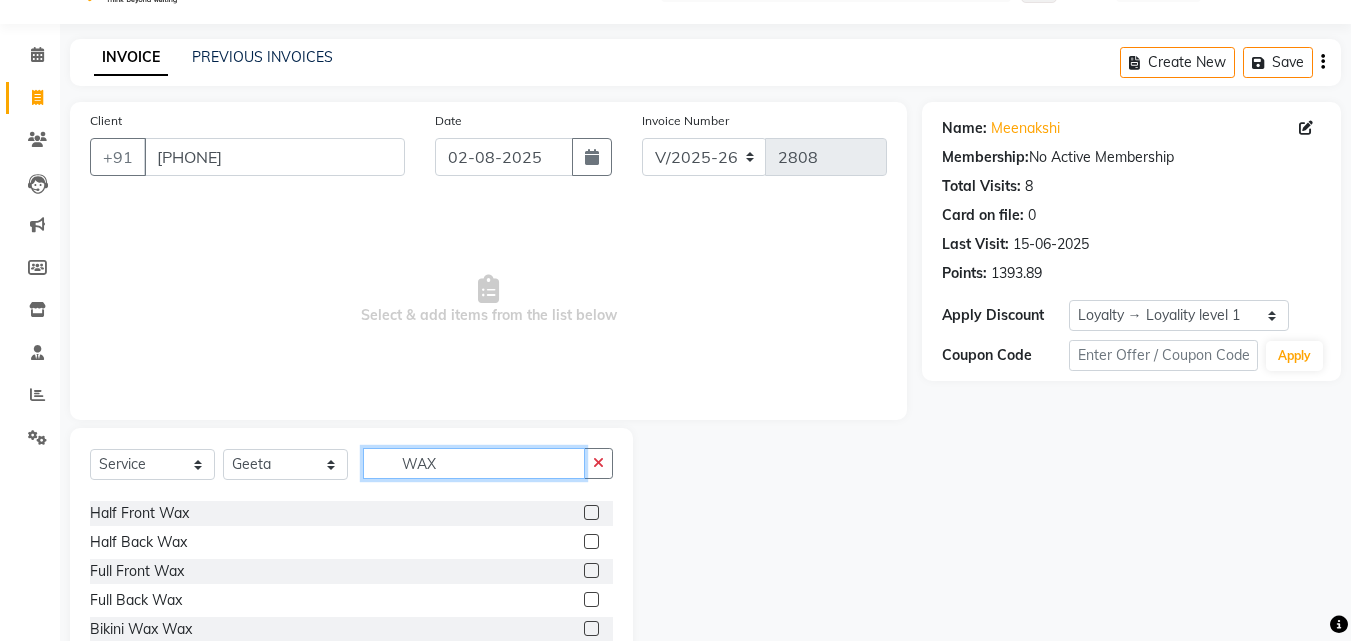 scroll, scrollTop: 351, scrollLeft: 0, axis: vertical 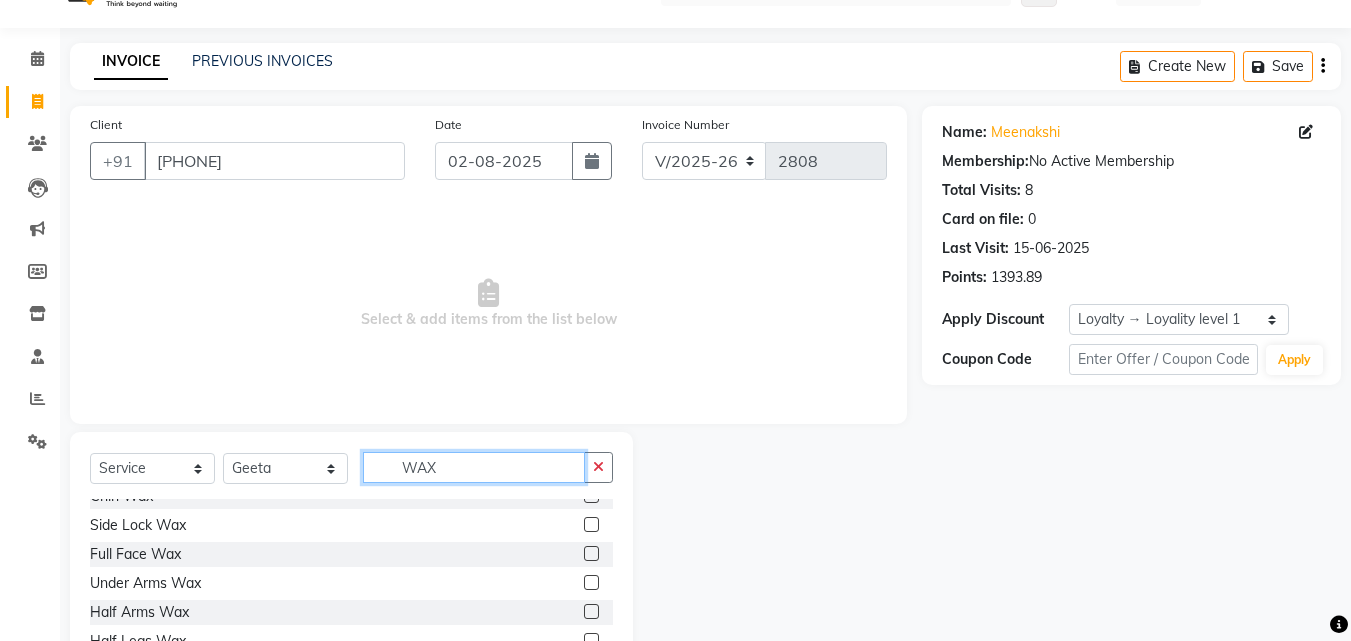type on "WAX" 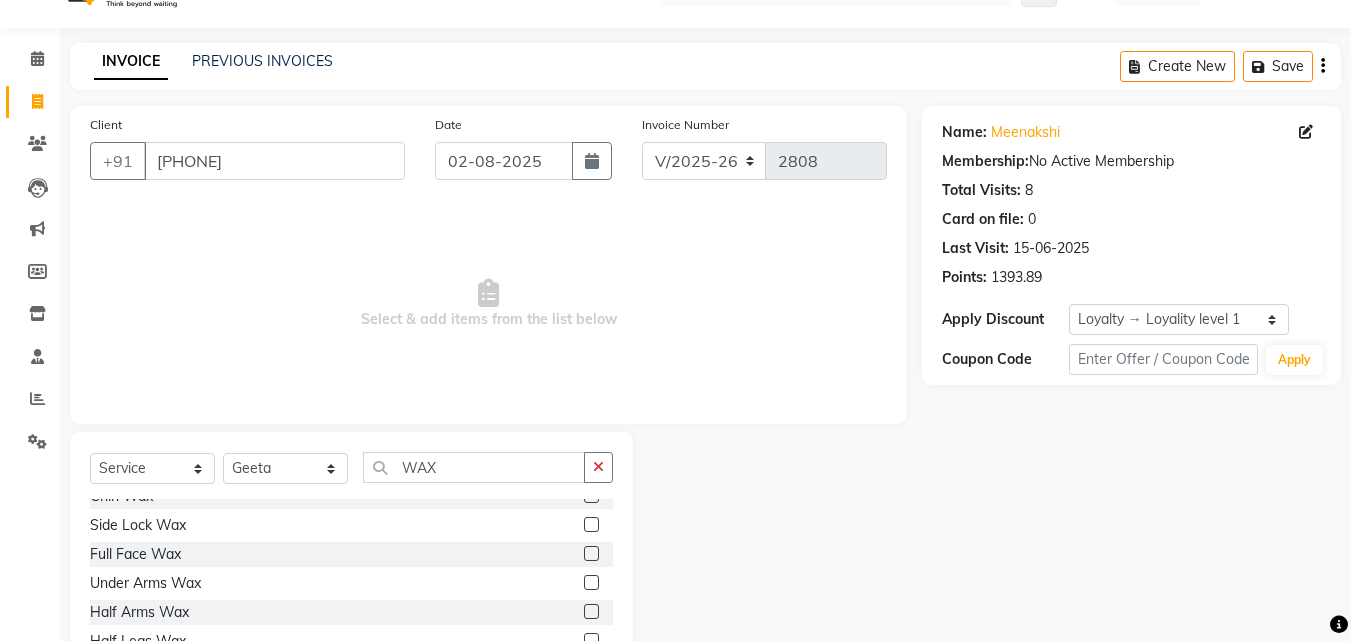 click 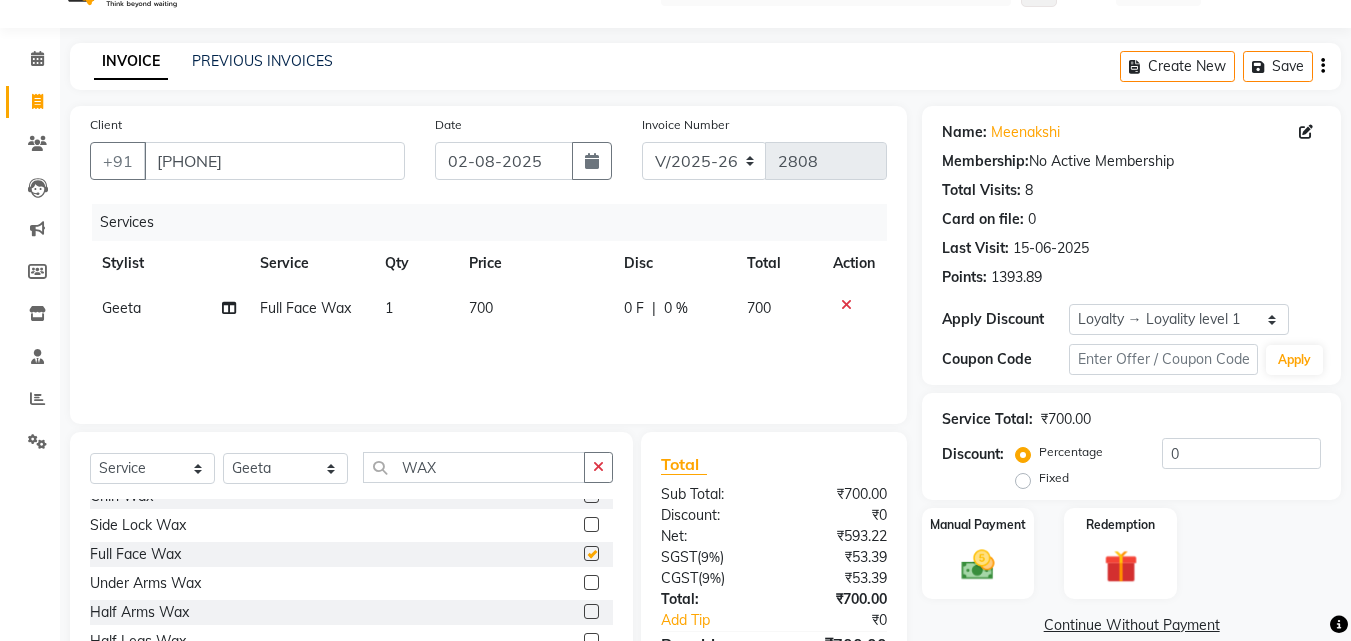 checkbox on "false" 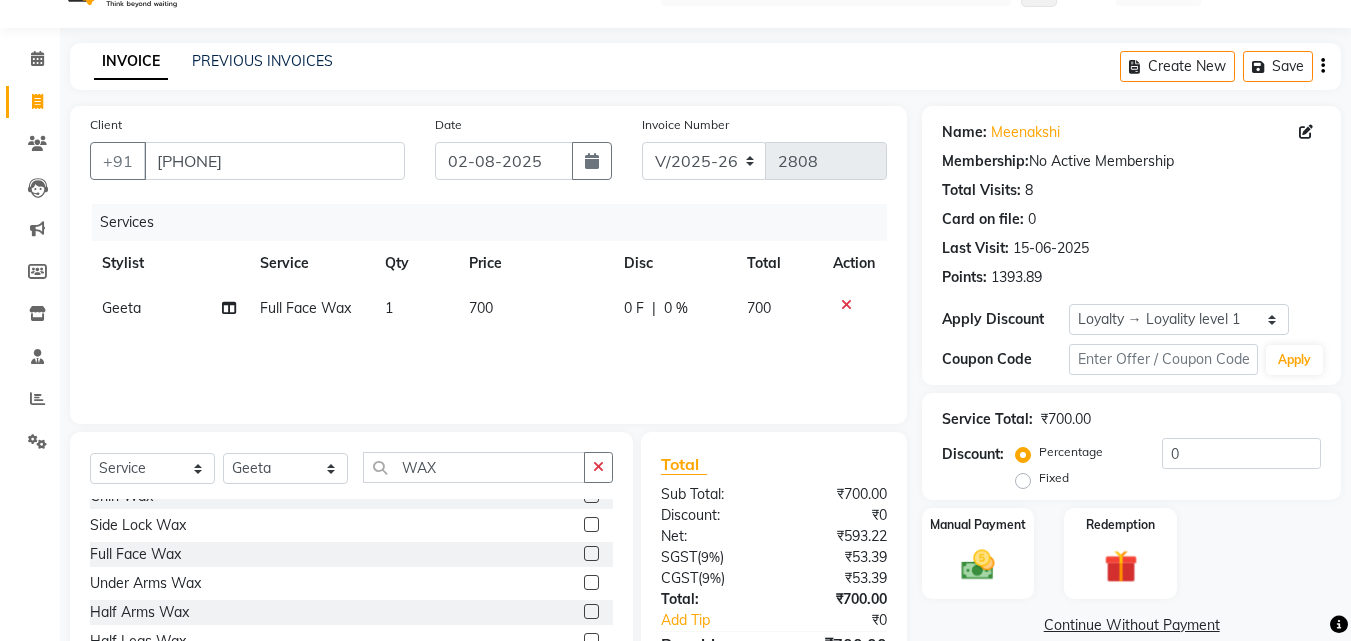 click on "700" 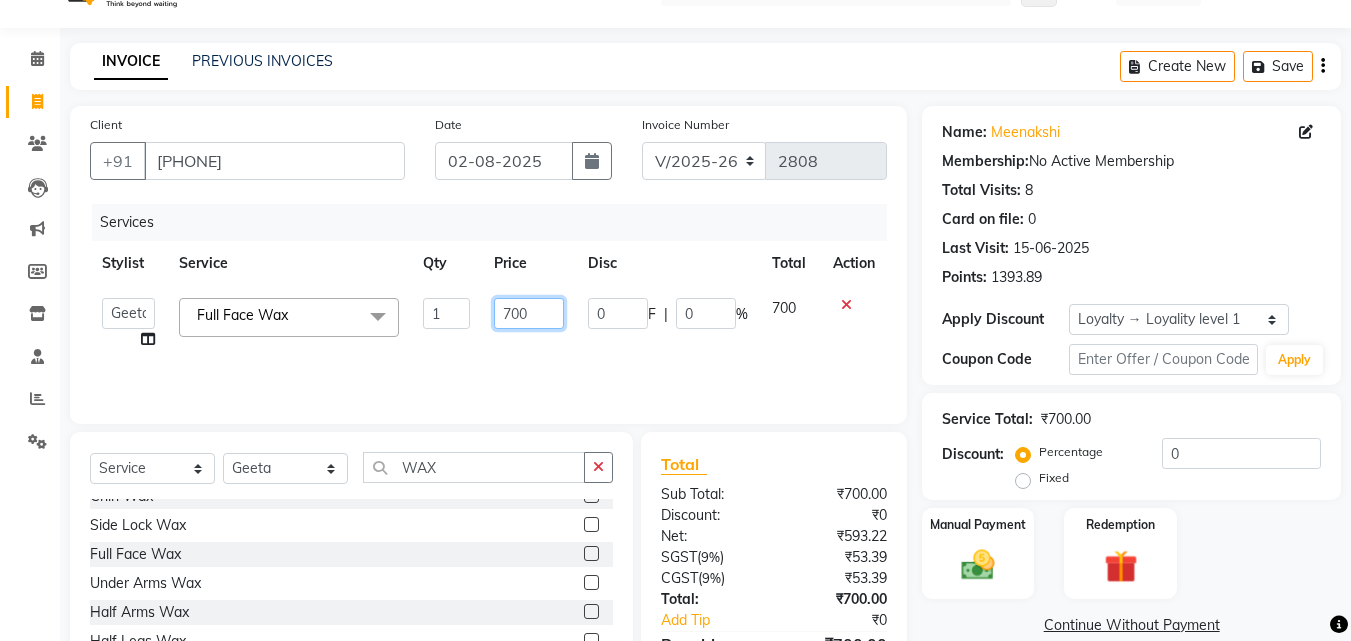 click on "700" 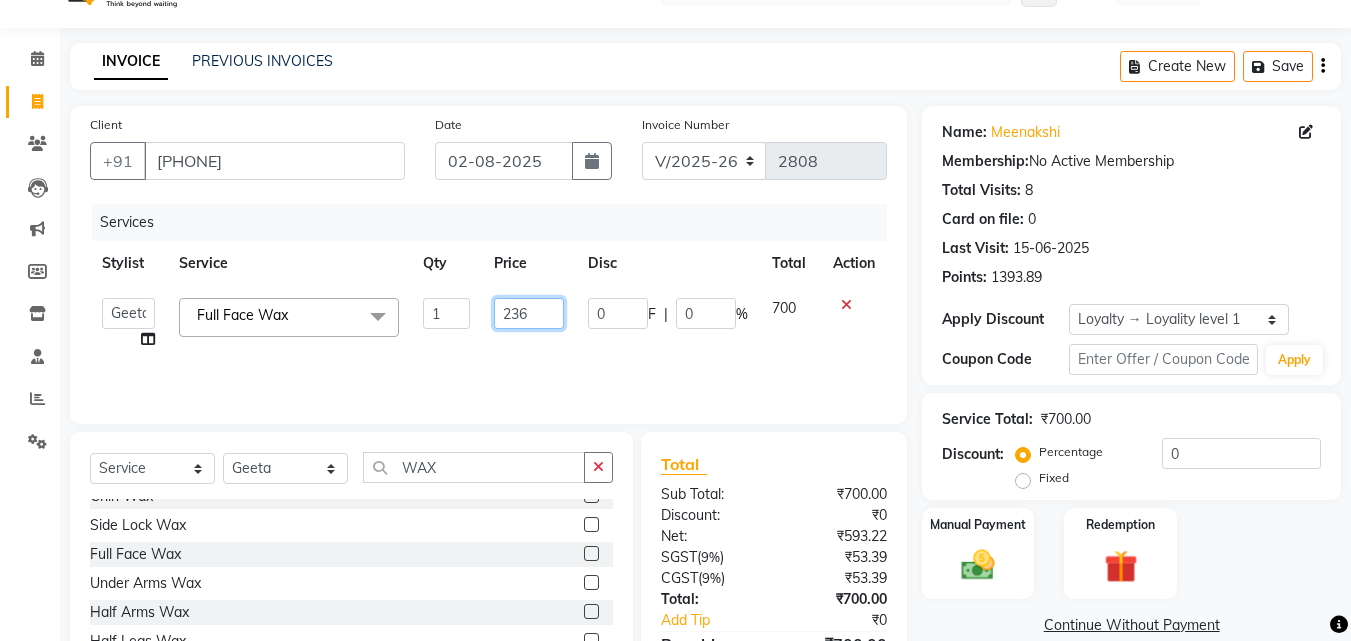 type on "2360" 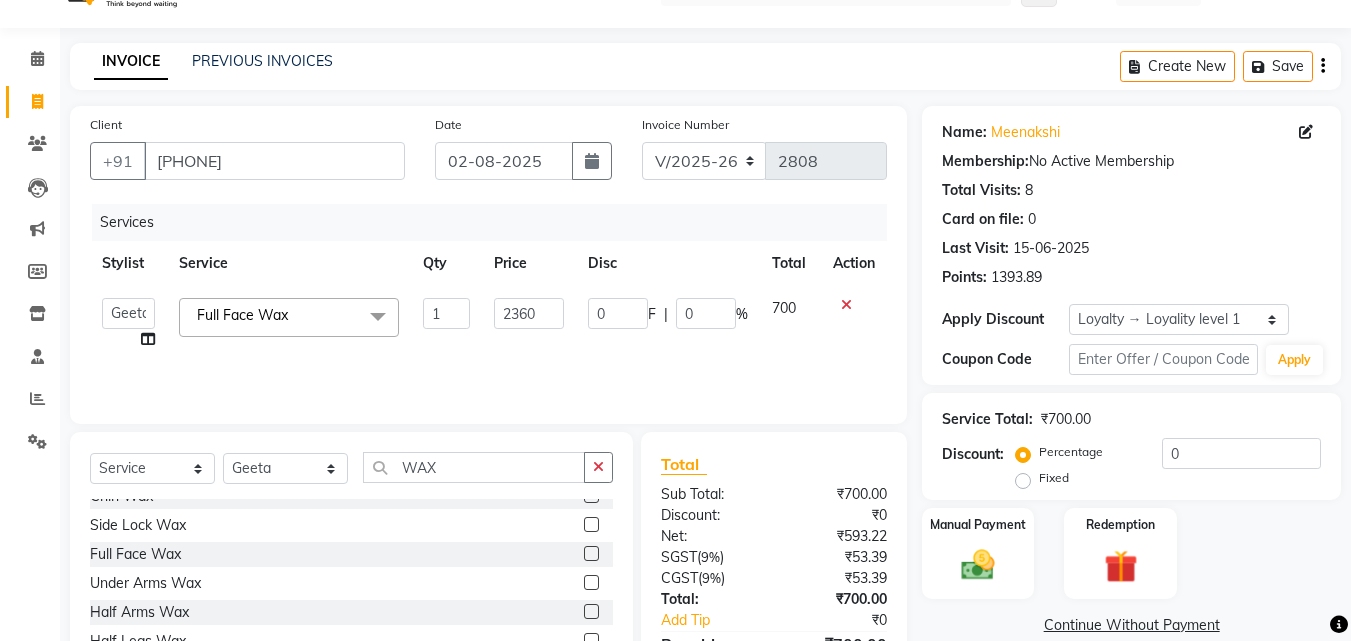 click on "Services Stylist Service Qty Price Disc Total Action [NAME] Account Ashu BHOLU Geeta Hanif JIYASINGH Kiran LAXMAN PEDI Manager Mohit Naddy NAILSWASTIKA Sajal Sameer Shahnawaj Sharukh Sonu VISHALSTYLIST Full Face Wax x Shampoo Loreal Shampoo Kerastase Shampoo Redken Condtioner Loreal Condtioner Kerastase Condtioner Redken Hair cut Women Hair Cut Child (5 Years) Women Change Of Style Women Blow Dry Women Iron Curls Women Hair Do Women Oil Massage Women Plex Treatment Women Color Touch-Up 1 Women Color Touch-Up 2 Women Highlight Strips Women Highlights Global Women Global Color Women Rebonding Women Smoothning Women Keratin Women Botox Women Hair Cut Children Women Balayage /Ombre Women French Glossing Women Hair Cut Men Hair Cut Child (5 Years) Men Oil Massage Men Plex Treatment Men Hair Spa Men Color Touch-Up Men Highlights Men Rebonding Men Smoothening Men Keratin Men Botox Men Perming Men Shave Beard Color Ear Wax Scalp scrub Face massage Beard Iron curls Hair do" 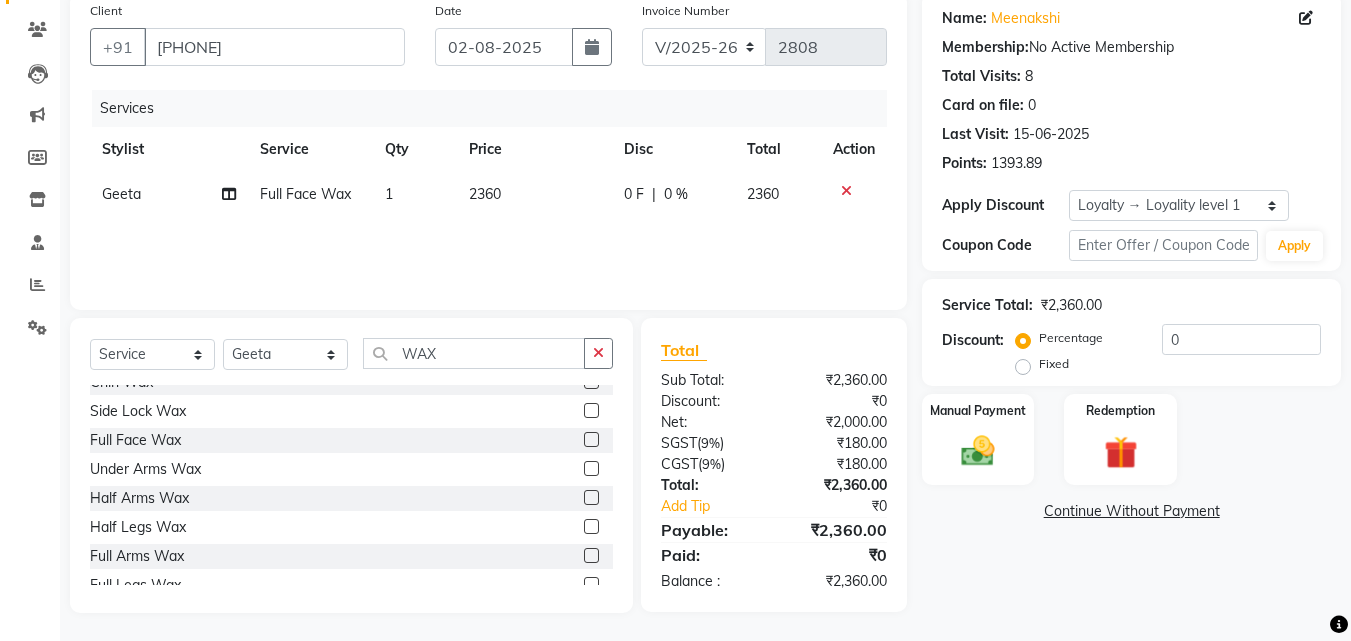 scroll, scrollTop: 146, scrollLeft: 0, axis: vertical 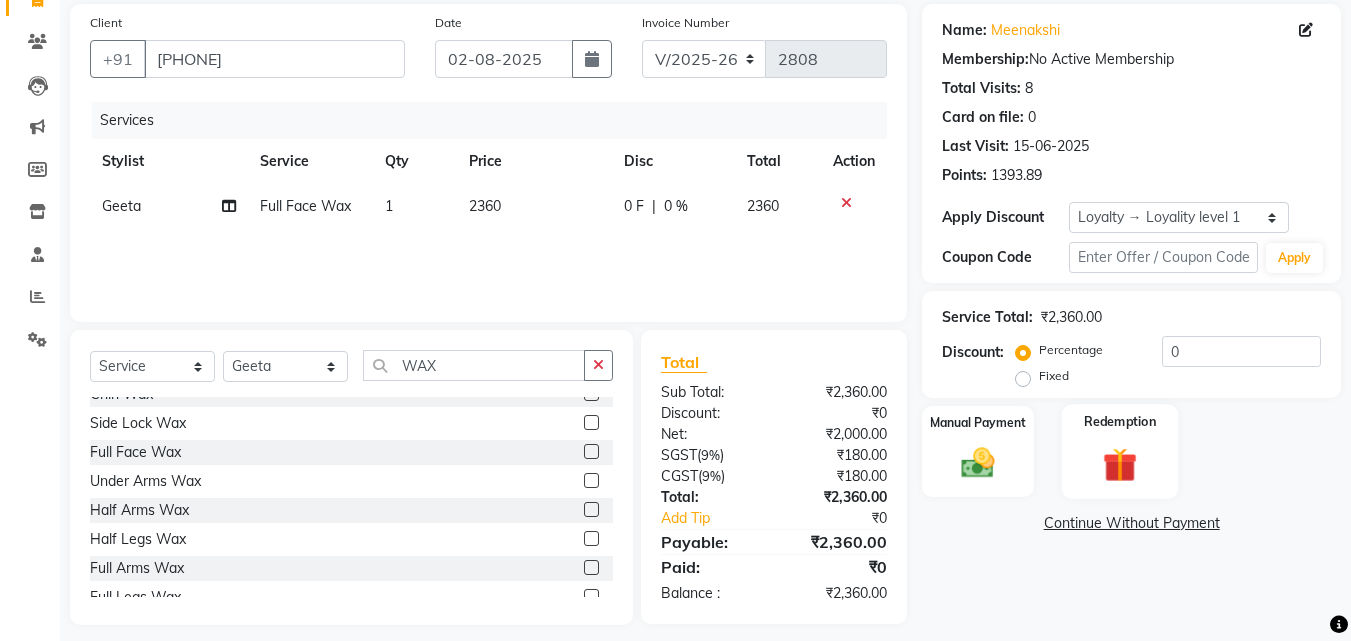 click 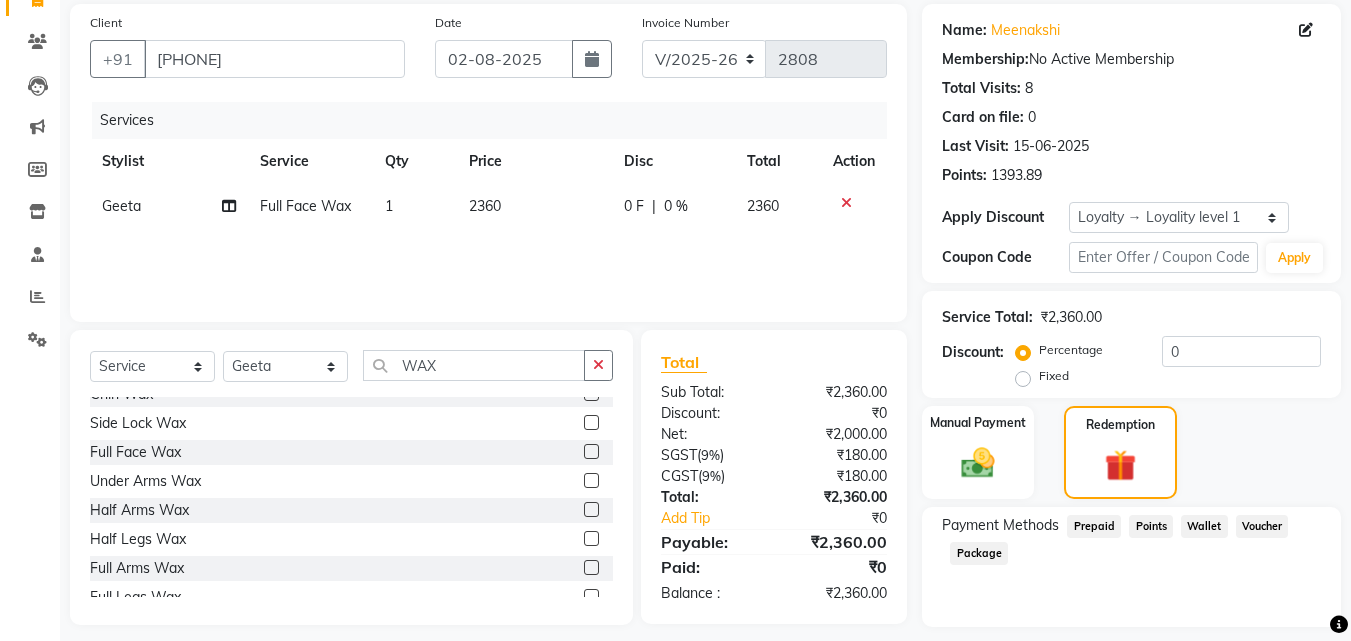 click on "Prepaid" 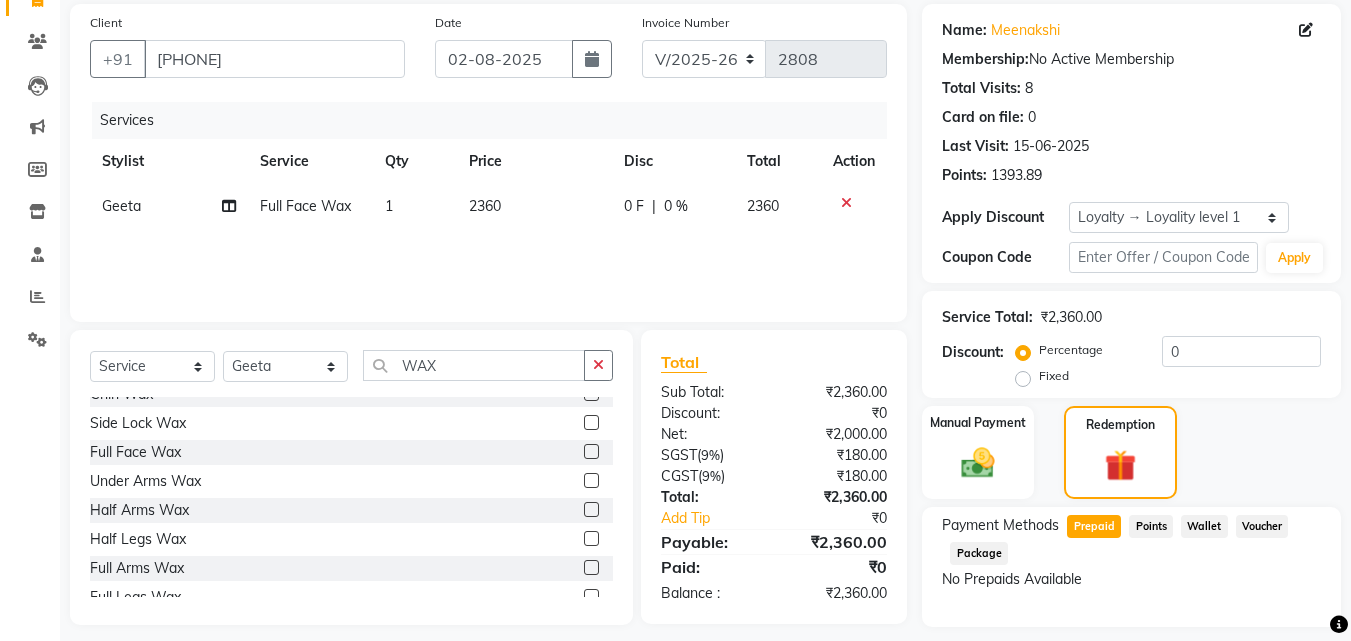 scroll, scrollTop: 203, scrollLeft: 0, axis: vertical 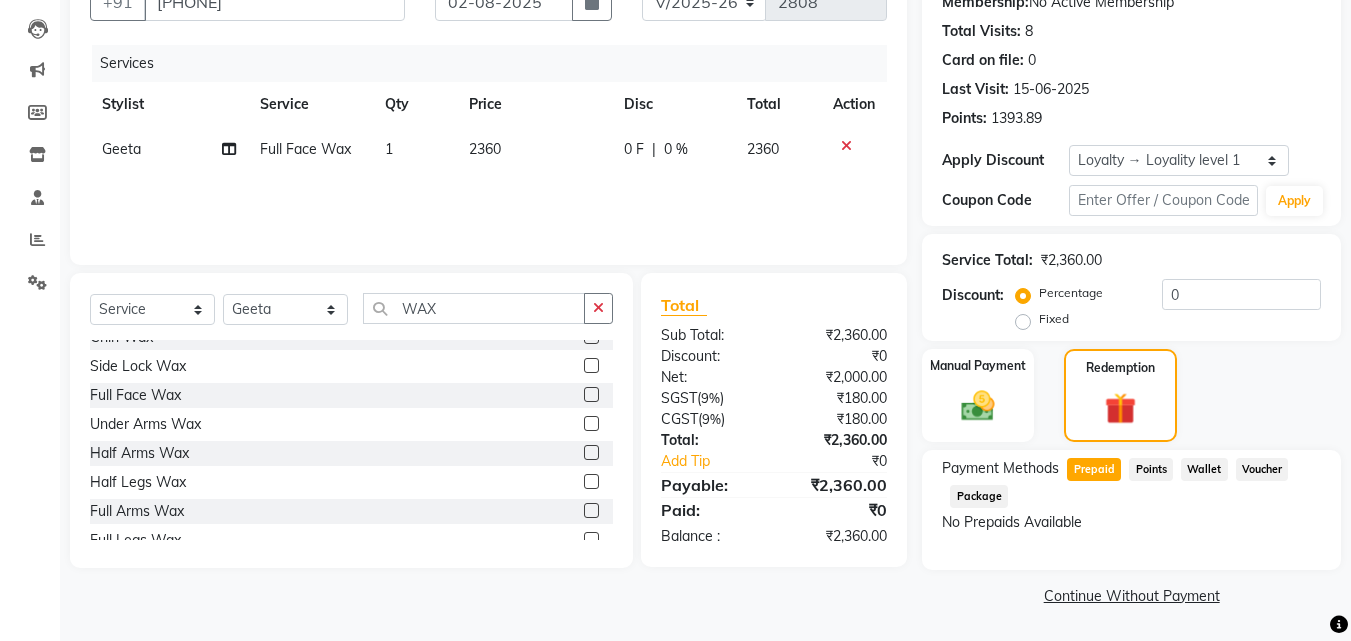 click on "Points" 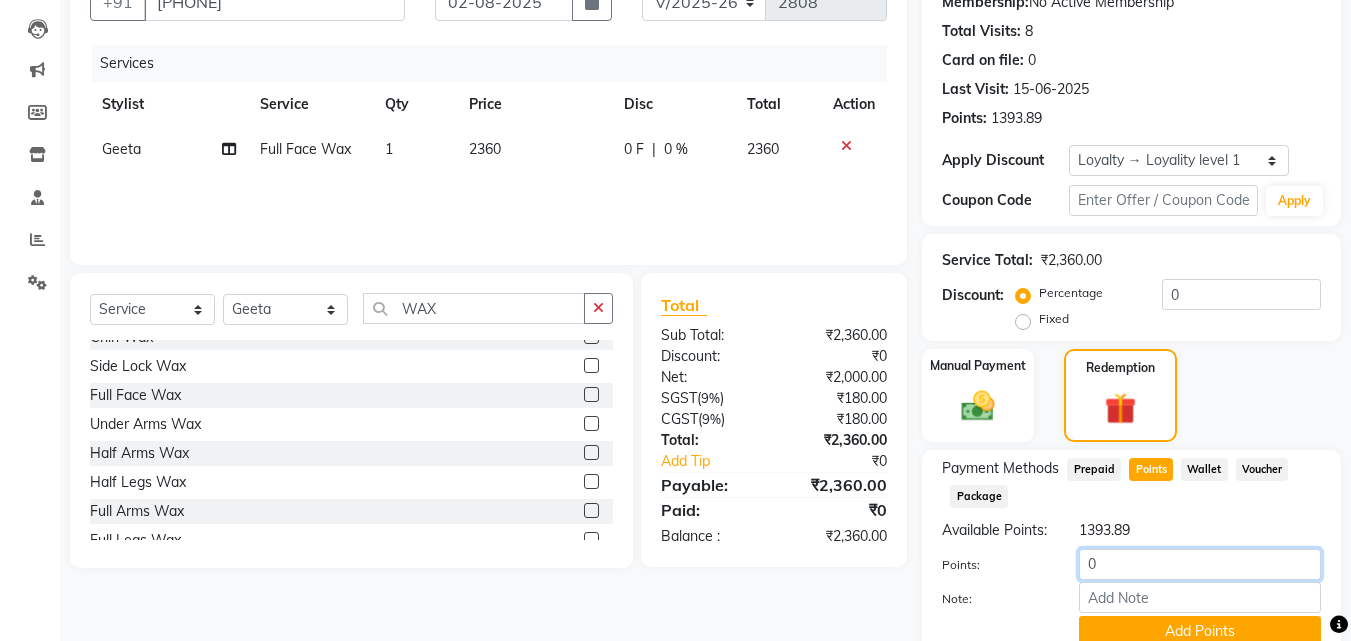 click on "0" 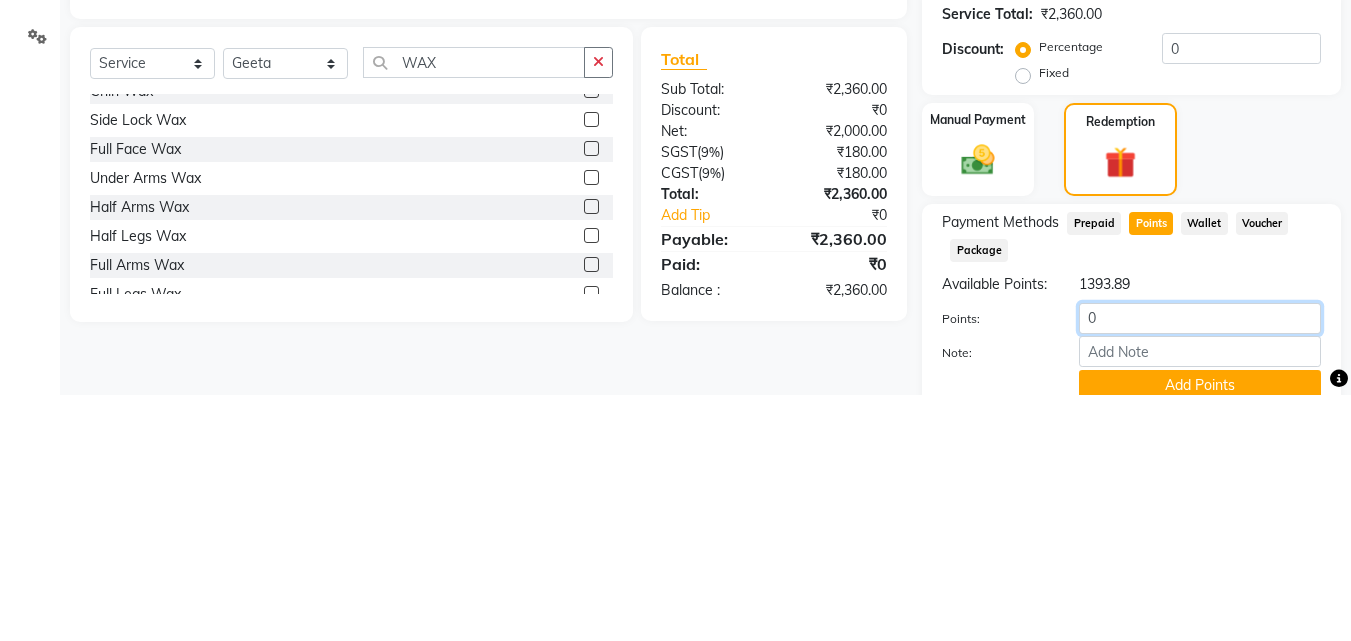 scroll, scrollTop: 309, scrollLeft: 0, axis: vertical 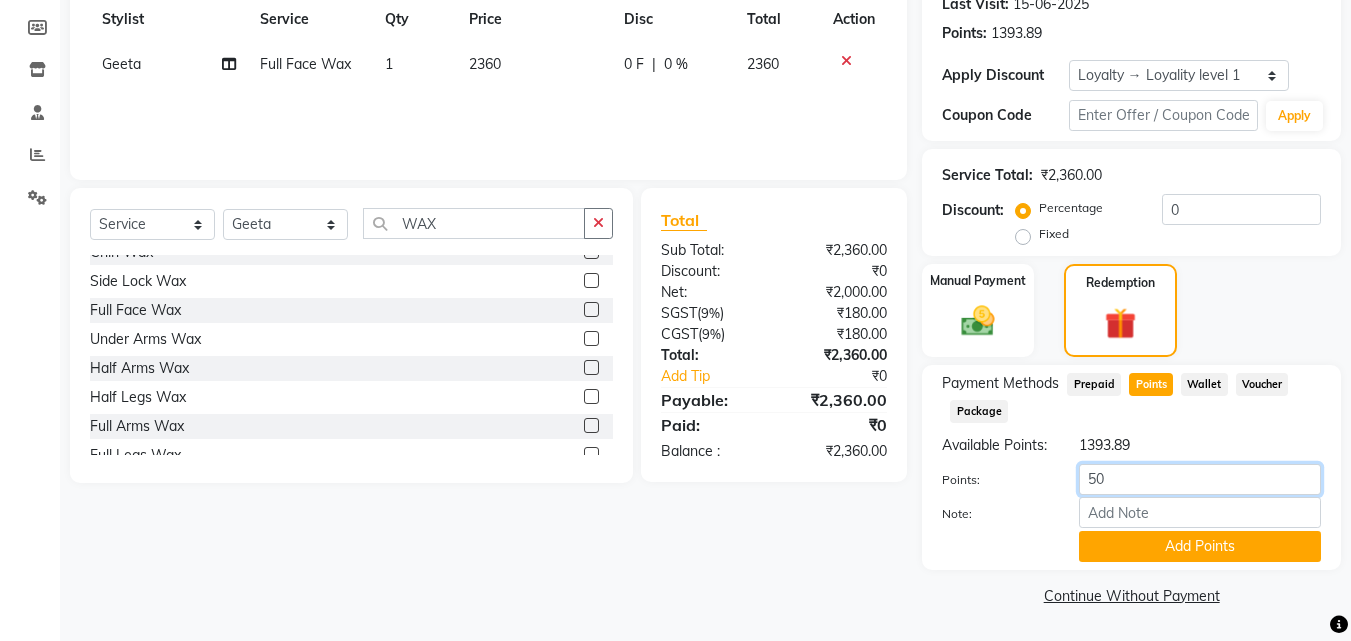 type on "500" 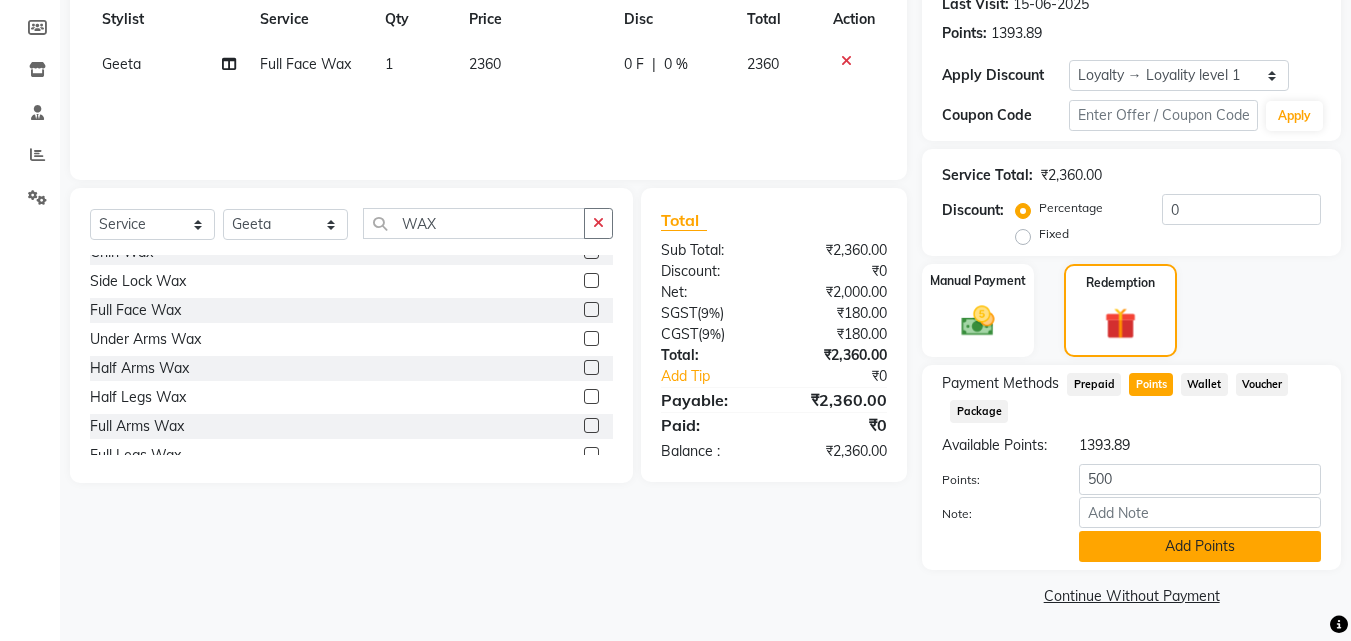 click on "Add Points" 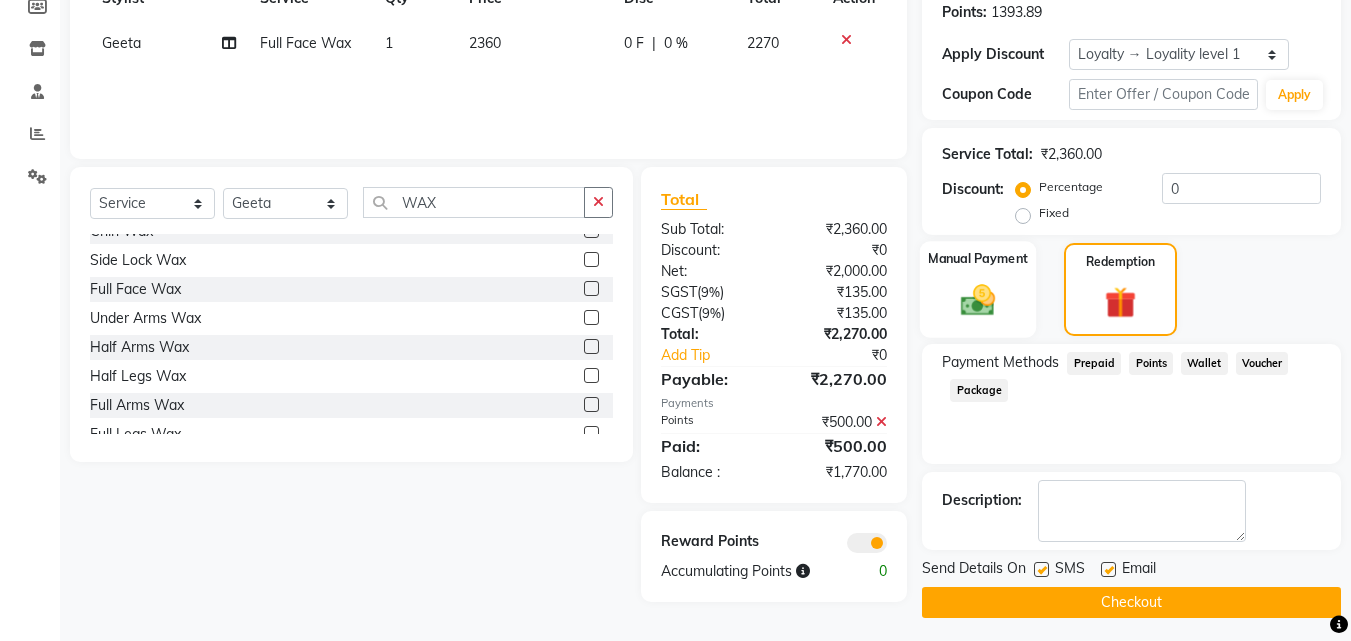 click 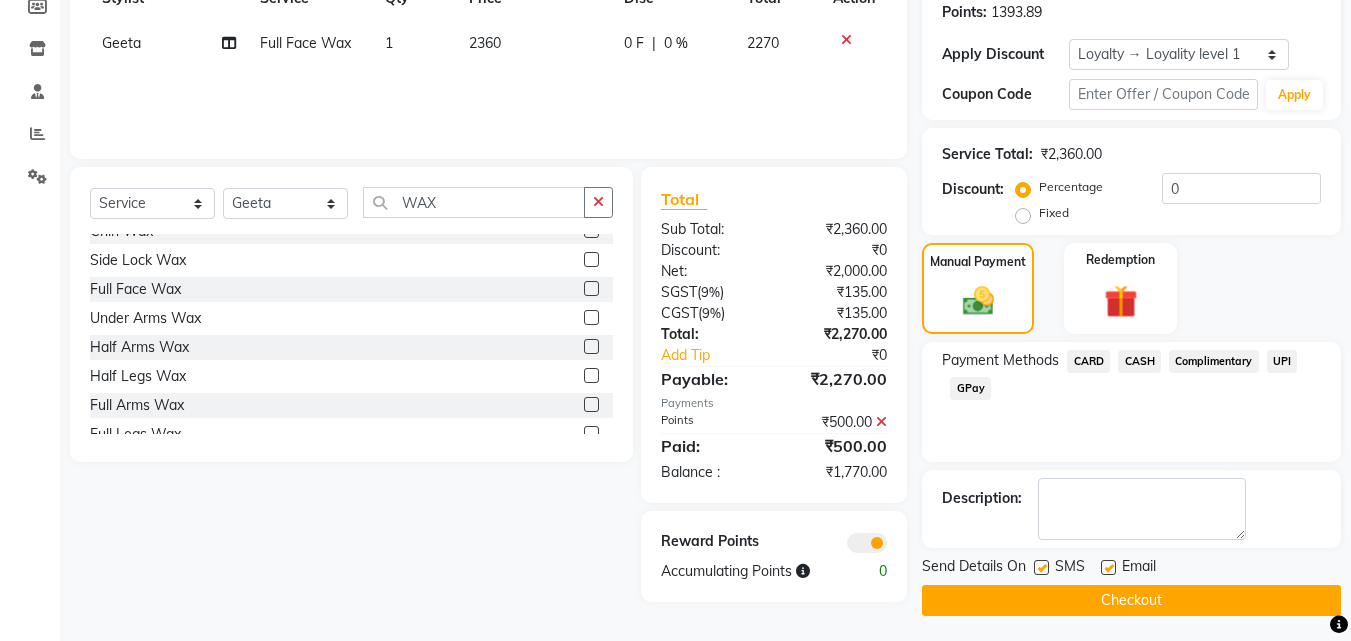 click on "CASH" 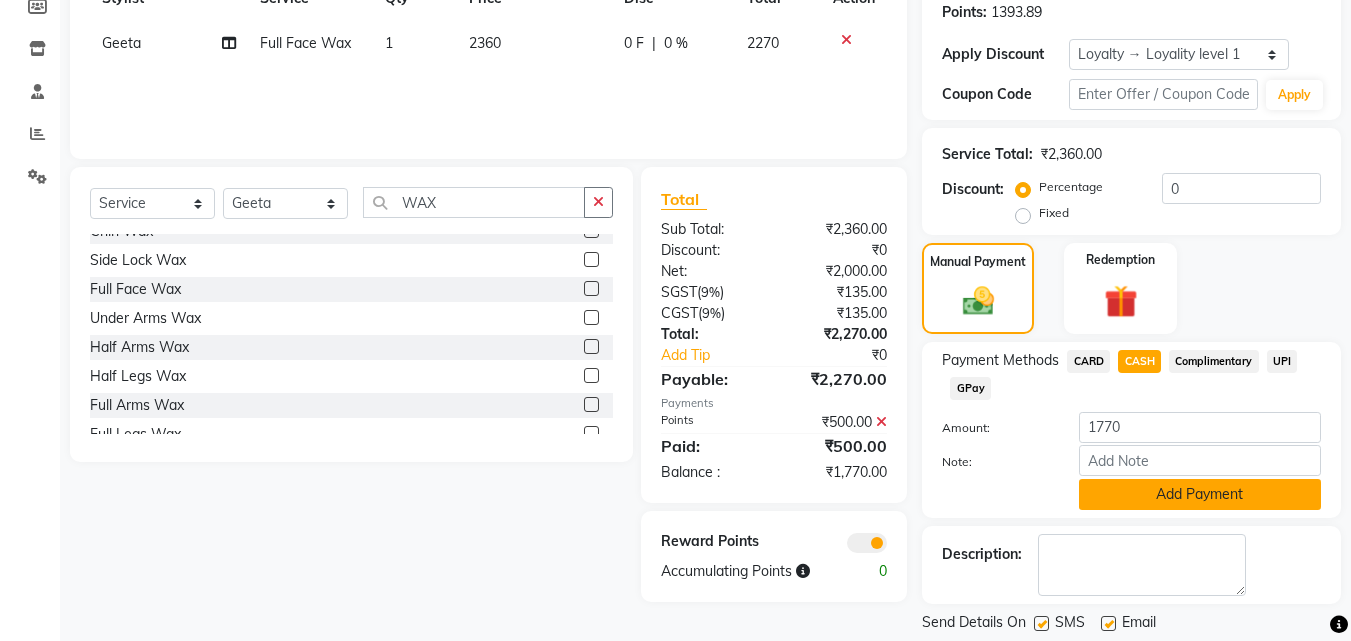 click on "Add Payment" 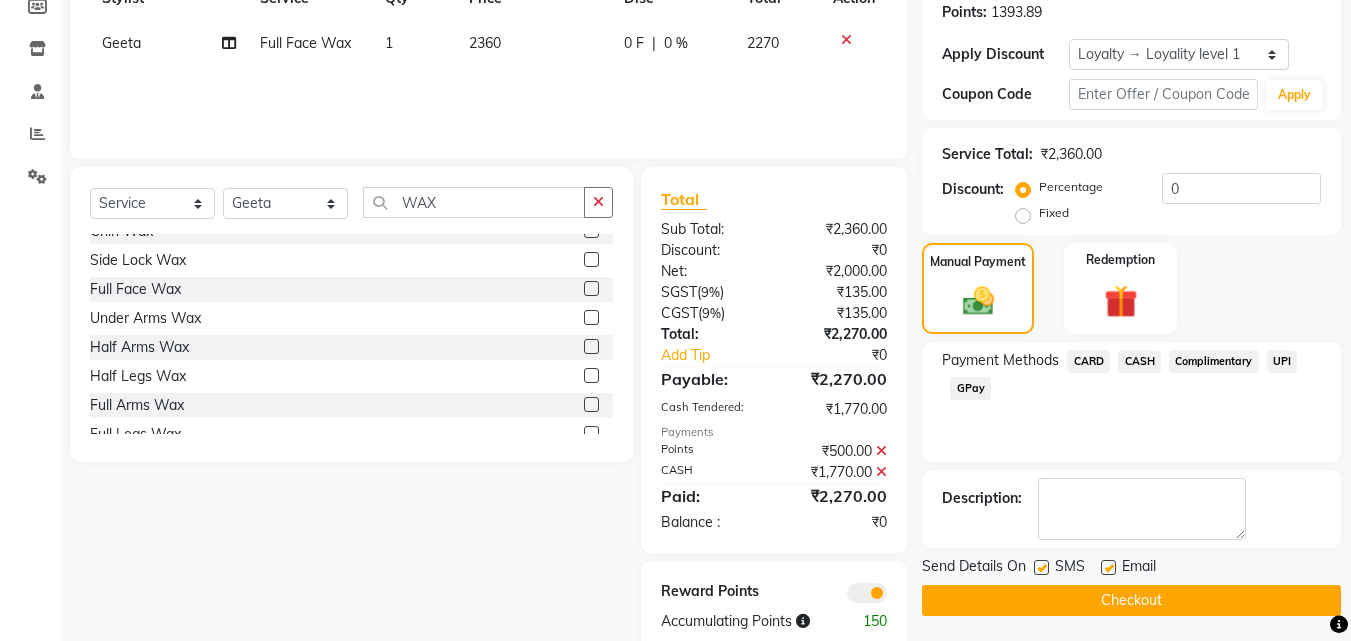 scroll, scrollTop: 350, scrollLeft: 0, axis: vertical 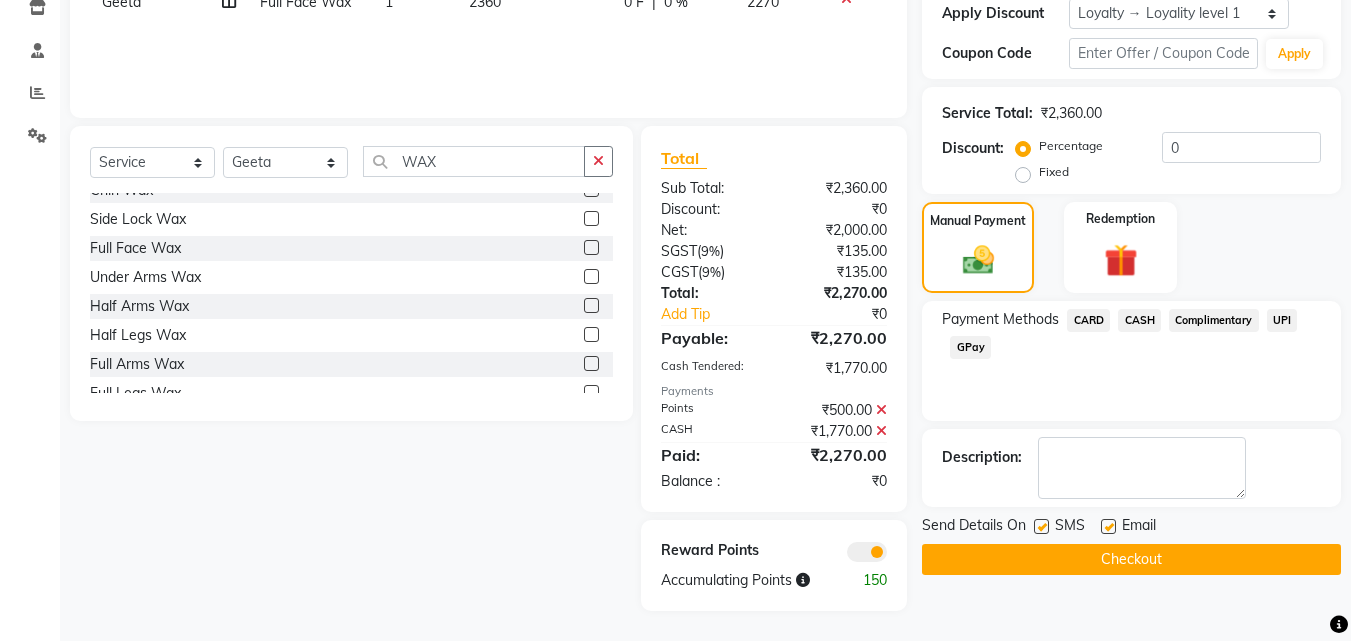 click on "Checkout" 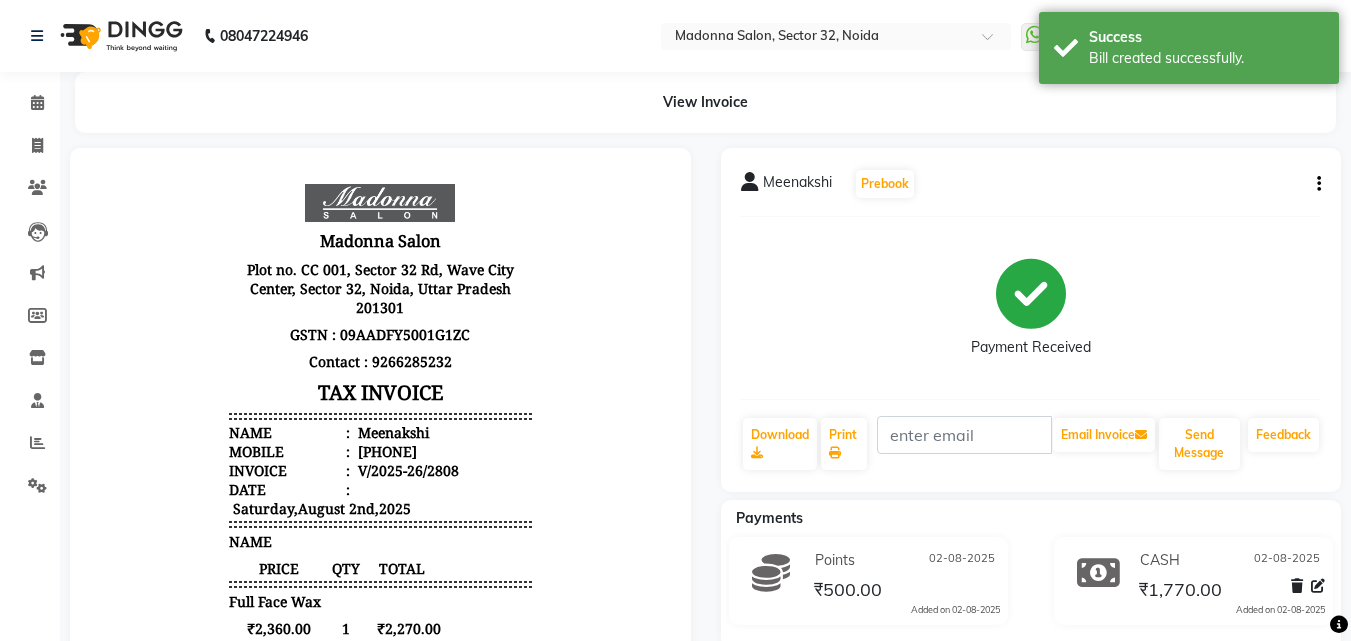 scroll, scrollTop: 0, scrollLeft: 0, axis: both 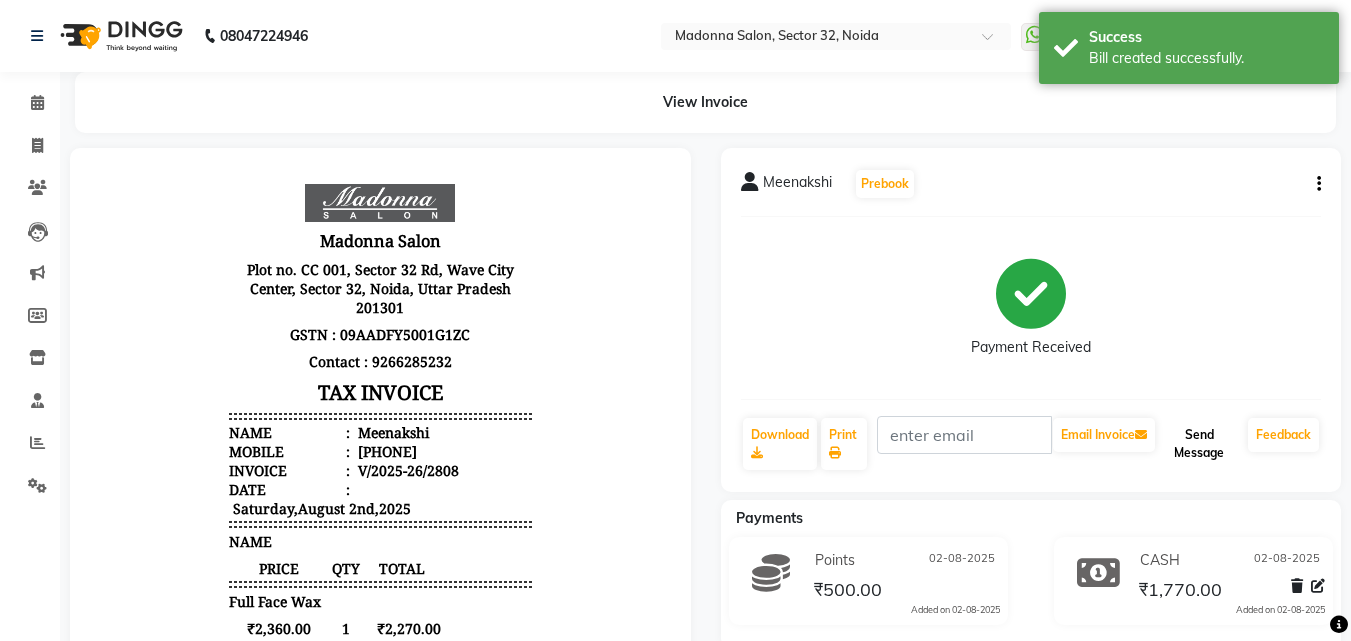 click on "Send Message" 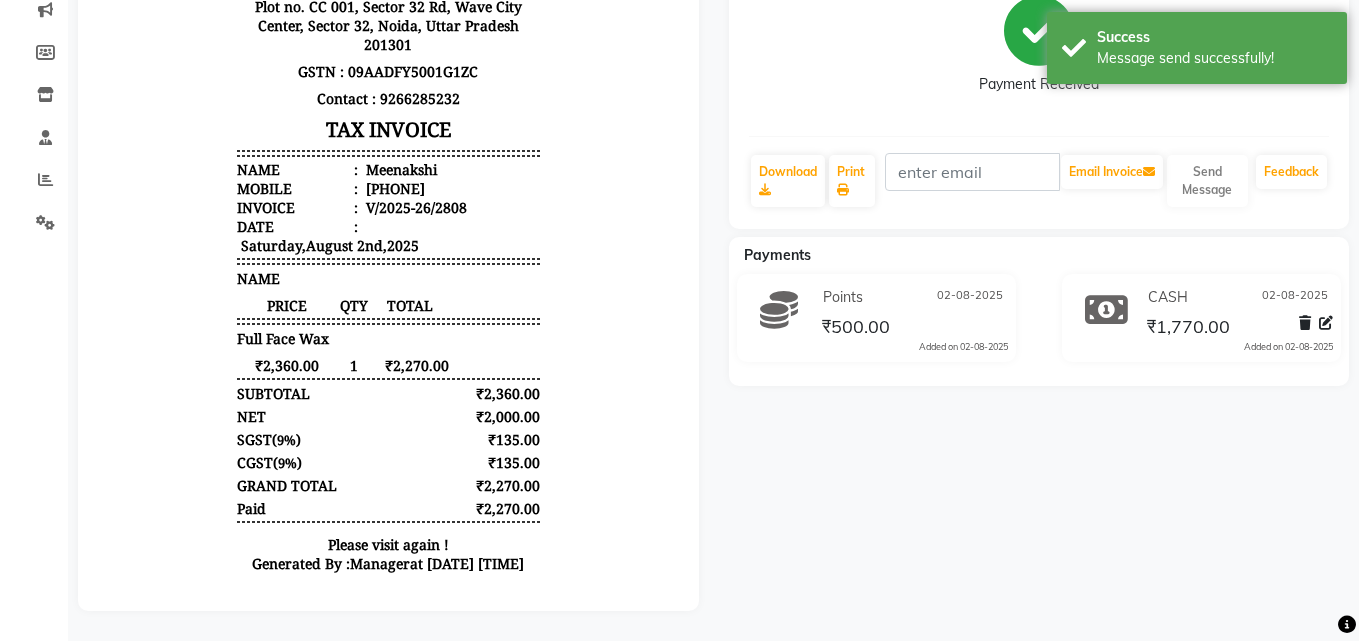scroll, scrollTop: 0, scrollLeft: 0, axis: both 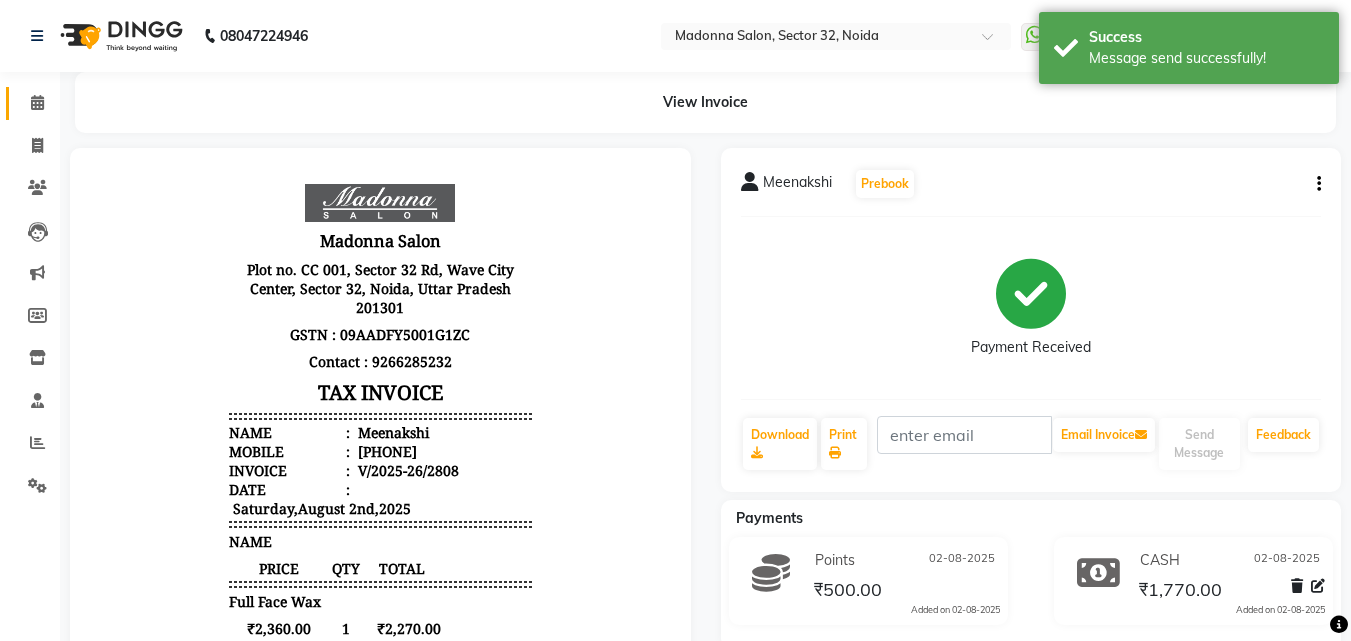 click 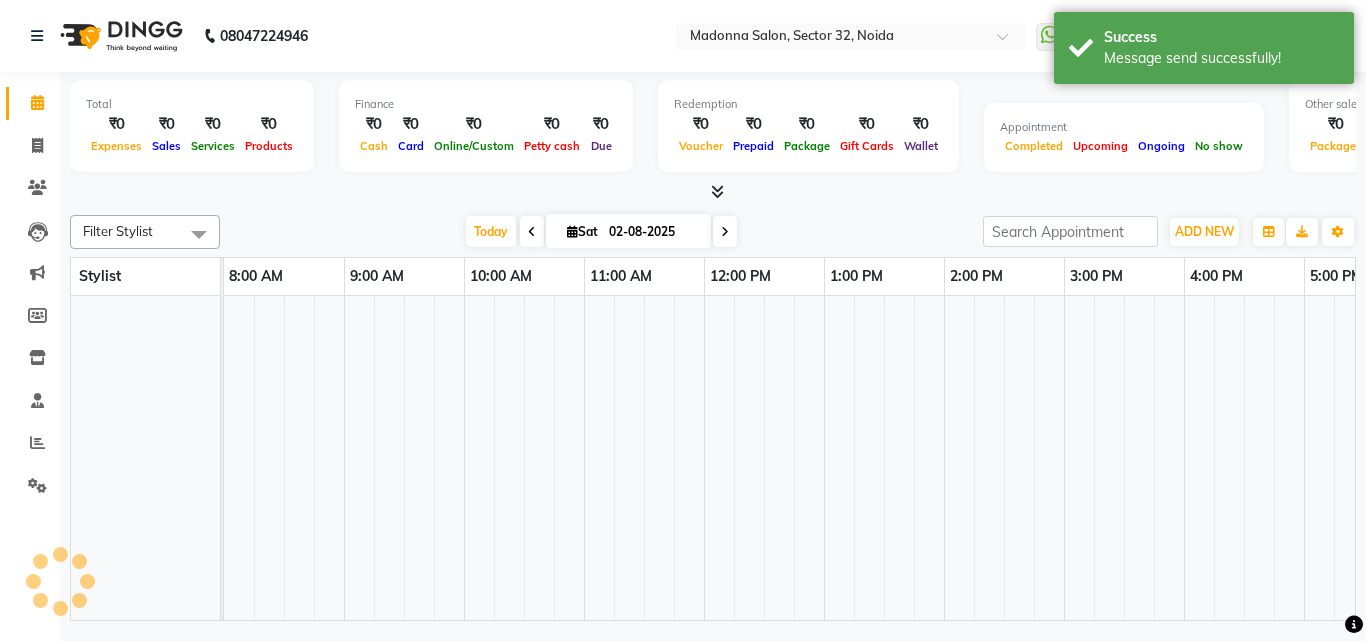 scroll, scrollTop: 0, scrollLeft: 313, axis: horizontal 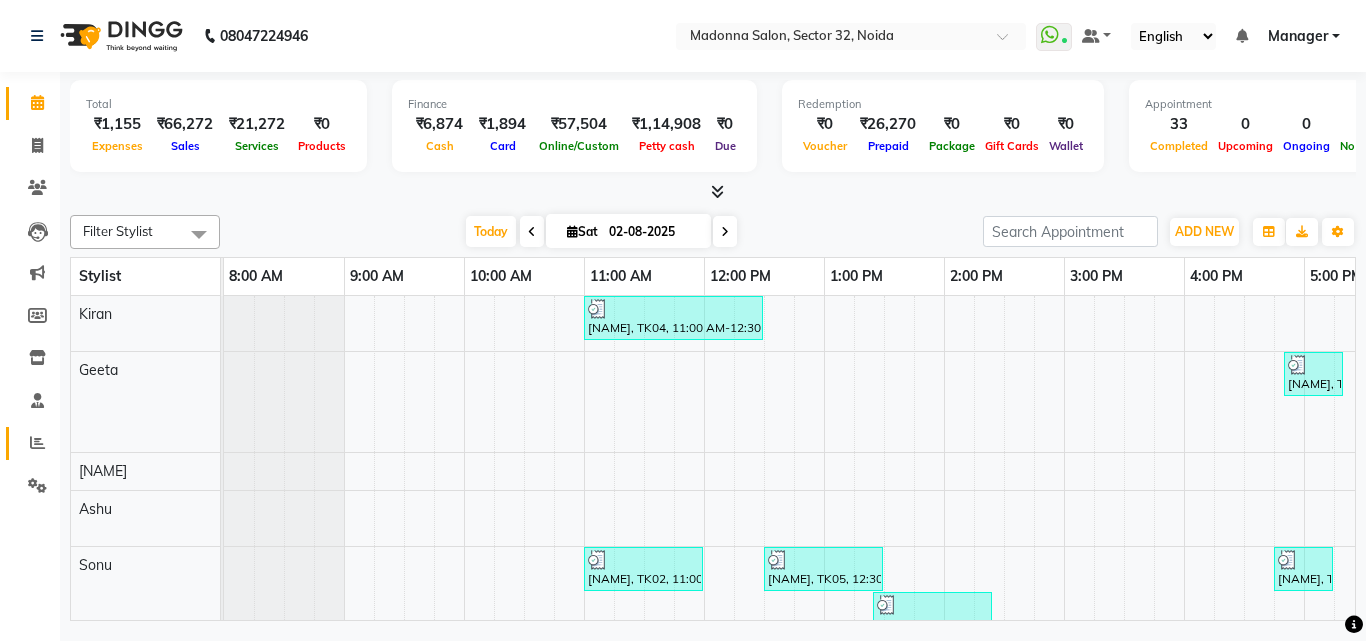 click 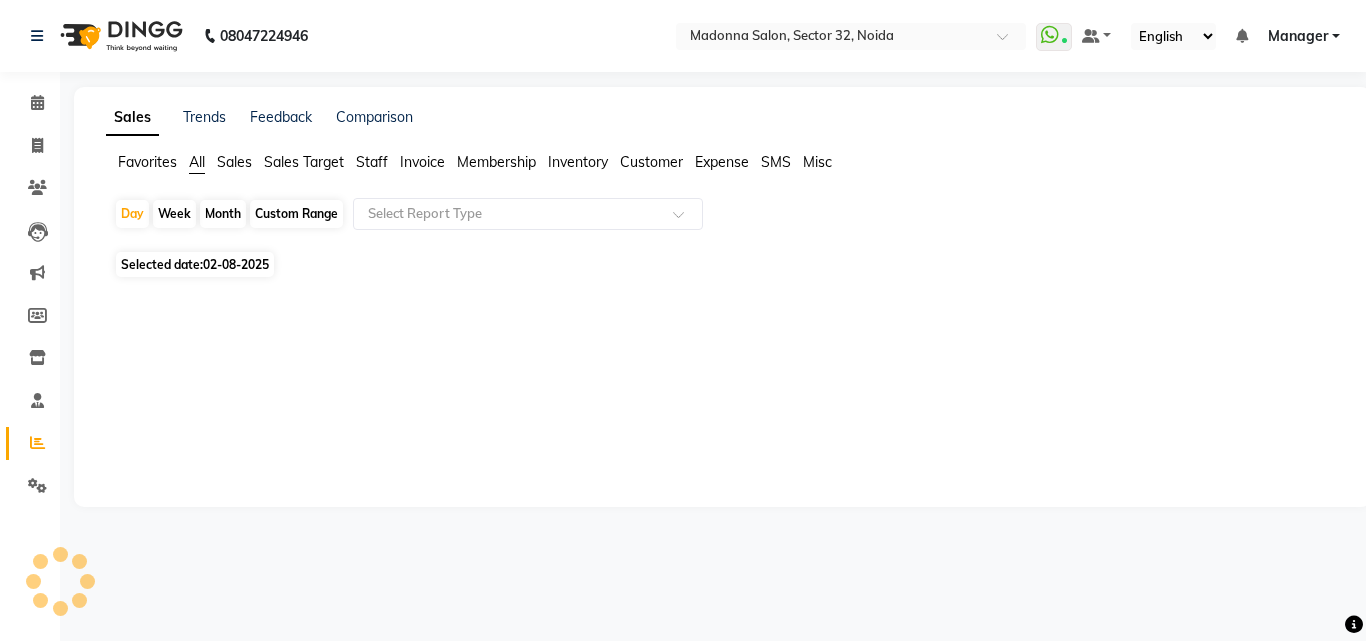 click on "Staff" 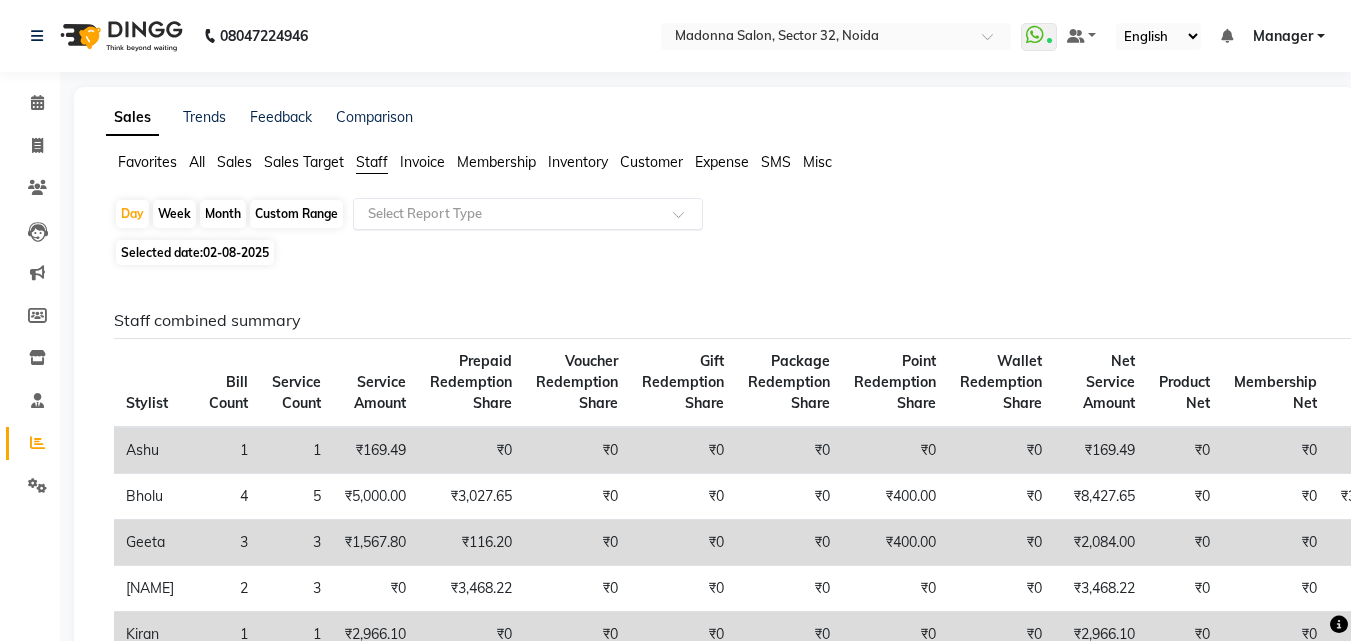 click 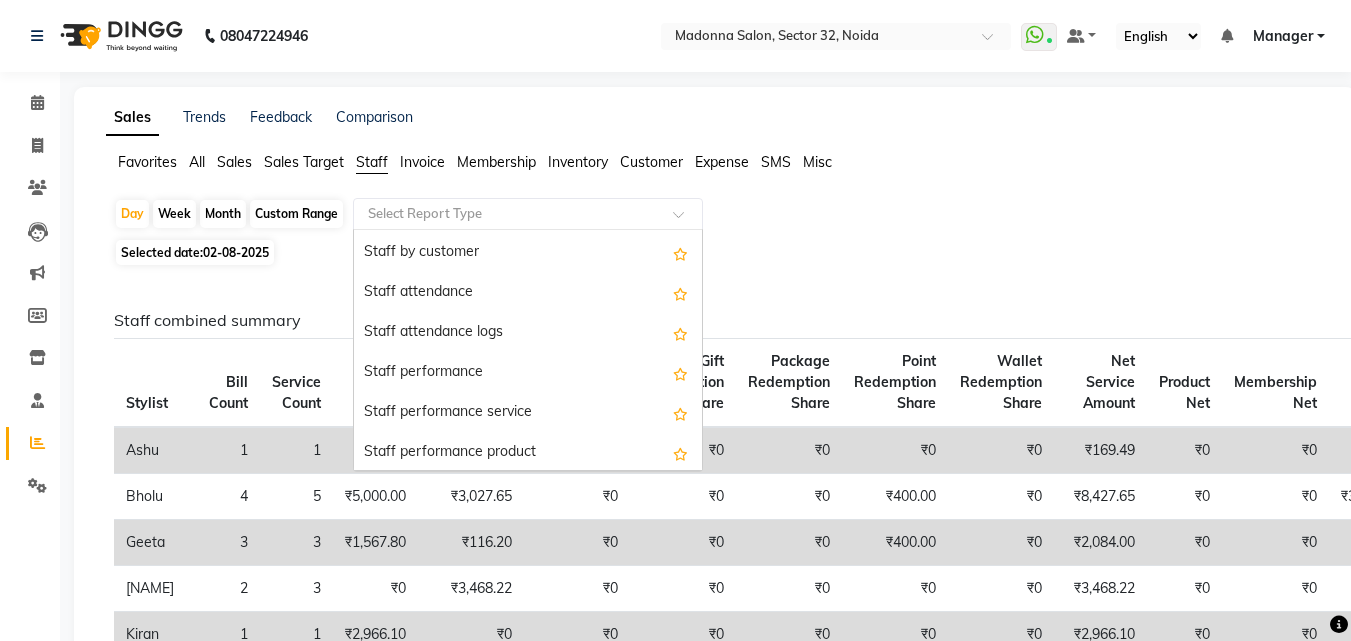 scroll, scrollTop: 280, scrollLeft: 0, axis: vertical 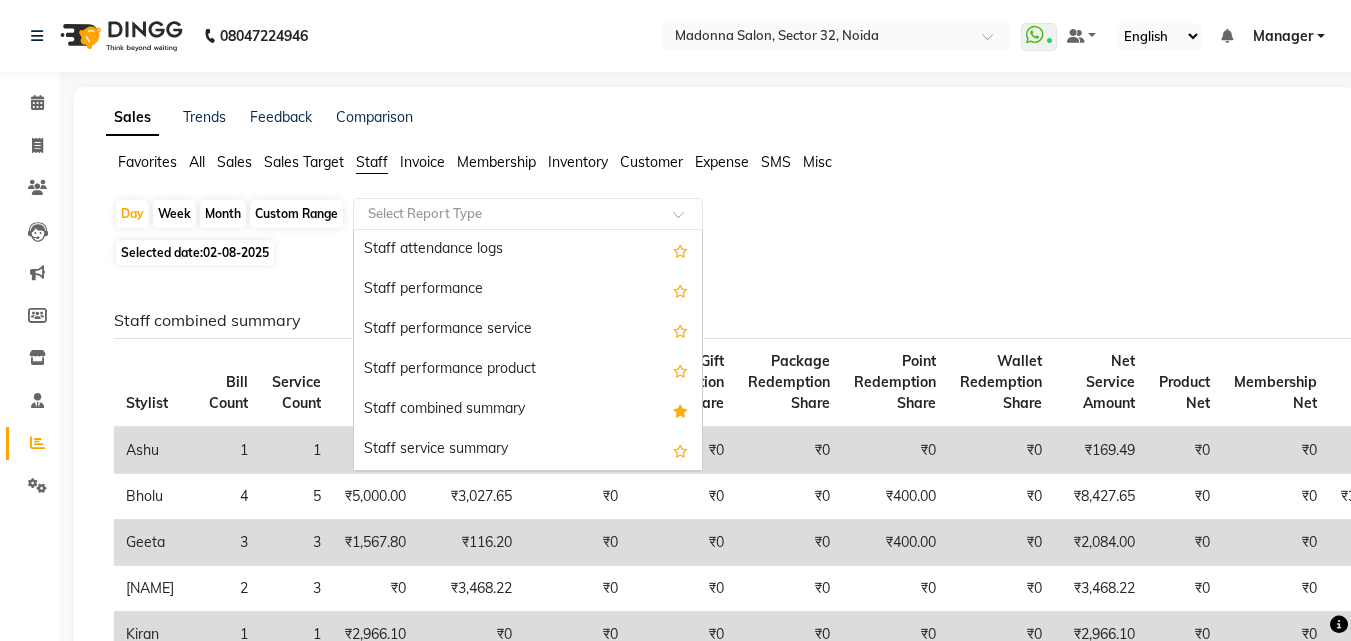 click on "Staff combined summary" at bounding box center [528, 410] 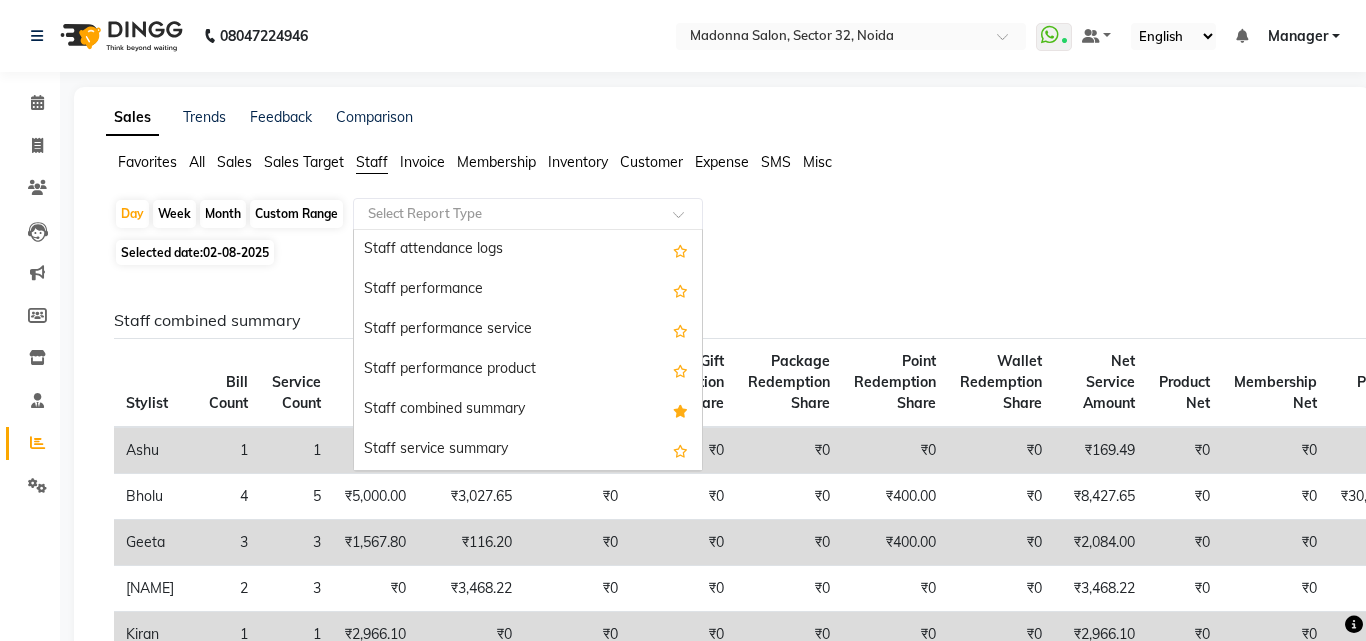 select on "csv" 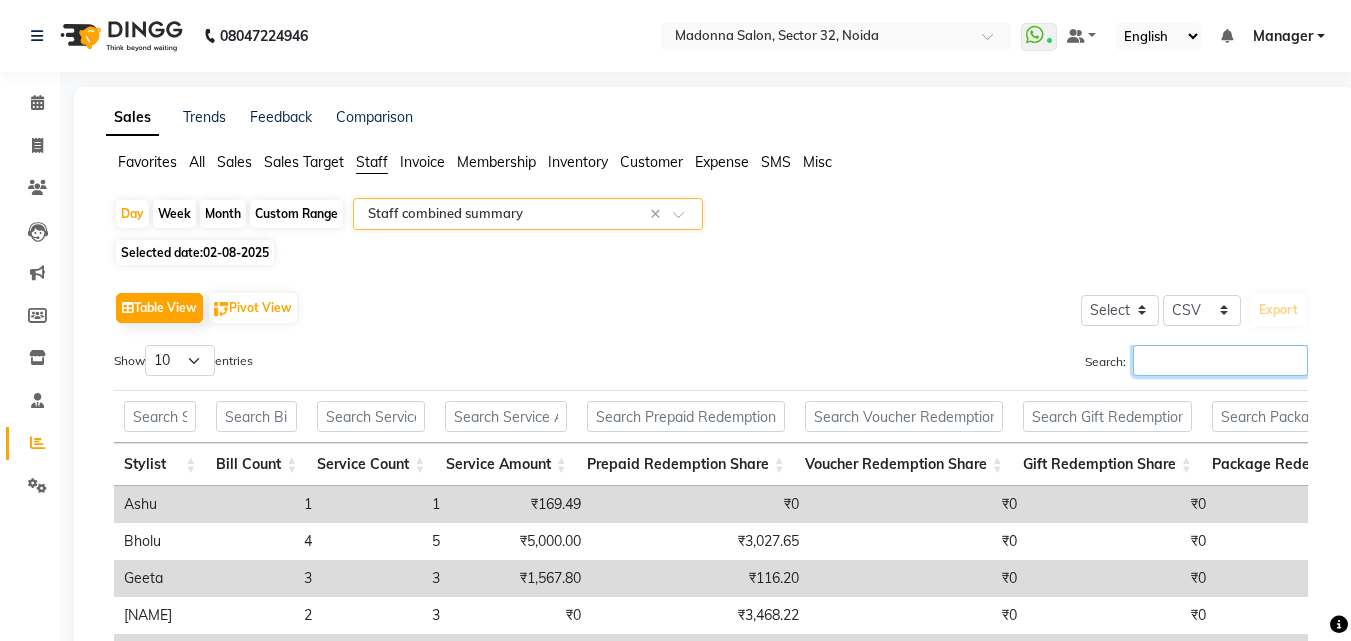 click on "Search:" at bounding box center (1220, 360) 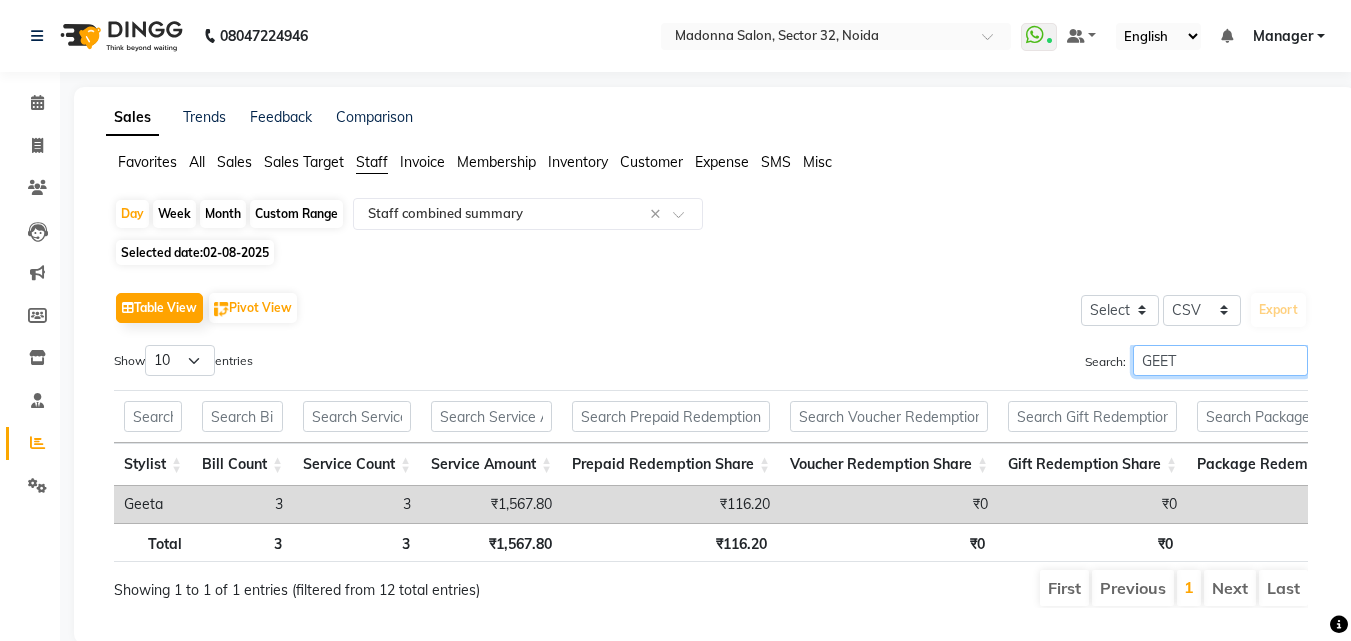 type on "GEETA" 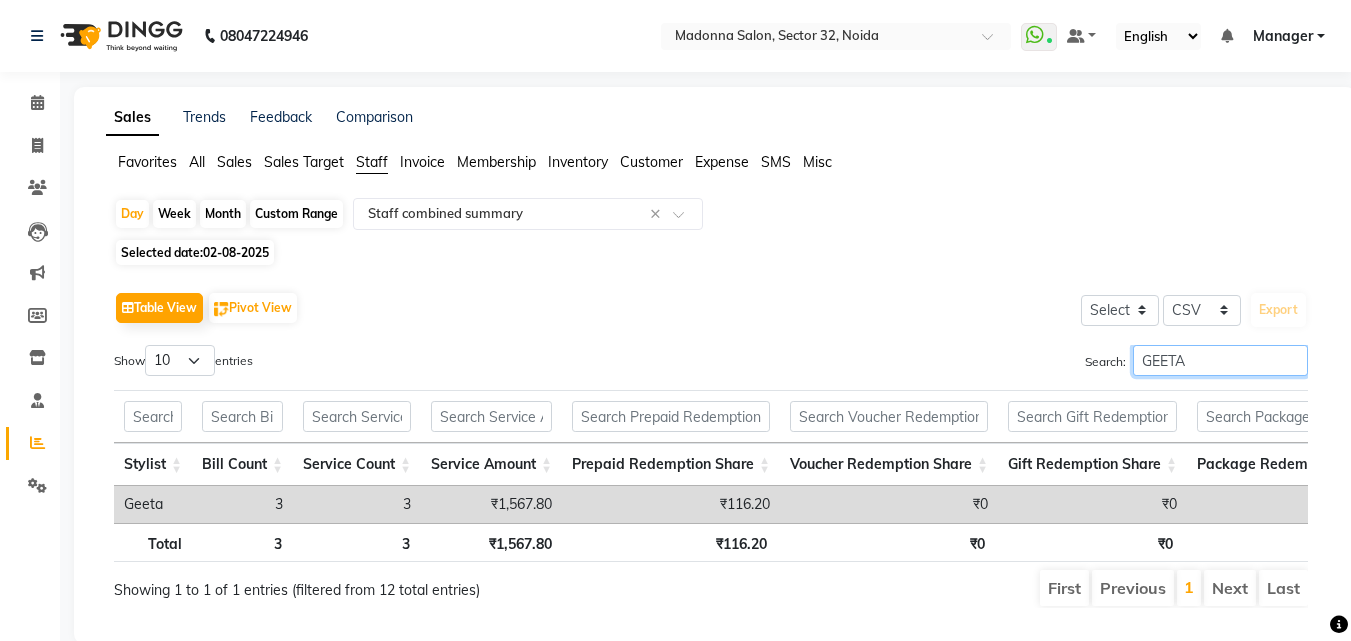 scroll, scrollTop: 0, scrollLeft: 15, axis: horizontal 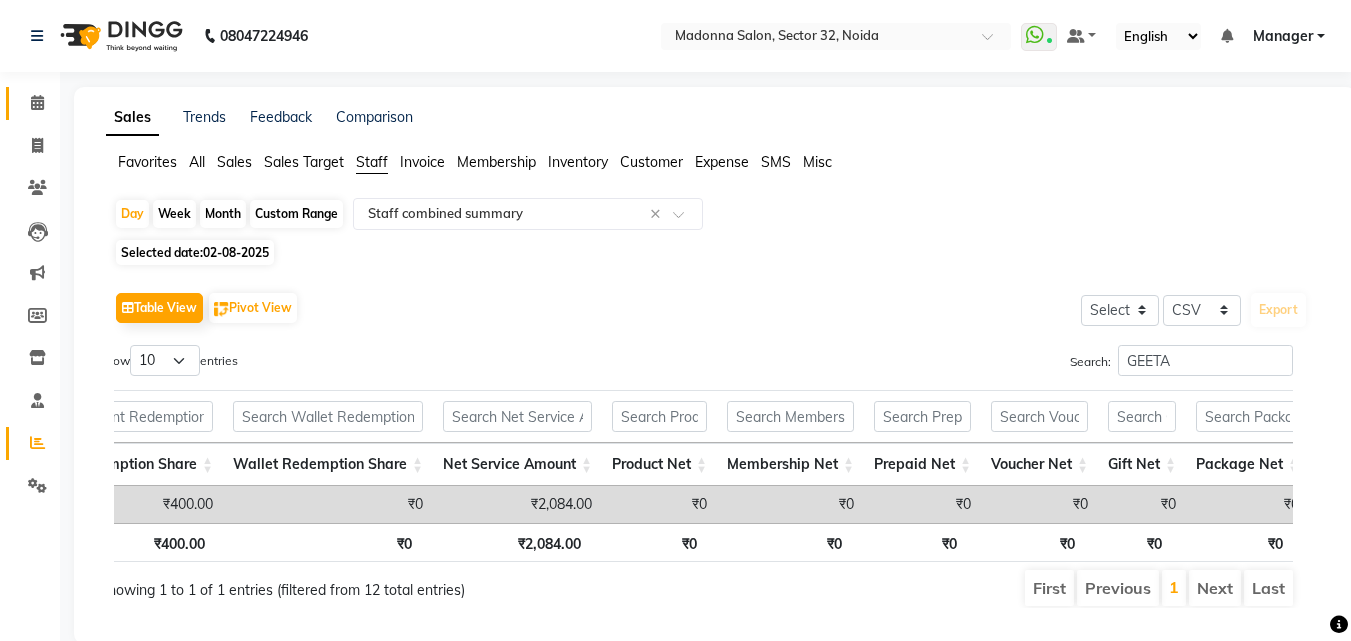 click 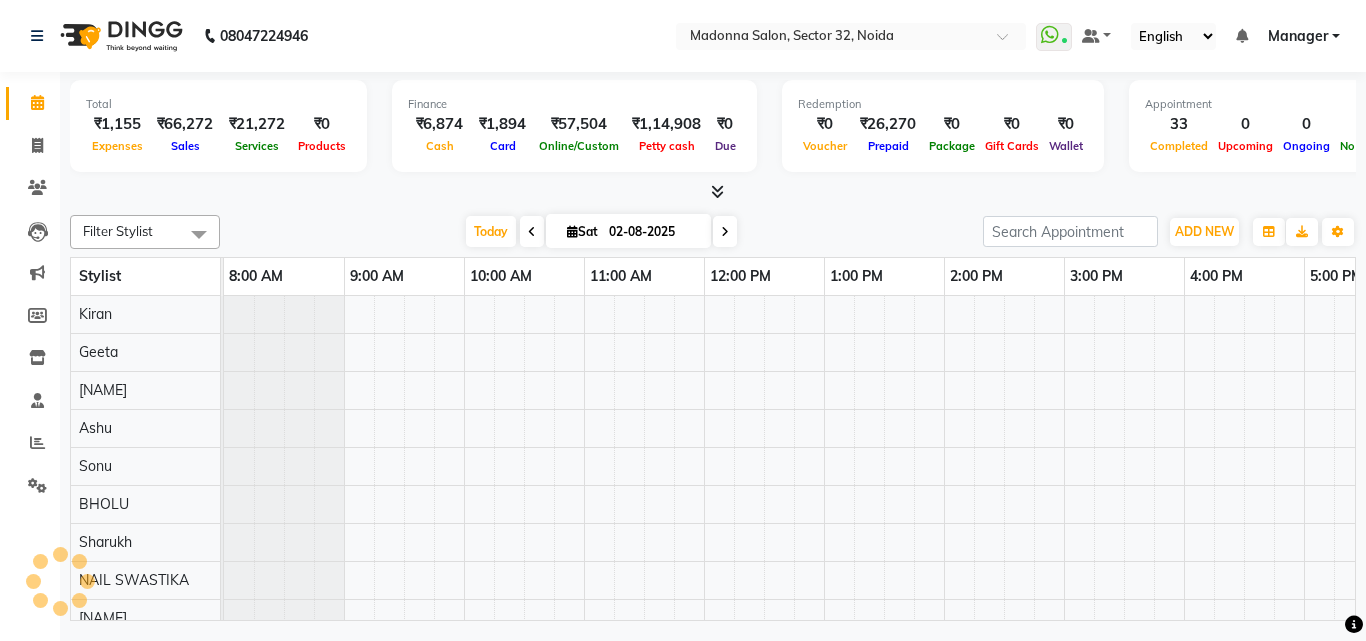 scroll, scrollTop: 0, scrollLeft: 0, axis: both 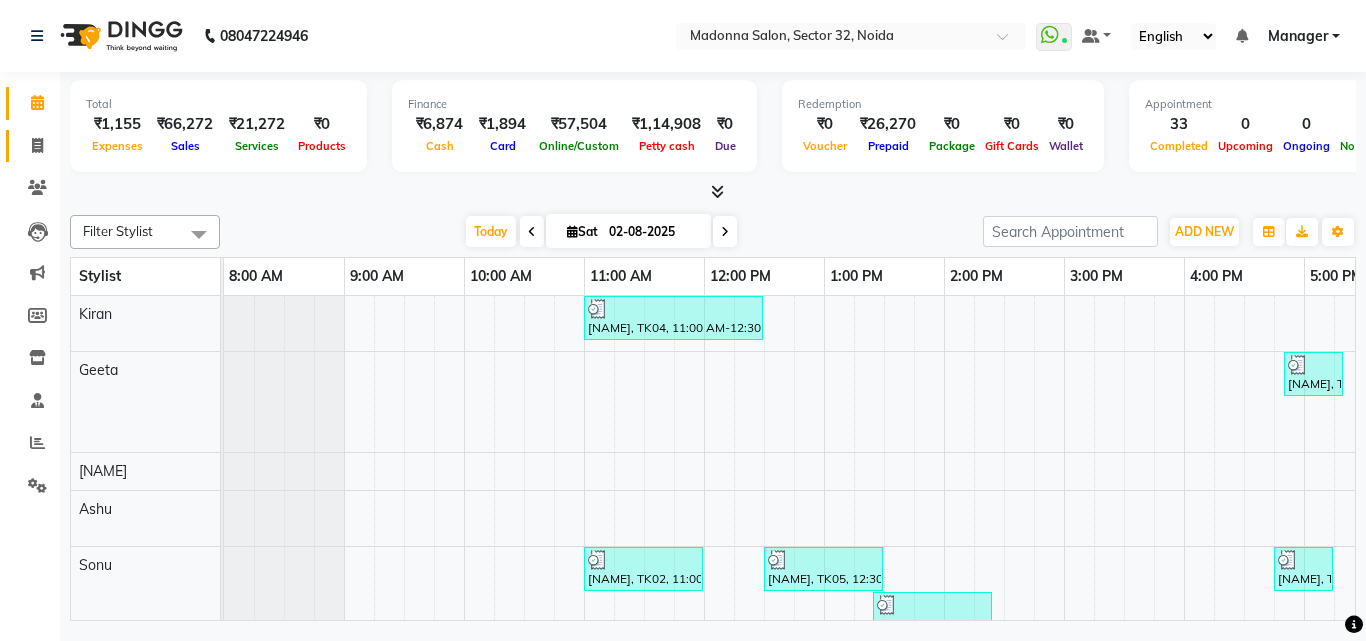 click 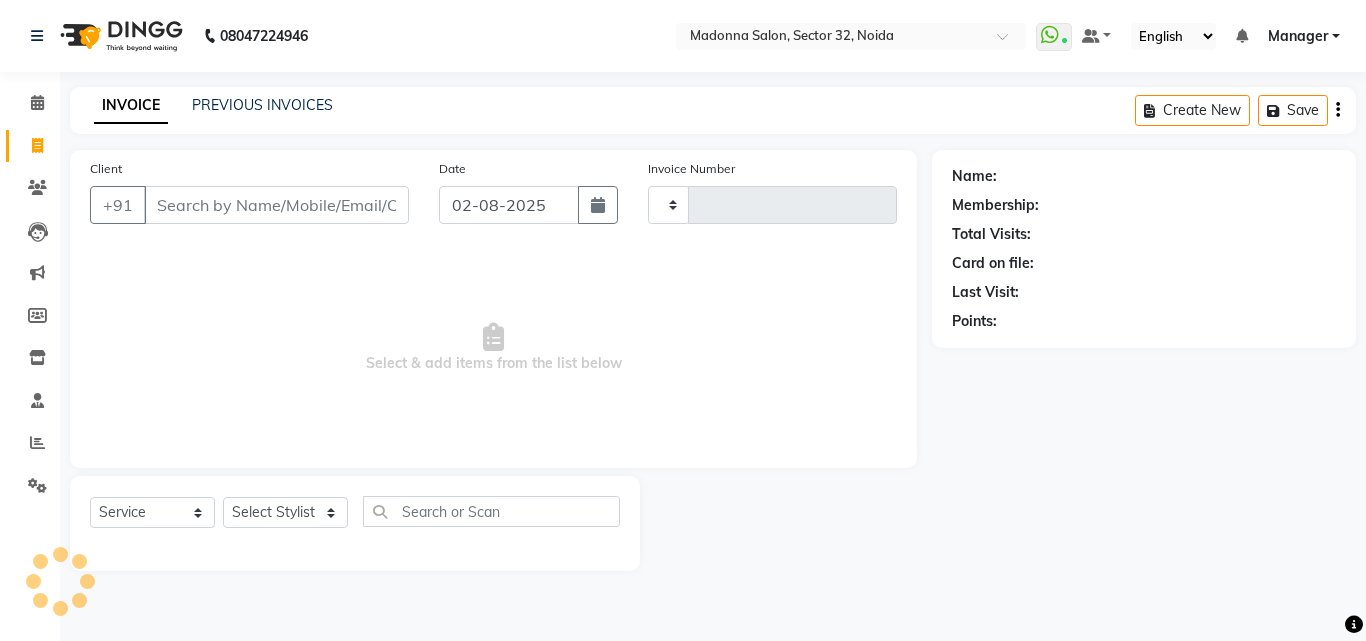 type on "2809" 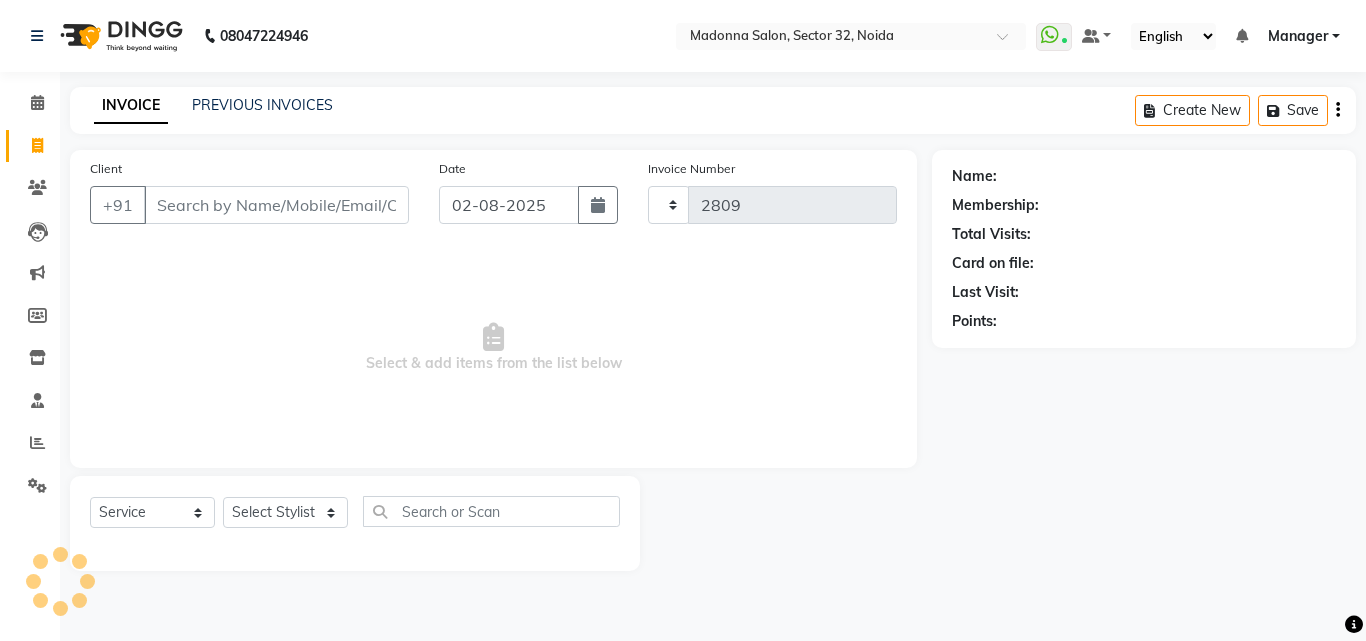 select on "7229" 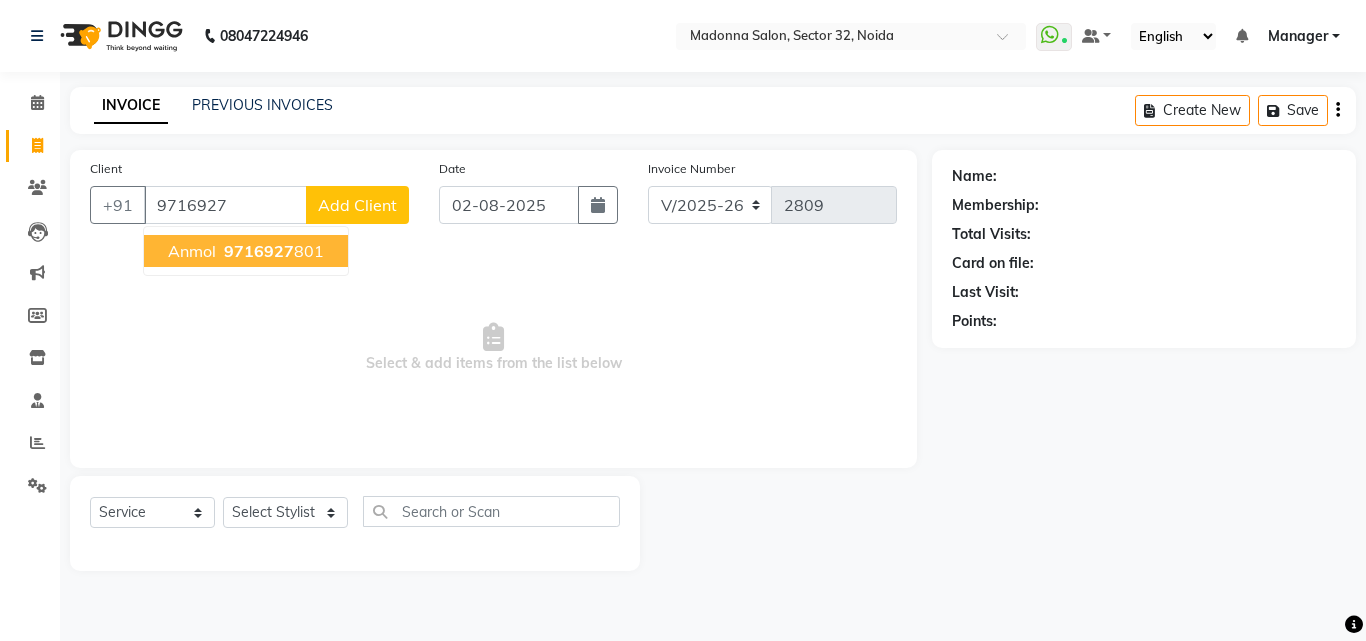 click on "[PHONE]" at bounding box center [272, 251] 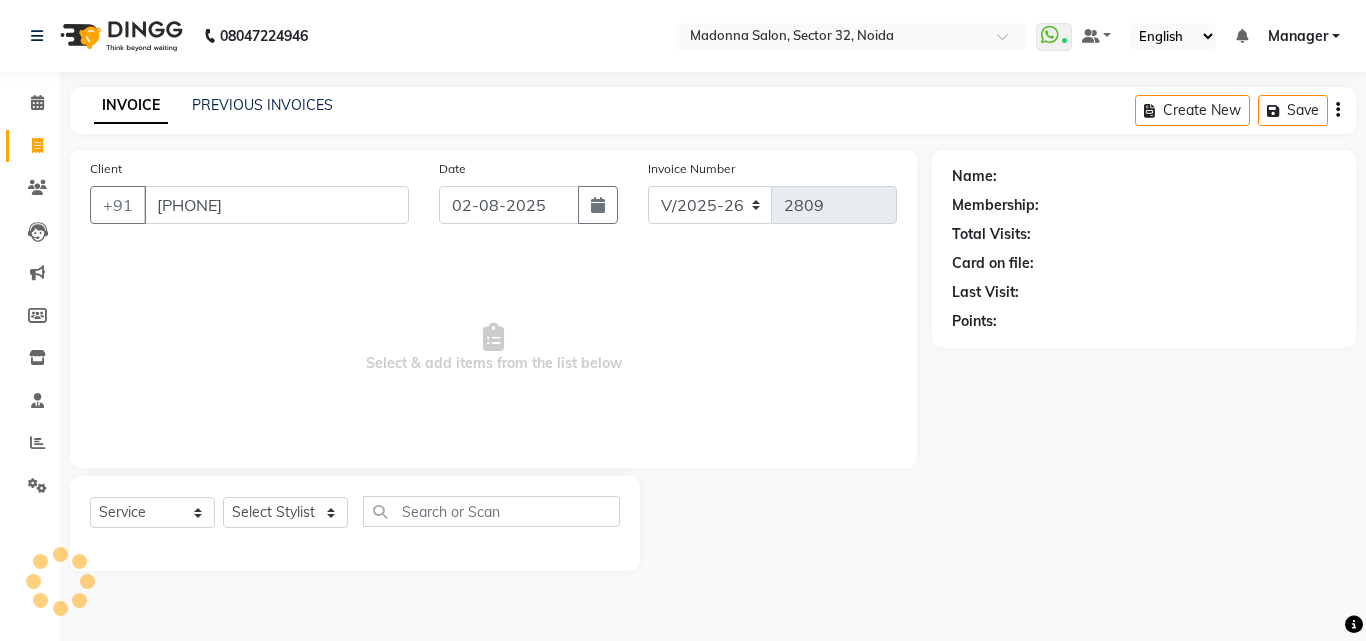 type on "[PHONE]" 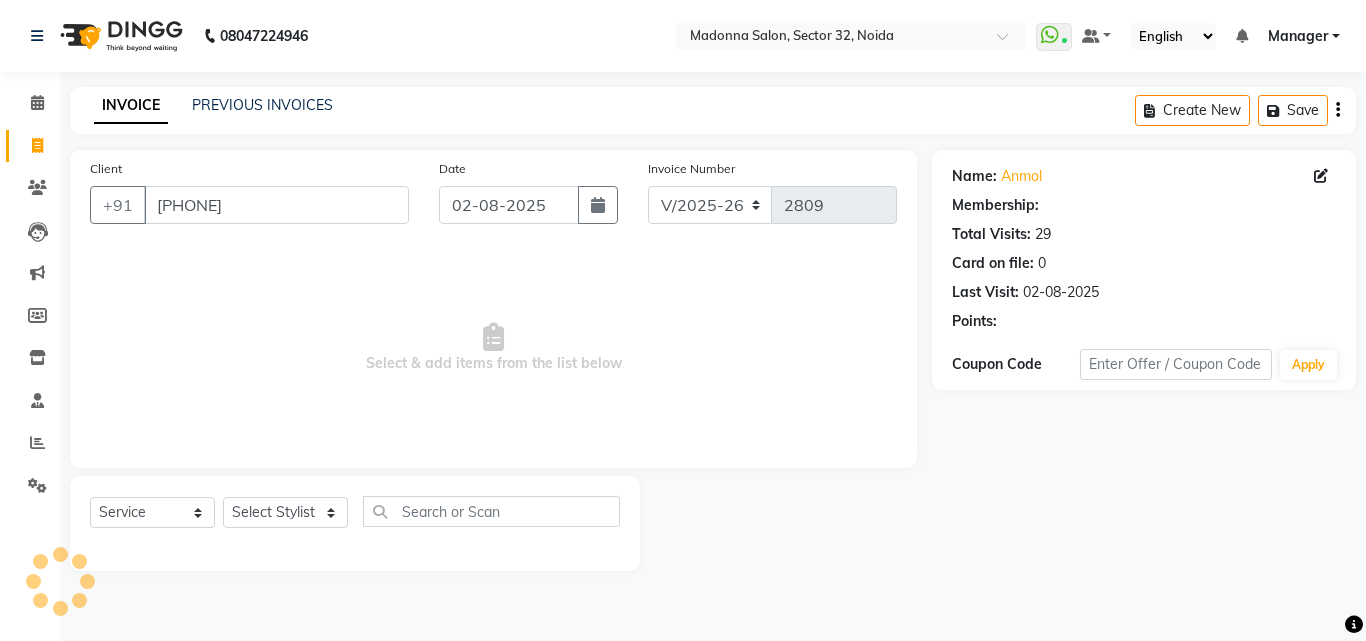 select on "1: Object" 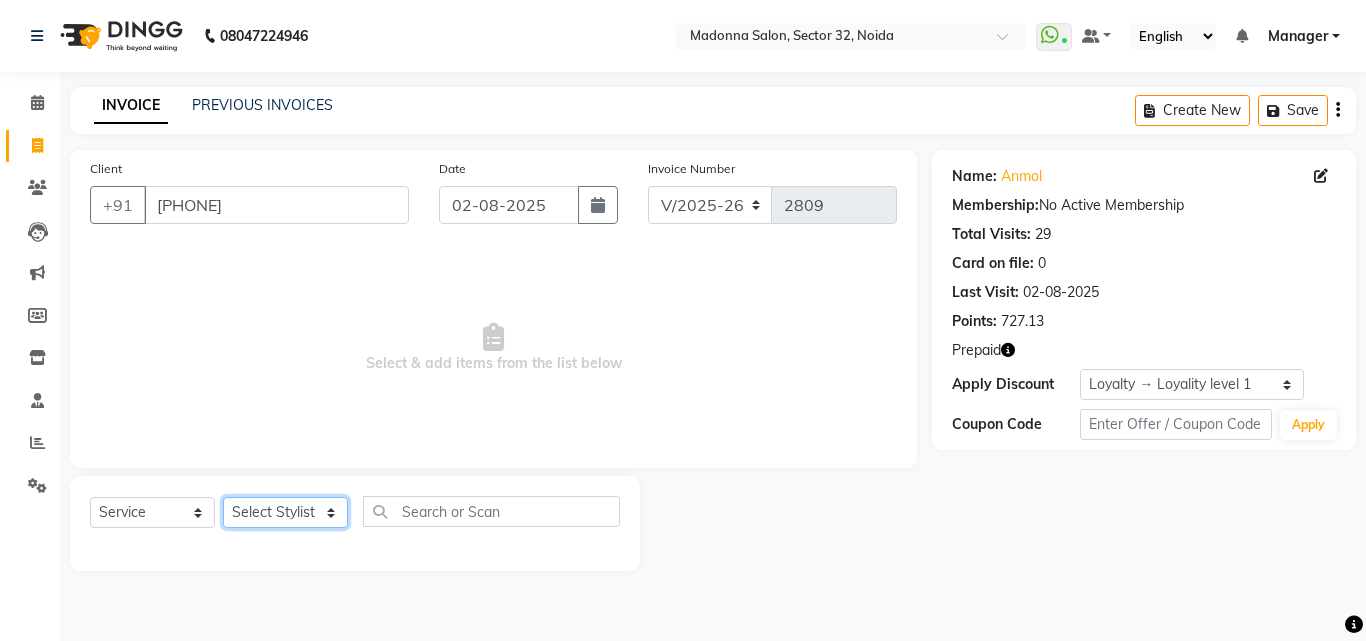 click on "Select Stylist Aayan Account  Ashu BHOLU Geeta Hanif JIYA SINGH Kiran LAXMAN PEDI Manager Mohit Naddy NAIL SWASTIKA Sajal Sameer Shahnawaj Sharukh Sonu VISHAL STYLIST" 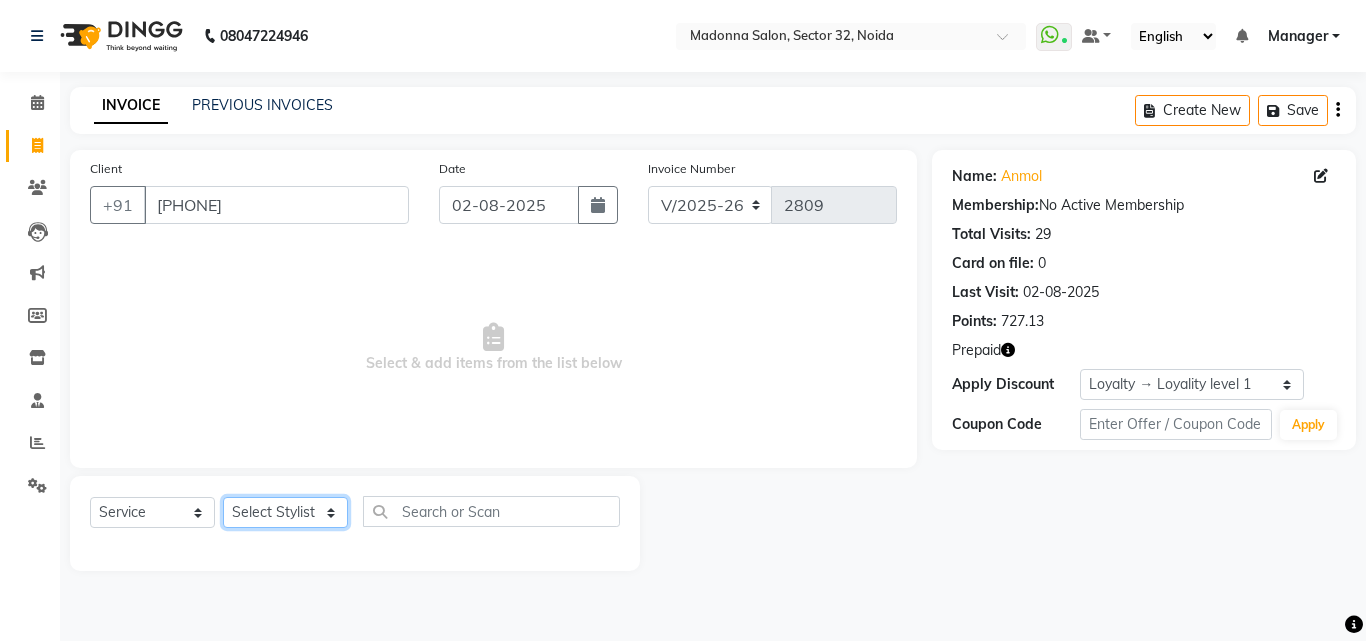 select on "61926" 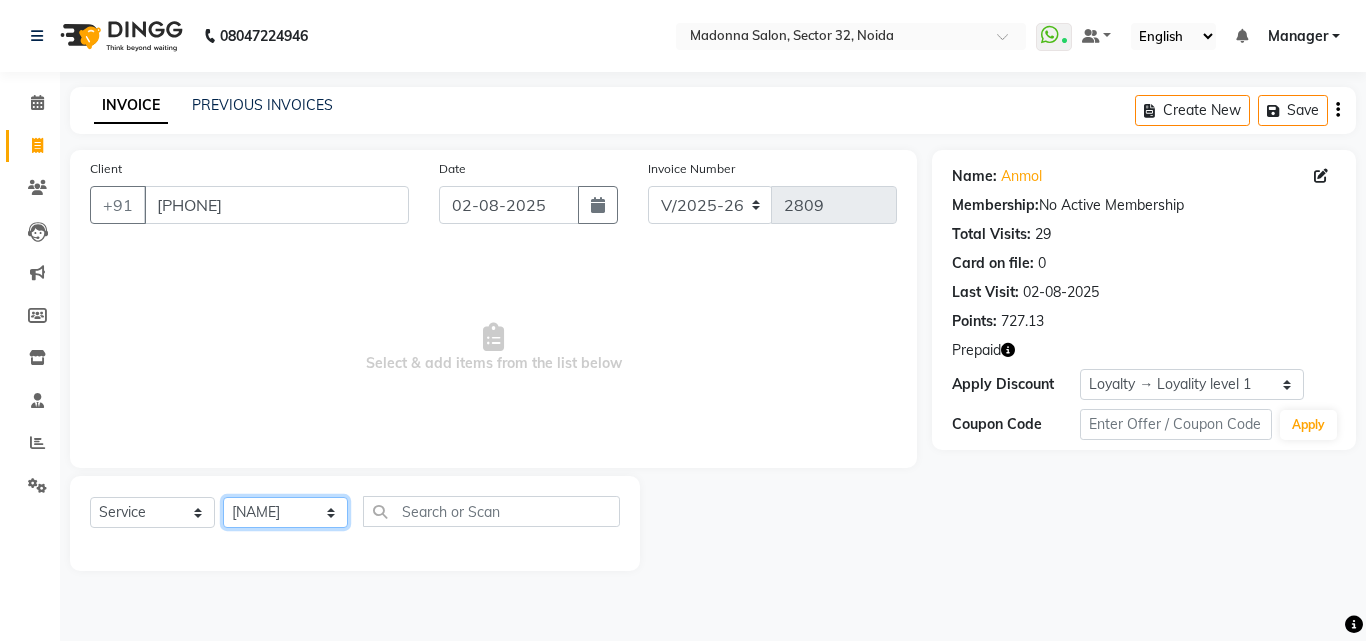 click on "Select Stylist Aayan Account  Ashu BHOLU Geeta Hanif JIYA SINGH Kiran LAXMAN PEDI Manager Mohit Naddy NAIL SWASTIKA Sajal Sameer Shahnawaj Sharukh Sonu VISHAL STYLIST" 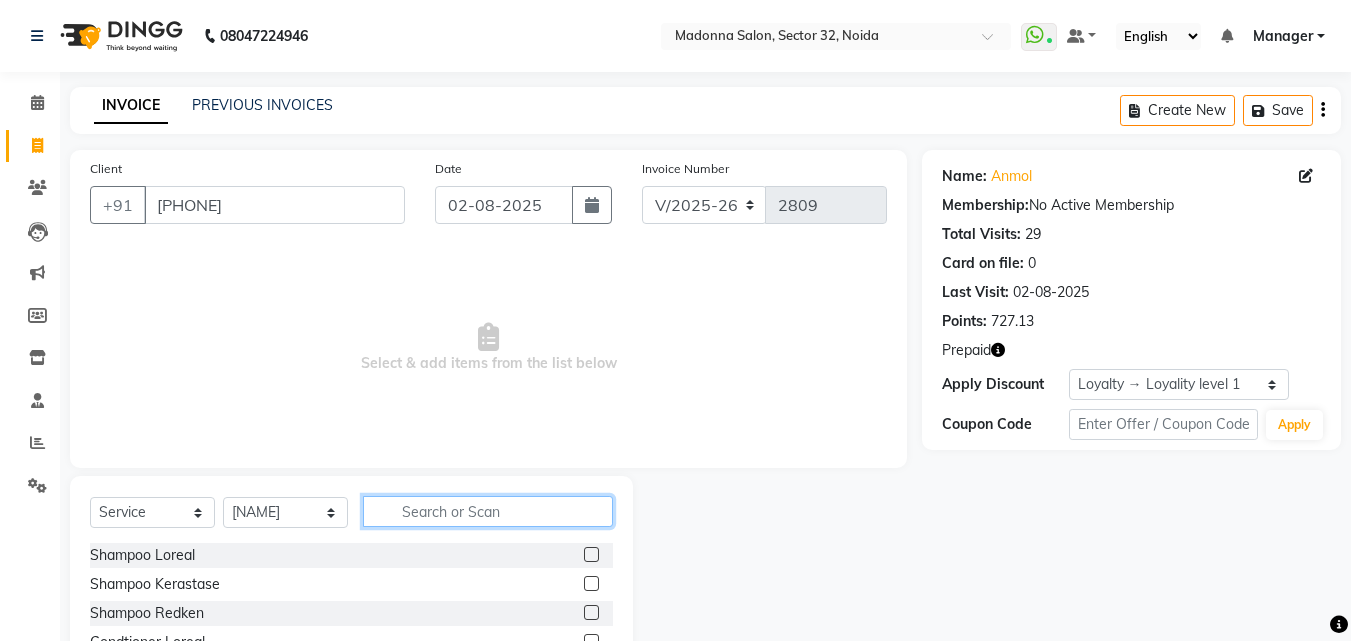click 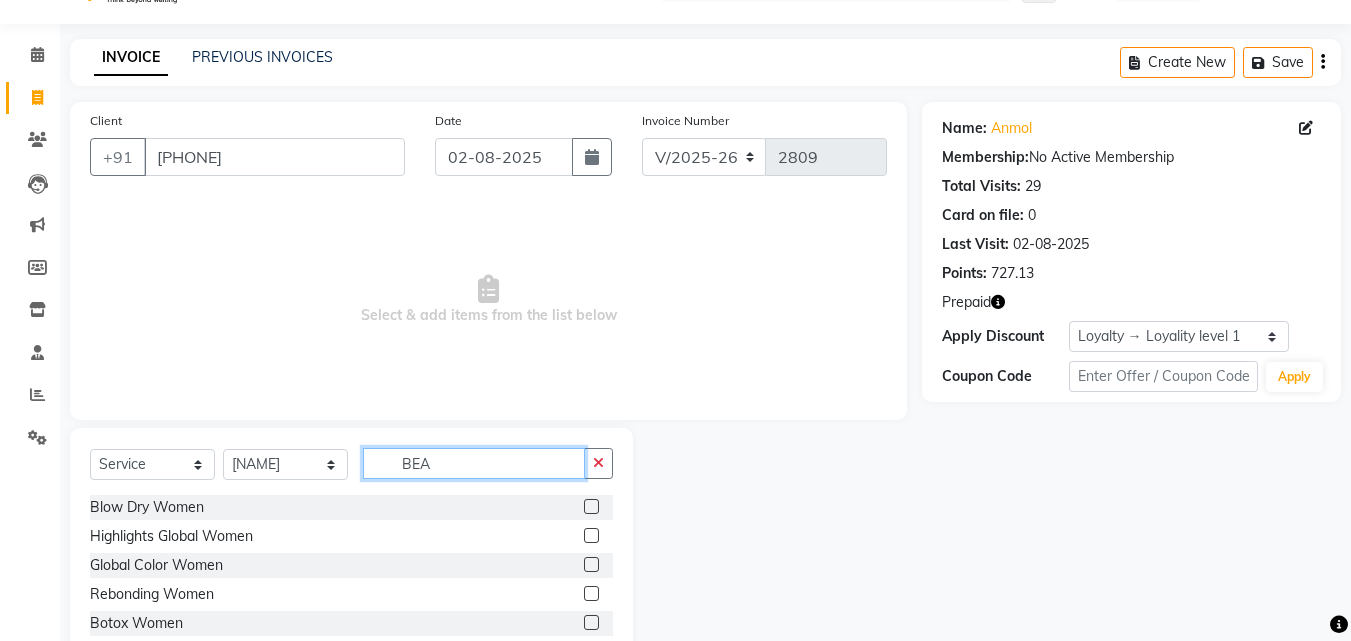 scroll, scrollTop: 0, scrollLeft: 0, axis: both 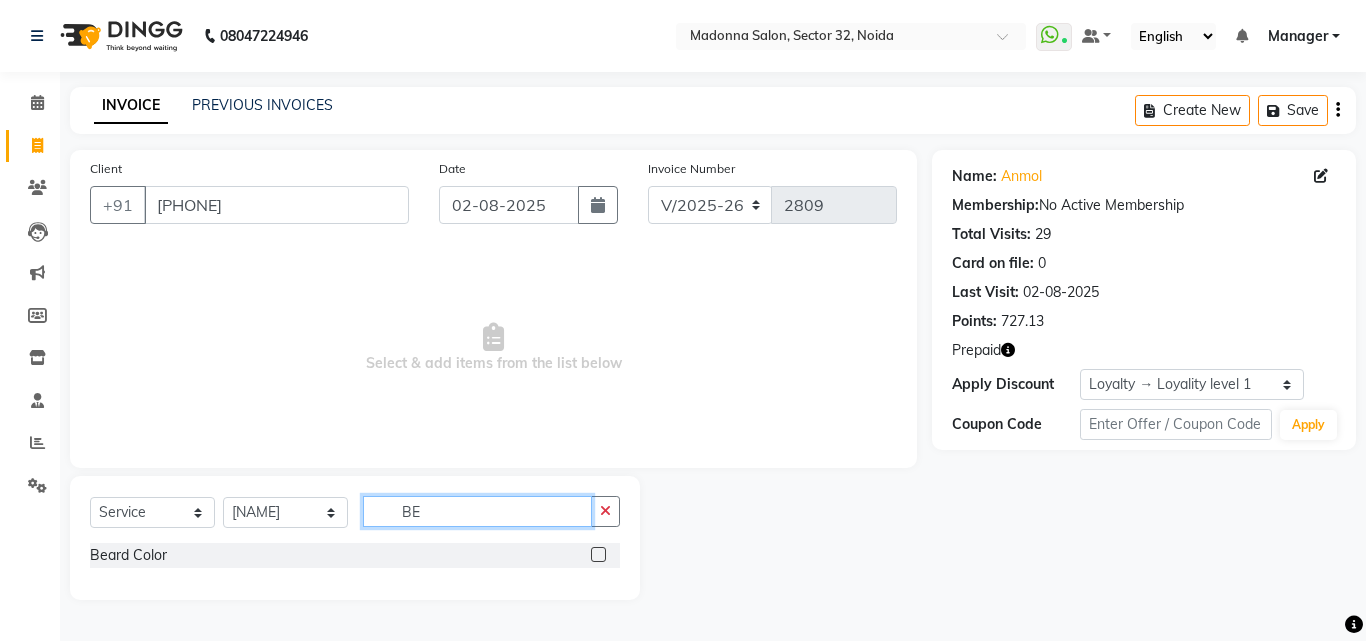 type on "B" 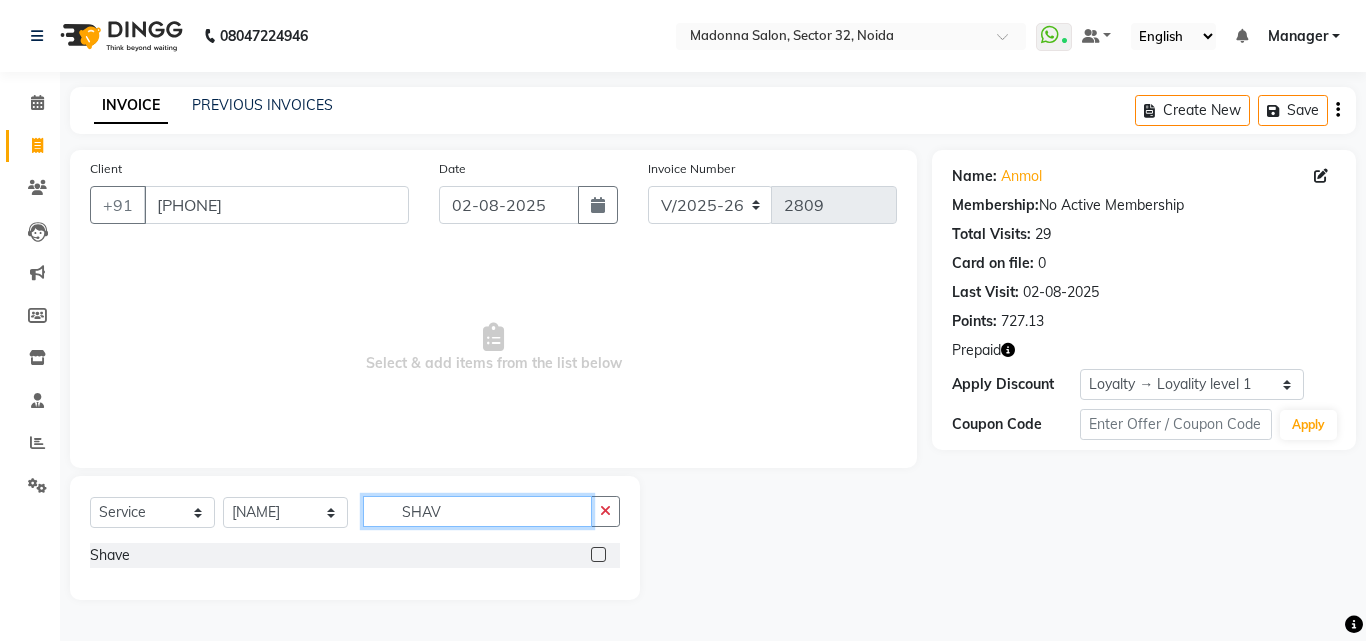 type on "SHAV" 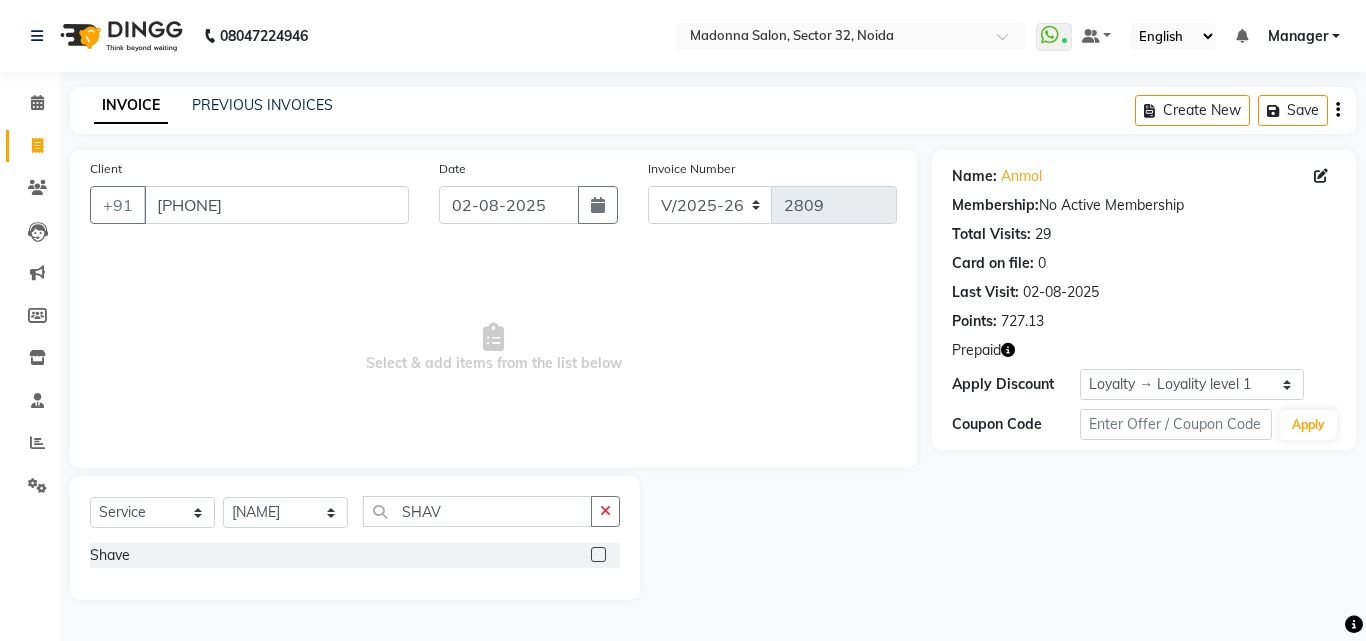 click 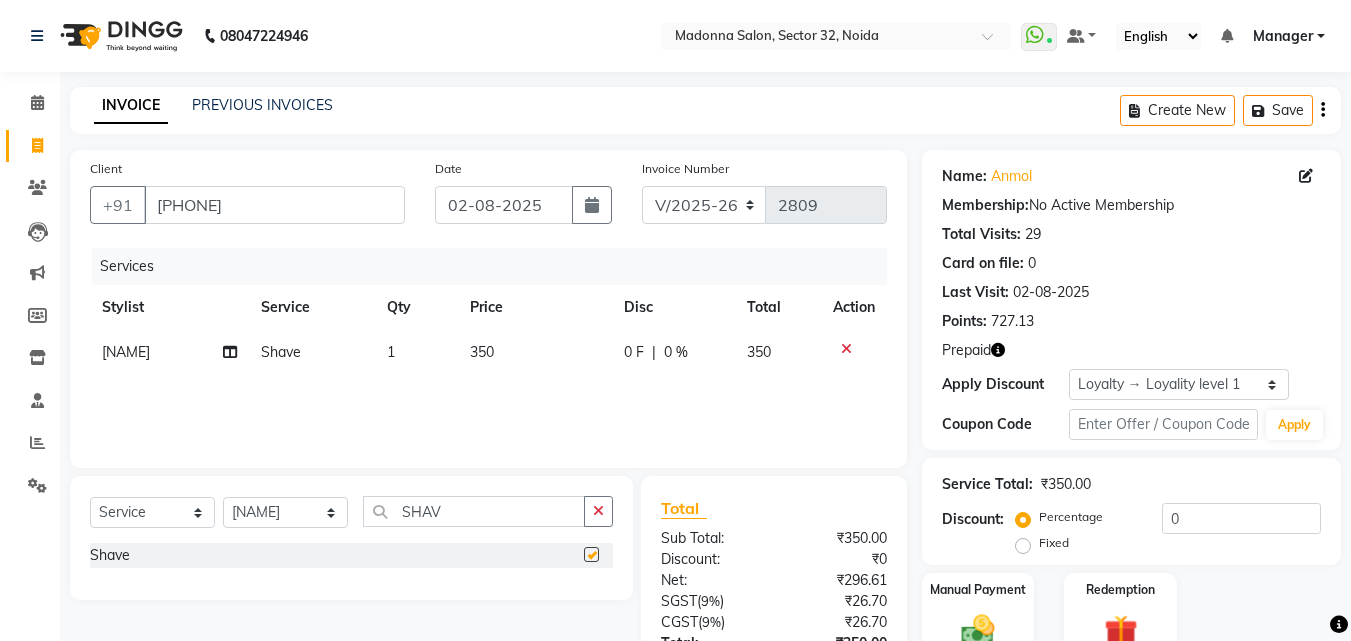 checkbox on "false" 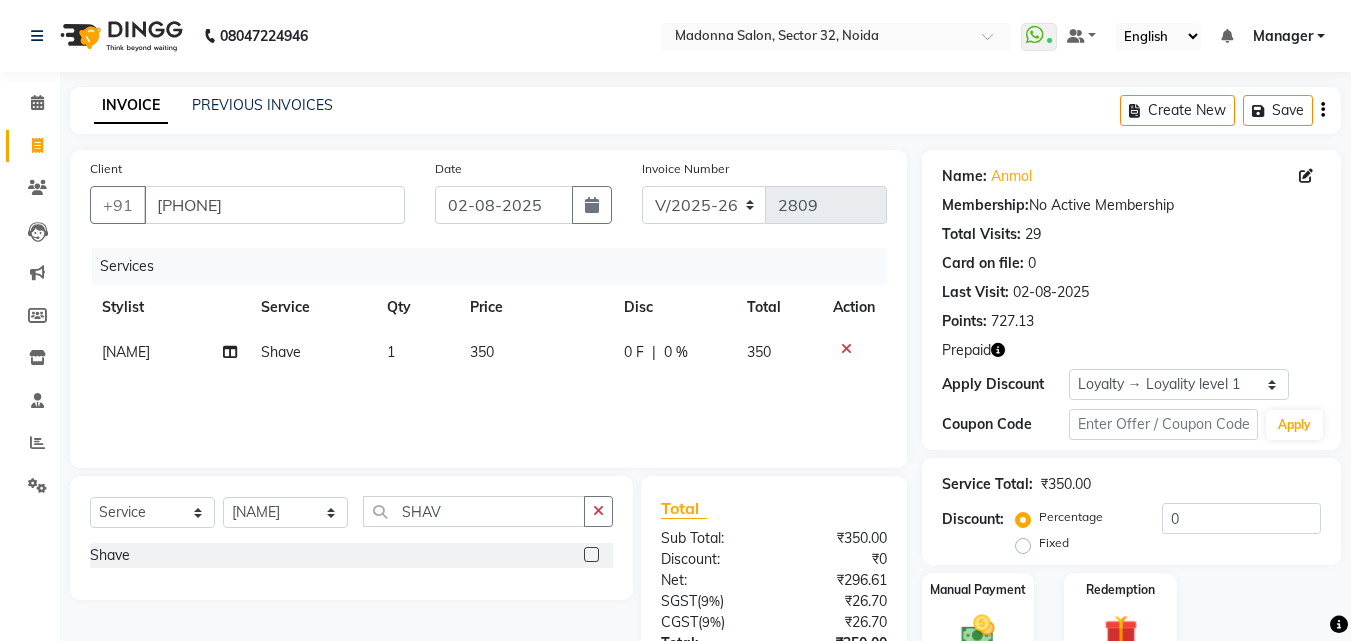 click 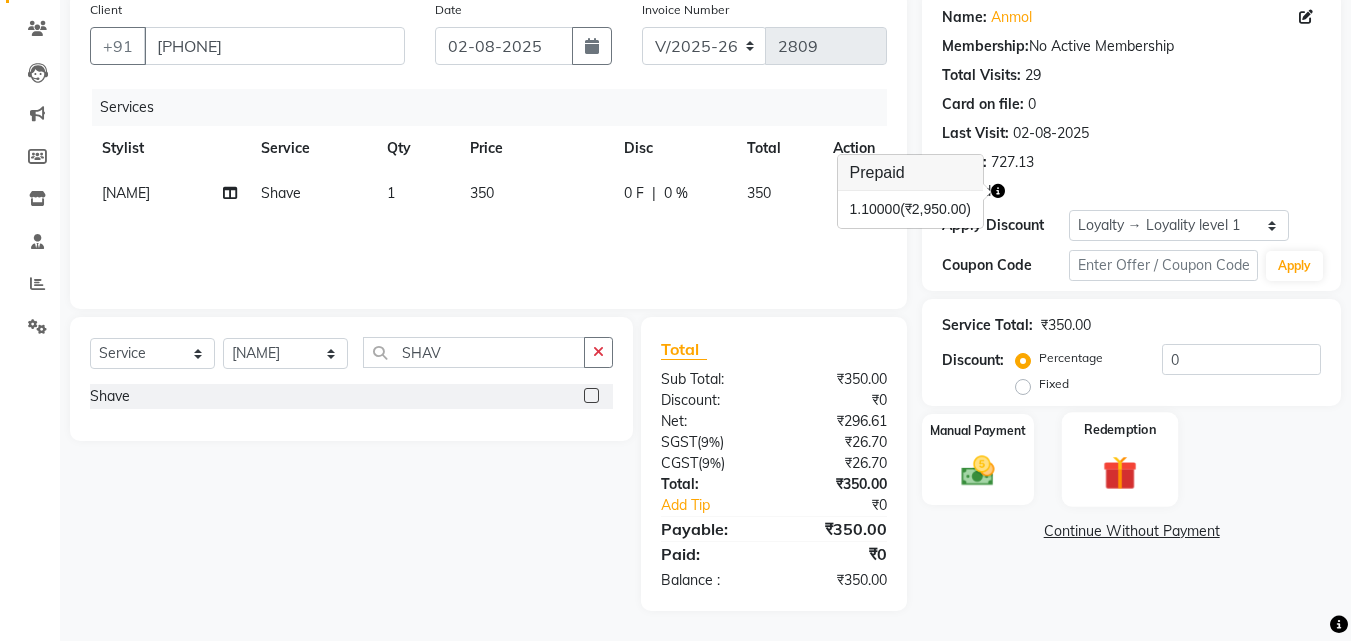 click 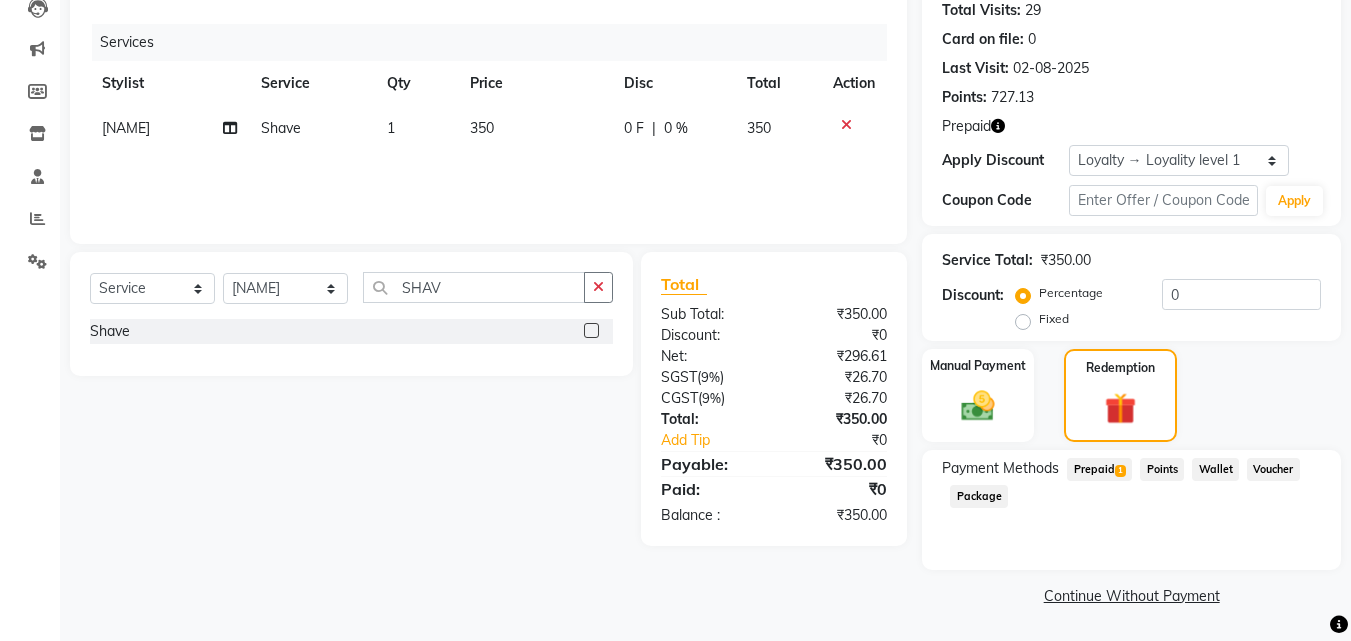 click on "1" 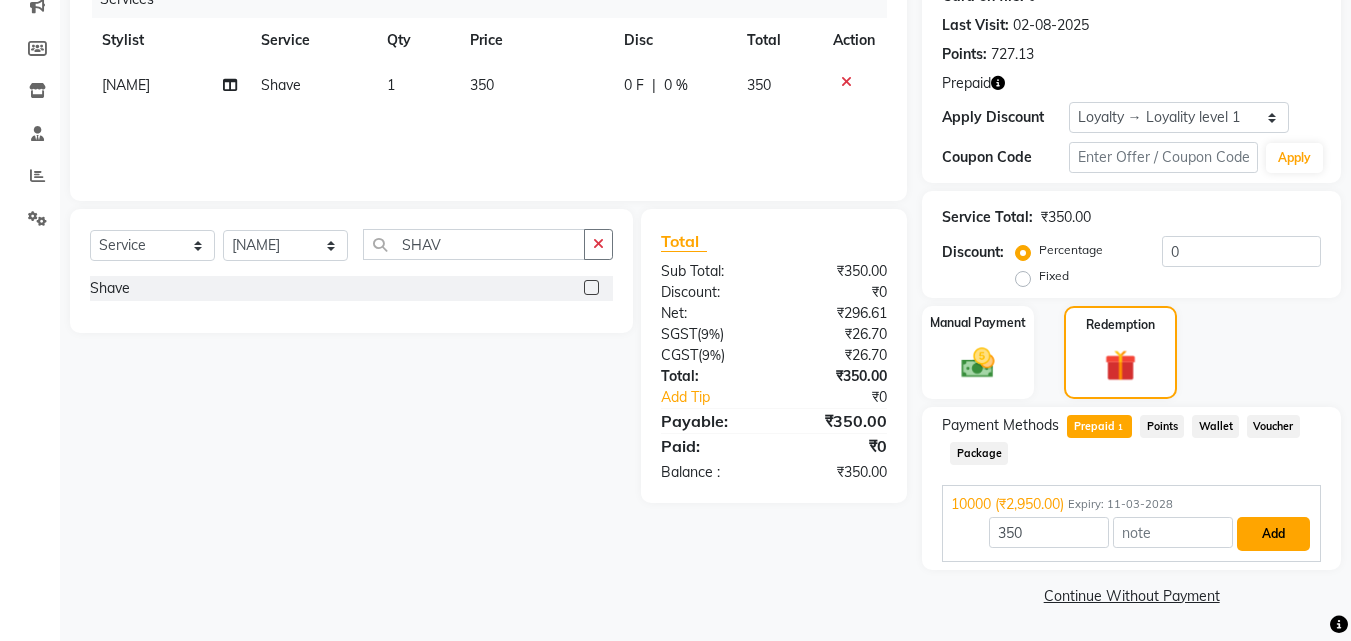 click on "Add" at bounding box center (1273, 534) 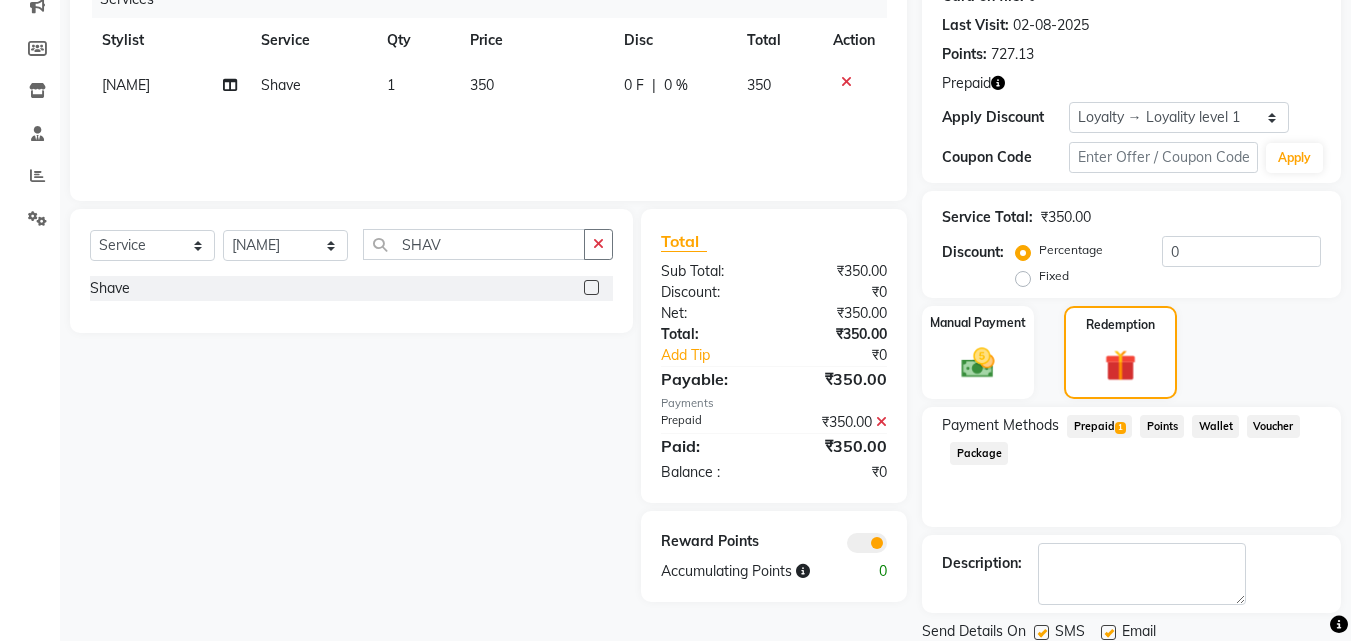 scroll, scrollTop: 337, scrollLeft: 0, axis: vertical 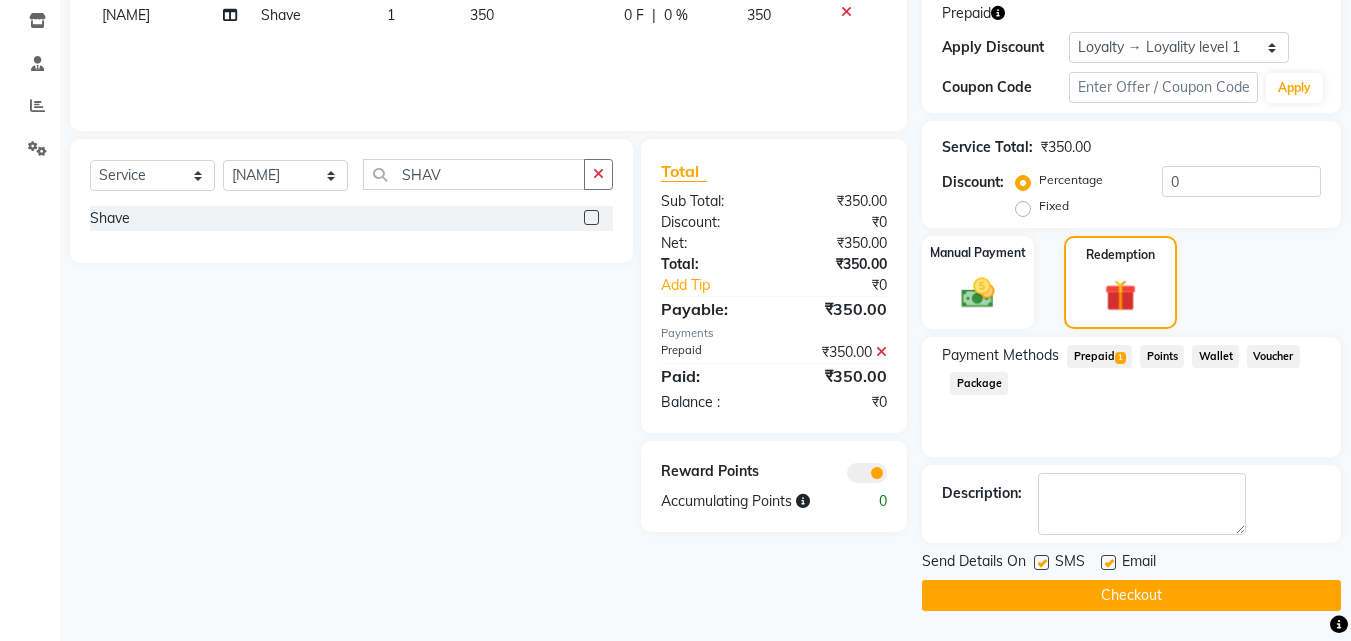 click on "Checkout" 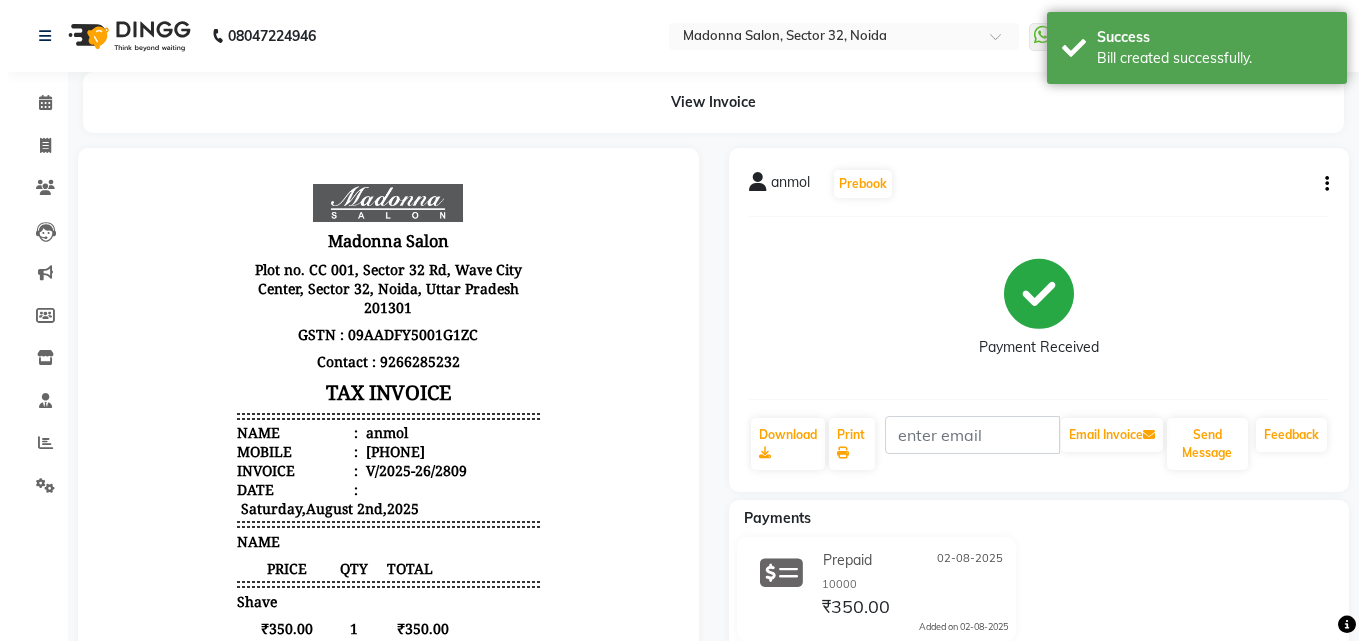 scroll, scrollTop: 0, scrollLeft: 0, axis: both 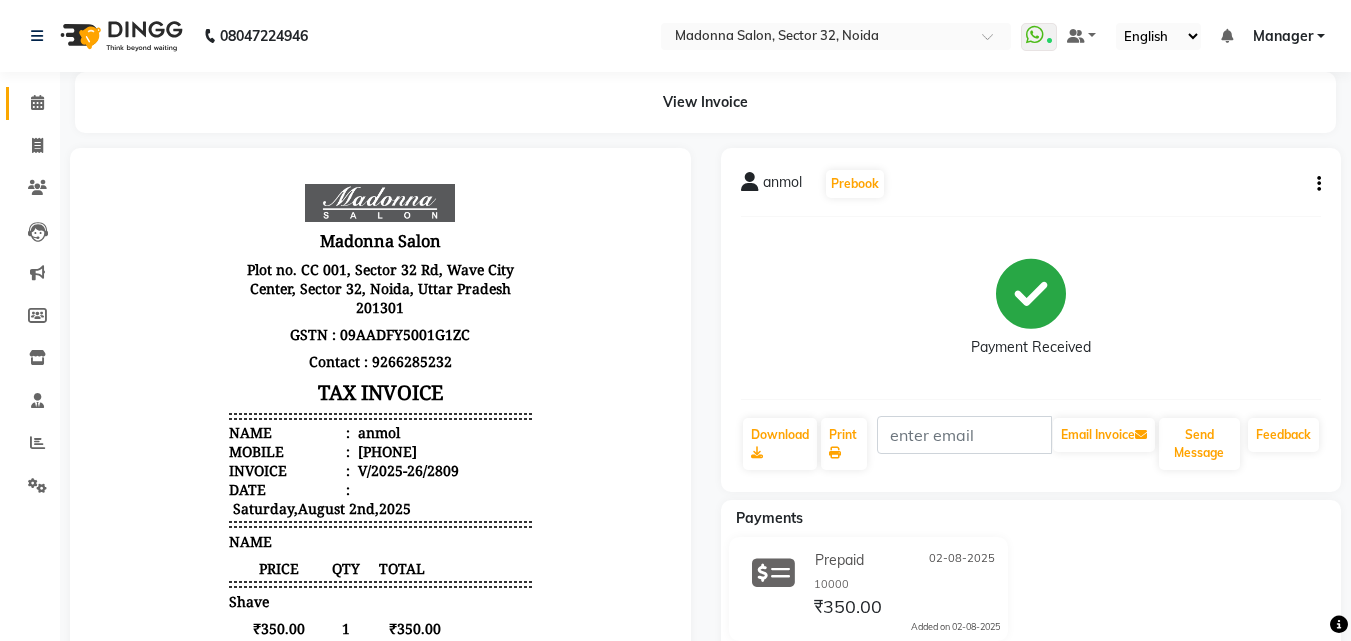 click 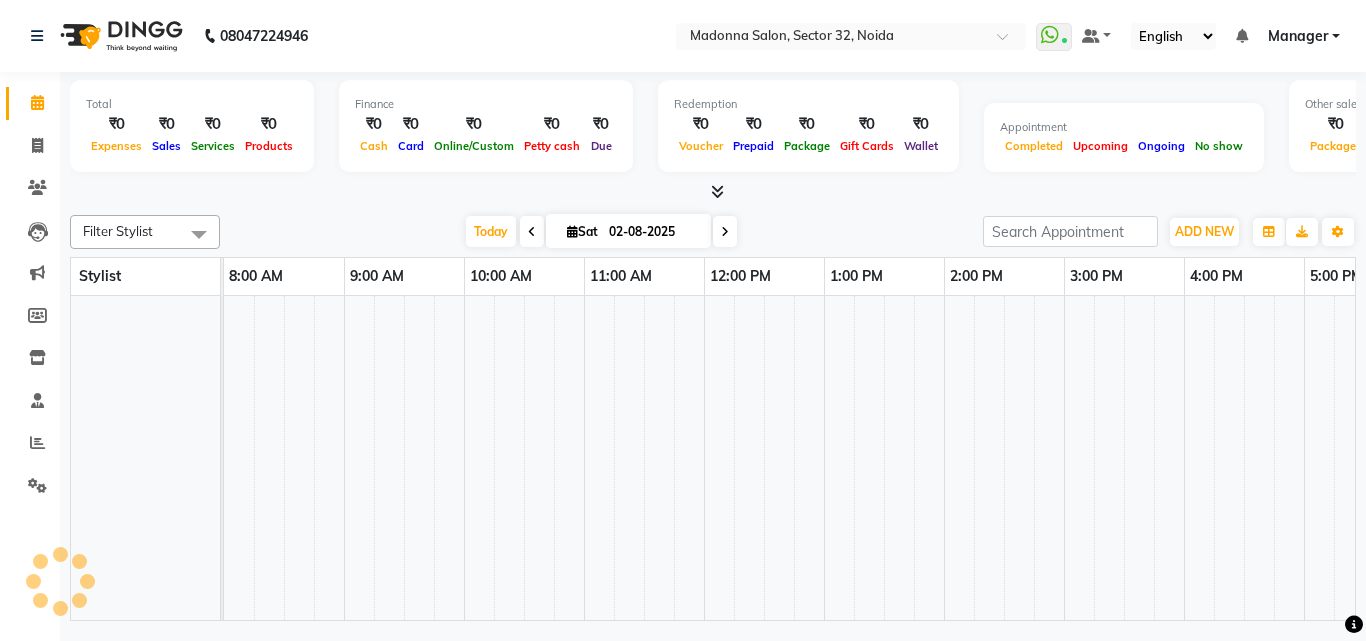 scroll, scrollTop: 0, scrollLeft: 313, axis: horizontal 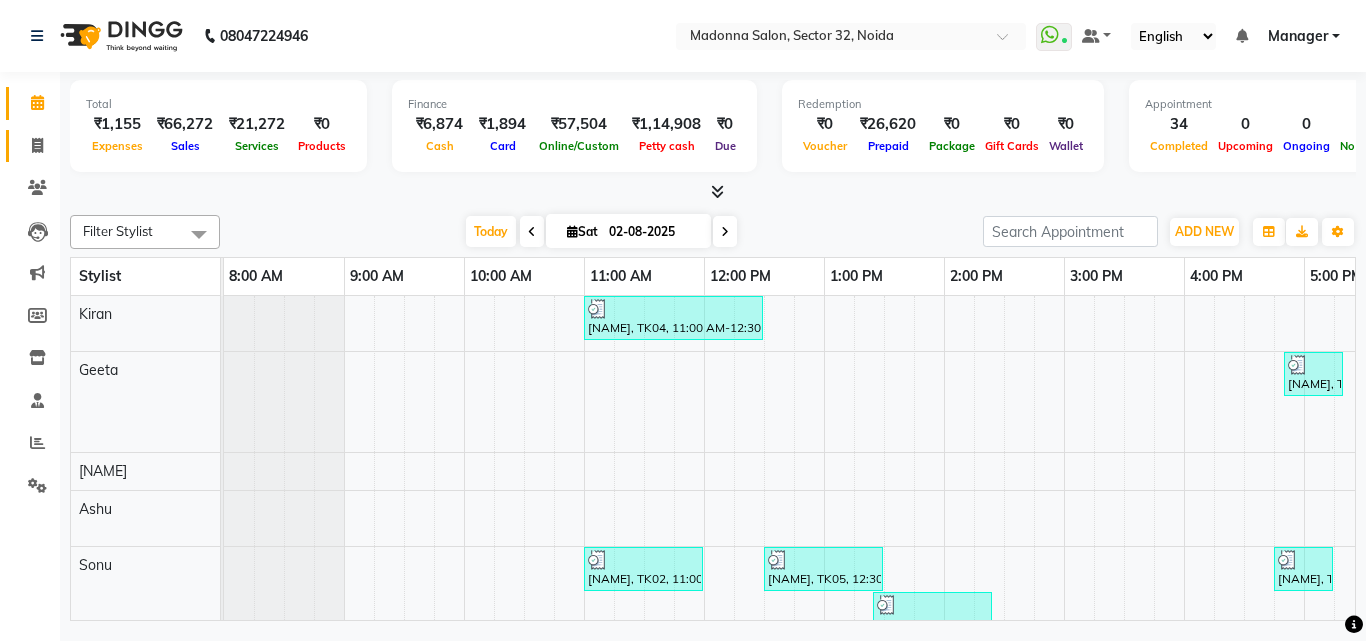 click 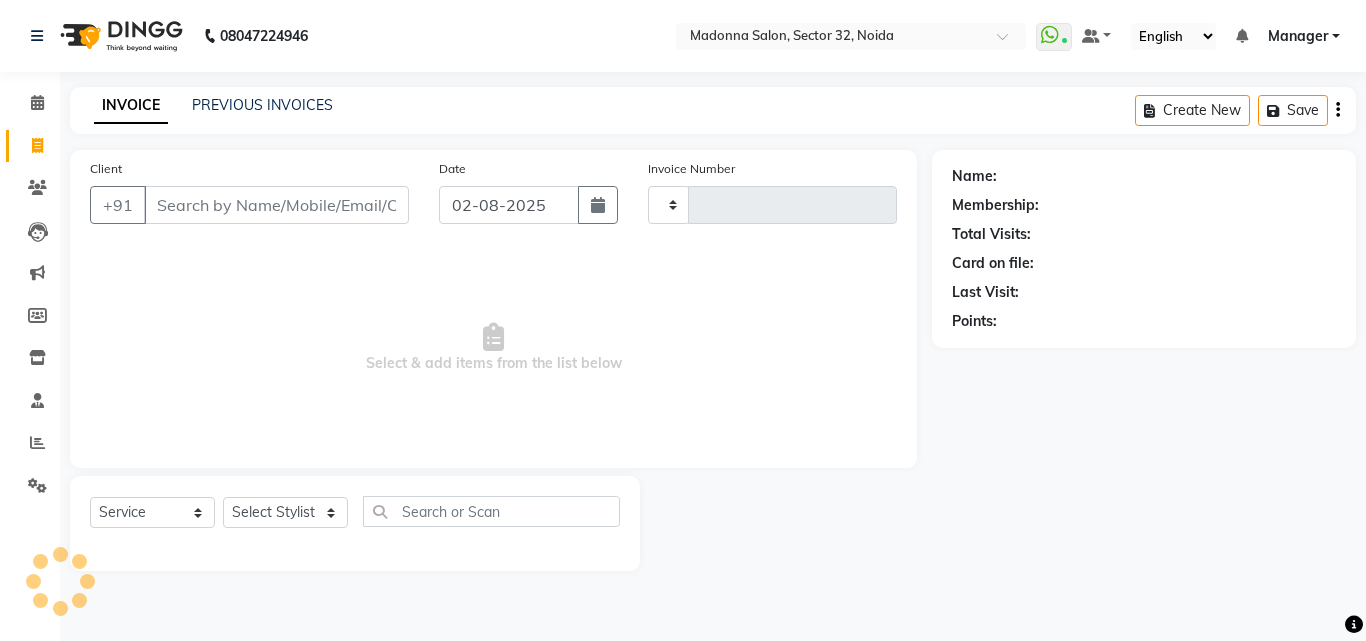 type on "2810" 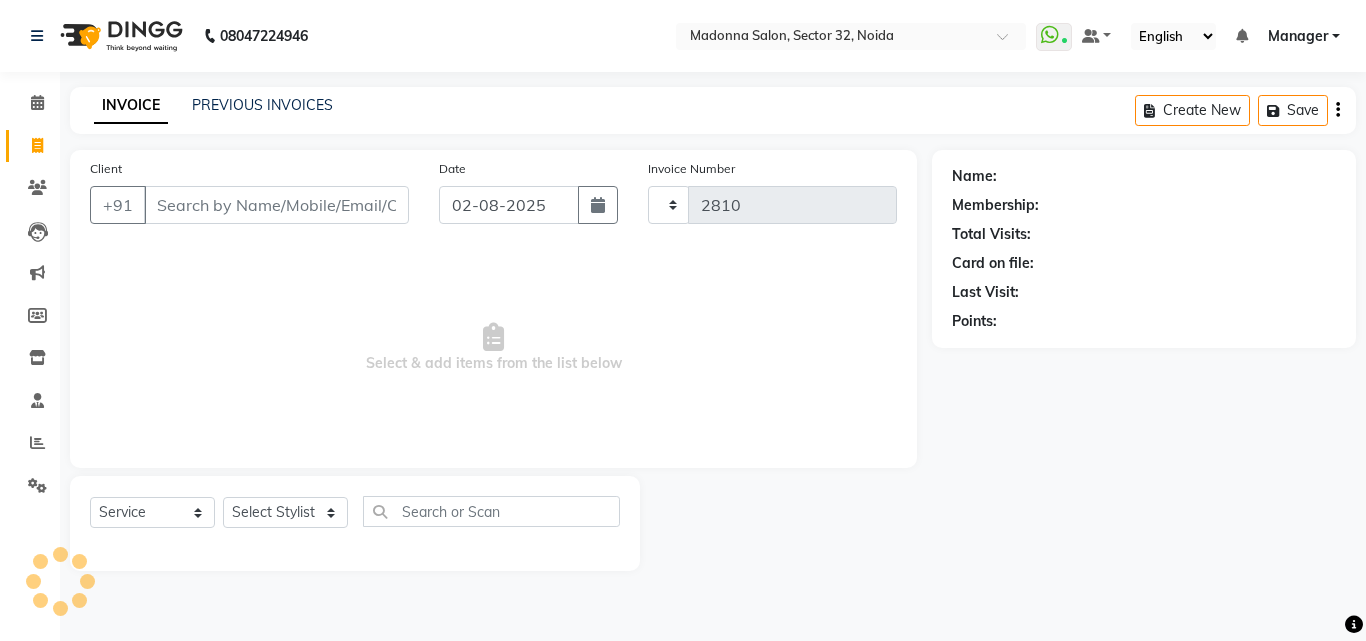 select on "7229" 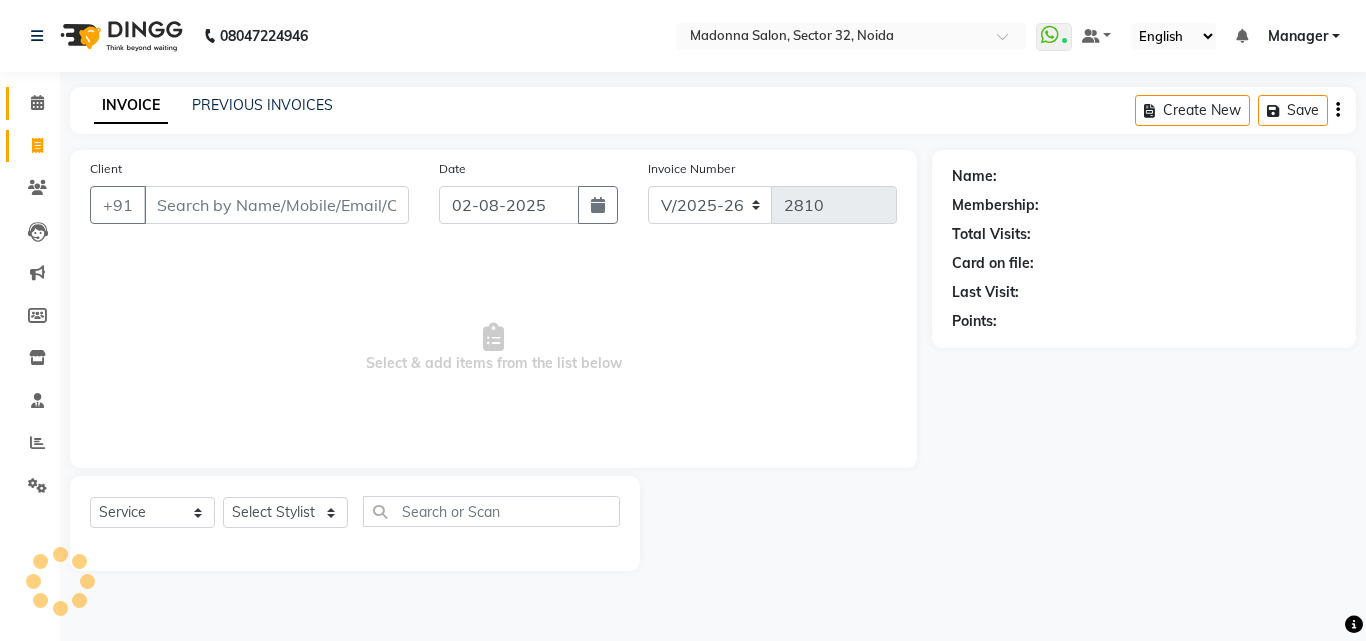 click 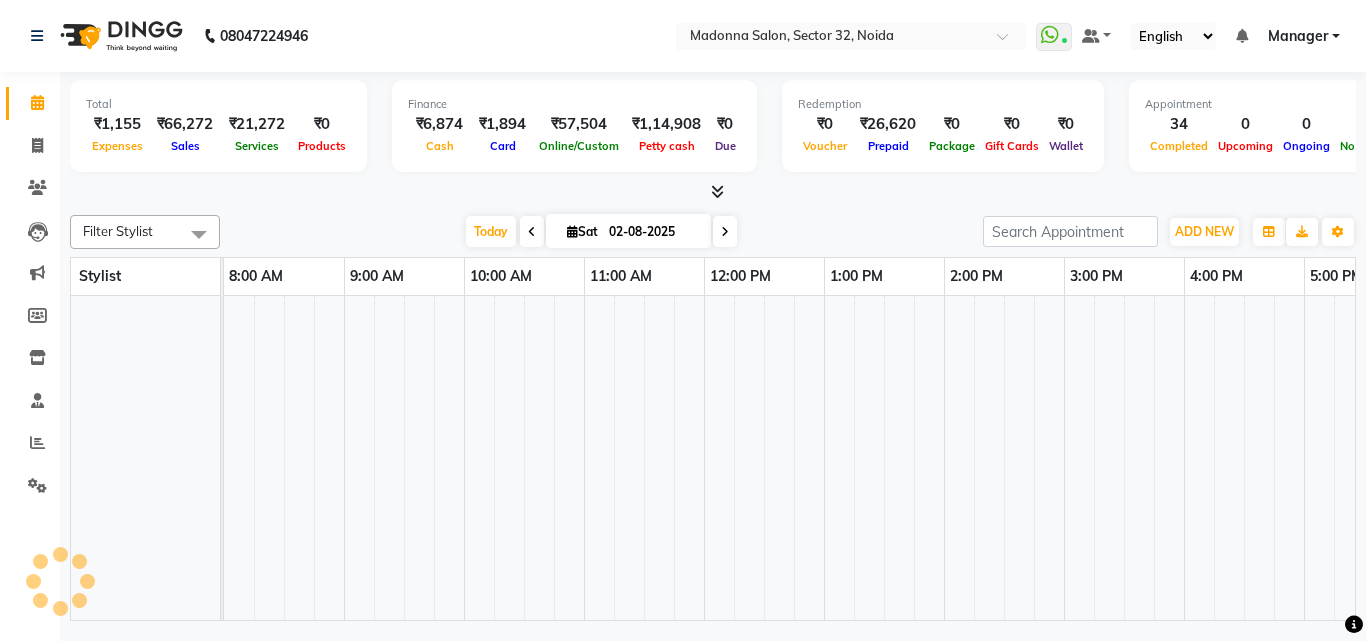 scroll, scrollTop: 0, scrollLeft: 0, axis: both 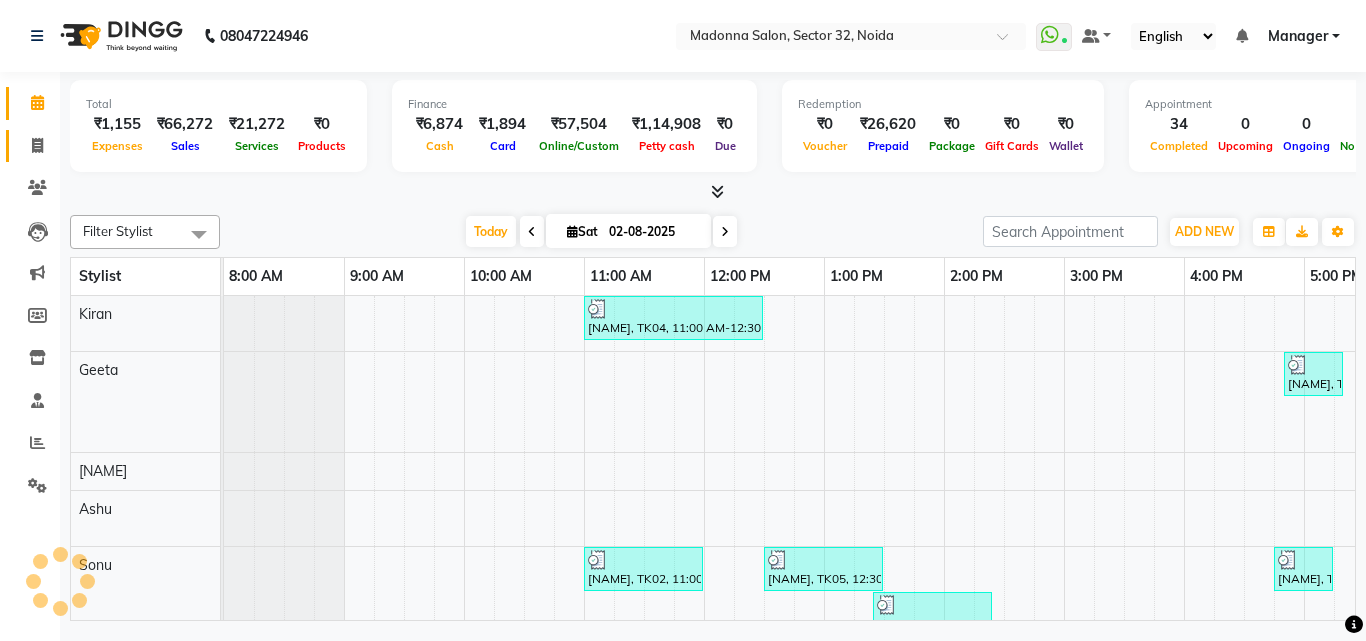 click 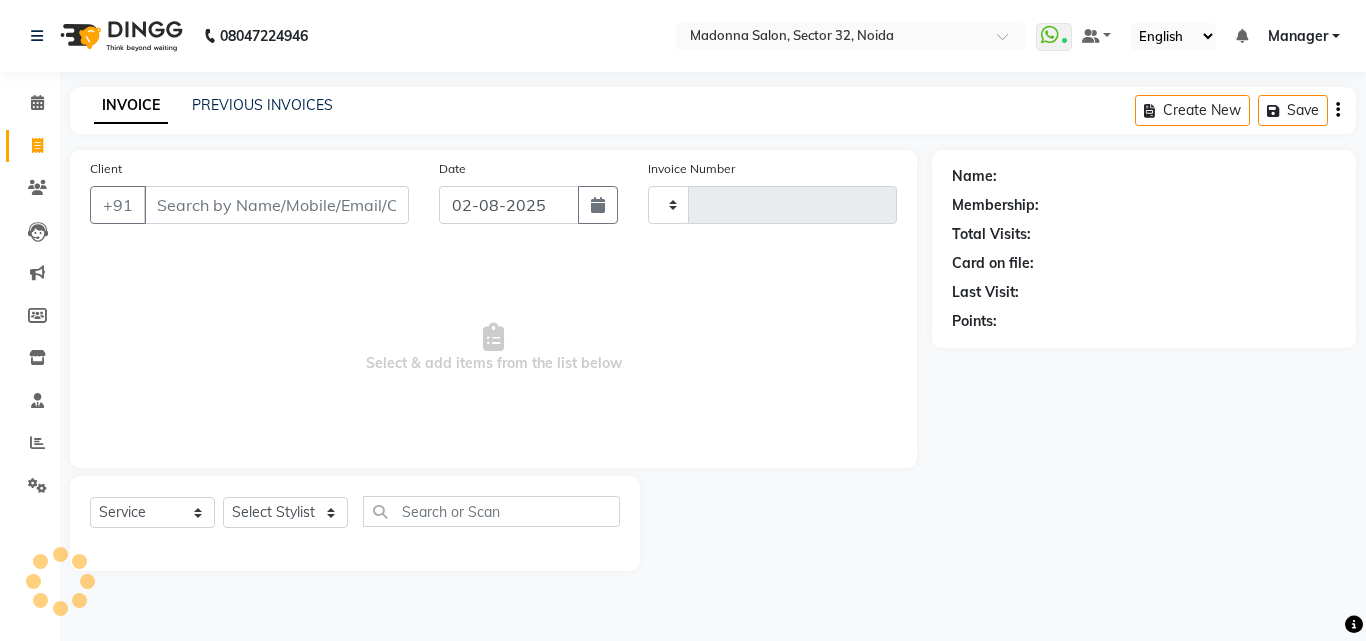 type on "2810" 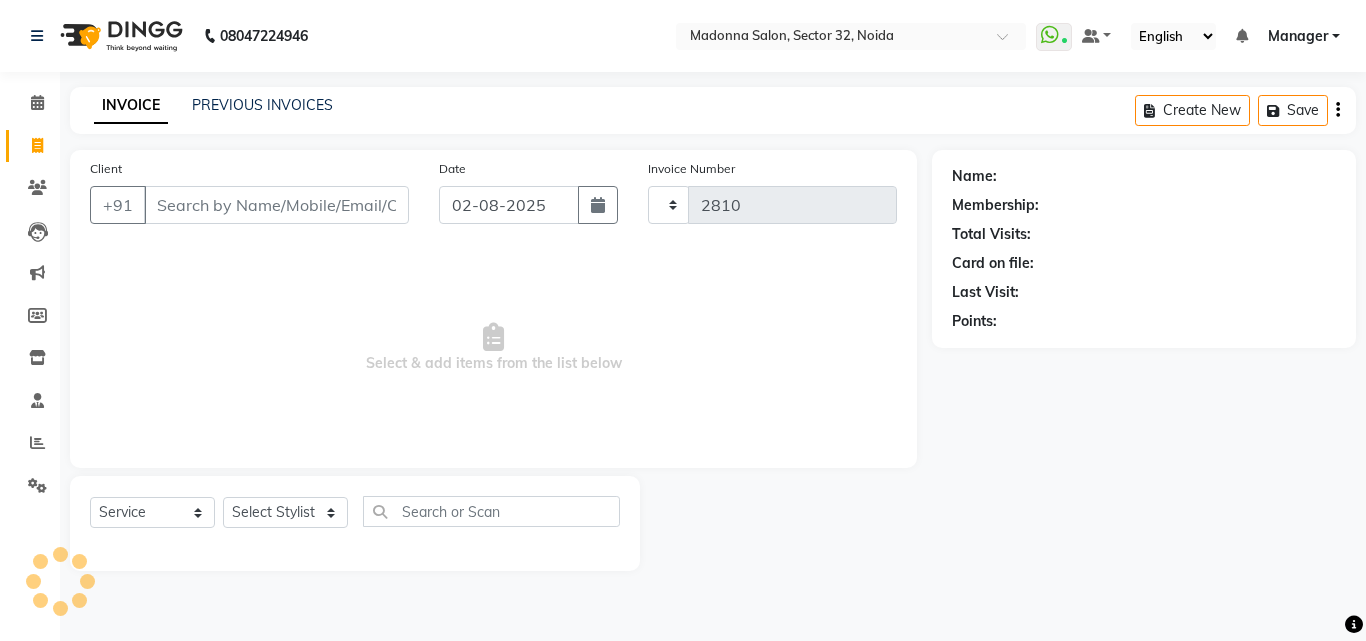 select on "7229" 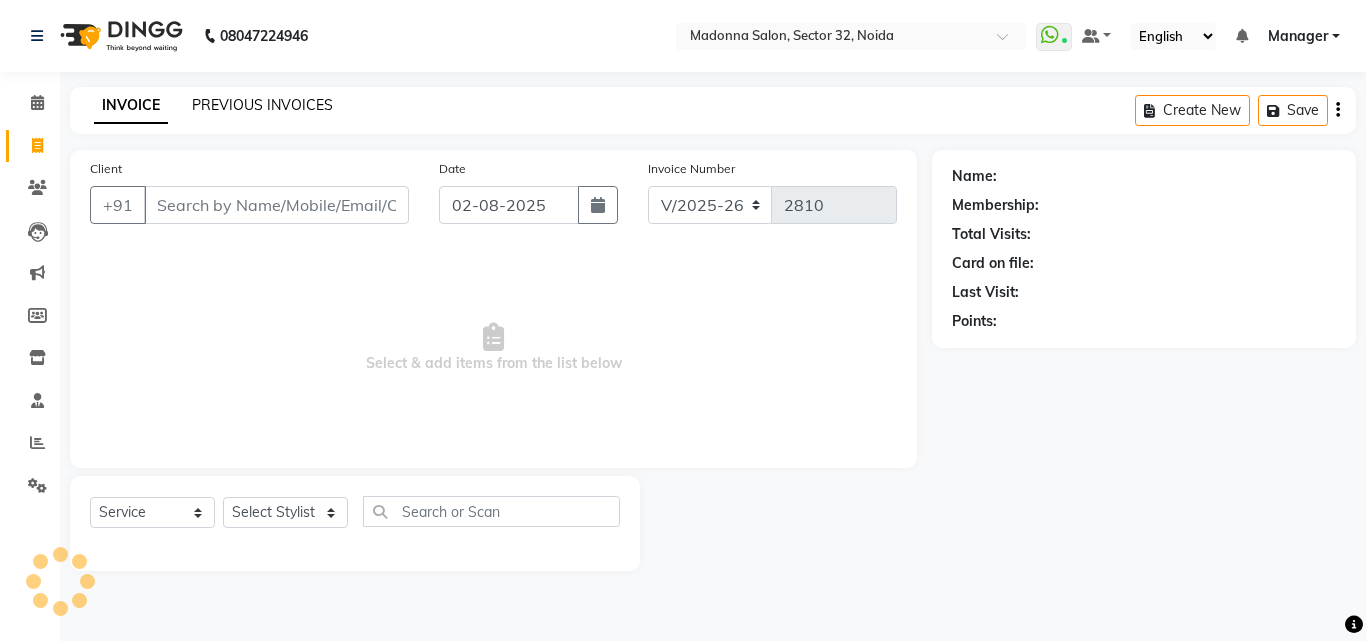 click on "PREVIOUS INVOICES" 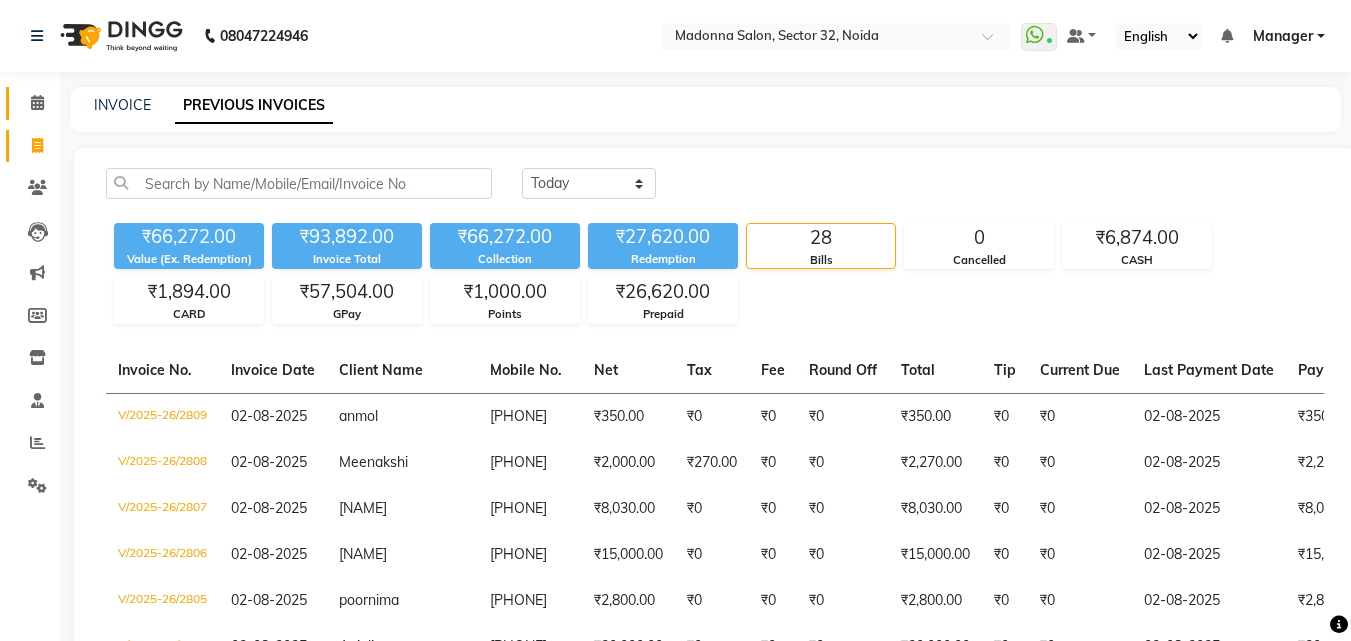click 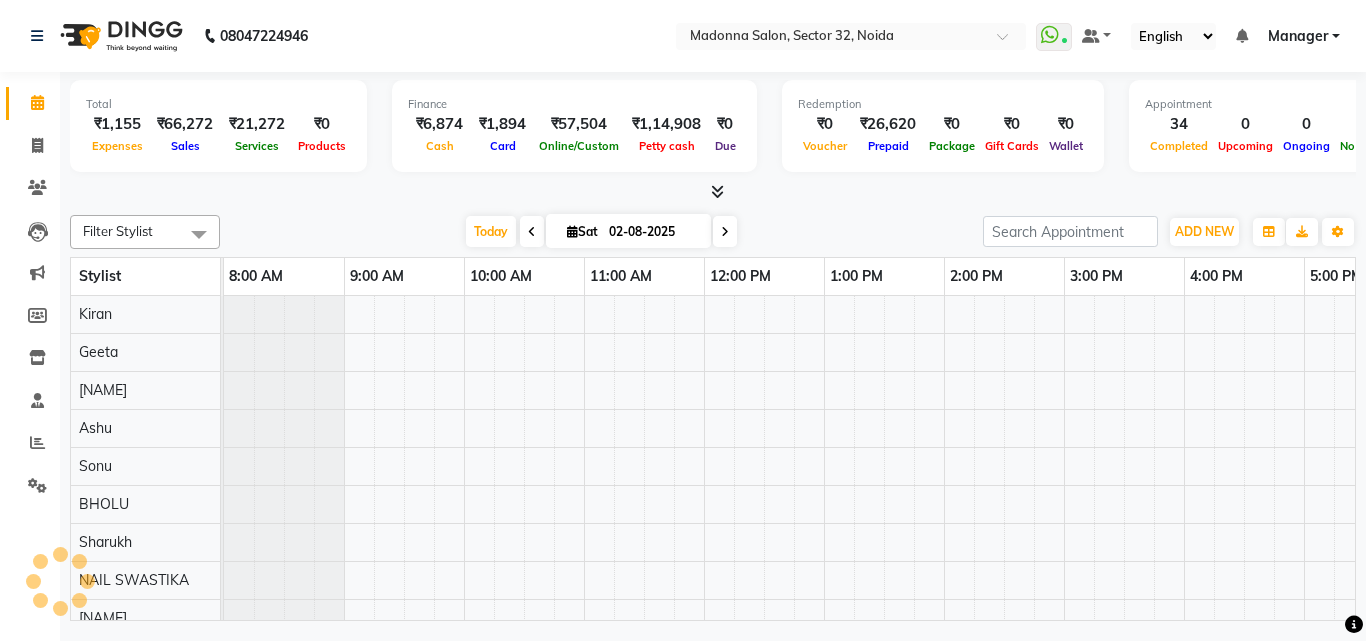 scroll, scrollTop: 0, scrollLeft: 429, axis: horizontal 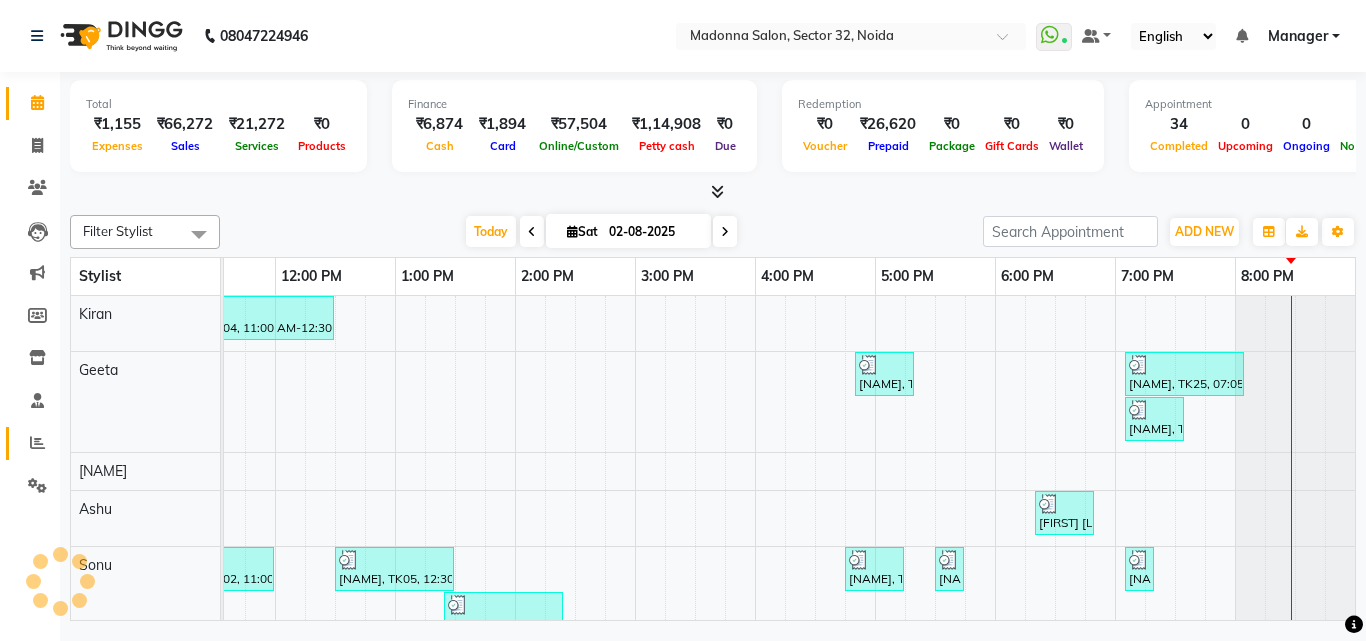 click 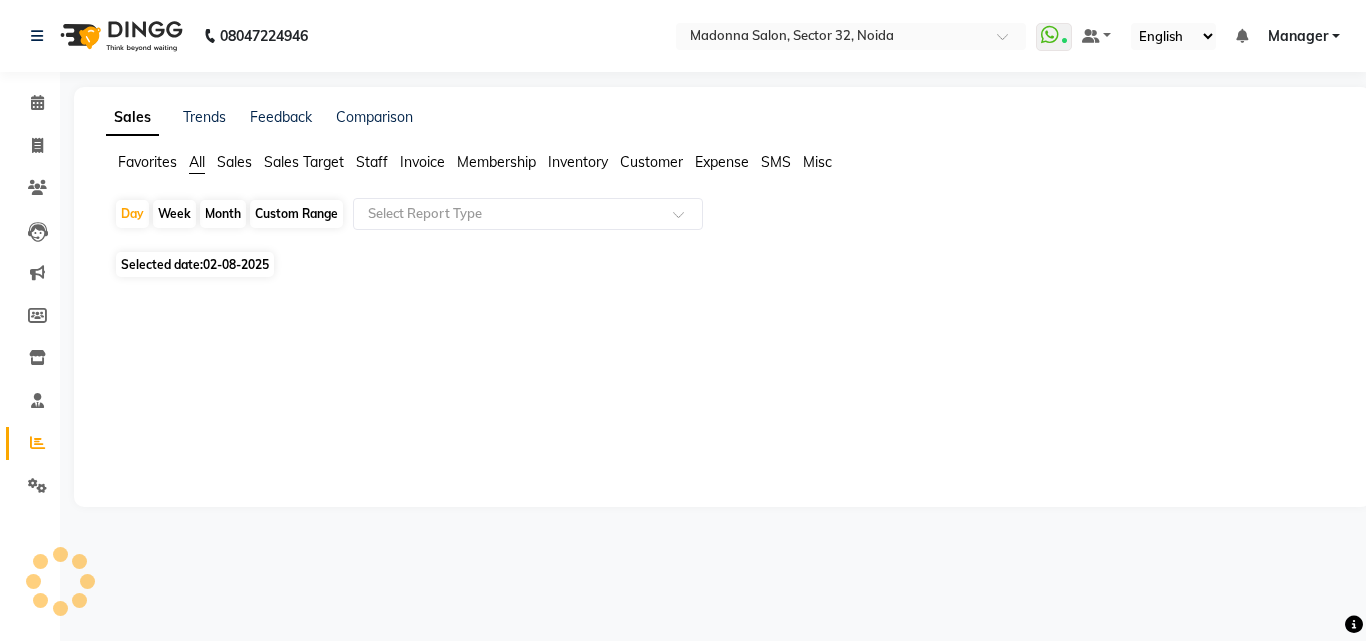 click on "Staff" 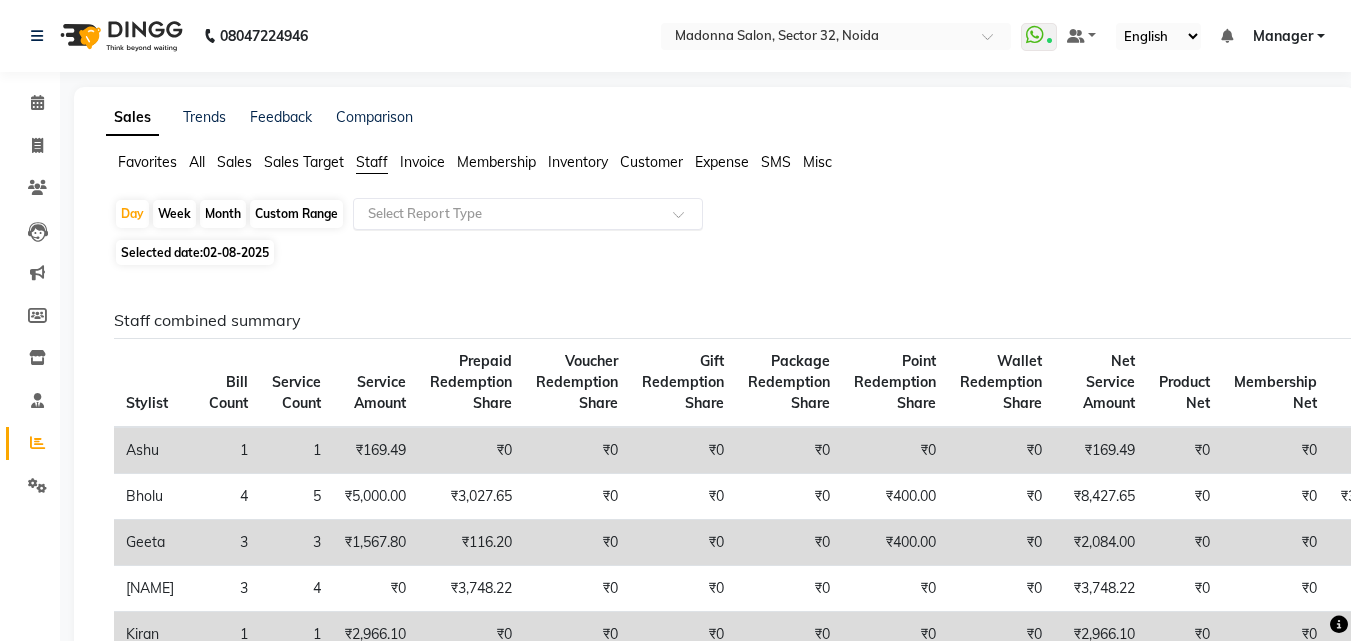 click 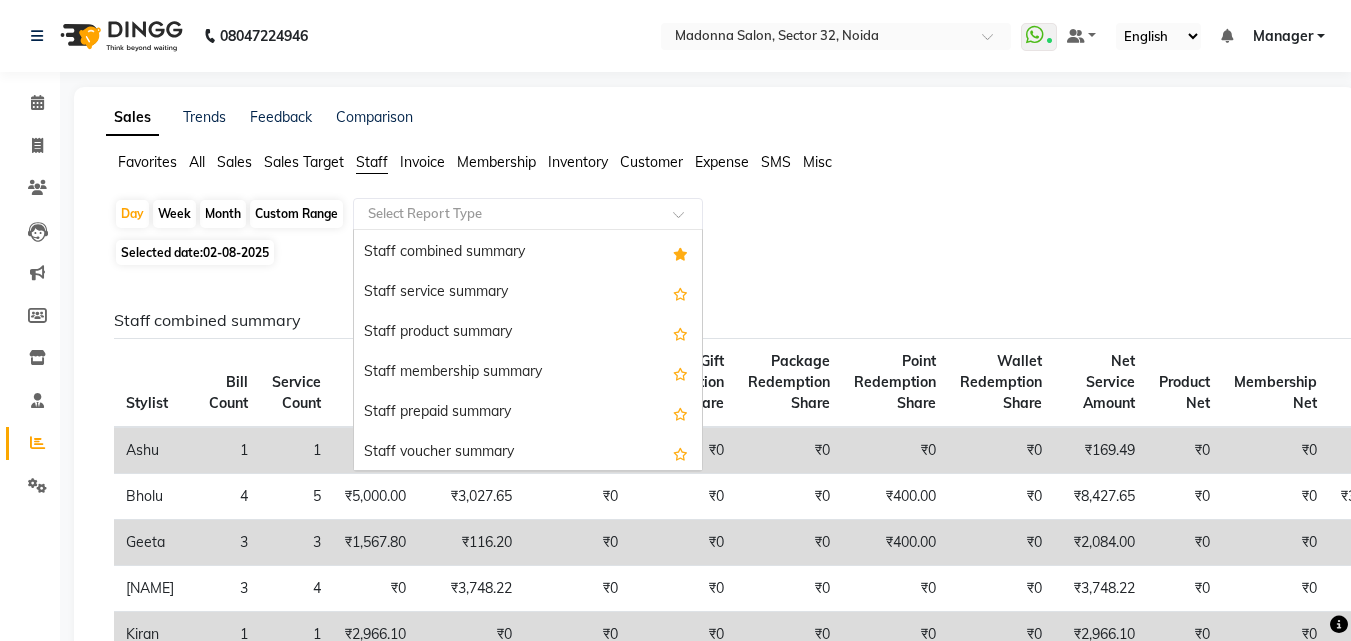 scroll, scrollTop: 438, scrollLeft: 0, axis: vertical 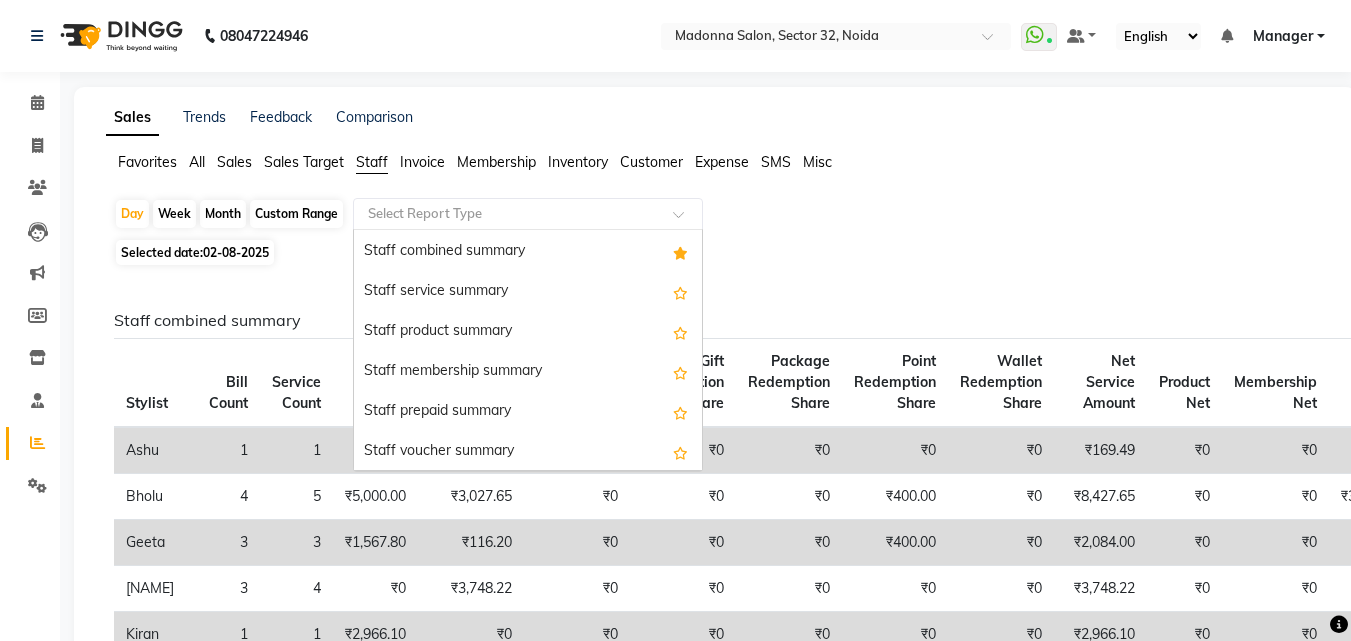 click on "Staff prepaid summary" at bounding box center [528, 412] 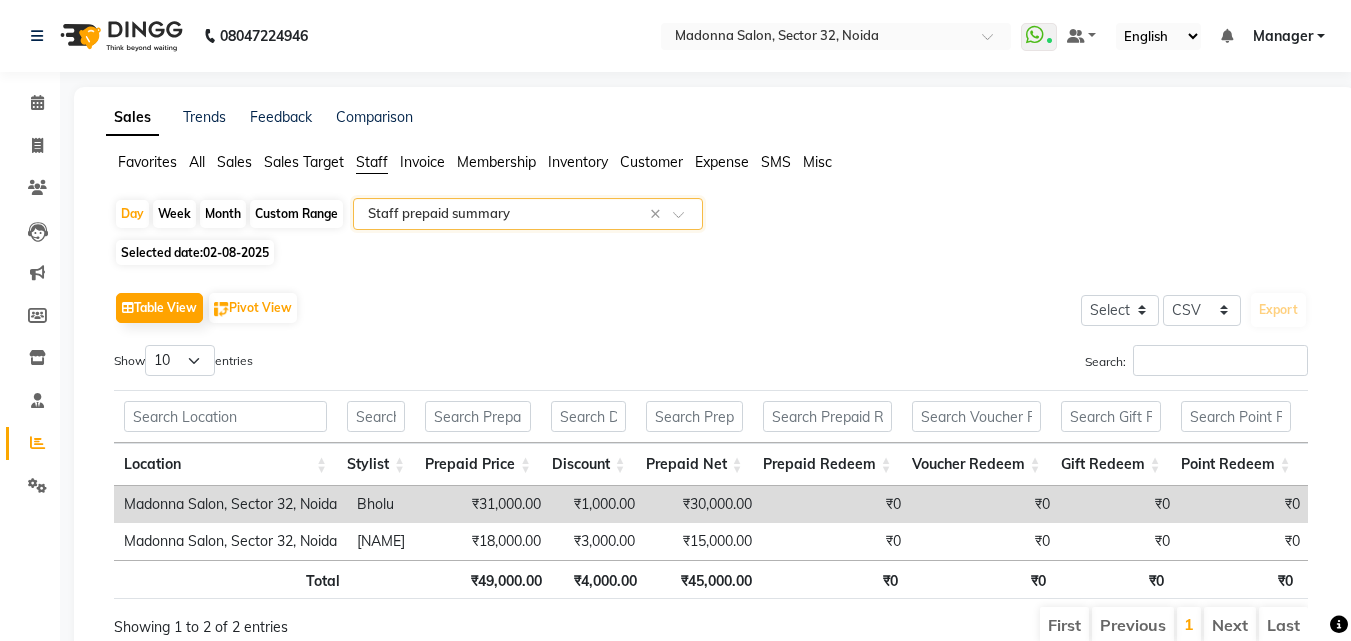 click on "Day   Week   Month   Custom Range  Select Report Type × Staff prepaid summary ×" 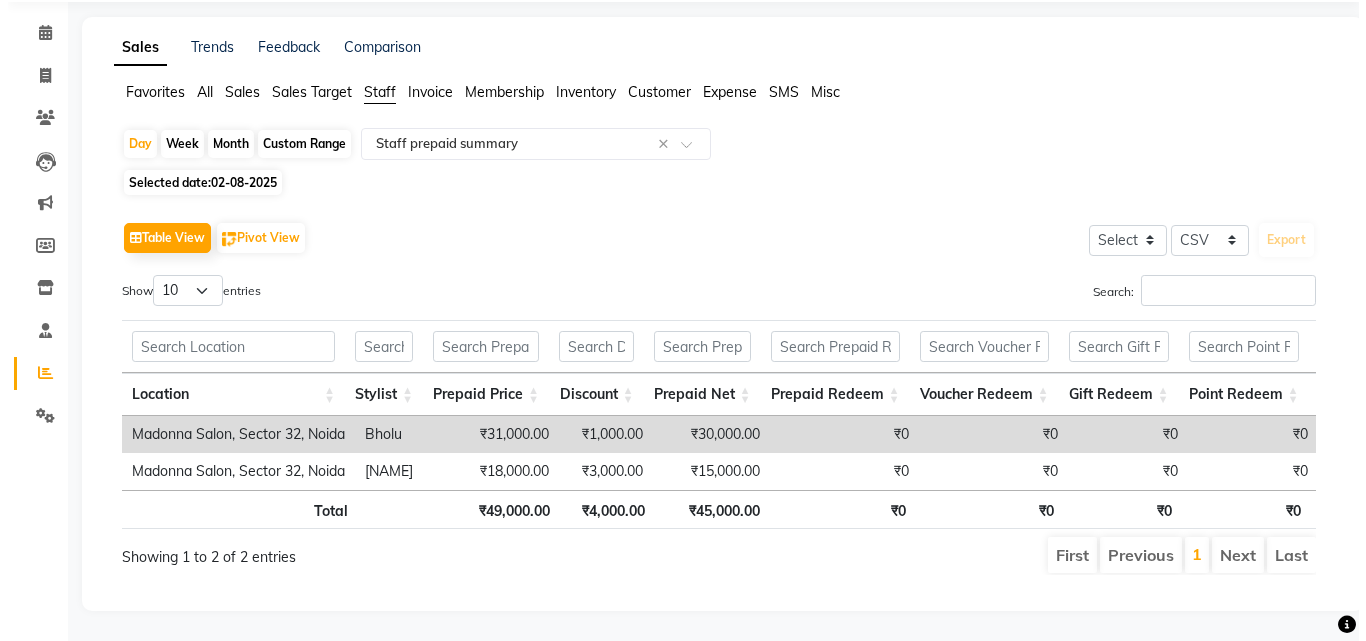 scroll, scrollTop: 0, scrollLeft: 0, axis: both 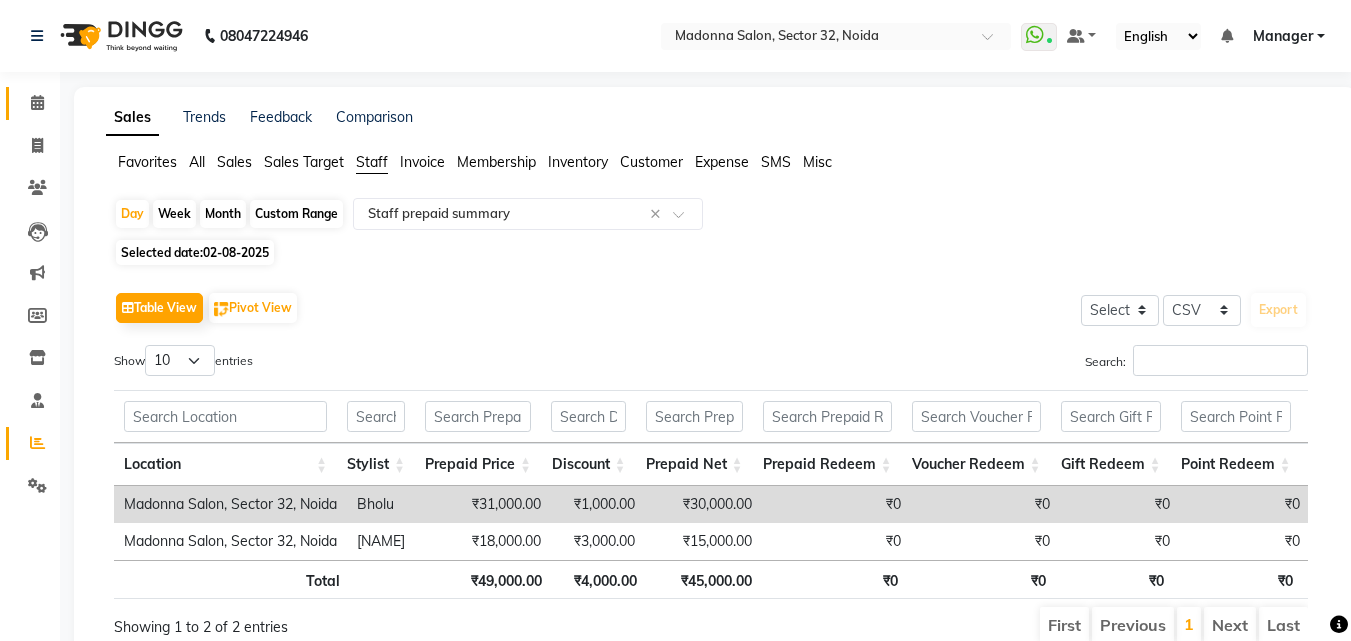 click 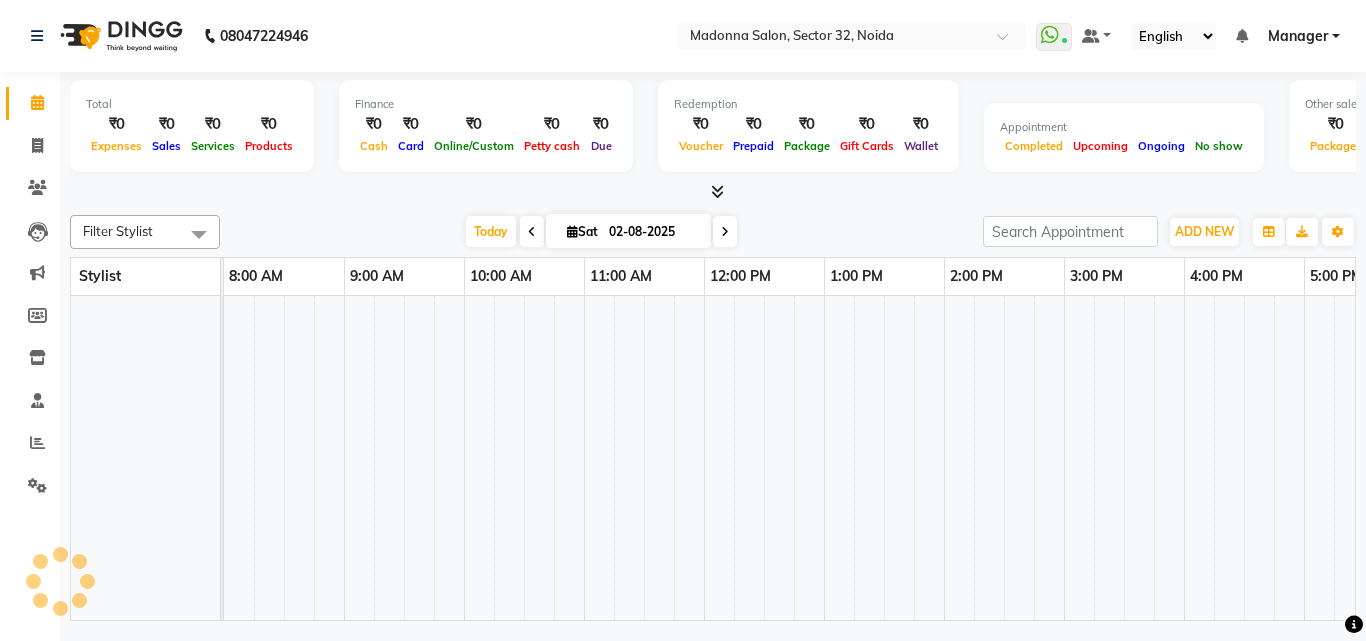 scroll, scrollTop: 0, scrollLeft: 0, axis: both 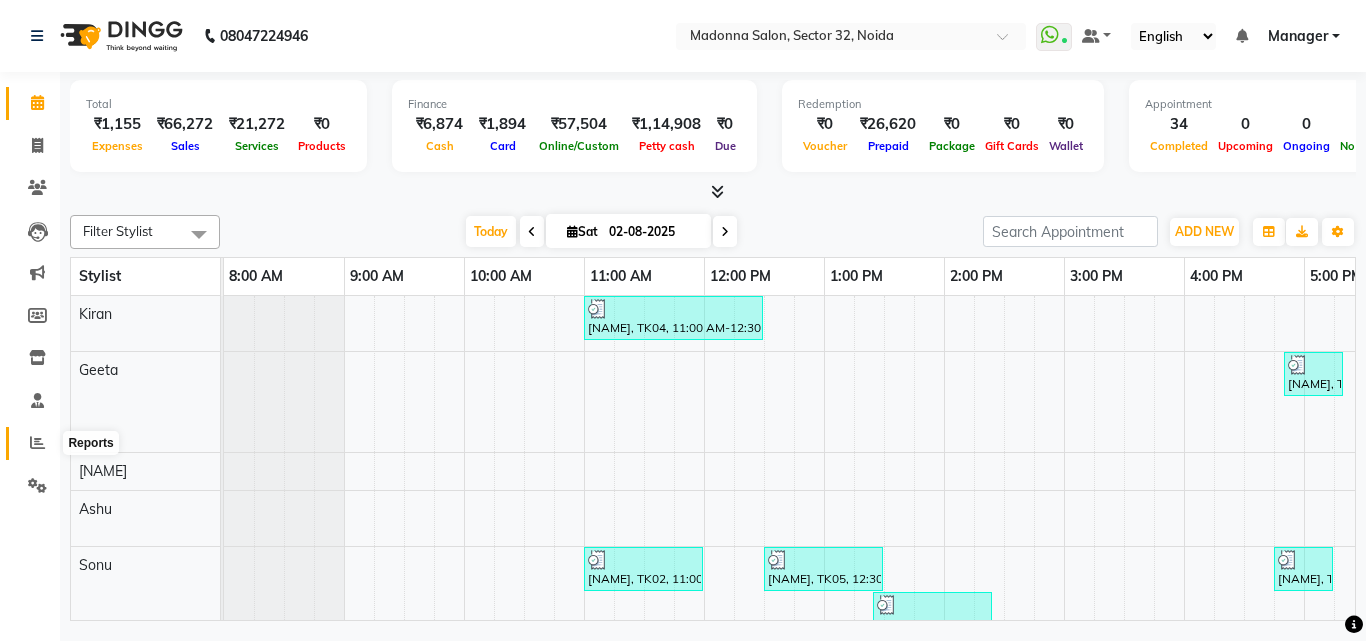 click 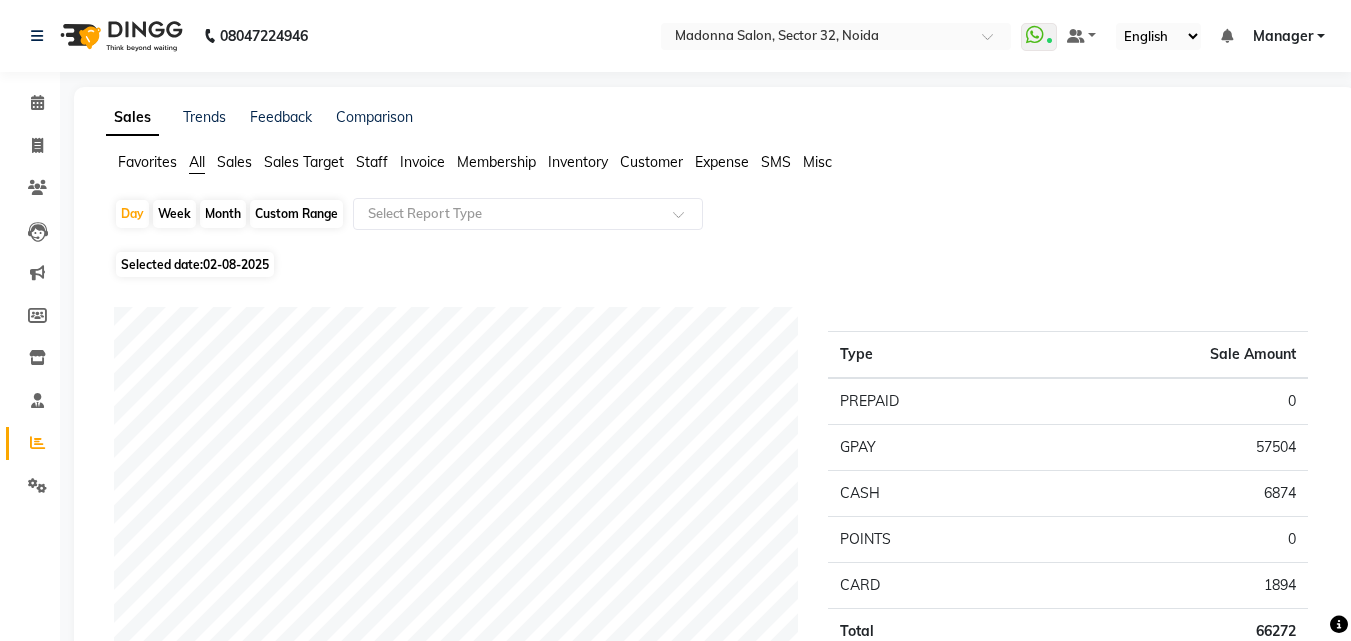click on "Staff" 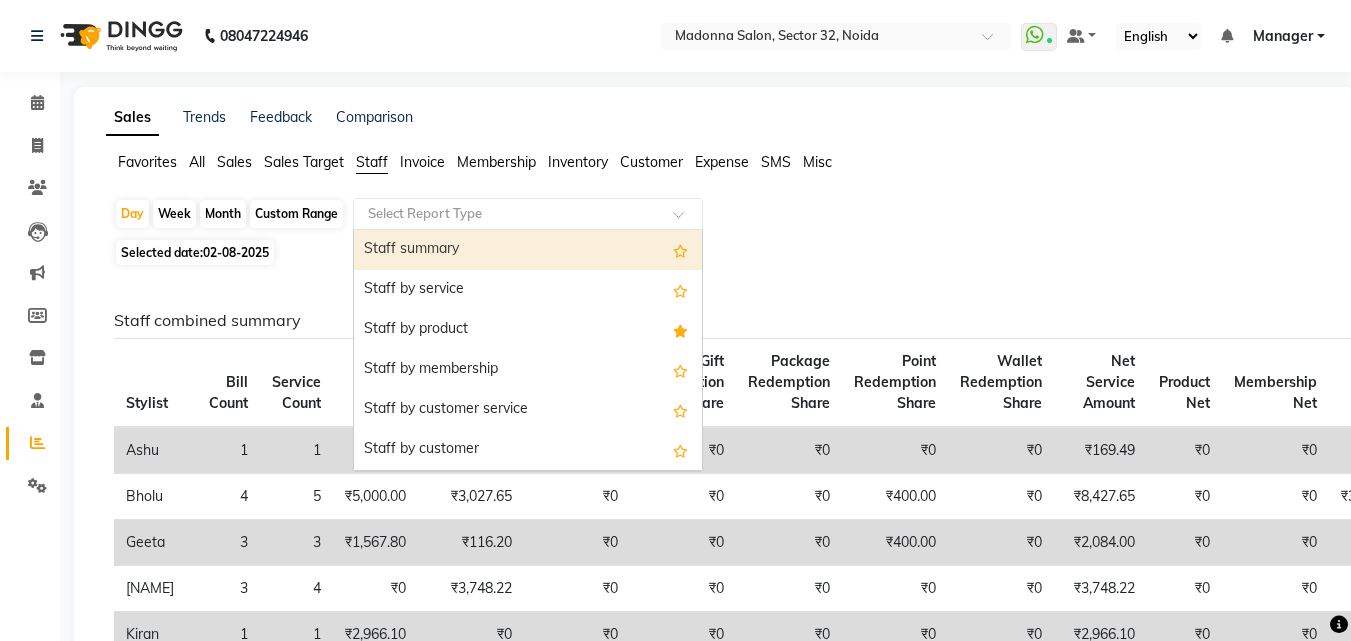 click on "Select Report Type" 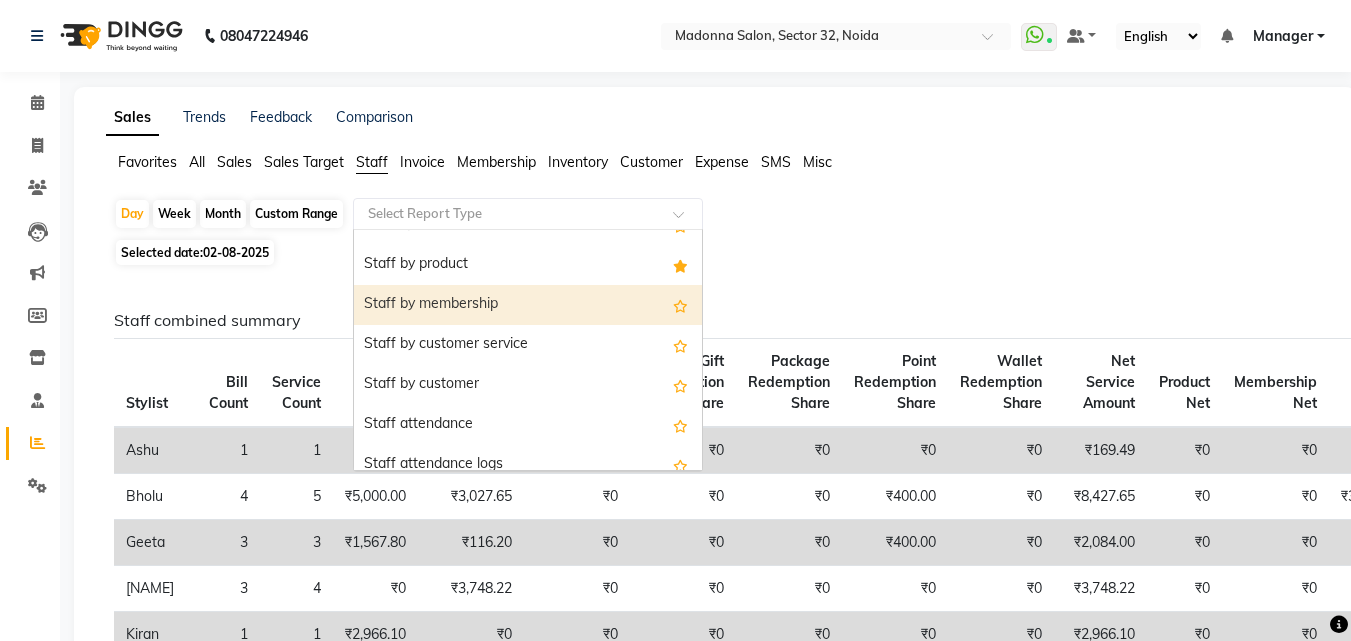 scroll, scrollTop: 100, scrollLeft: 0, axis: vertical 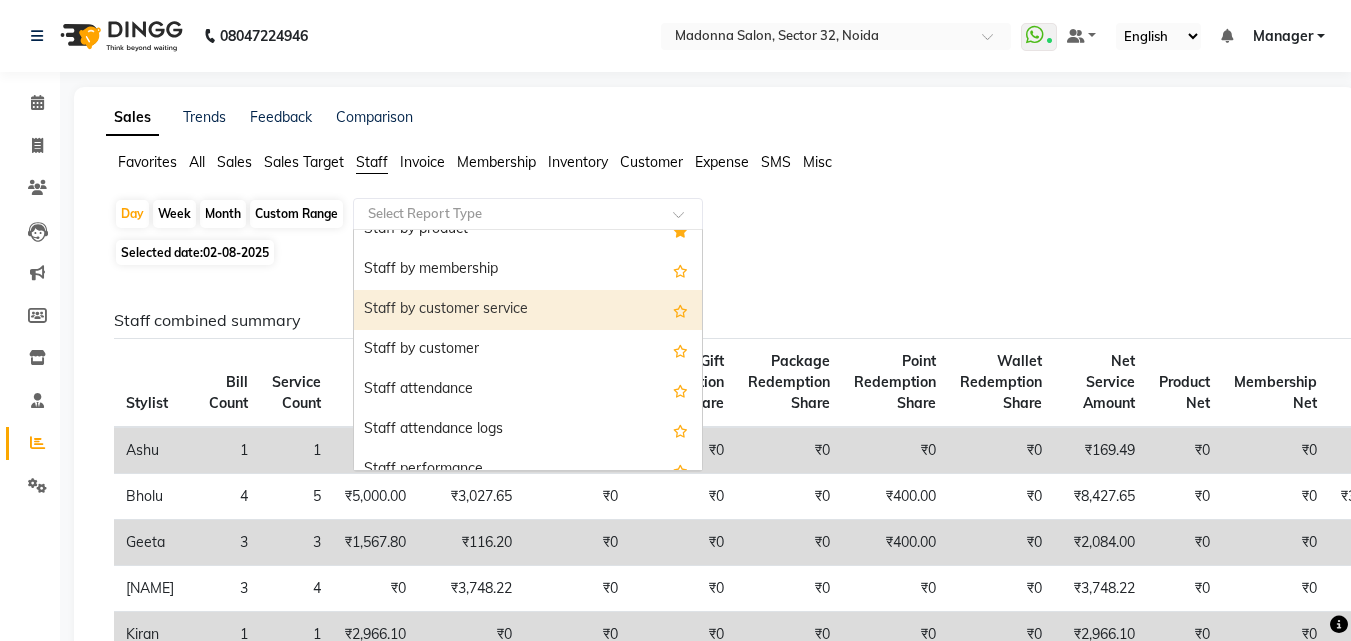 click on "Selected date:  02-08-2025" 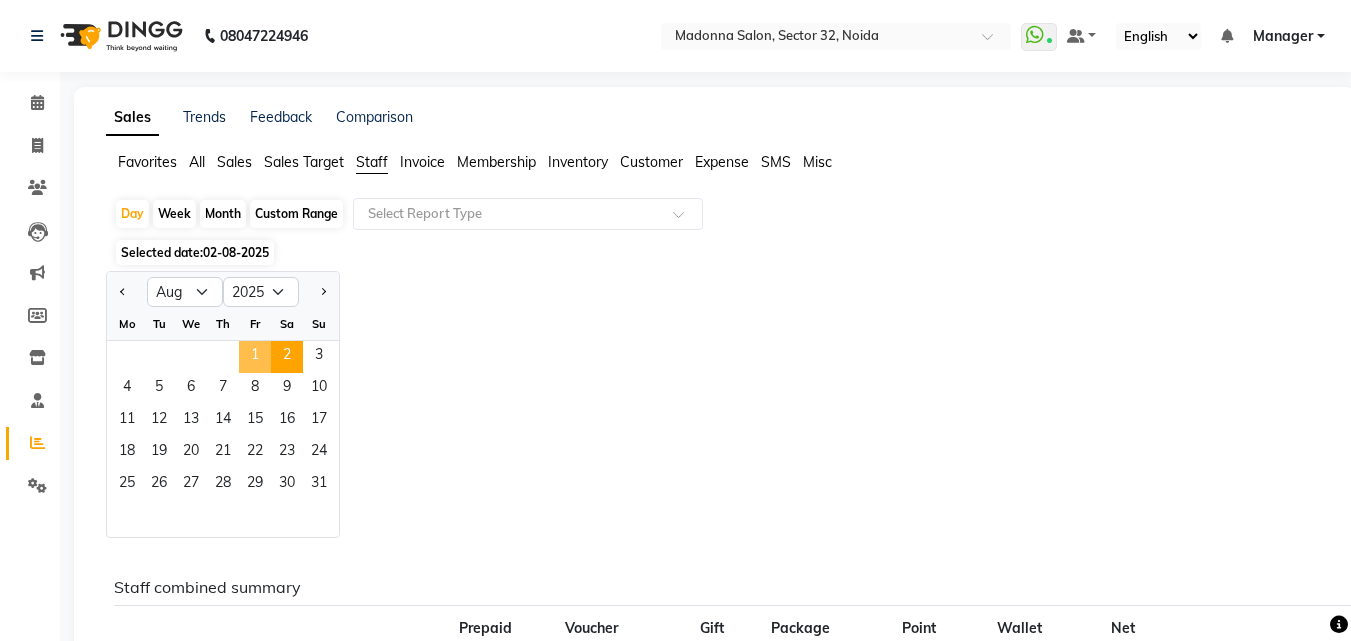 click on "1" 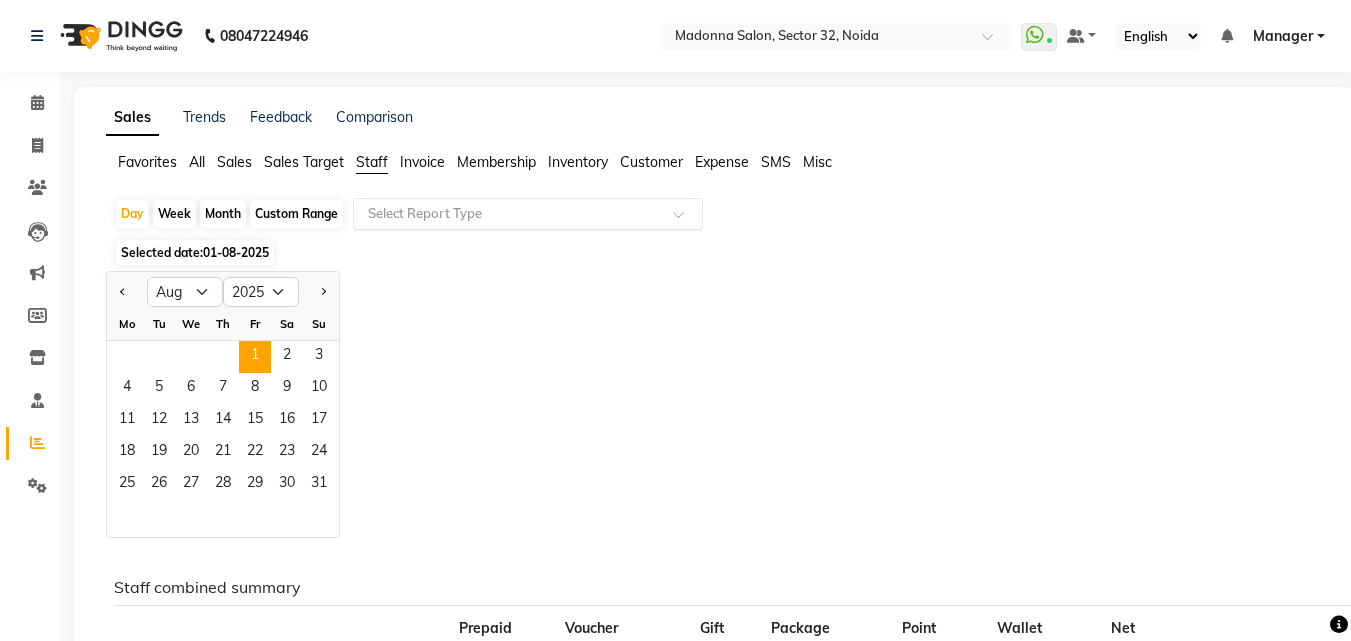 click 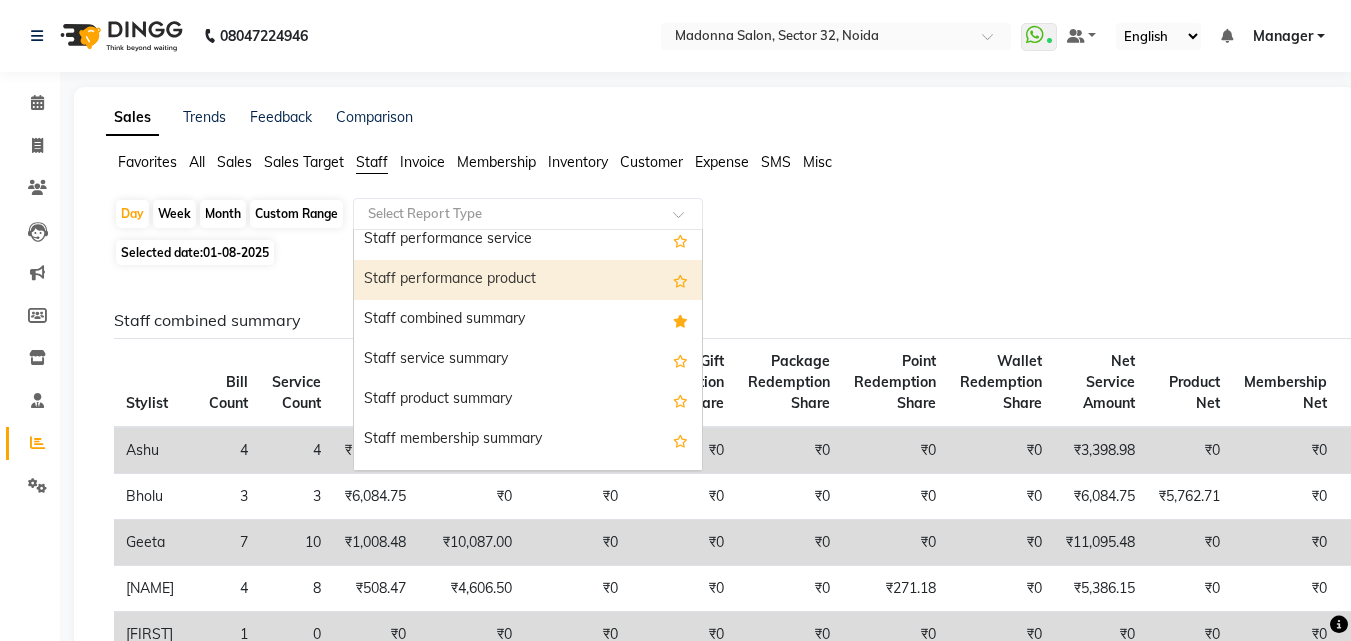 scroll, scrollTop: 400, scrollLeft: 0, axis: vertical 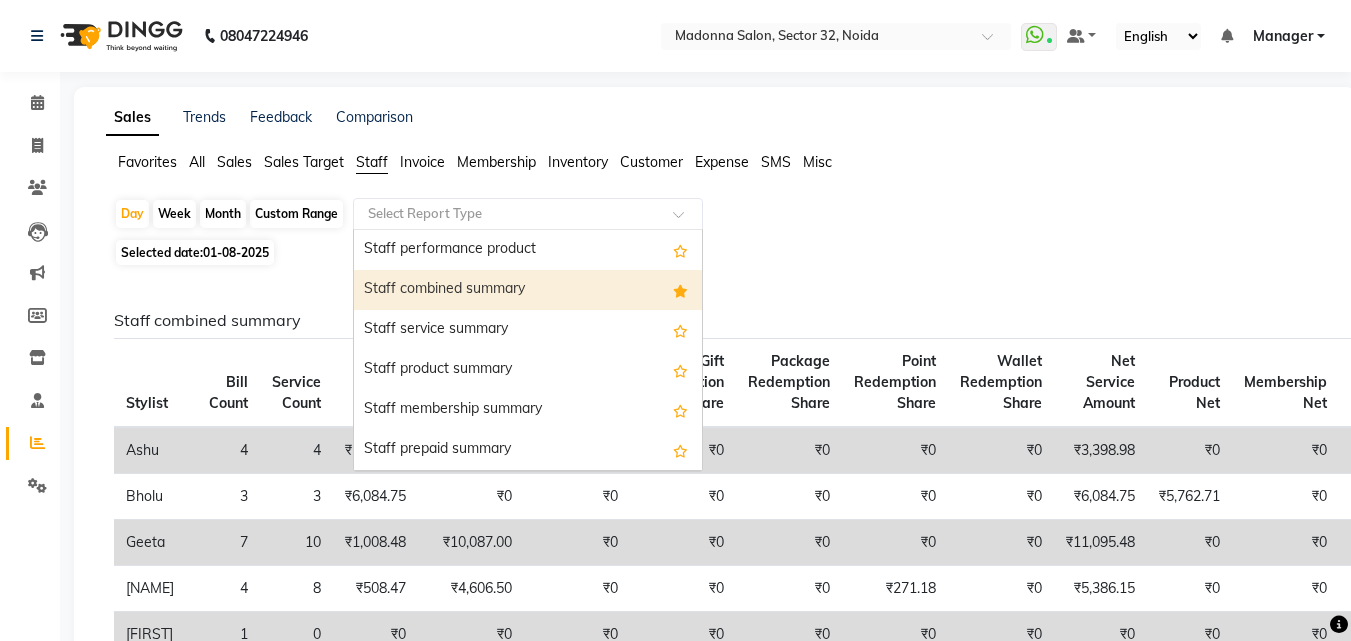 click on "Staff combined summary" at bounding box center [528, 290] 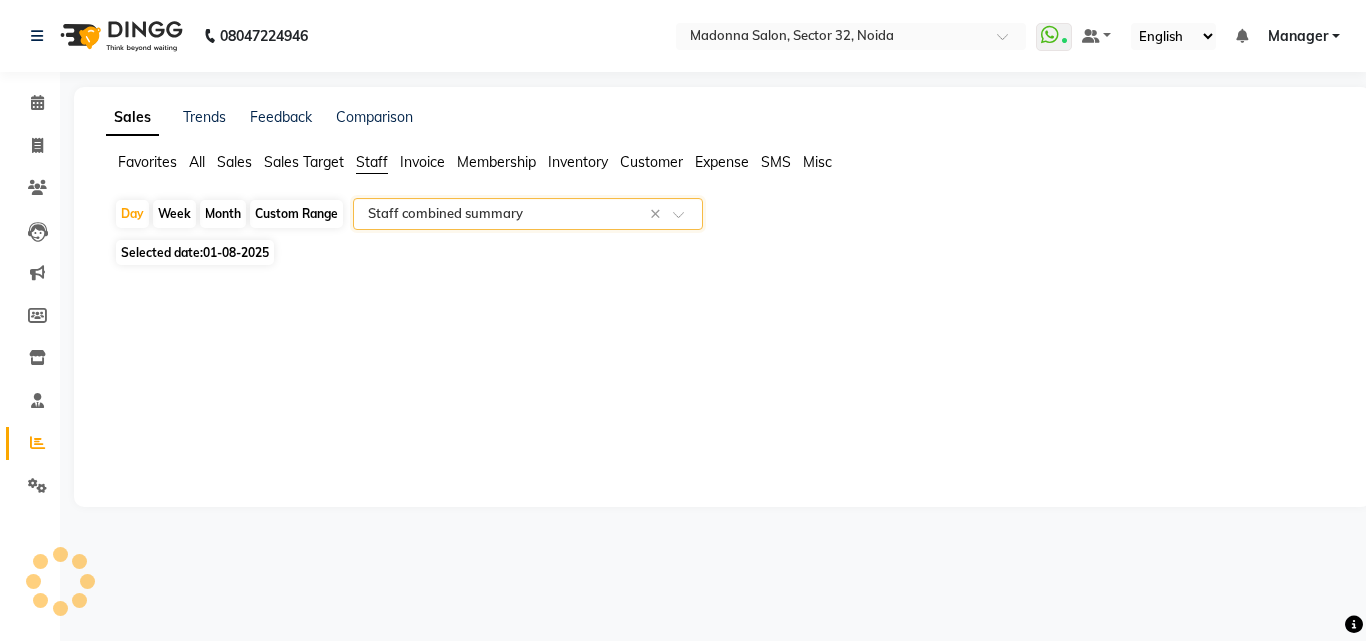 select on "csv" 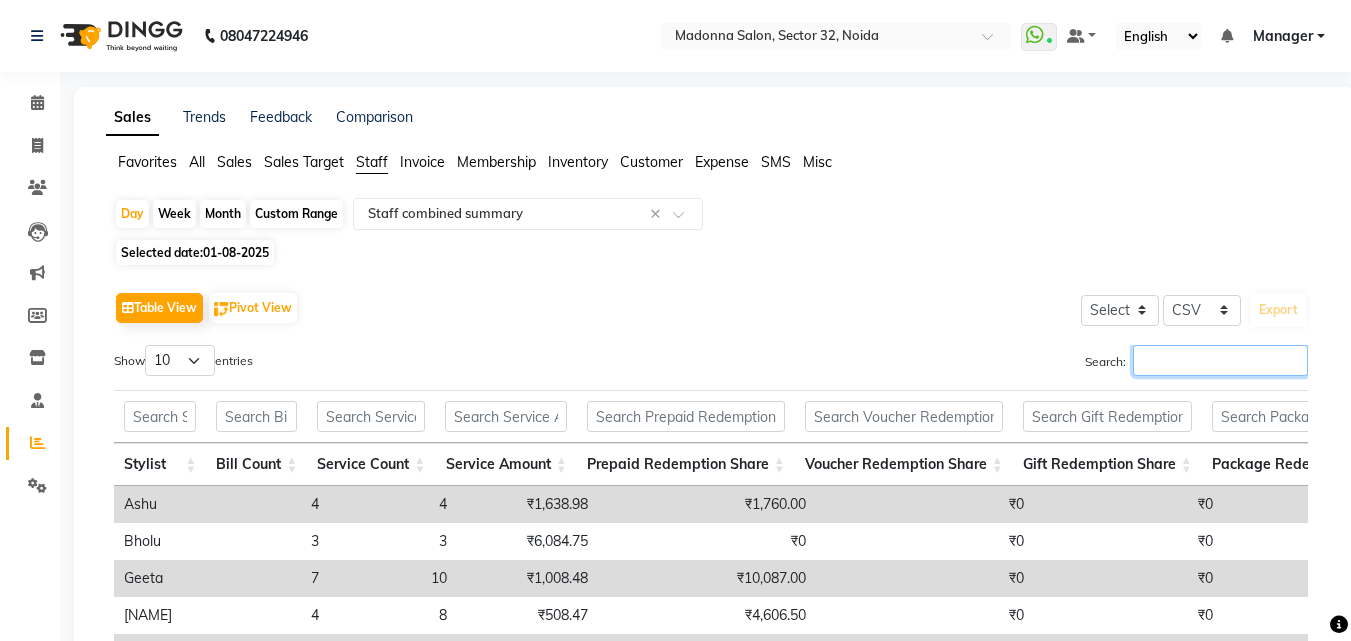 click on "Search:" at bounding box center [1220, 360] 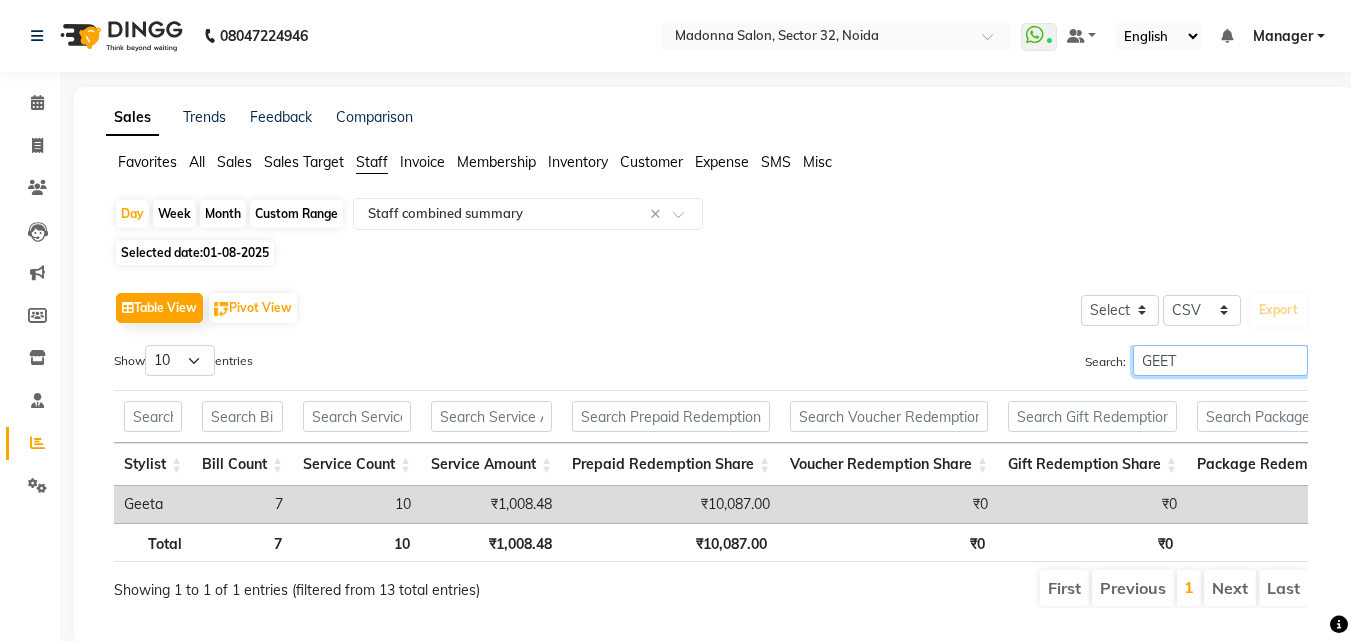 type on "GEETA" 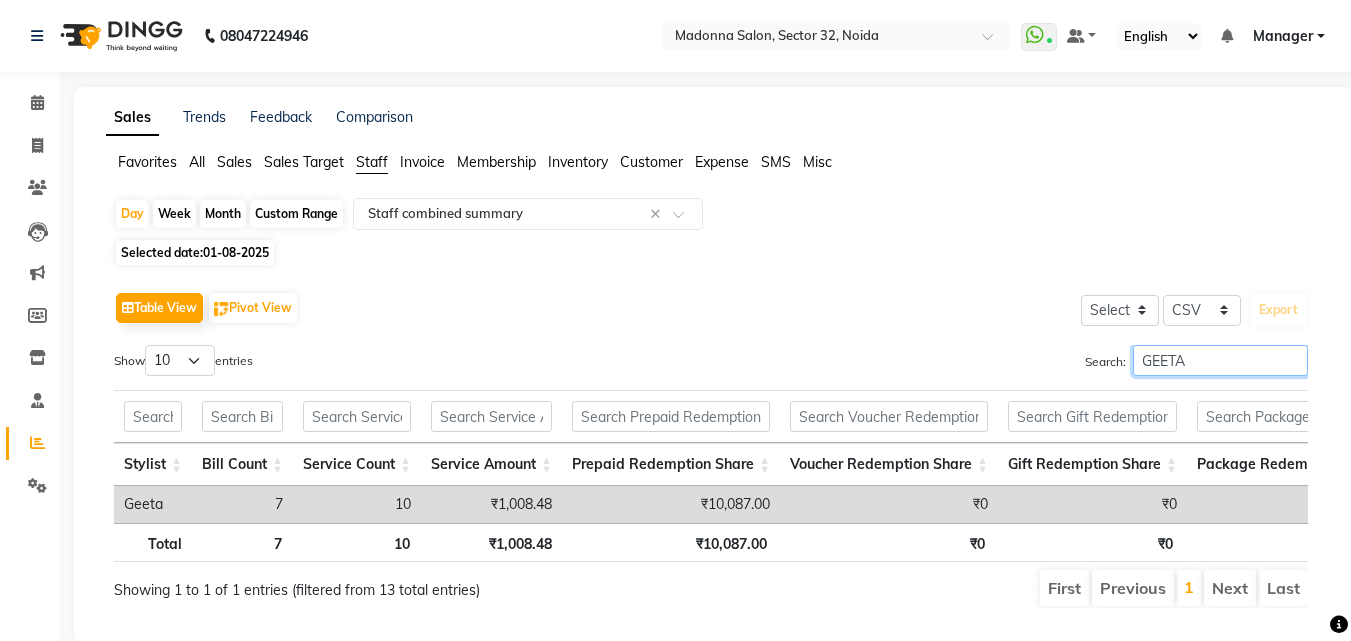 scroll, scrollTop: 0, scrollLeft: 40, axis: horizontal 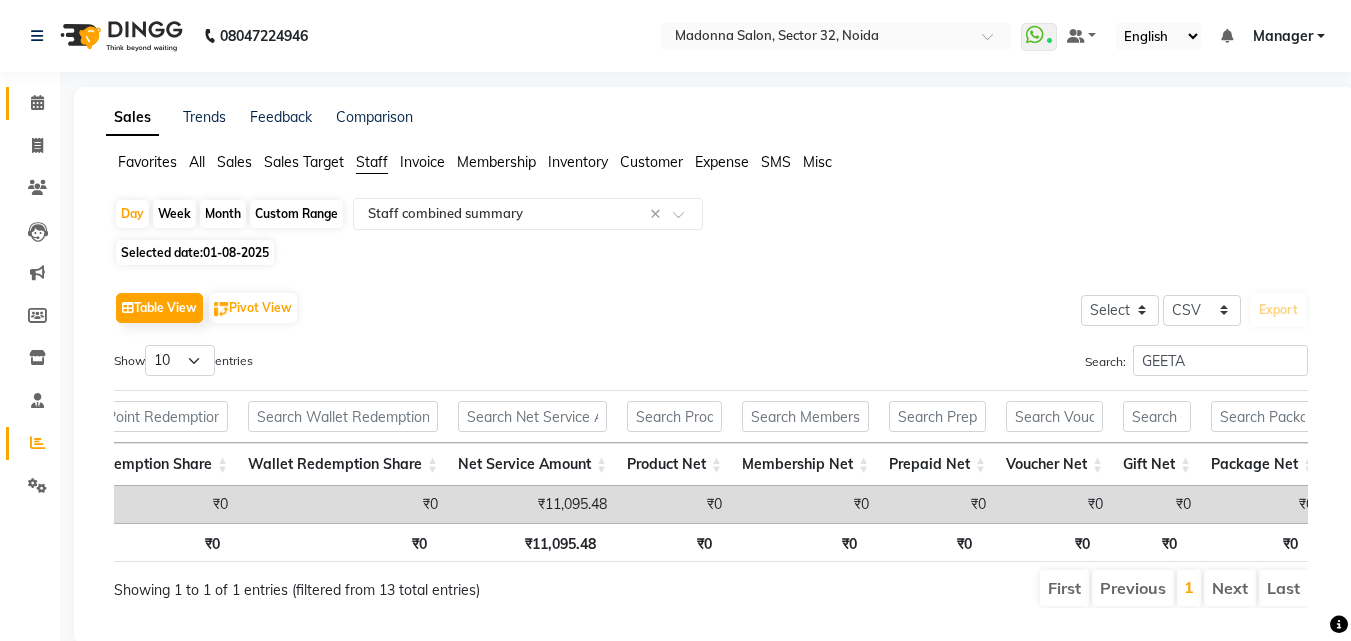 click 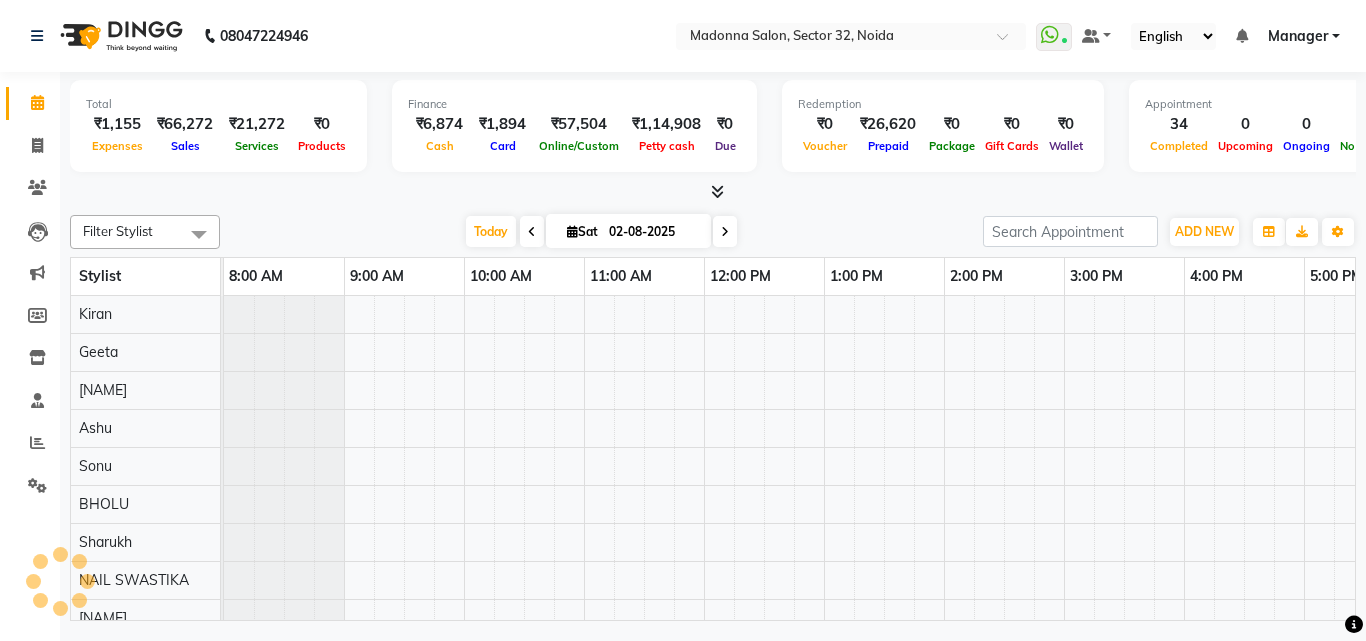 scroll, scrollTop: 0, scrollLeft: 0, axis: both 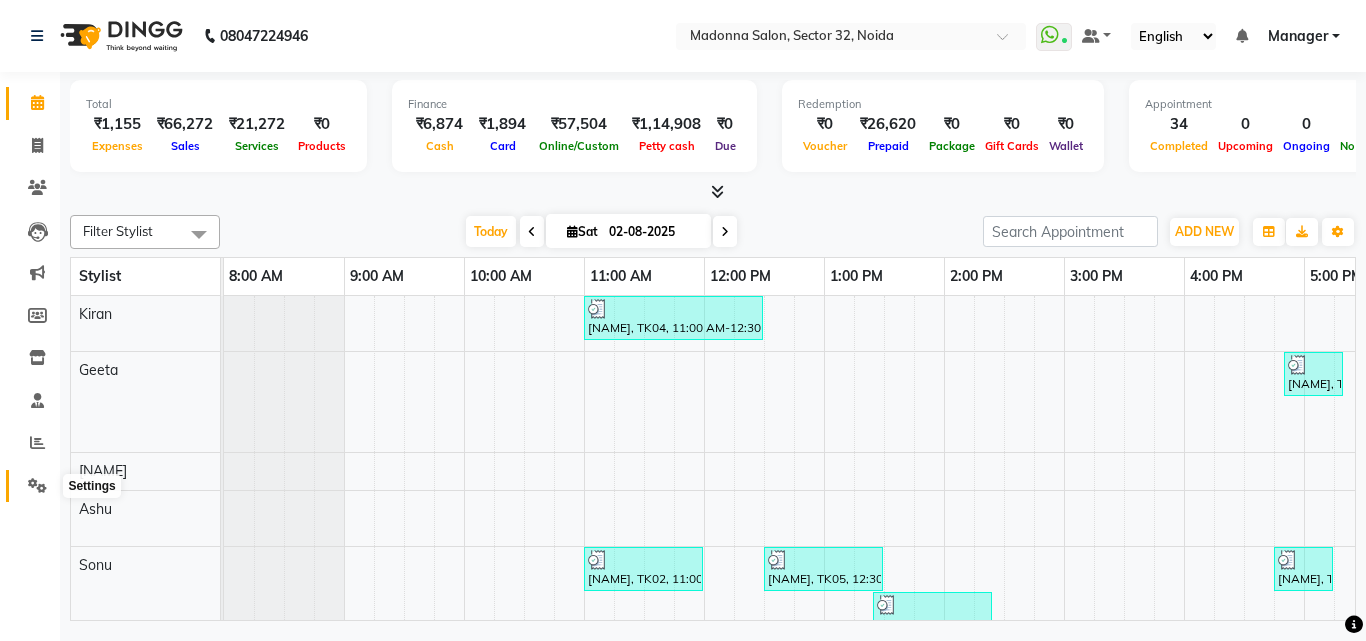 click 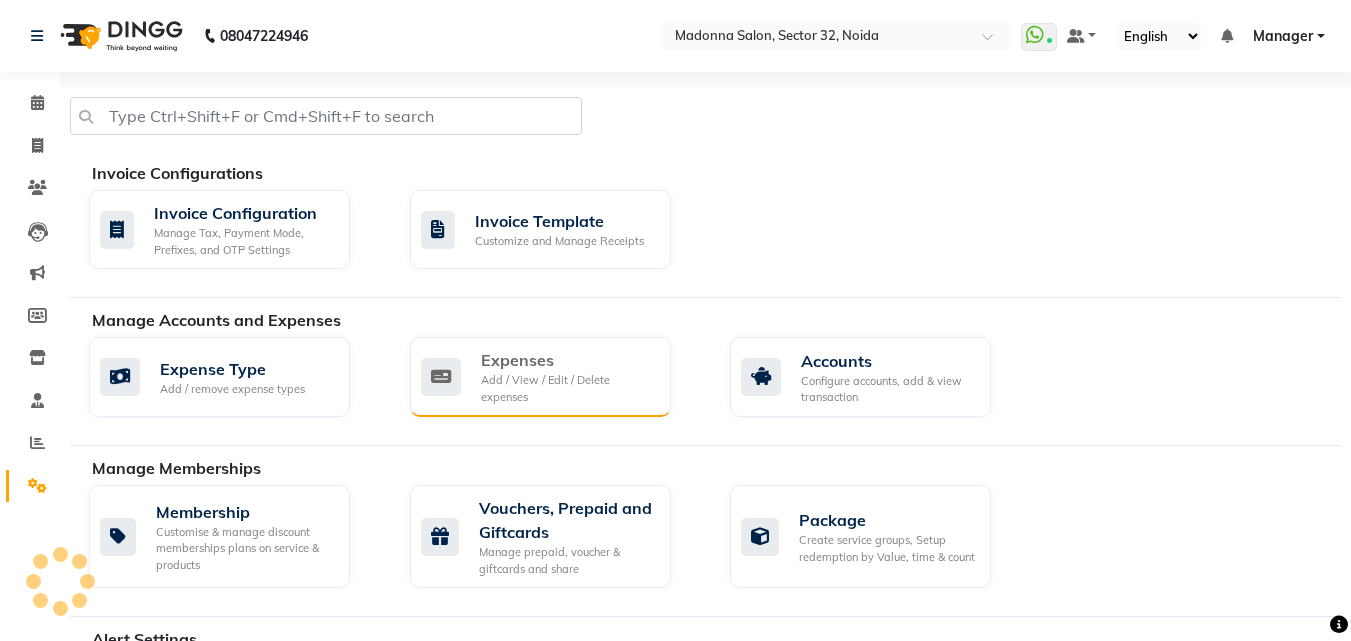 click on "Add / View / Edit / Delete expenses" 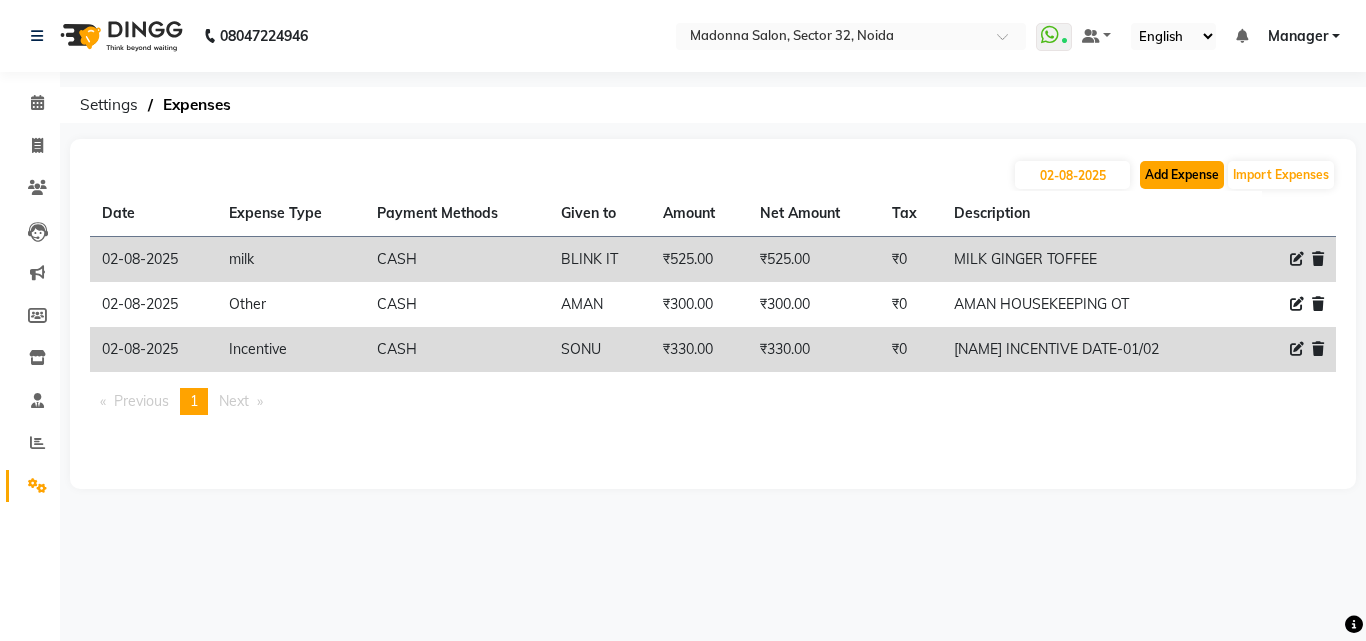 click on "Add Expense" 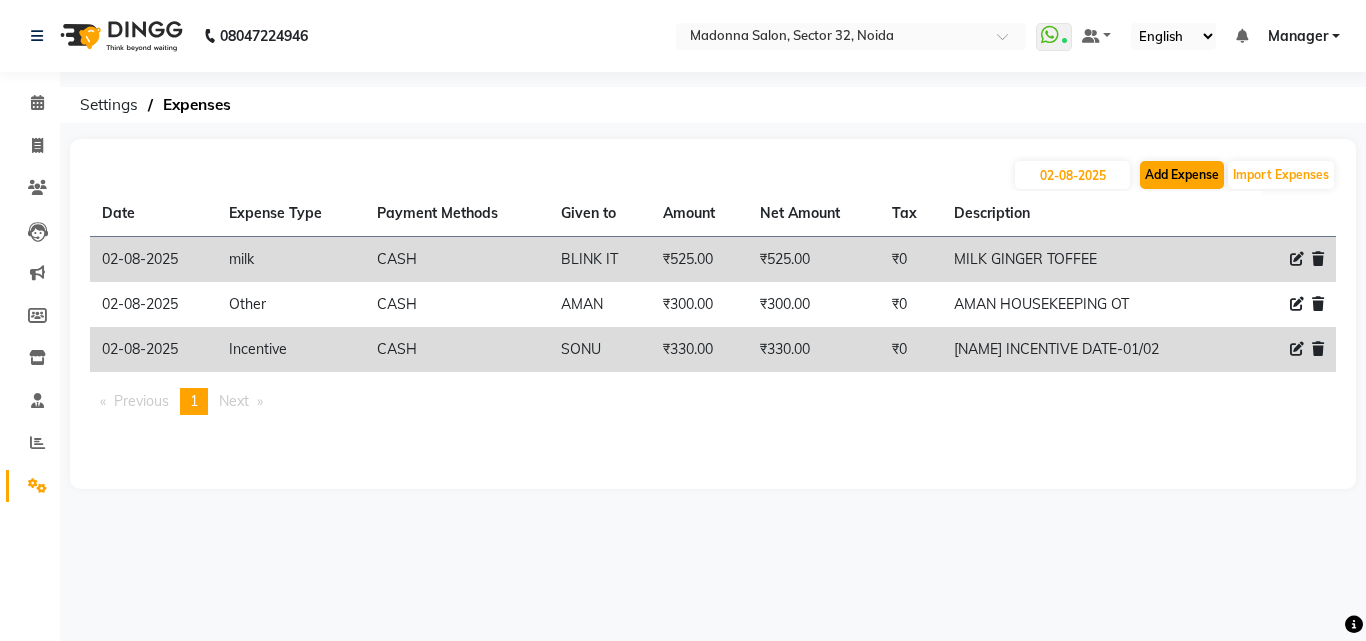 select on "1" 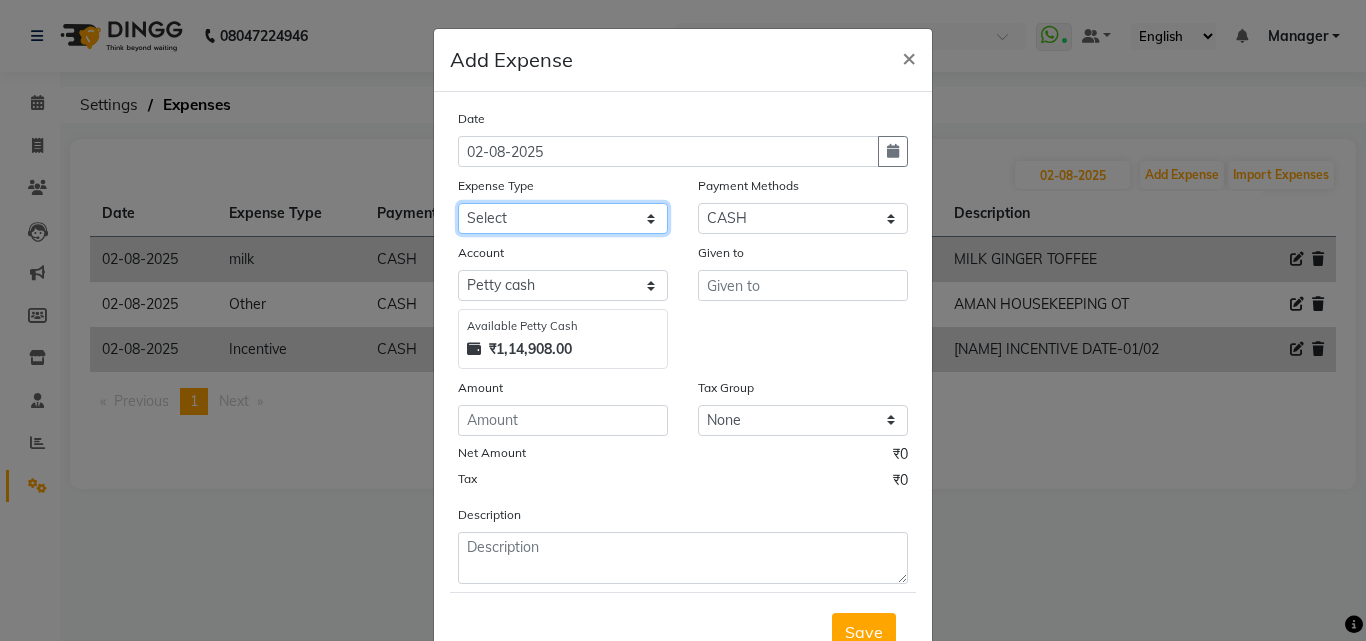 click on "Select 99 STORE Advance Salary BILLS CARDAMOM client change paytm Client Snacks Coffee CONVEYANCE cookies Day book Donation ELECTRICIAN Electricity Bill FARE FOOD EXPENSE Garbage Monthly Expense Ginger Hit Incentive INSTAMART JALJIRA POWDER JEERA POWDER LAUNDARY Lemon Marketing Medical MEMBERSHIP COMISSON milk Misc MOBILE RECHARGE MONEY CHANGE M S COMI Nimbu Payment Other Pantry PAYMENT paytm Tip PLUMBER PRINT ROLL Product PRODUCT iNCENTIVE PURCHASING Recive cash SAFAIWALA Salary salon use SALT staff incentive Staff Snacks SUGAR Tea TIP VISHAL MART WATER ZEPTO" 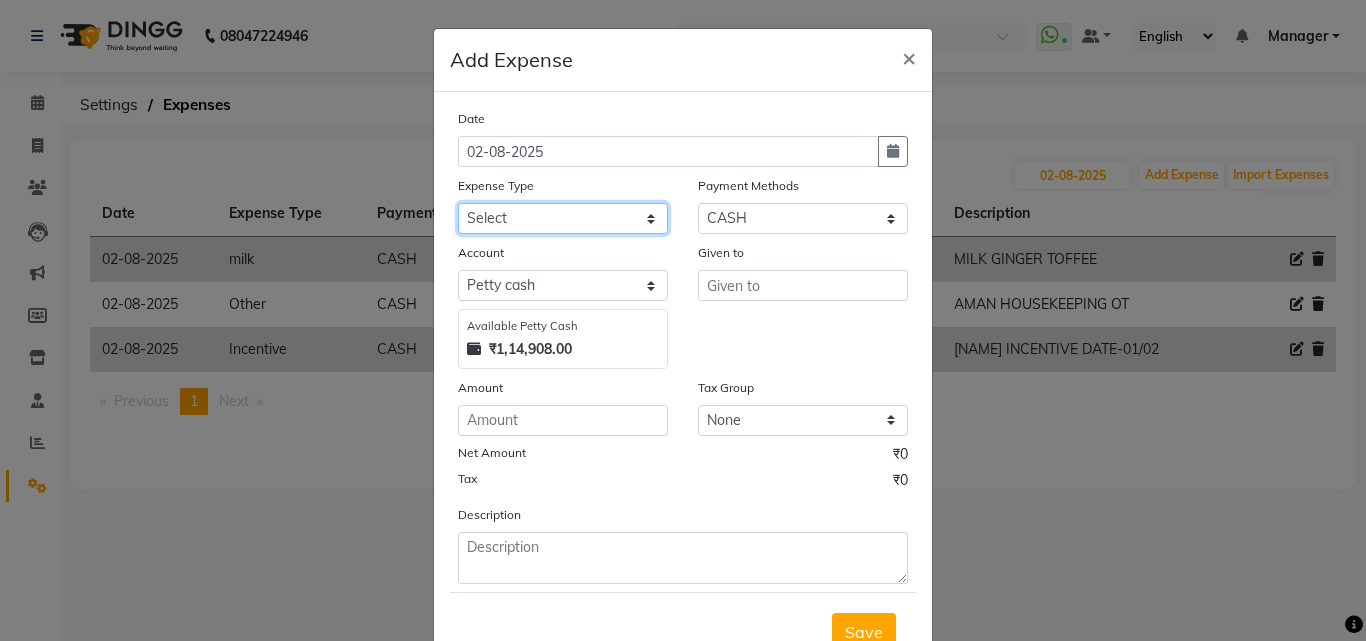 select on "12177" 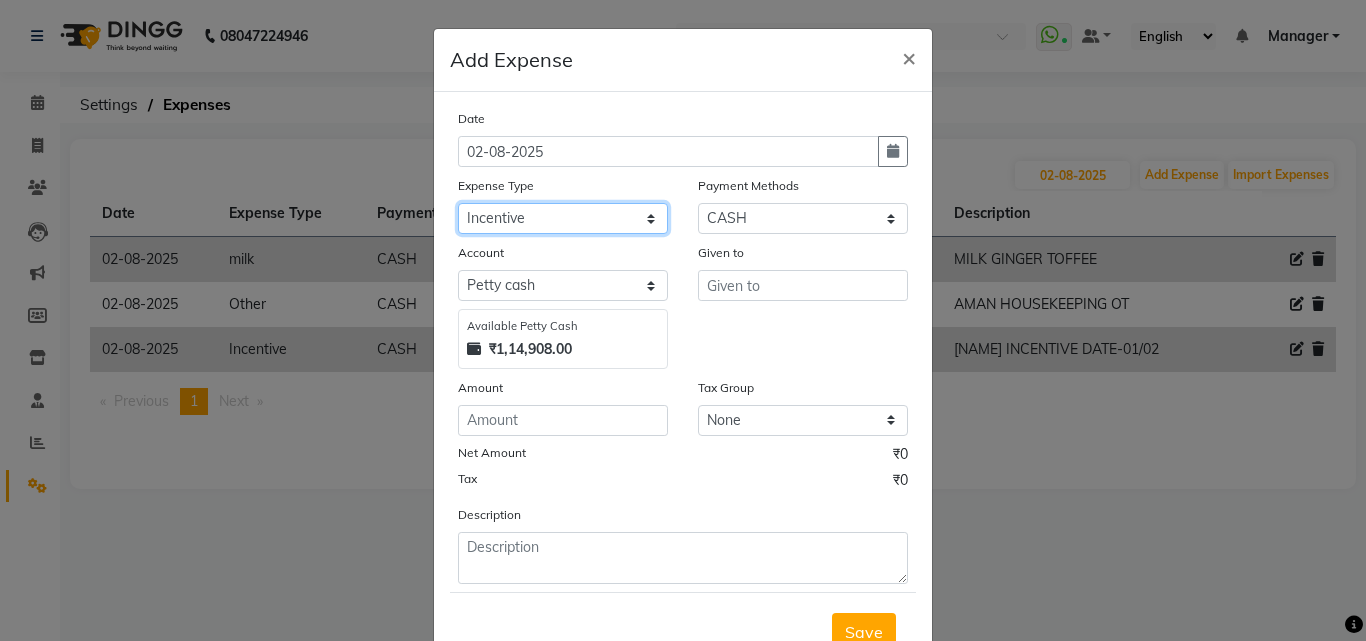 click on "Select 99 STORE Advance Salary BILLS CARDAMOM client change paytm Client Snacks Coffee CONVEYANCE cookies Day book Donation ELECTRICIAN Electricity Bill FARE FOOD EXPENSE Garbage Monthly Expense Ginger Hit Incentive INSTAMART JALJIRA POWDER JEERA POWDER LAUNDARY Lemon Marketing Medical MEMBERSHIP COMISSON milk Misc MOBILE RECHARGE MONEY CHANGE M S COMI Nimbu Payment Other Pantry PAYMENT paytm Tip PLUMBER PRINT ROLL Product PRODUCT iNCENTIVE PURCHASING Recive cash SAFAIWALA Salary salon use SALT staff incentive Staff Snacks SUGAR Tea TIP VISHAL MART WATER ZEPTO" 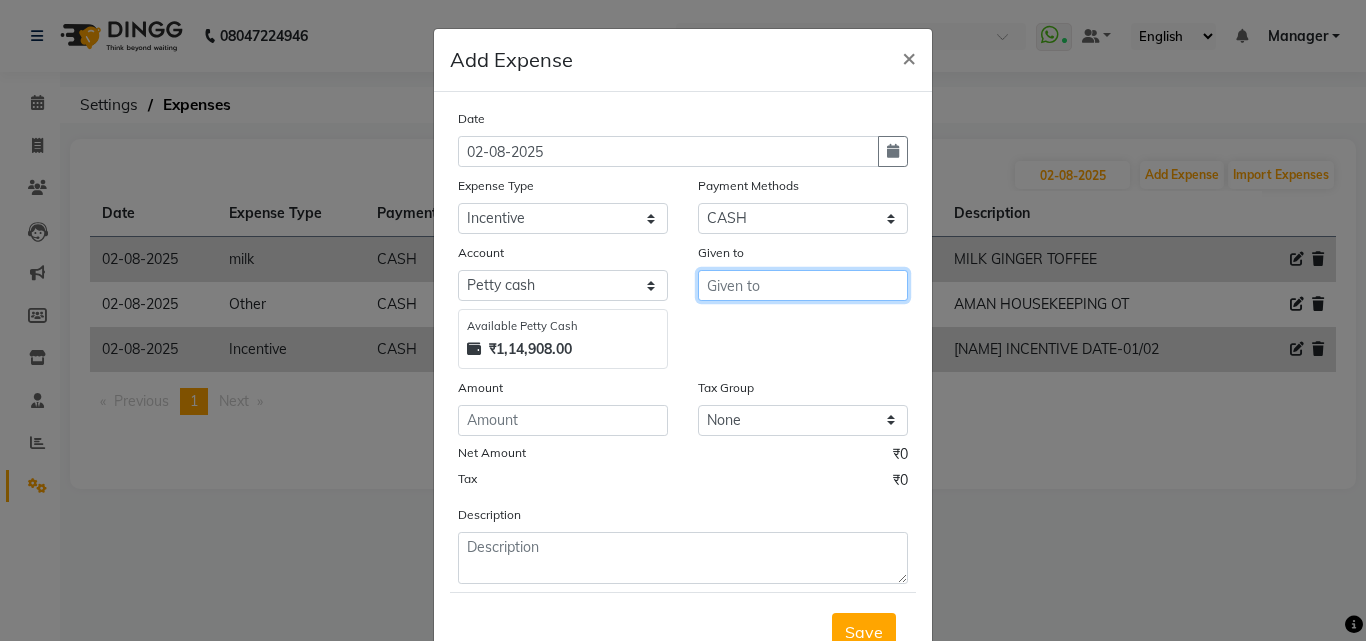 click at bounding box center [803, 285] 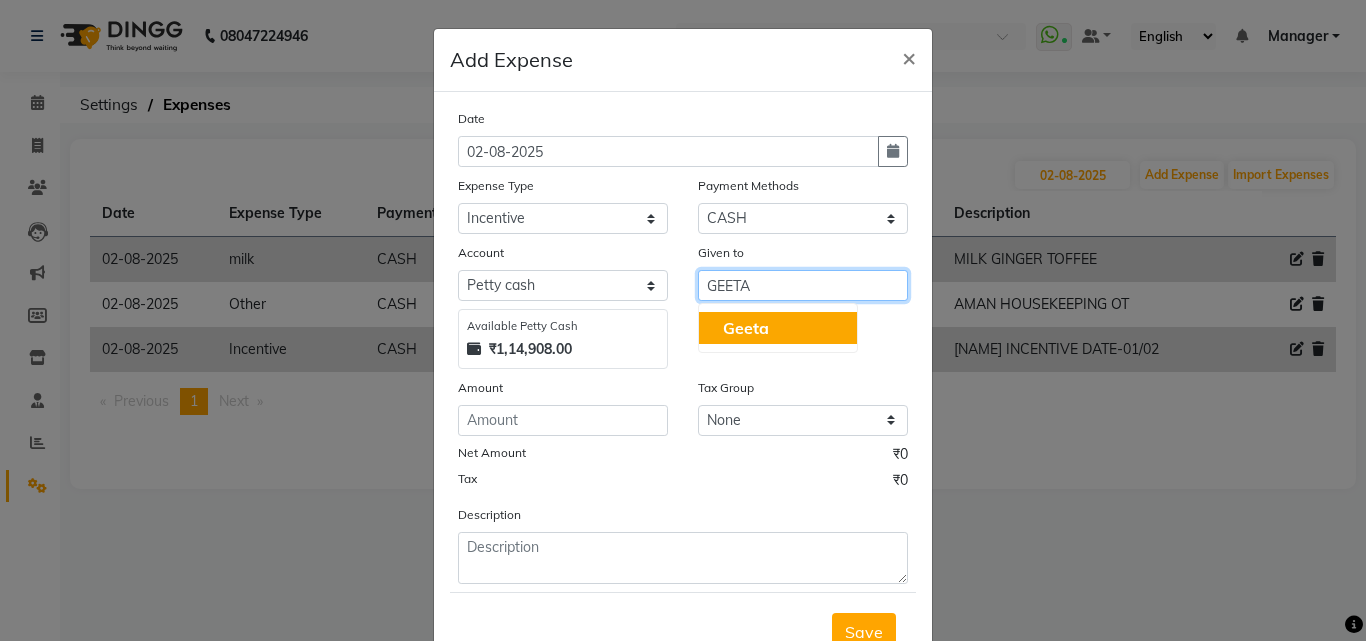 type on "GEETA" 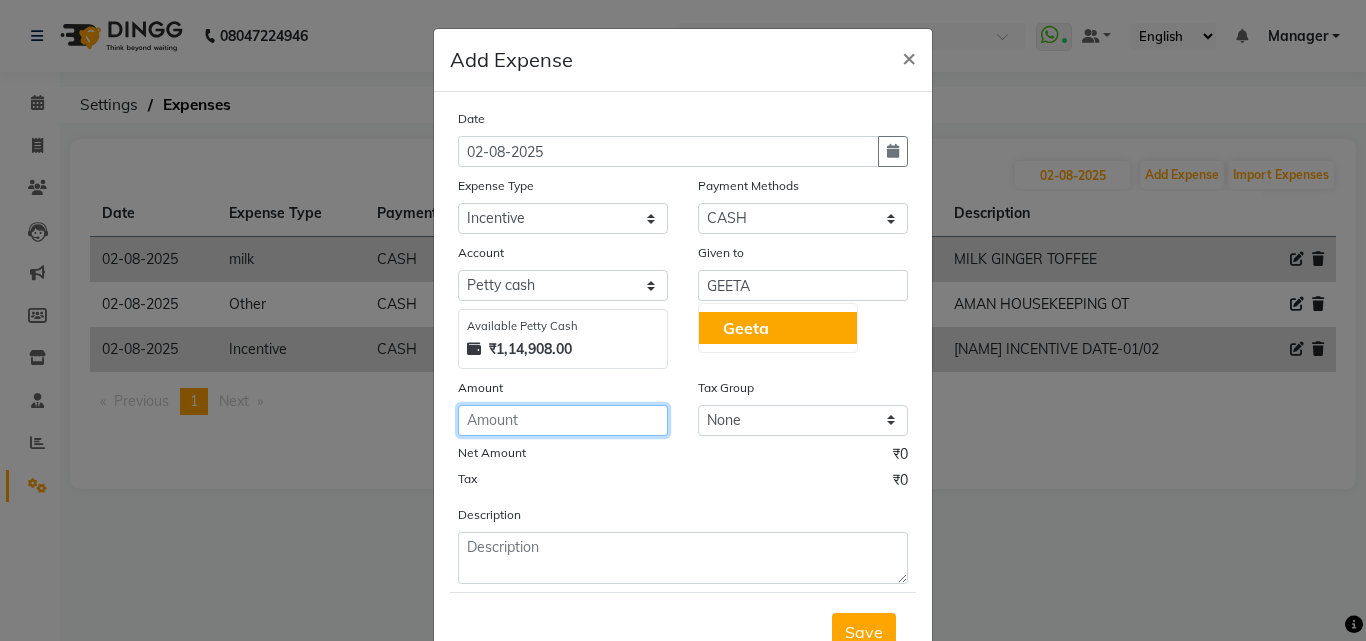 click 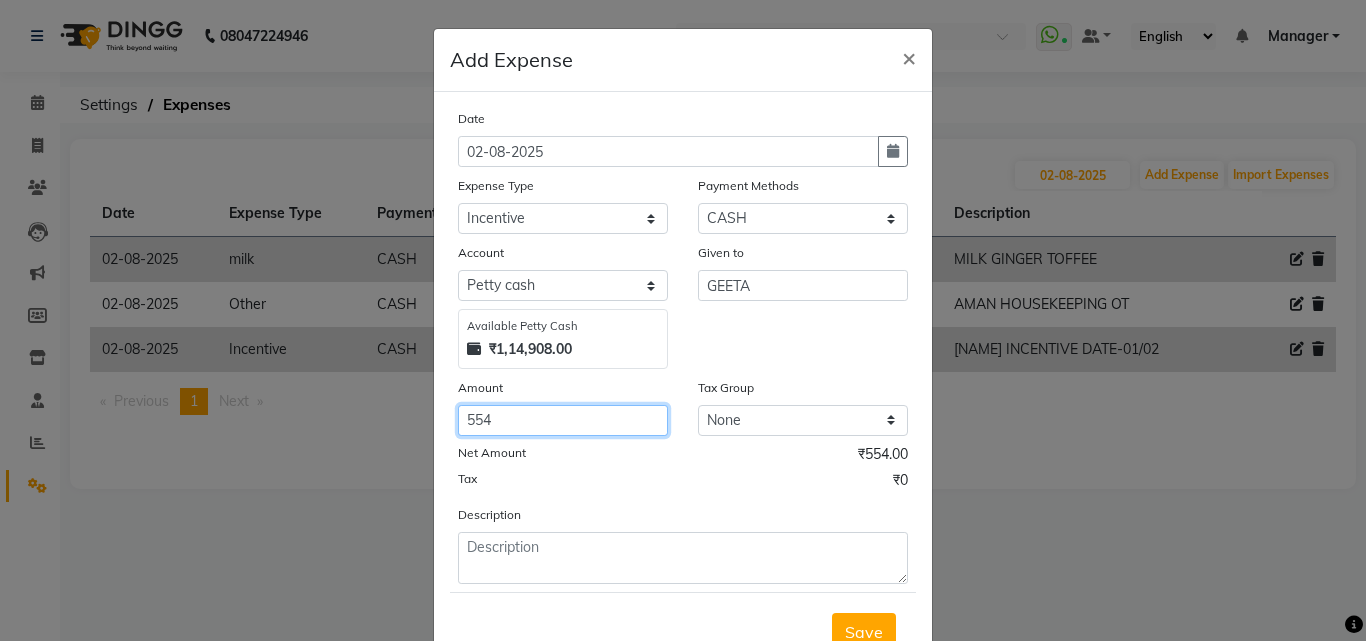 type on "554" 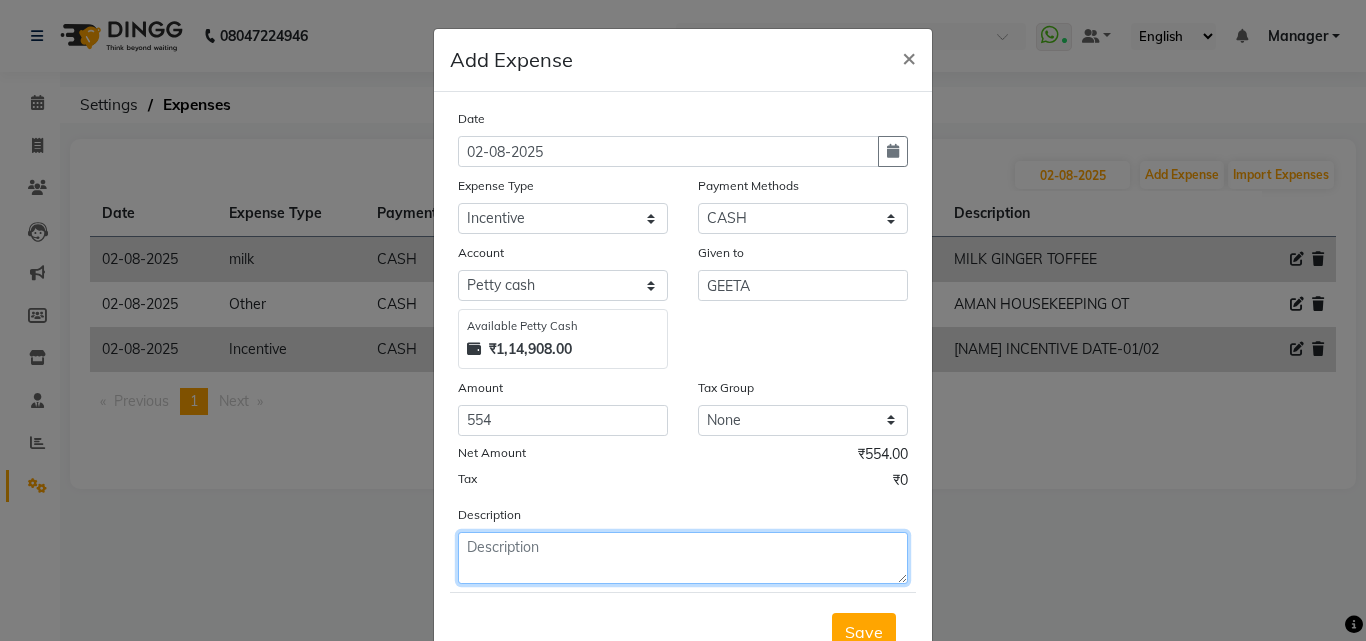 click 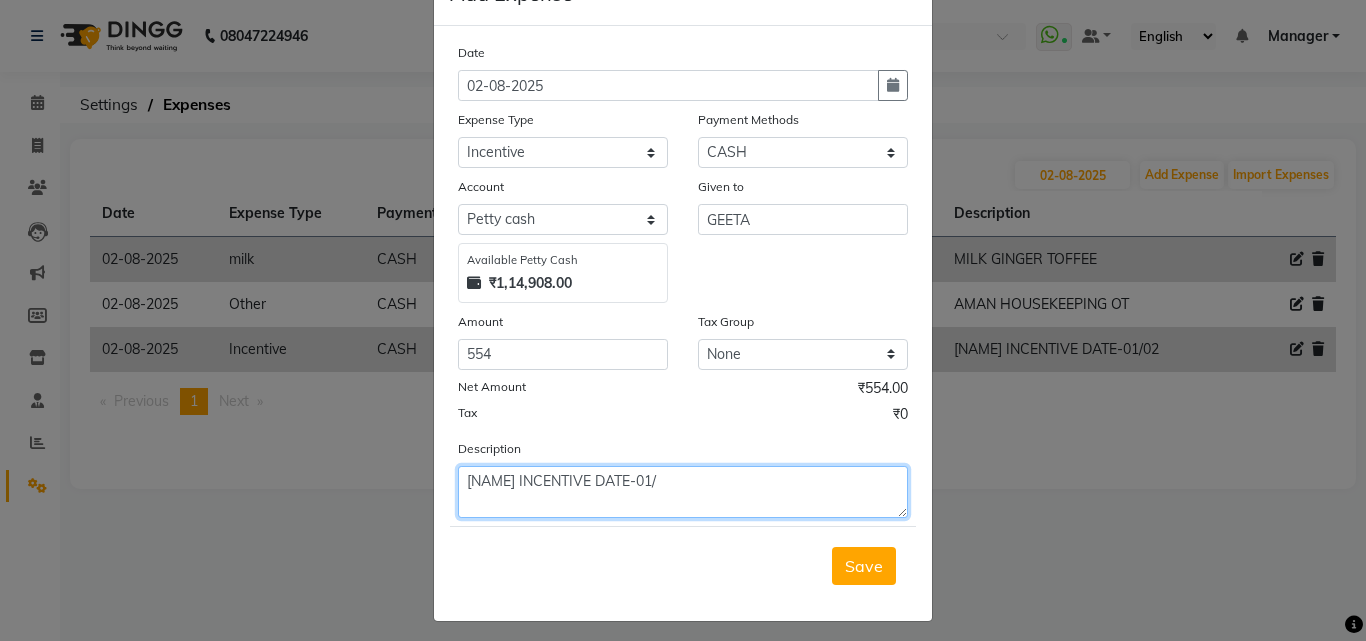 scroll, scrollTop: 75, scrollLeft: 0, axis: vertical 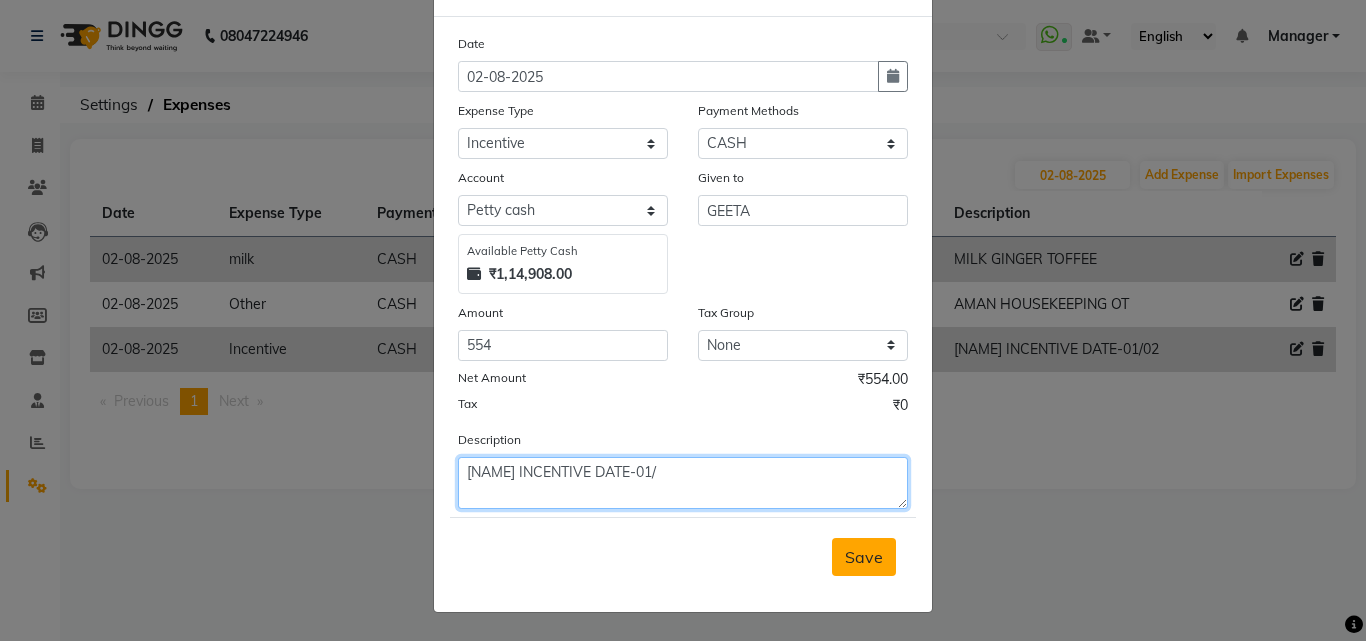 type on "[NAME] INCENTIVE DATE-01/" 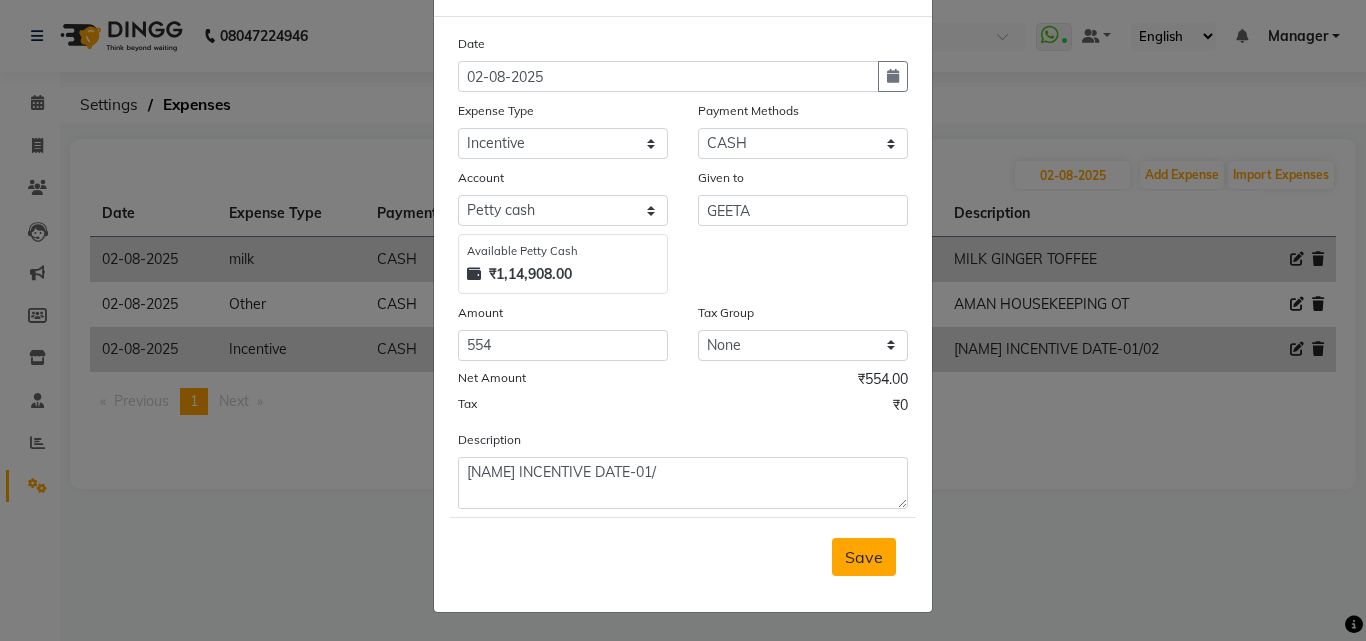 click on "Save" at bounding box center [864, 557] 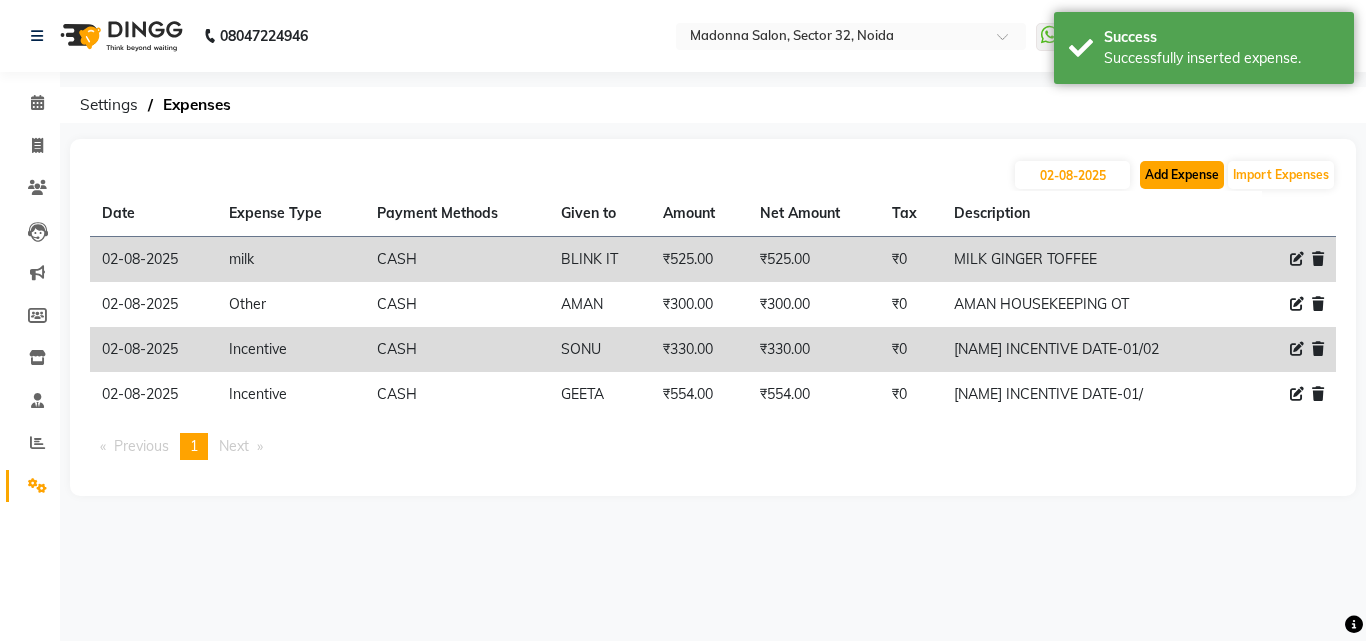click on "Add Expense" 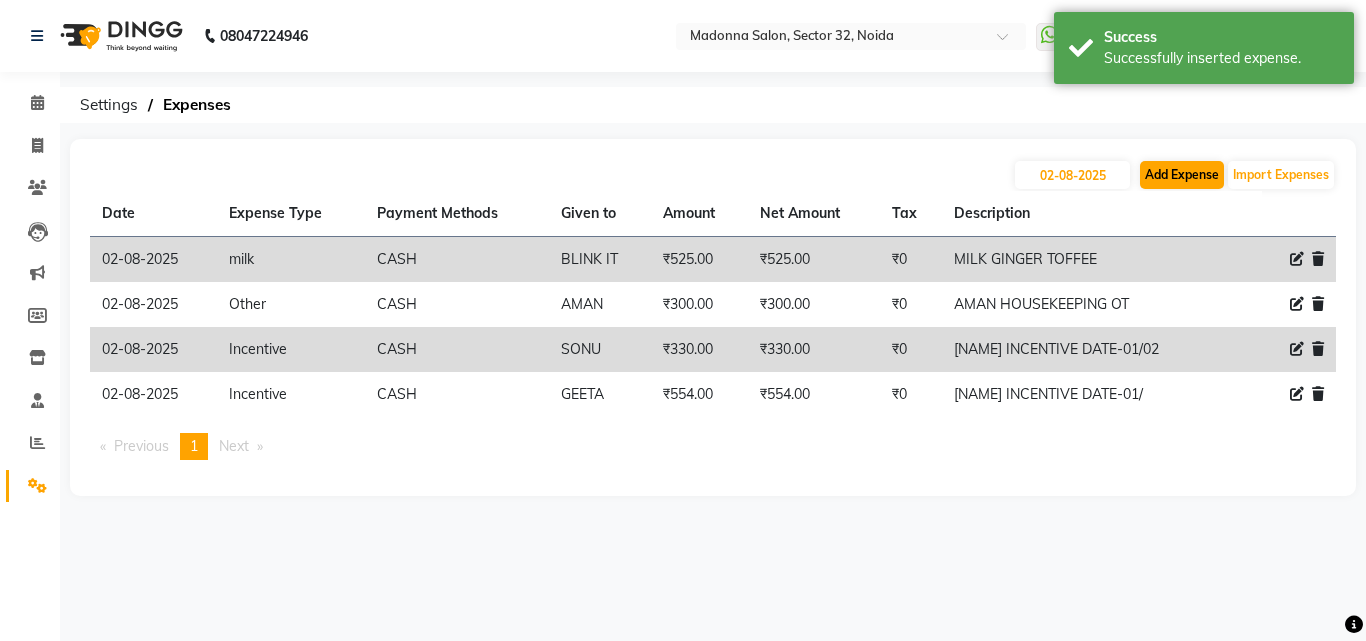 select on "1" 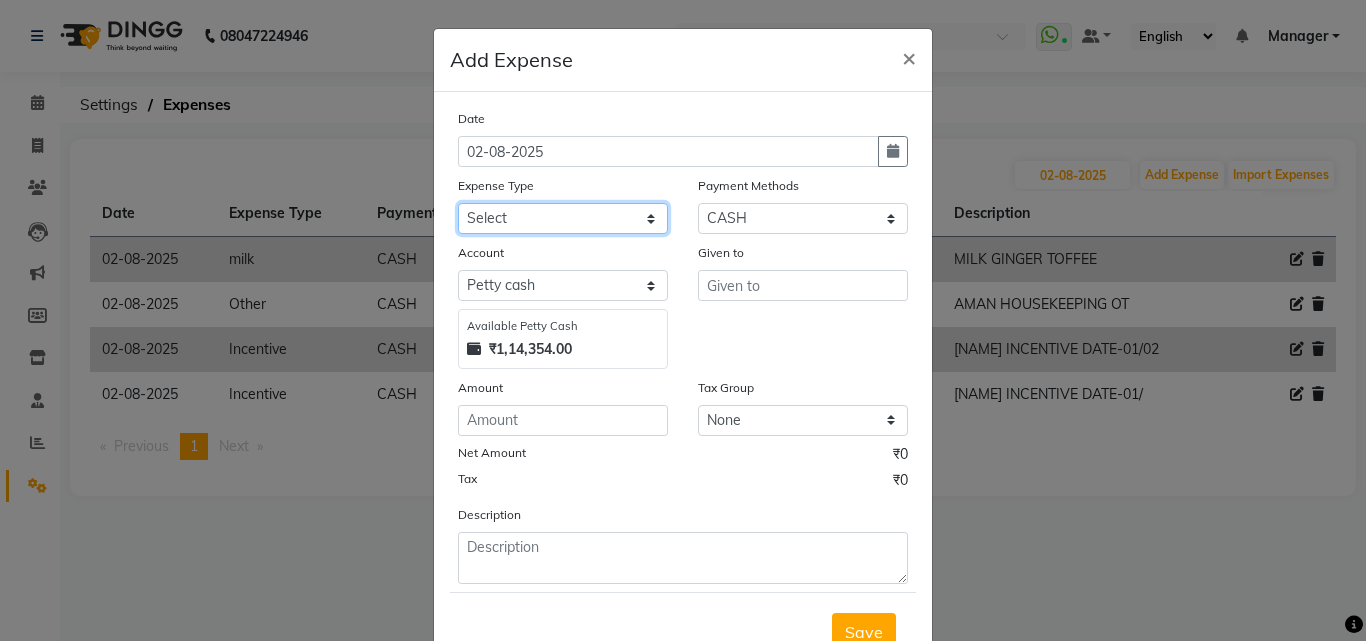 click on "Select 99 STORE Advance Salary BILLS CARDAMOM client change paytm Client Snacks Coffee CONVEYANCE cookies Day book Donation ELECTRICIAN Electricity Bill FARE FOOD EXPENSE Garbage Monthly Expense Ginger Hit Incentive INSTAMART JALJIRA POWDER JEERA POWDER LAUNDARY Lemon Marketing Medical MEMBERSHIP COMISSON milk Misc MOBILE RECHARGE MONEY CHANGE M S COMI Nimbu Payment Other Pantry PAYMENT paytm Tip PLUMBER PRINT ROLL Product PRODUCT iNCENTIVE PURCHASING Recive cash SAFAIWALA Salary salon use SALT staff incentive Staff Snacks SUGAR Tea TIP VISHAL MART WATER ZEPTO" 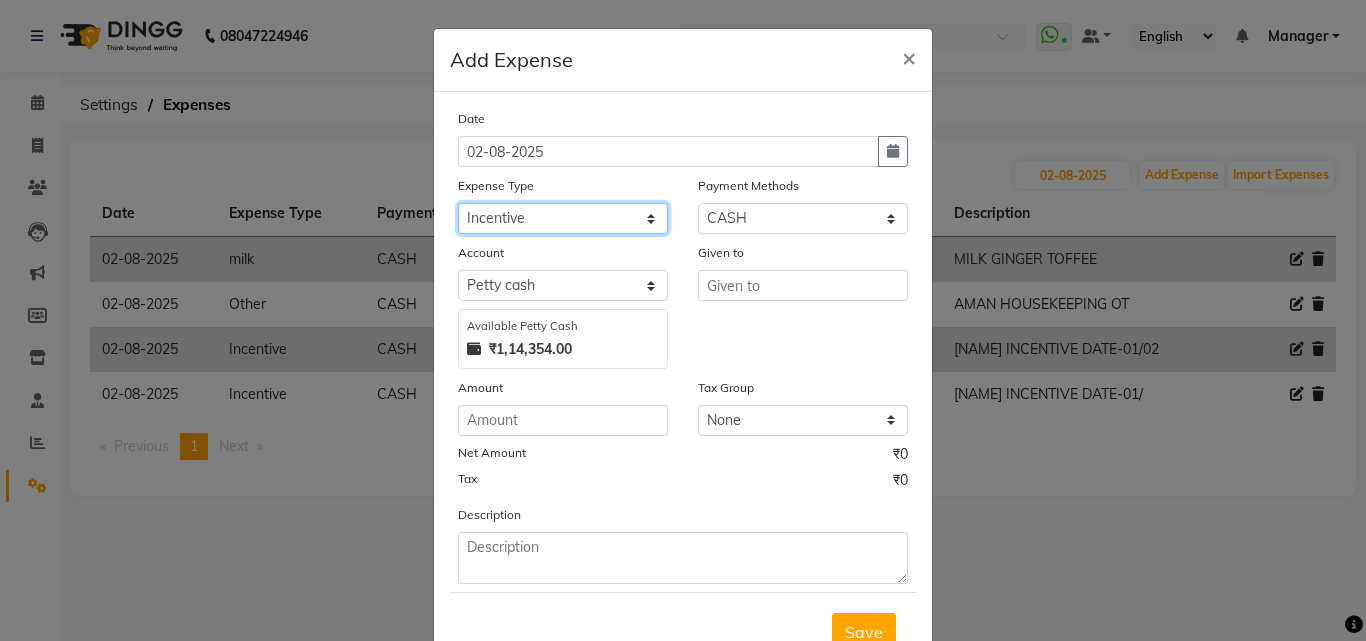 click on "Select 99 STORE Advance Salary BILLS CARDAMOM client change paytm Client Snacks Coffee CONVEYANCE cookies Day book Donation ELECTRICIAN Electricity Bill FARE FOOD EXPENSE Garbage Monthly Expense Ginger Hit Incentive INSTAMART JALJIRA POWDER JEERA POWDER LAUNDARY Lemon Marketing Medical MEMBERSHIP COMISSON milk Misc MOBILE RECHARGE MONEY CHANGE M S COMI Nimbu Payment Other Pantry PAYMENT paytm Tip PLUMBER PRINT ROLL Product PRODUCT iNCENTIVE PURCHASING Recive cash SAFAIWALA Salary salon use SALT staff incentive Staff Snacks SUGAR Tea TIP VISHAL MART WATER ZEPTO" 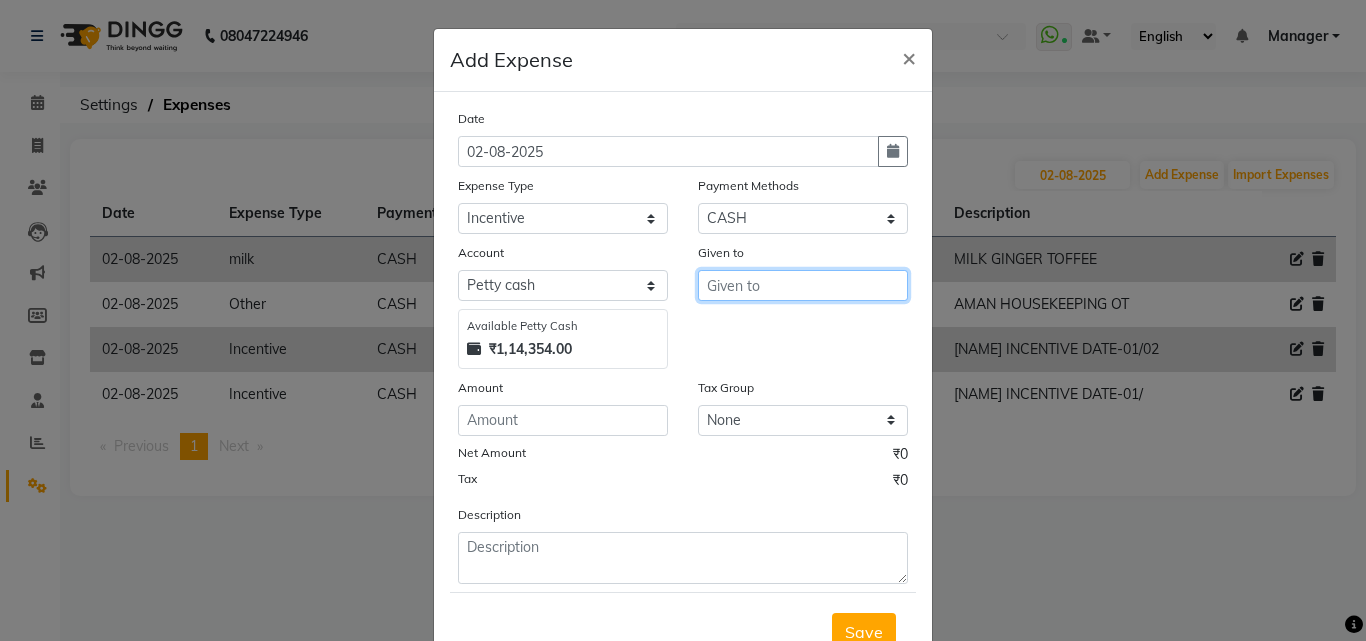click at bounding box center [803, 285] 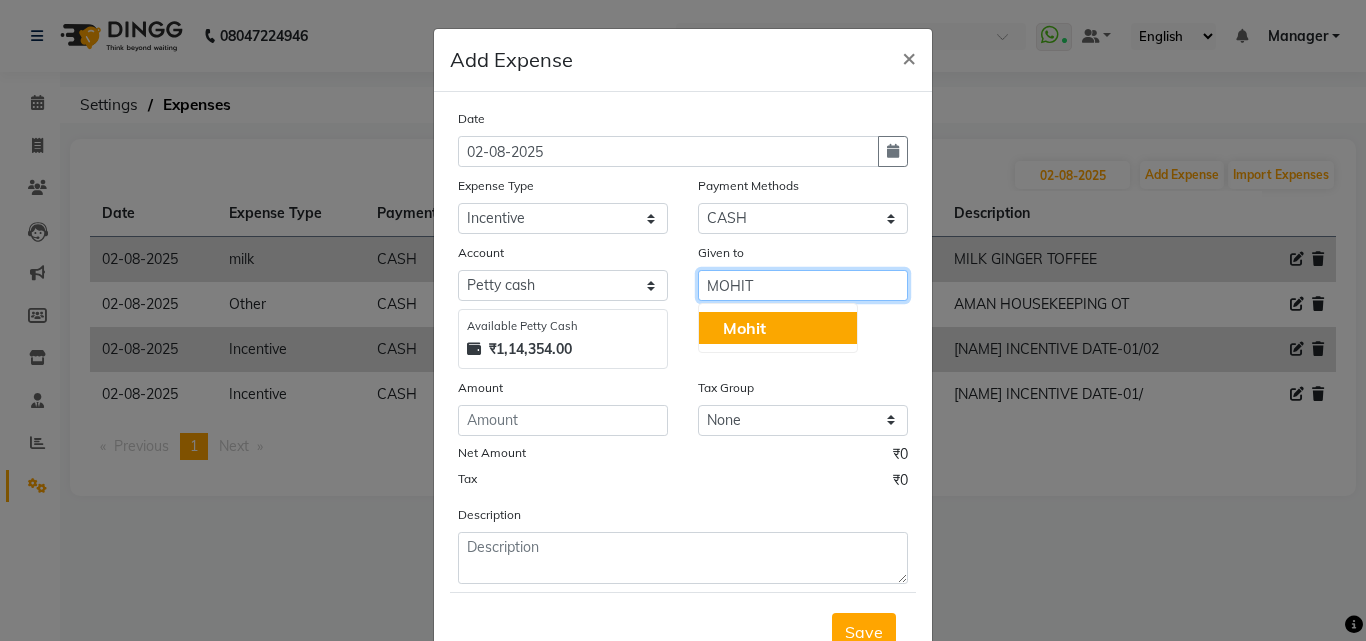 type on "MOHIT" 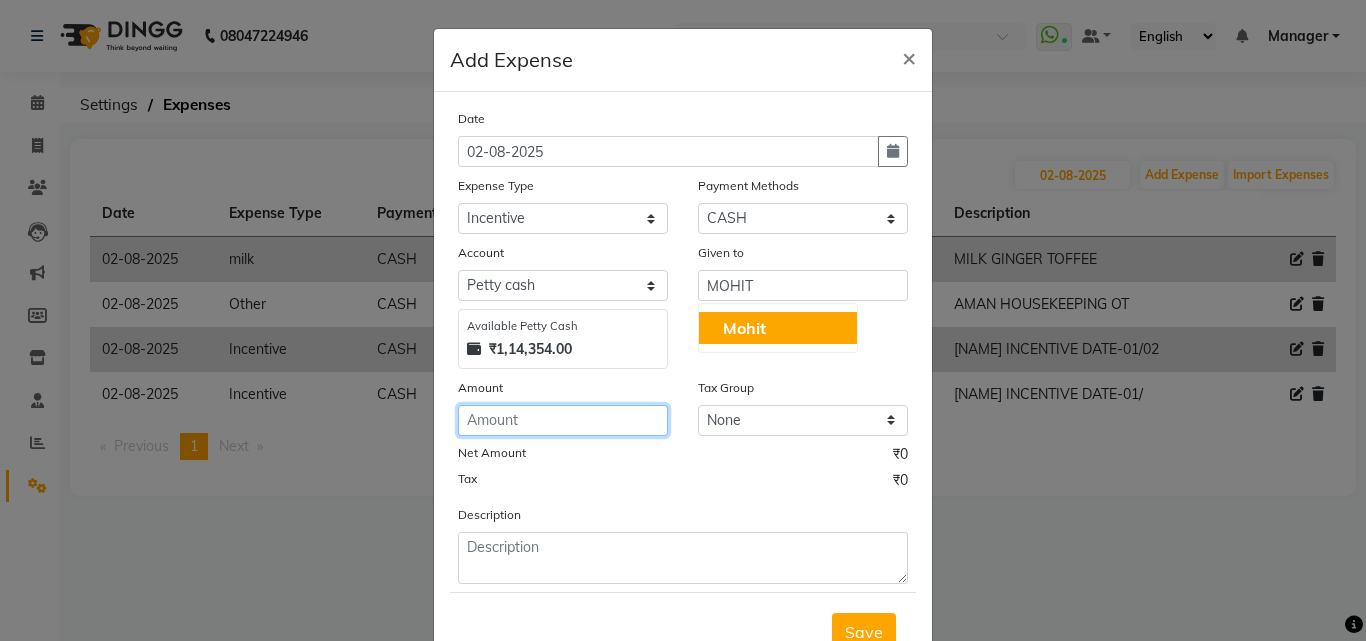 click 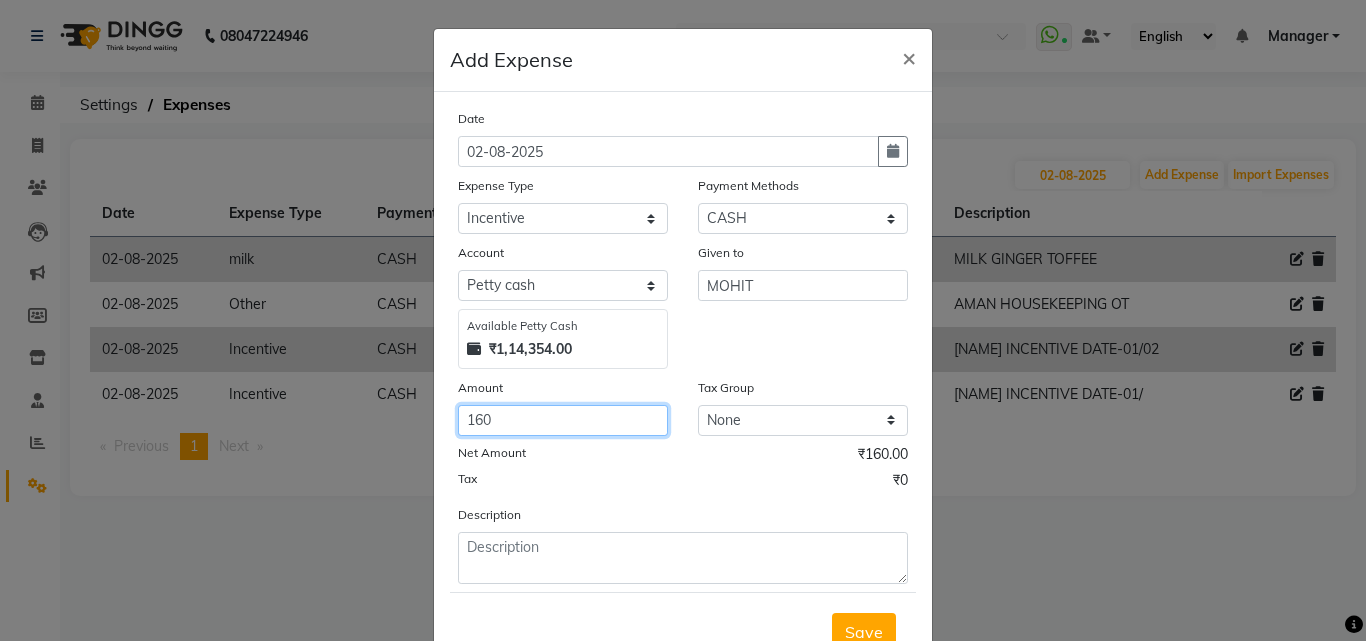 type on "160" 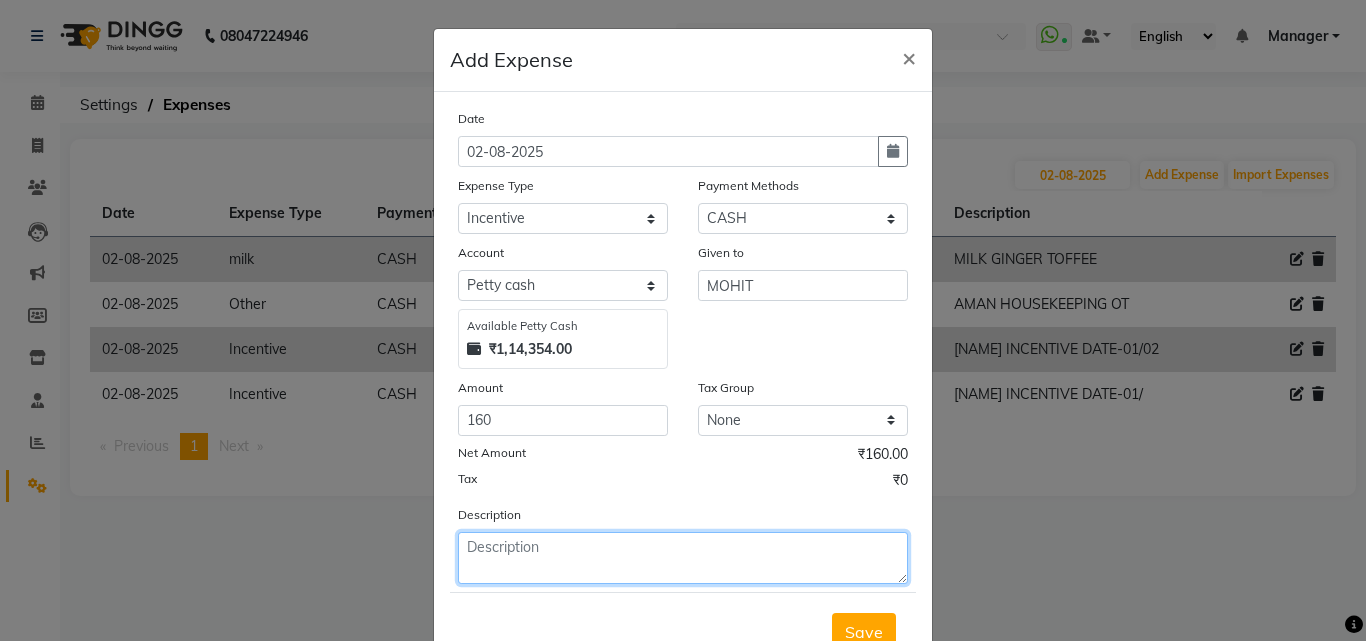 click 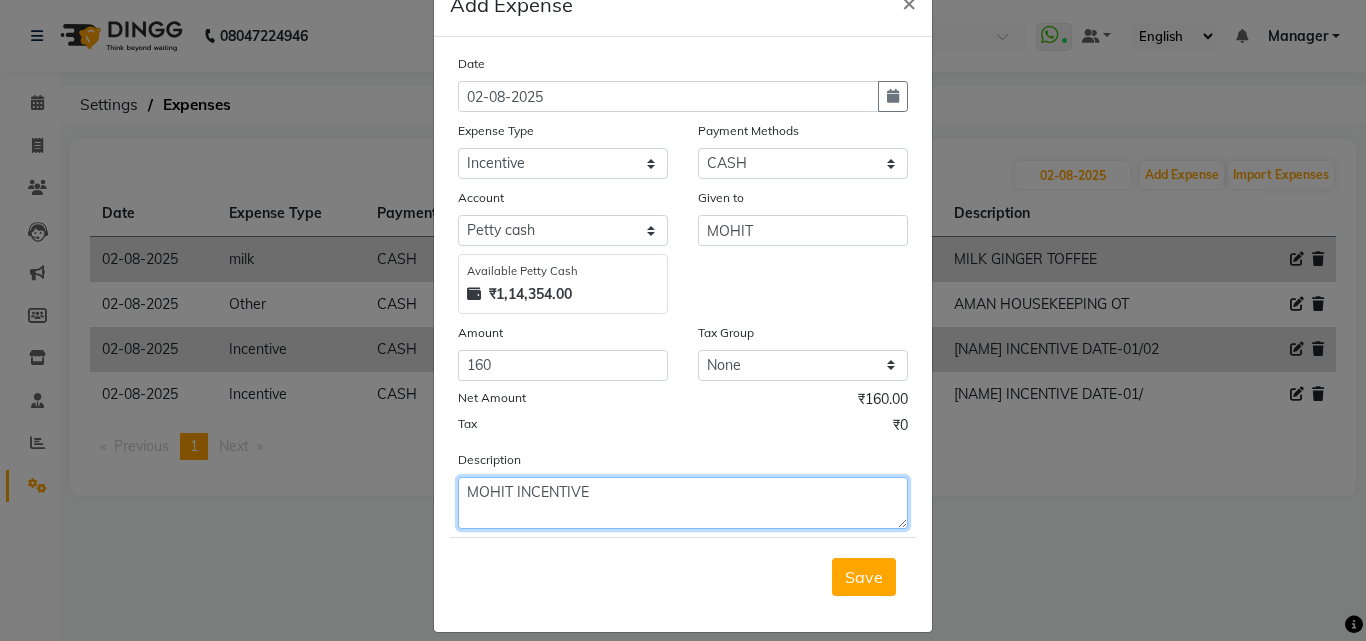 scroll, scrollTop: 75, scrollLeft: 0, axis: vertical 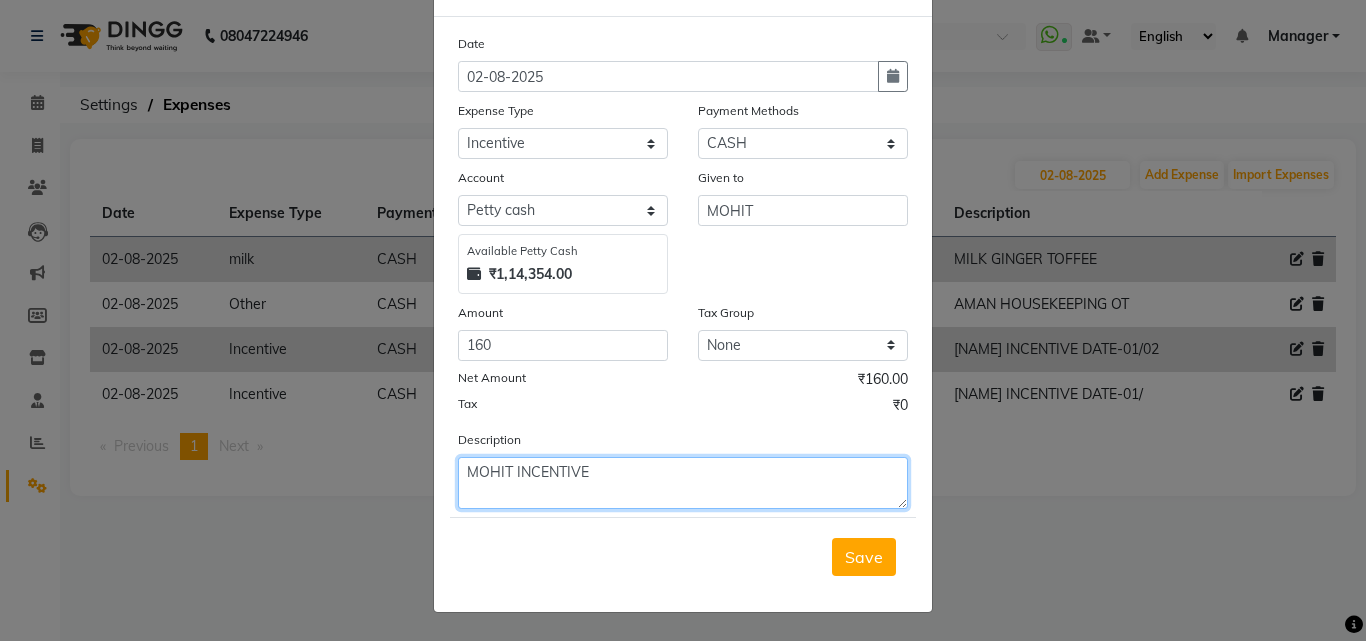 type on "MOHIT INCENTIVE" 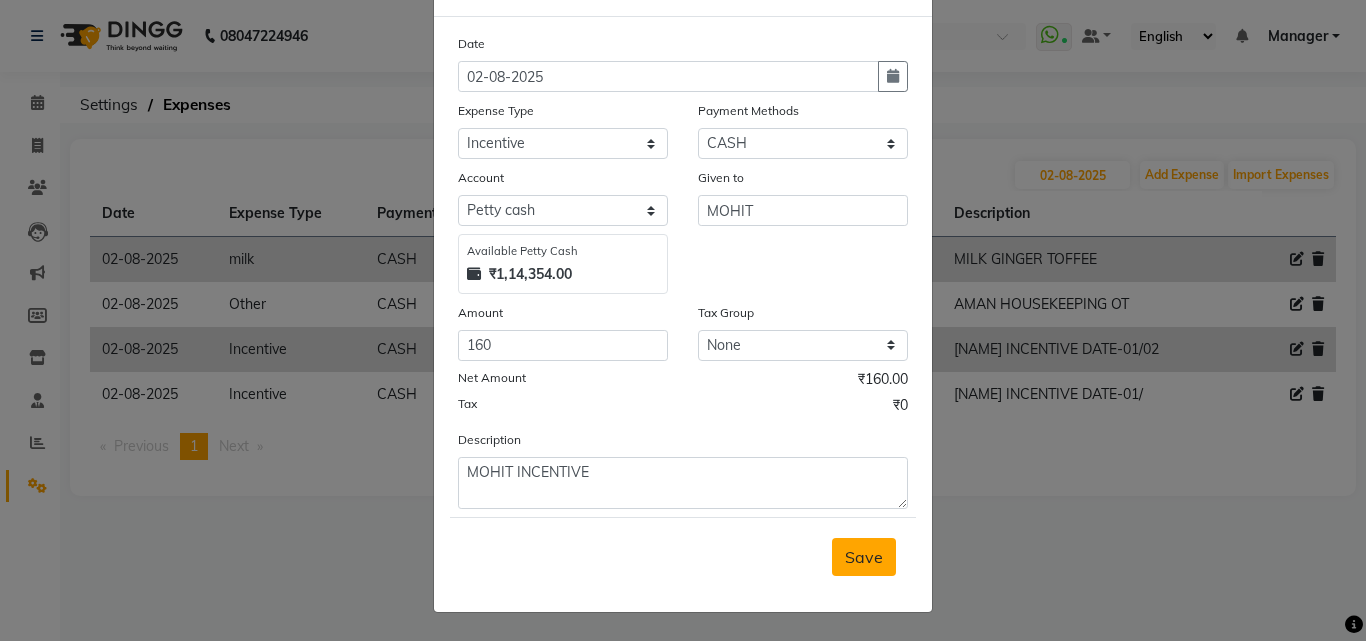 click on "Save" at bounding box center (864, 557) 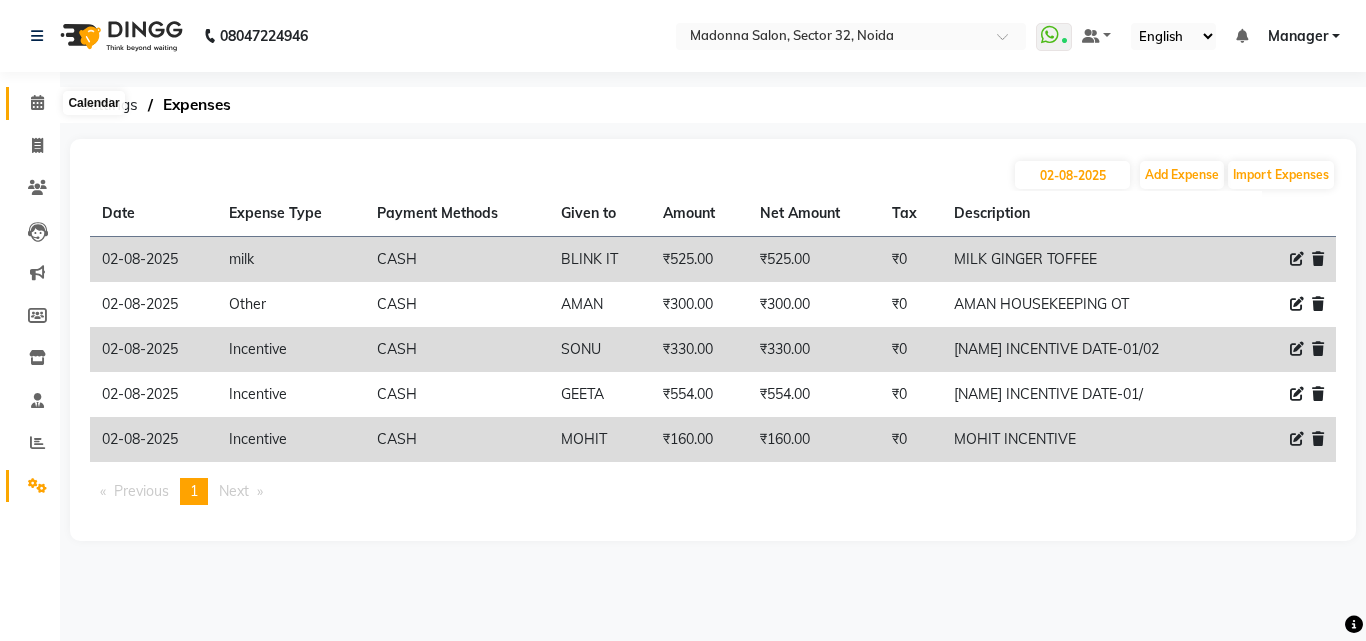 click 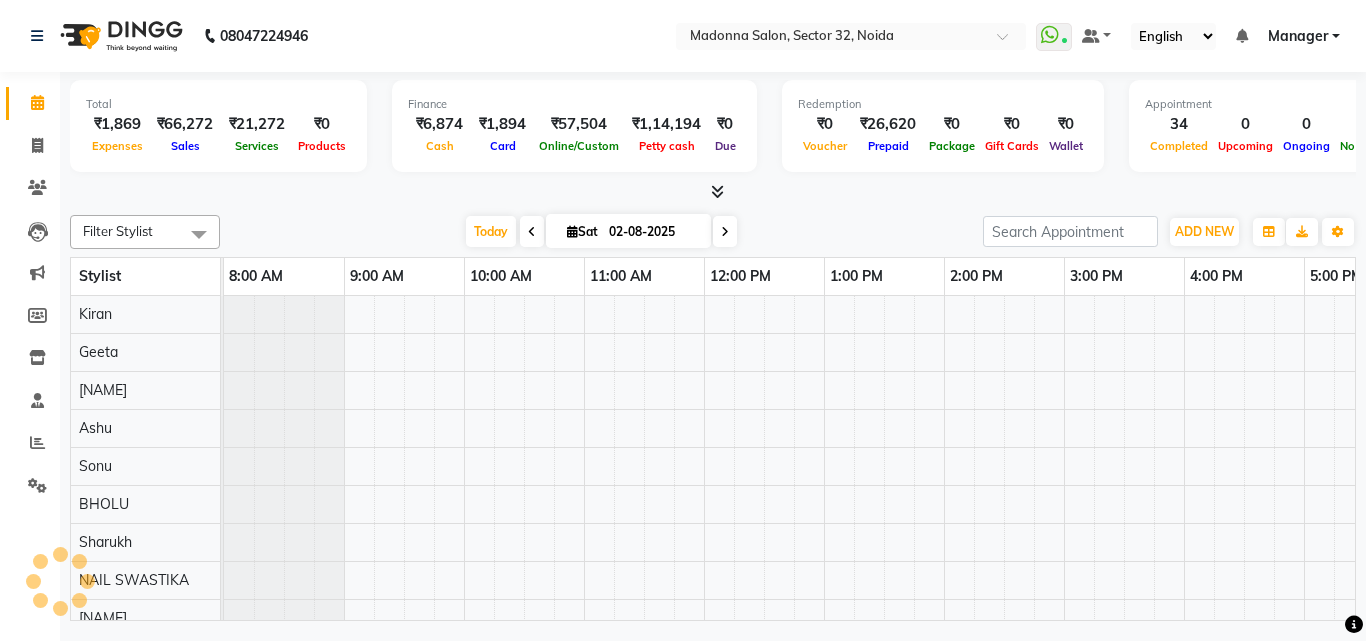scroll, scrollTop: 0, scrollLeft: 0, axis: both 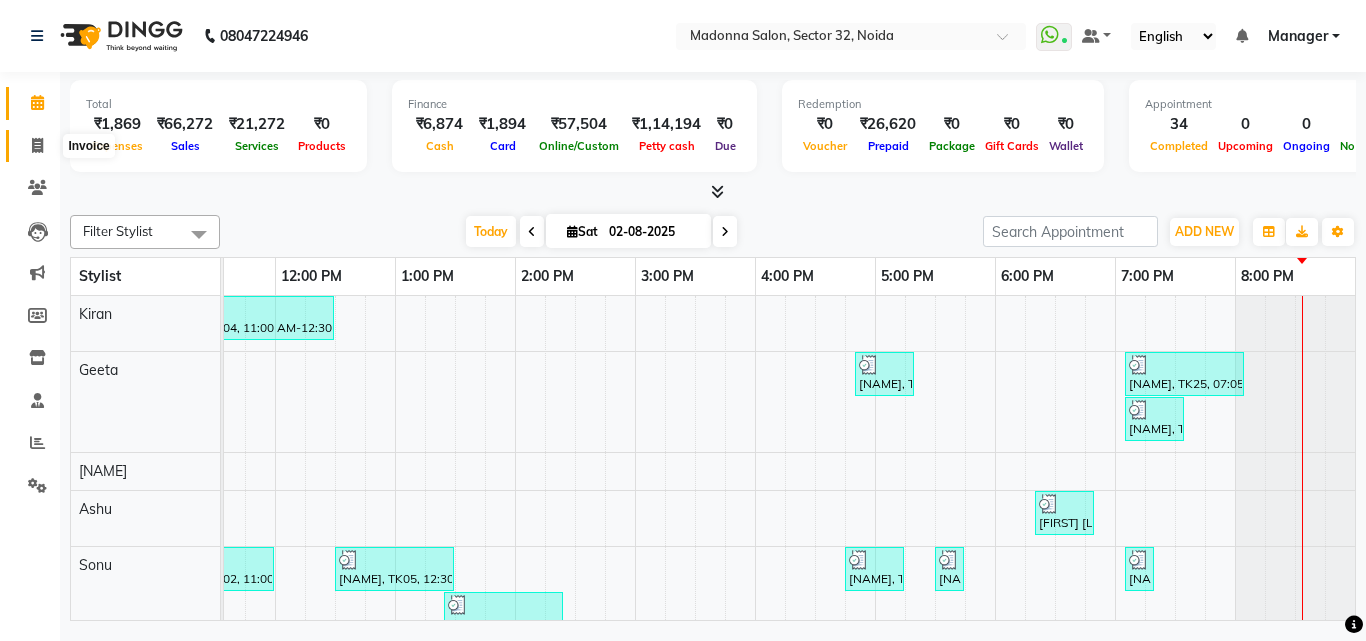click 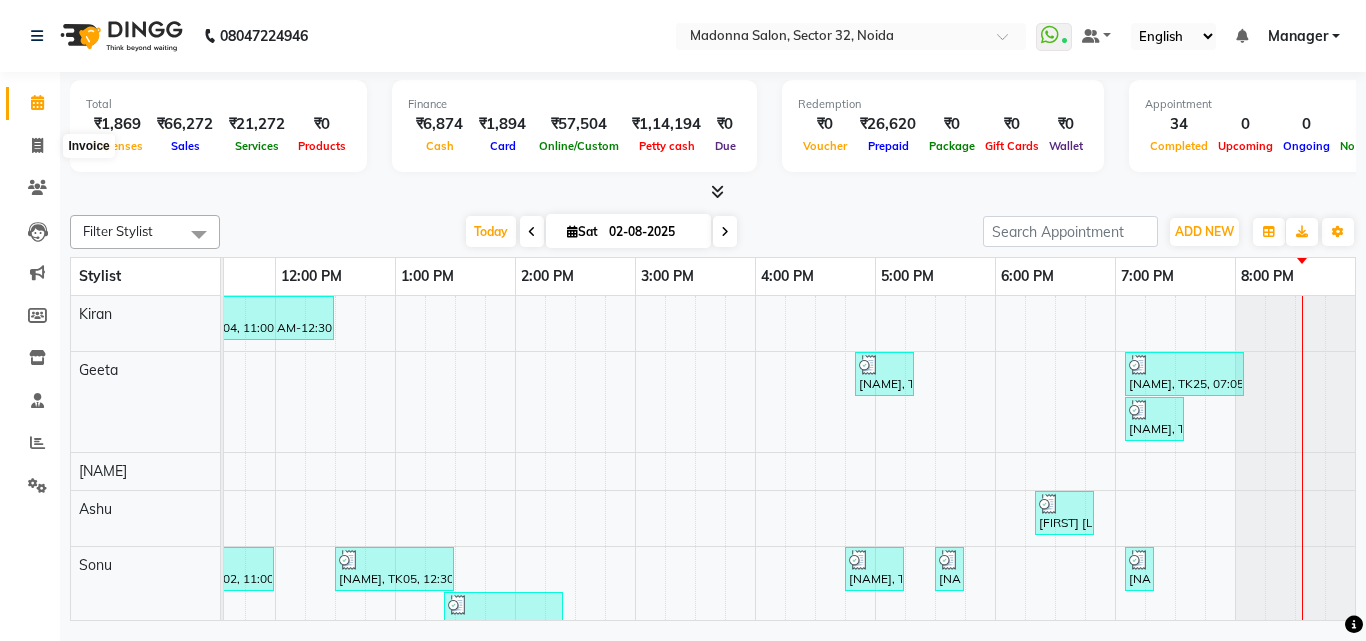 select on "service" 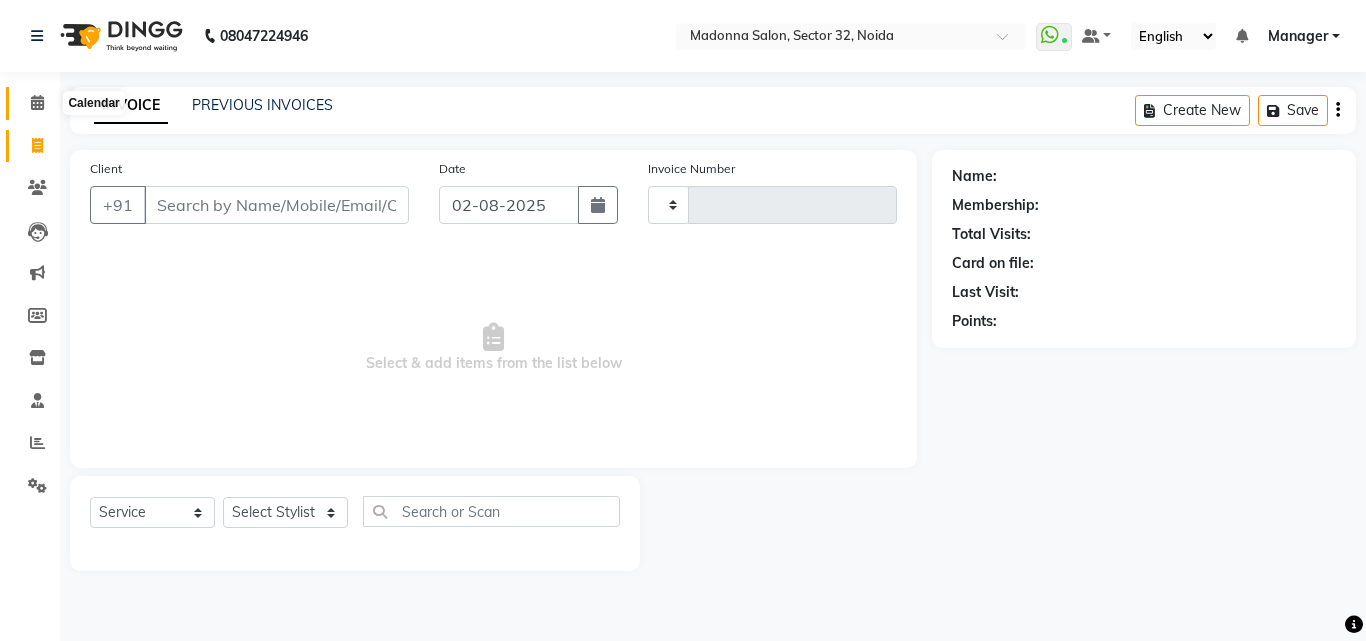 type on "2810" 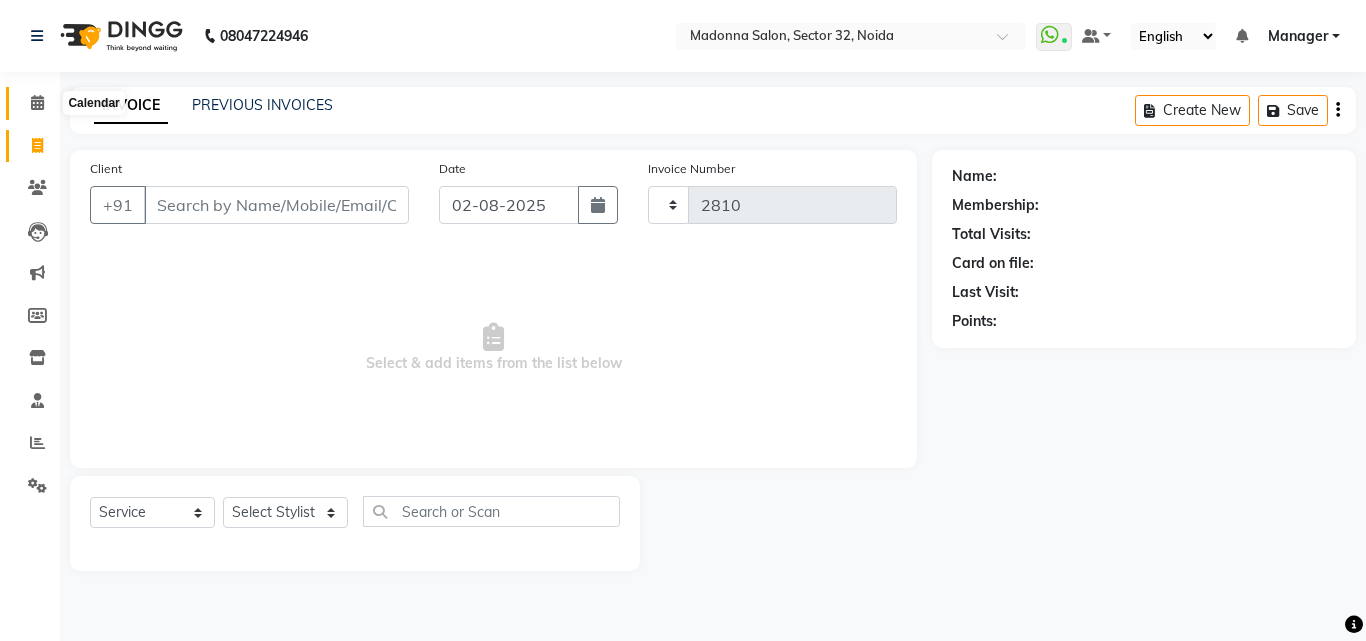 select on "7229" 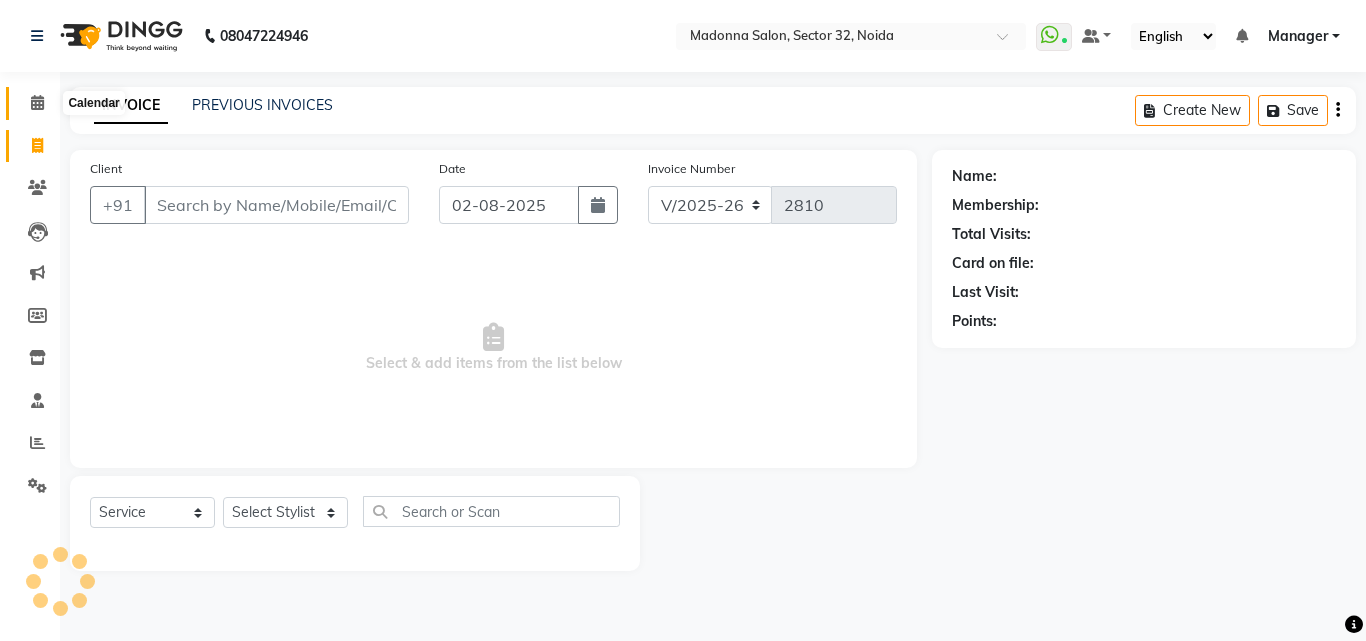 click 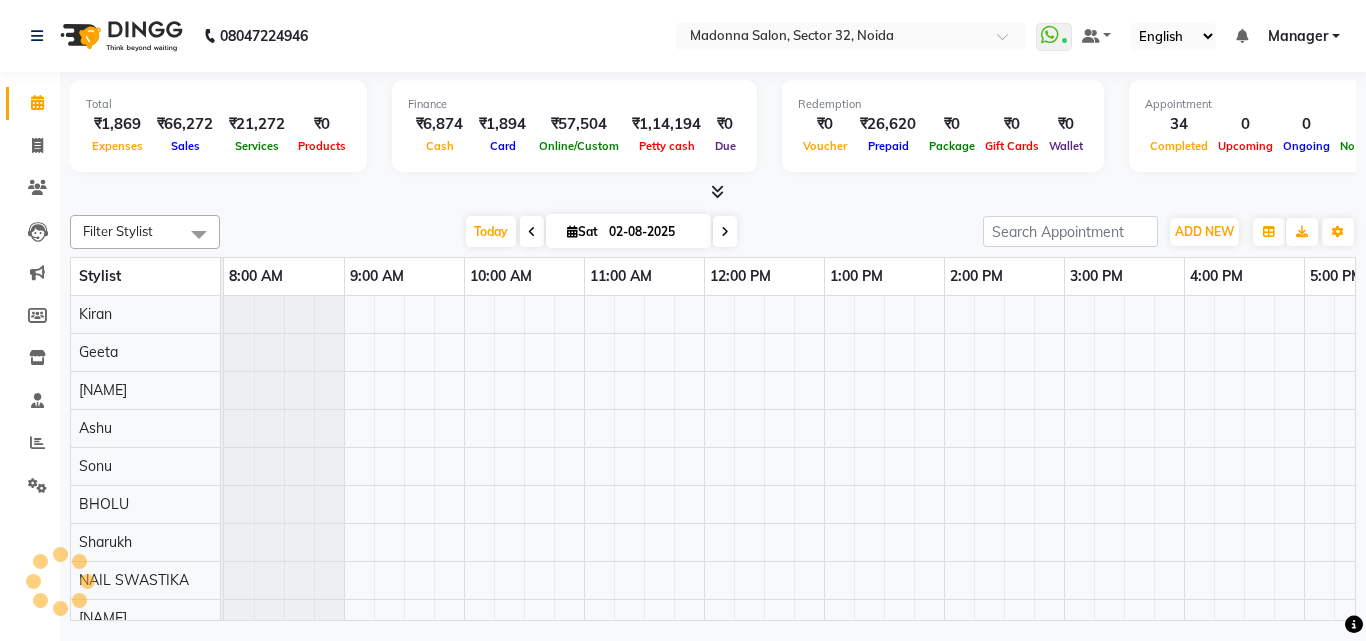 scroll, scrollTop: 0, scrollLeft: 0, axis: both 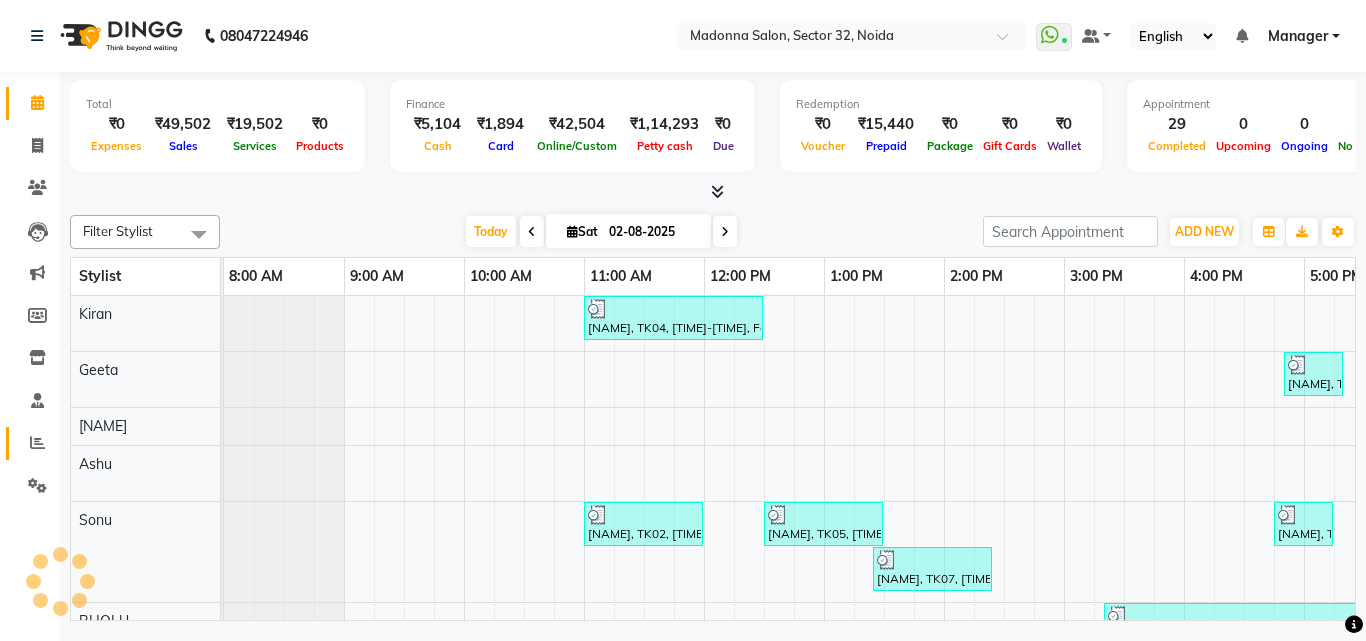click 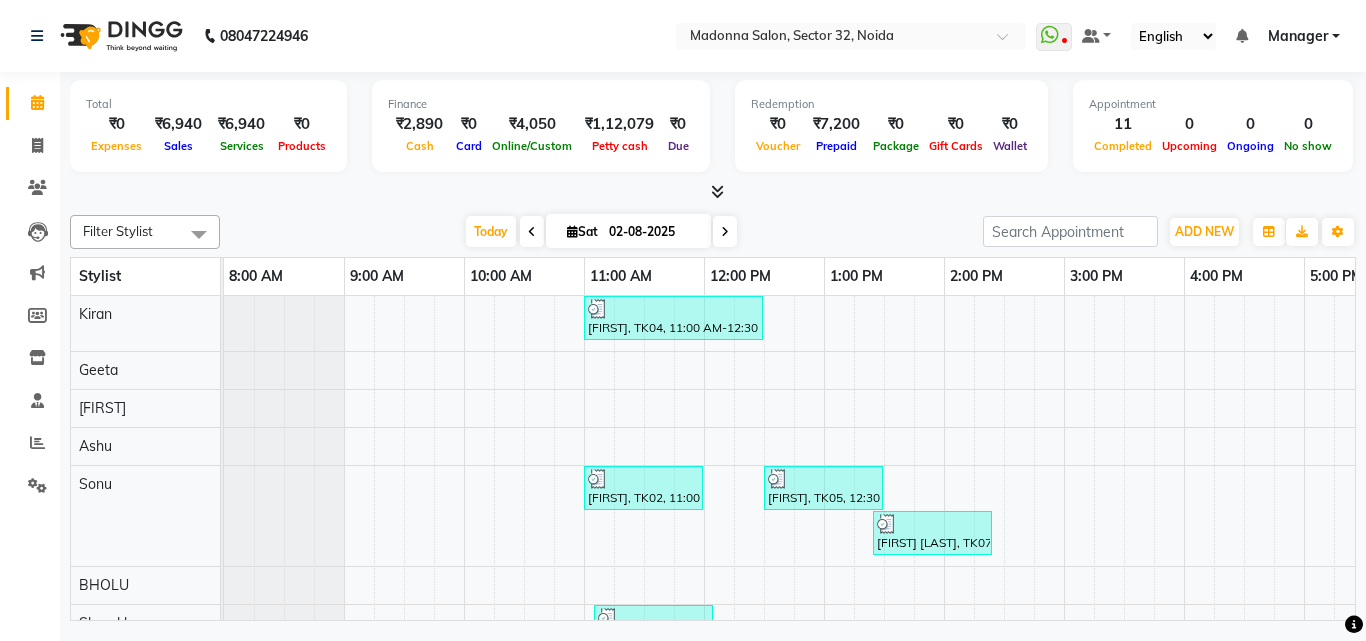 scroll, scrollTop: 0, scrollLeft: 0, axis: both 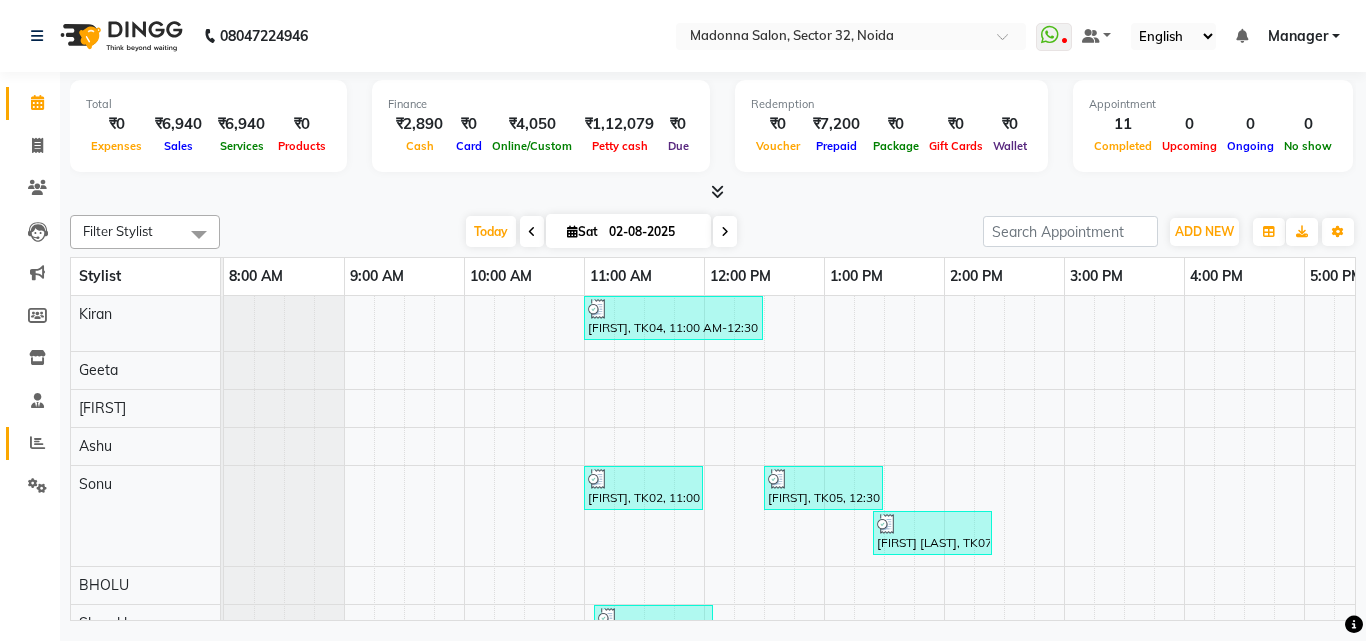 click 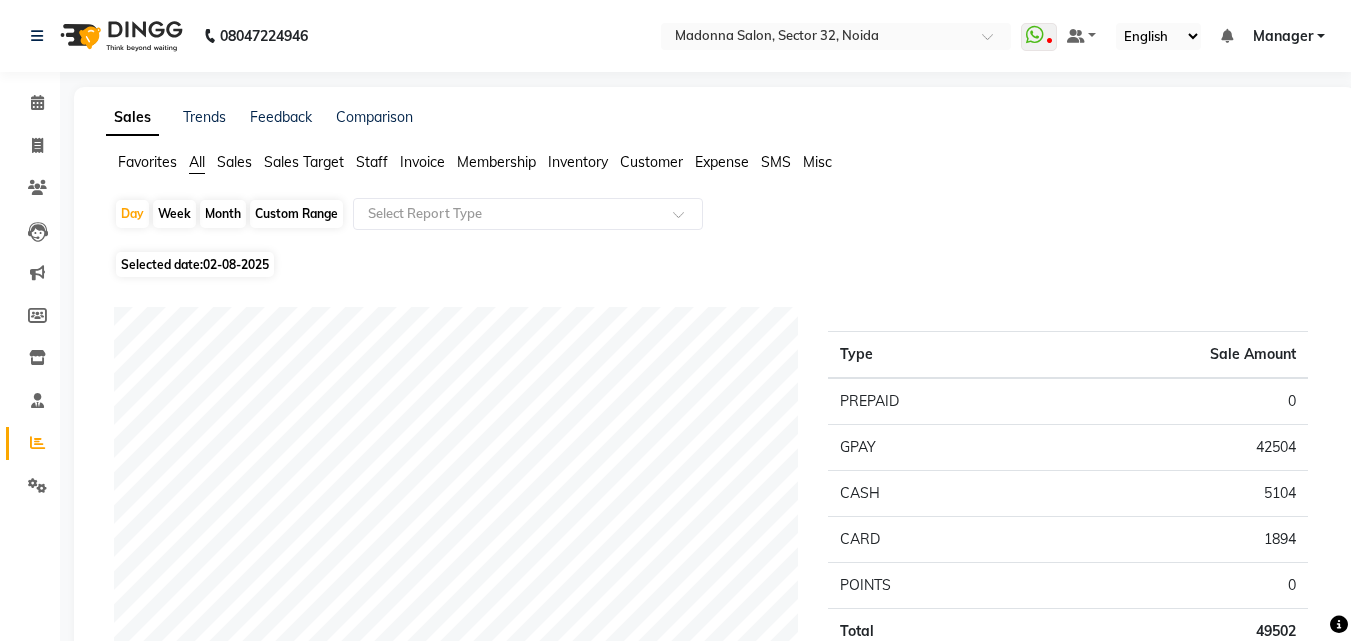 click on "Staff" 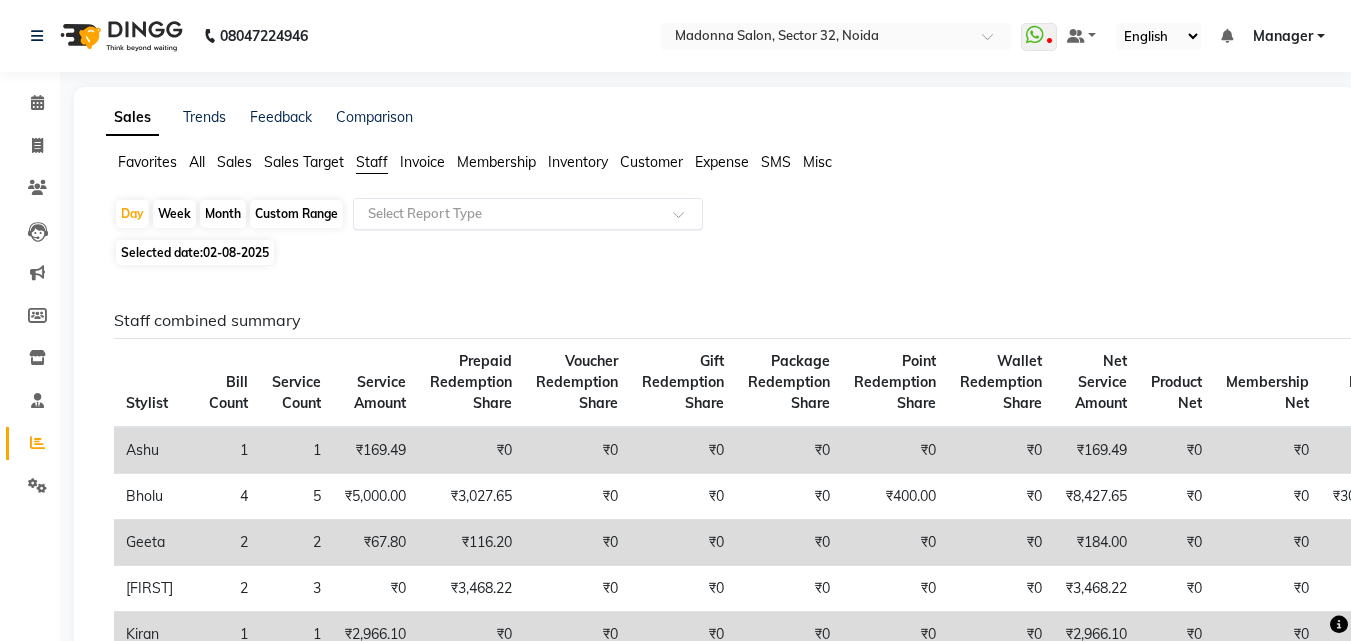 click 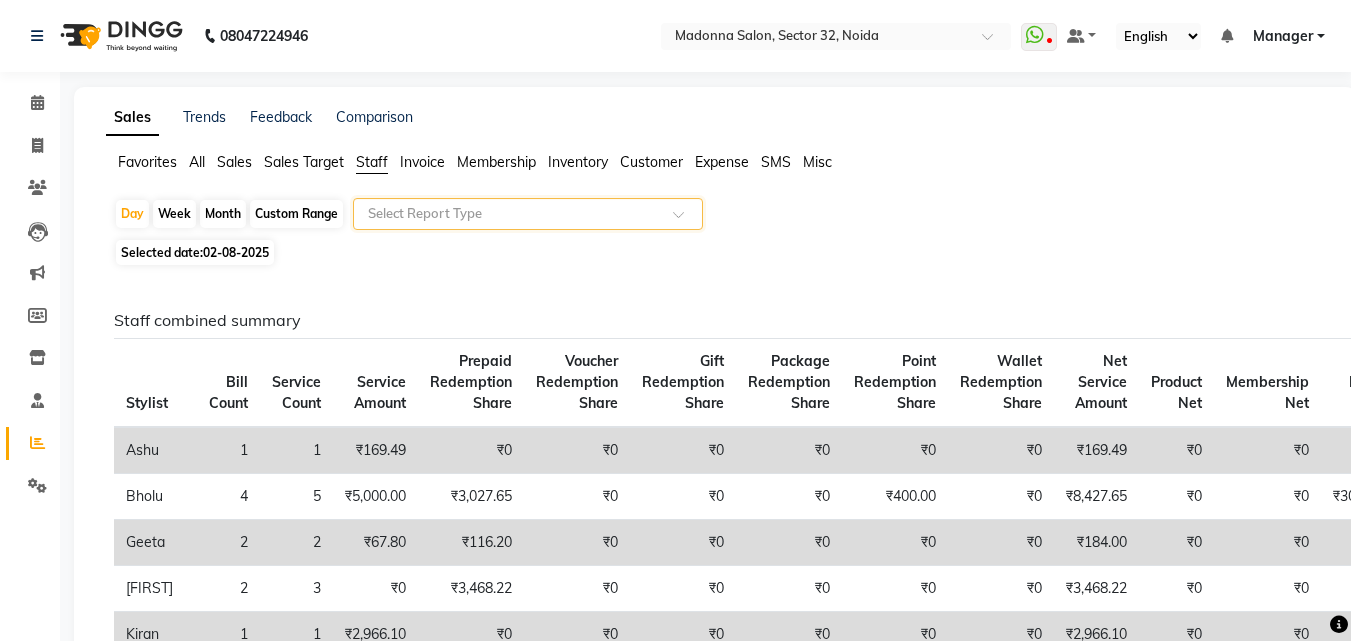 click on "02-08-2025" 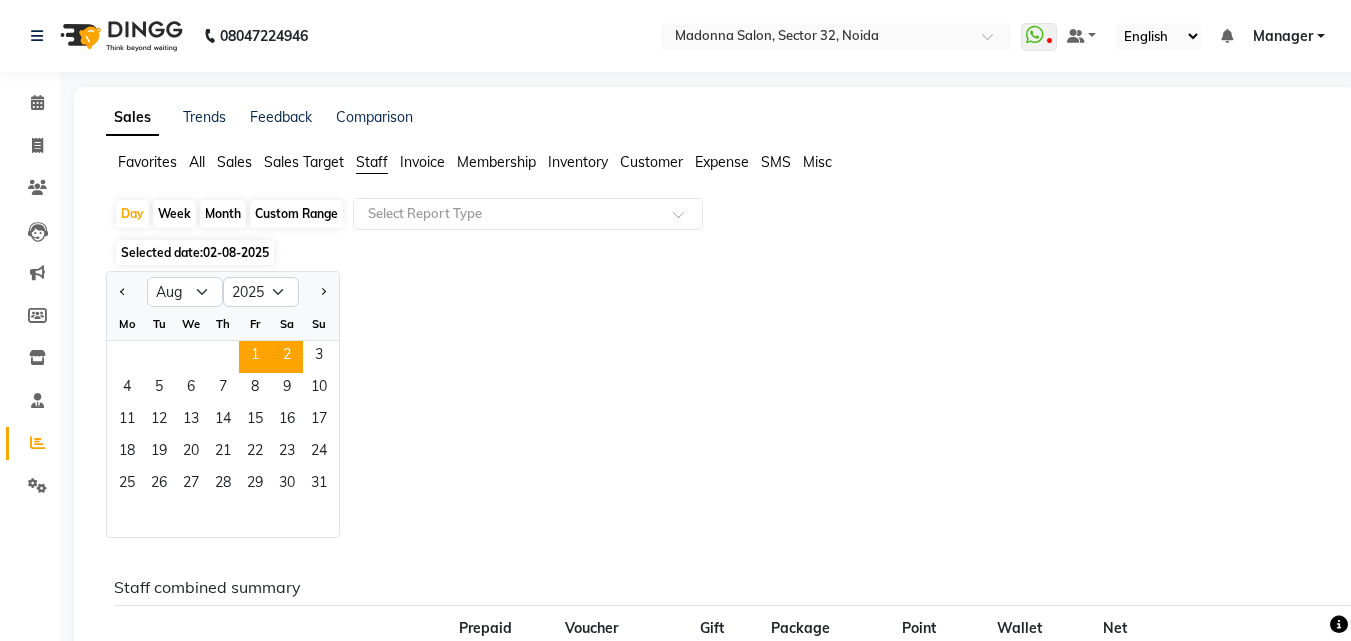 click on "1" 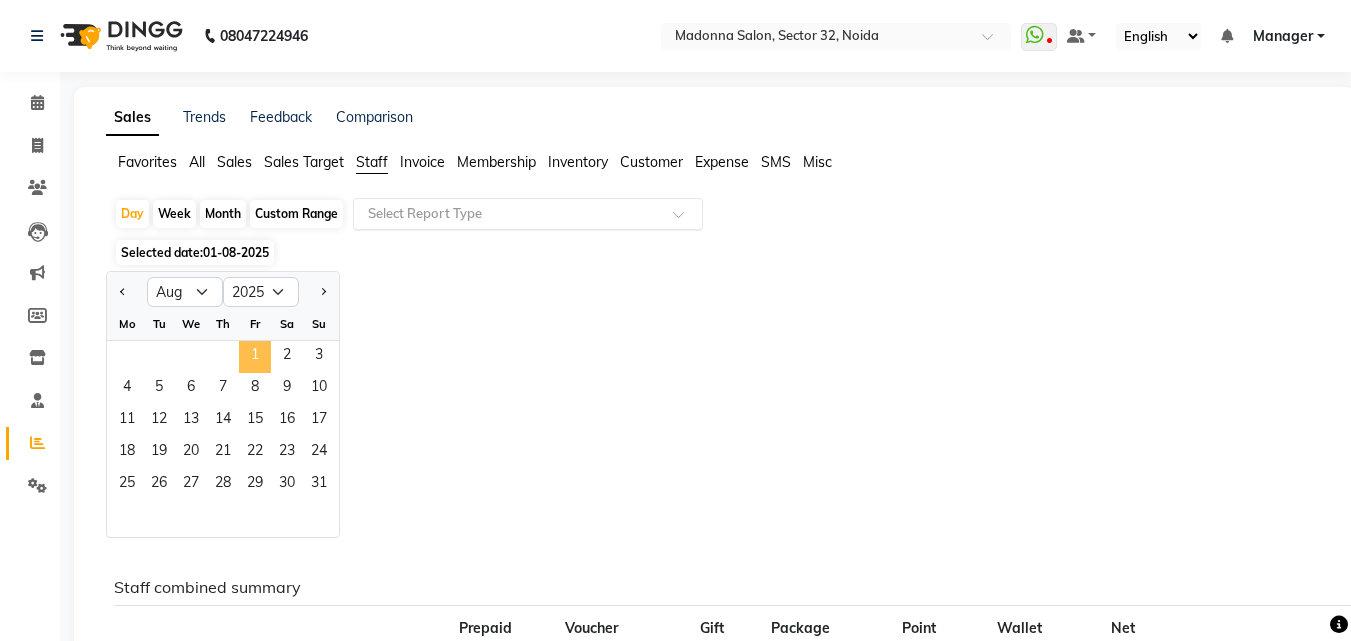click 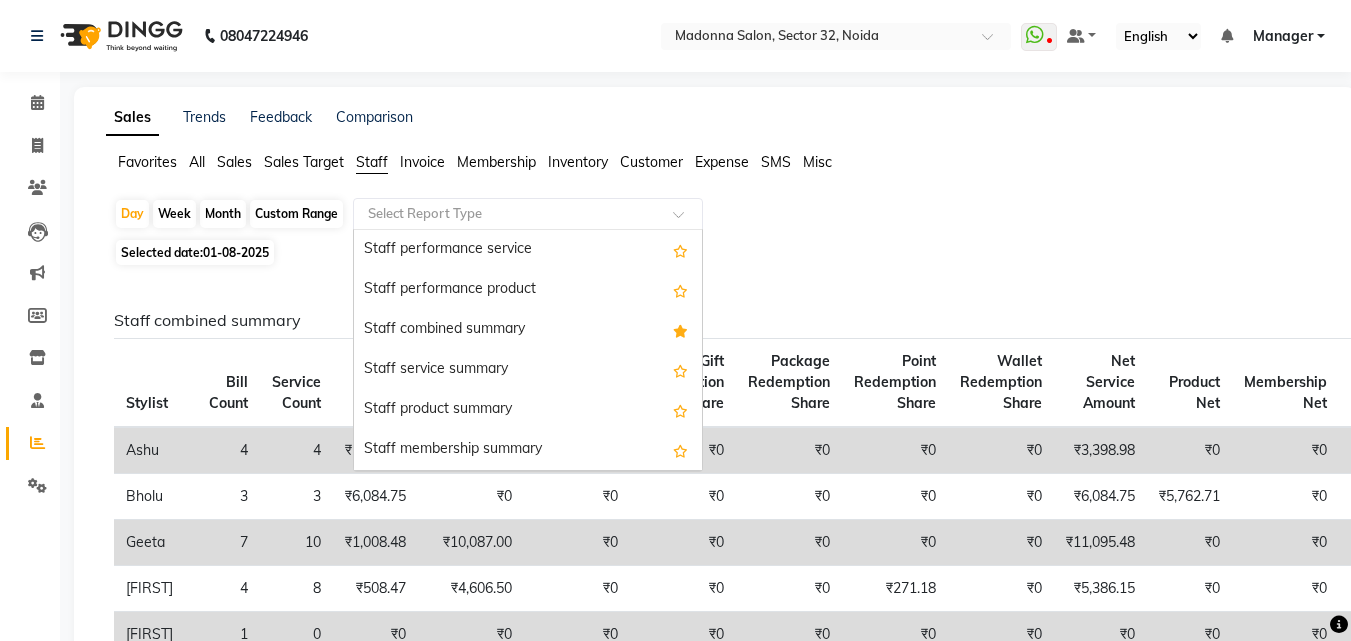 scroll, scrollTop: 376, scrollLeft: 0, axis: vertical 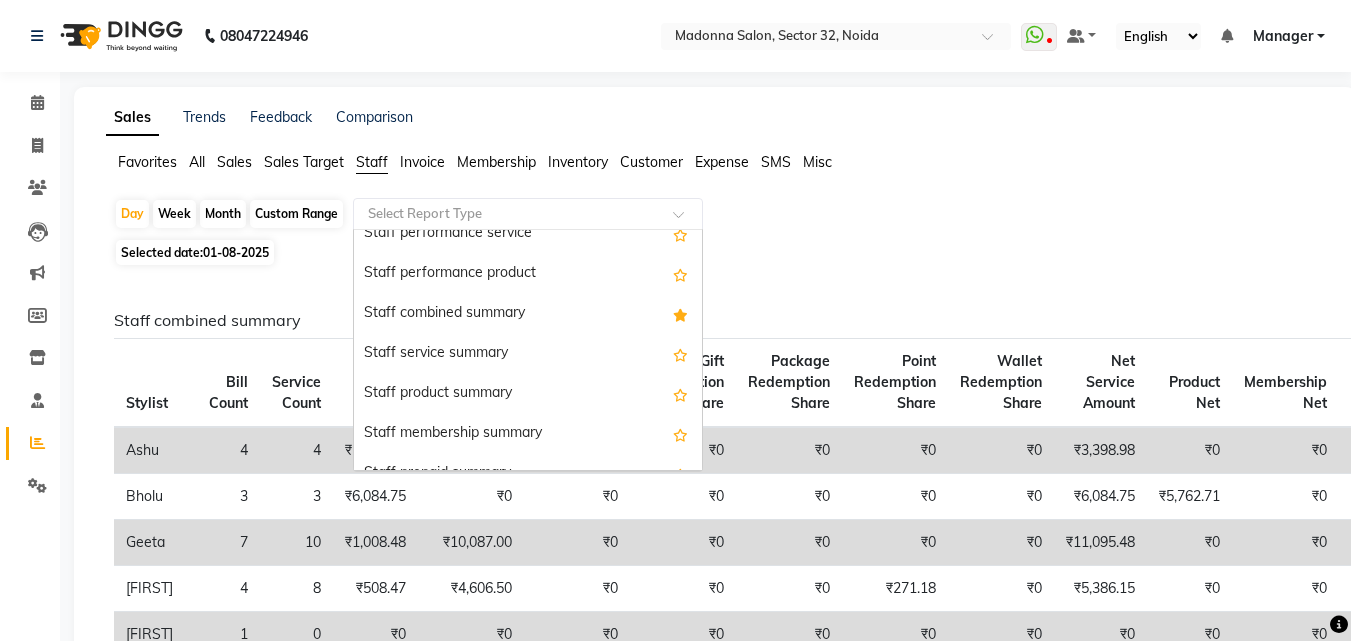 click on "Staff combined summary" at bounding box center [528, 314] 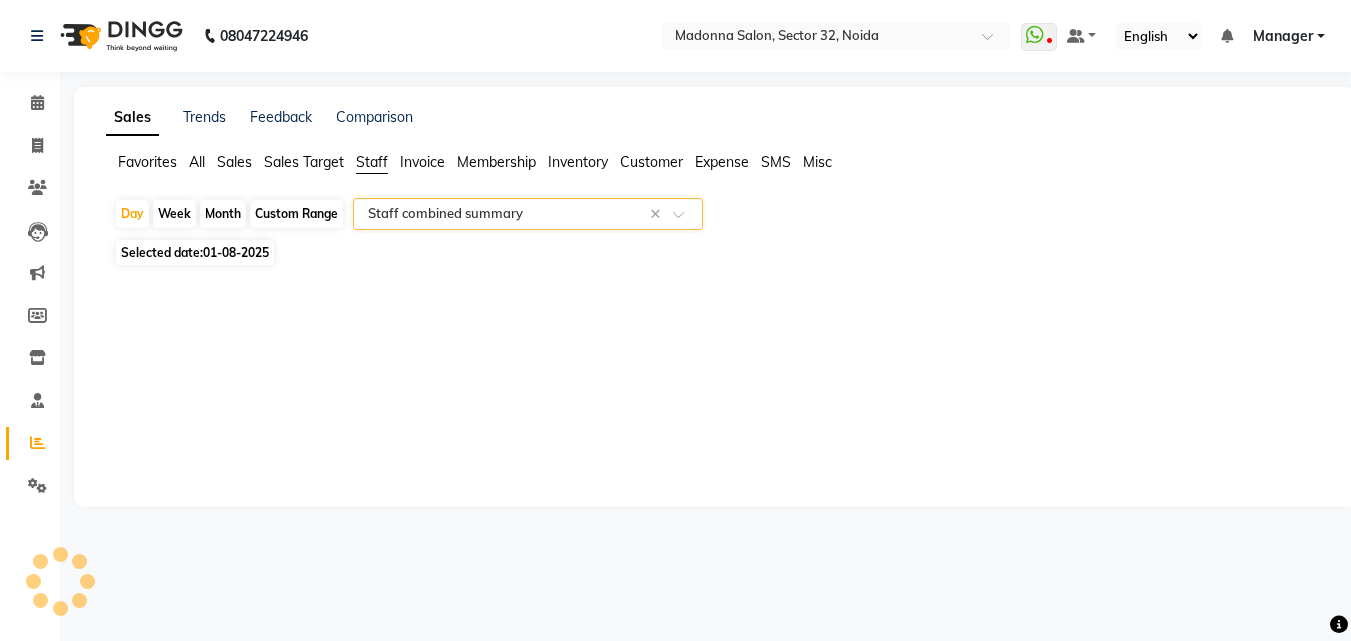 select on "csv" 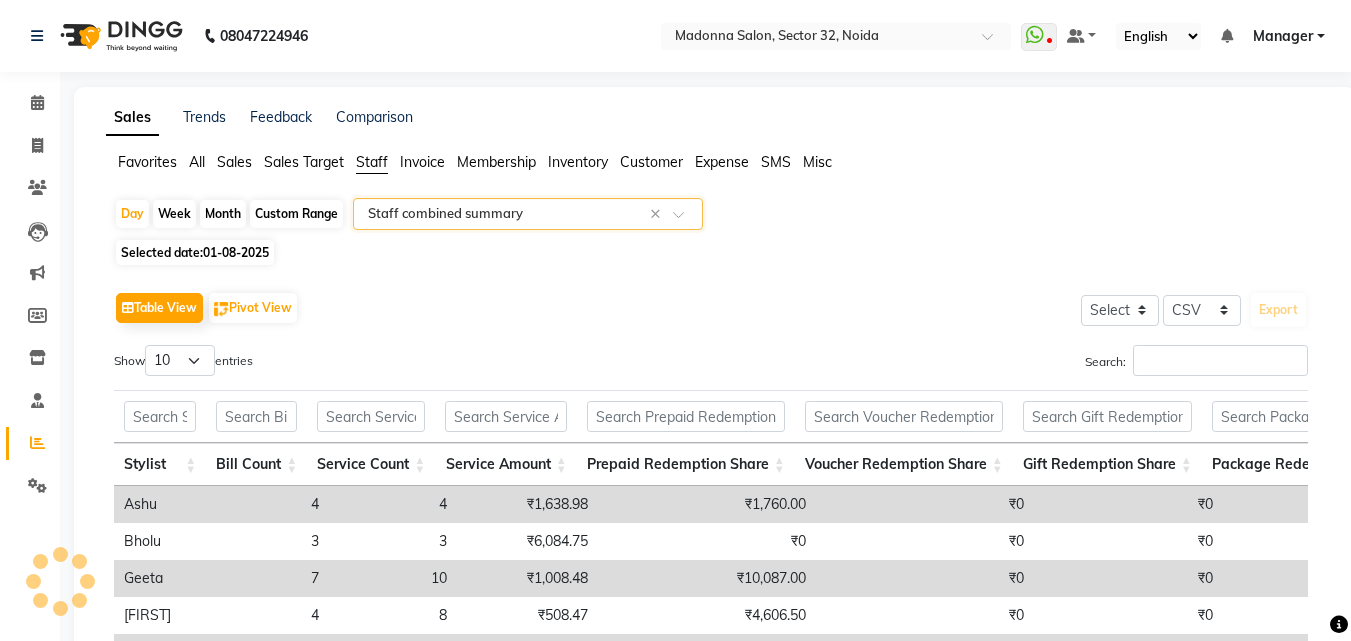 click on "Day   Week   Month   Custom Range  Select Report Type × Staff combined summary × Selected date:  01-08-2025   Table View   Pivot View  Select Select CSV PDF  Export  Show  10 25 50 100  entries Search: Stylist Bill Count Service Count Service Amount Prepaid Redemption Share Voucher Redemption Share Gift Redemption Share Package Redemption Share Point Redemption Share Wallet Redemption Share Net Service Amount Product Net Membership Net Prepaid Net Voucher Net Gift Net Package Net Stylist Bill Count Service Count Service Amount Prepaid Redemption Share Voucher Redemption Share Gift Redemption Share Package Redemption Share Point Redemption Share Wallet Redemption Share Net Service Amount Product Net Membership Net Prepaid Net Voucher Net Gift Net Package Net Total 48 64 ₹22,876.24 ₹32,602.79 ₹0 ₹0 ₹0 ₹271.18 ₹0 ₹55,750.21 ₹5,762.71 ₹0 ₹45,000.00 ₹0 ₹0 ₹0 Ashu 4 4 ₹1,638.98 ₹1,760.00 ₹0 ₹0 ₹0 ₹0 ₹0 ₹3,398.98 ₹0 ₹0 ₹0 ₹0 ₹0 ₹0 Bholu 3 3 ₹6,084.75 7 4" 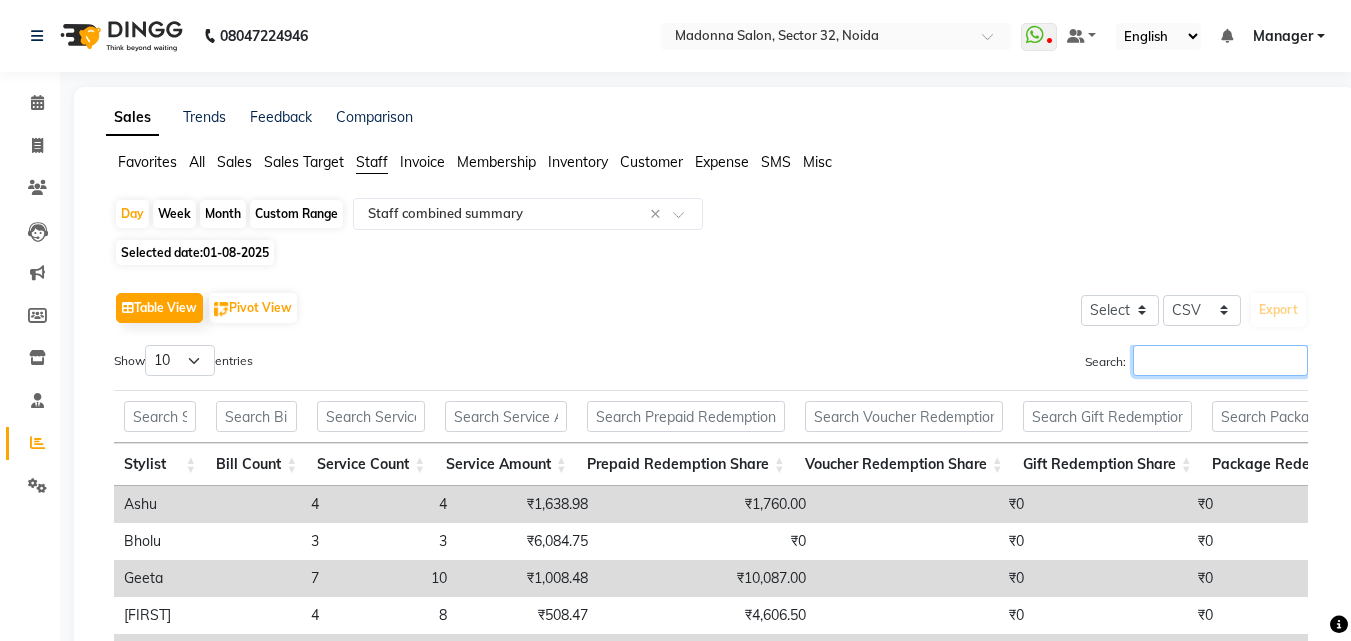 click on "Search:" at bounding box center [1220, 360] 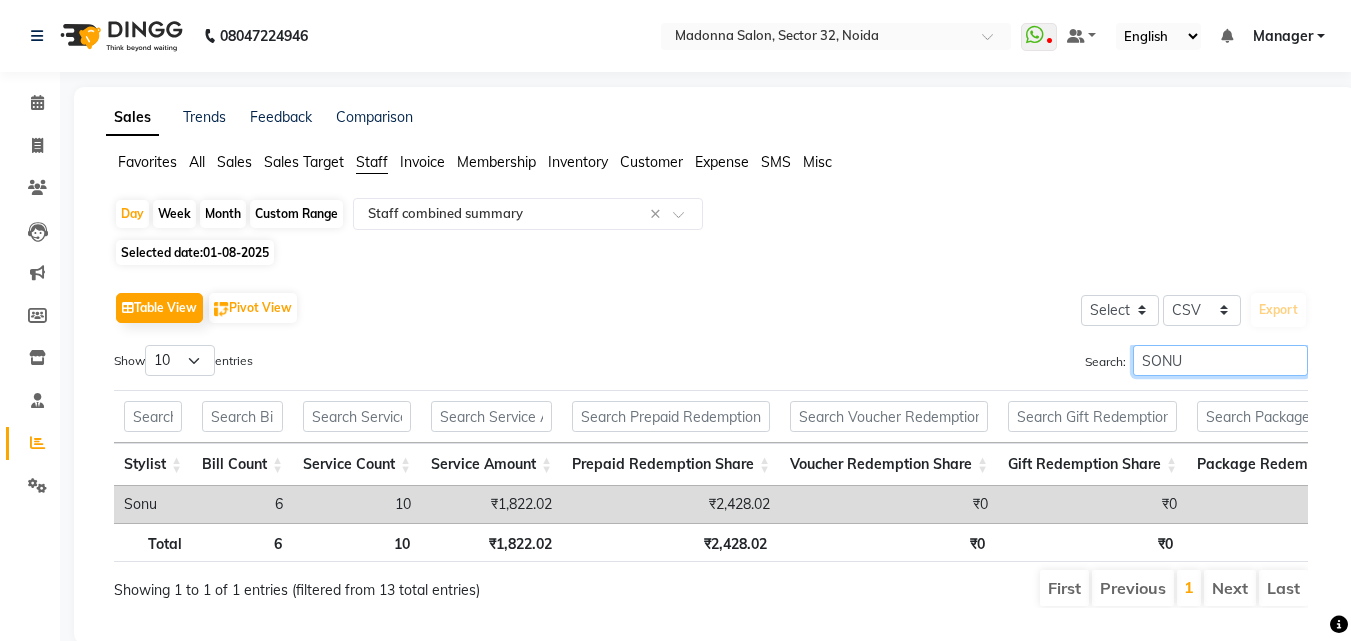 scroll, scrollTop: 0, scrollLeft: 470, axis: horizontal 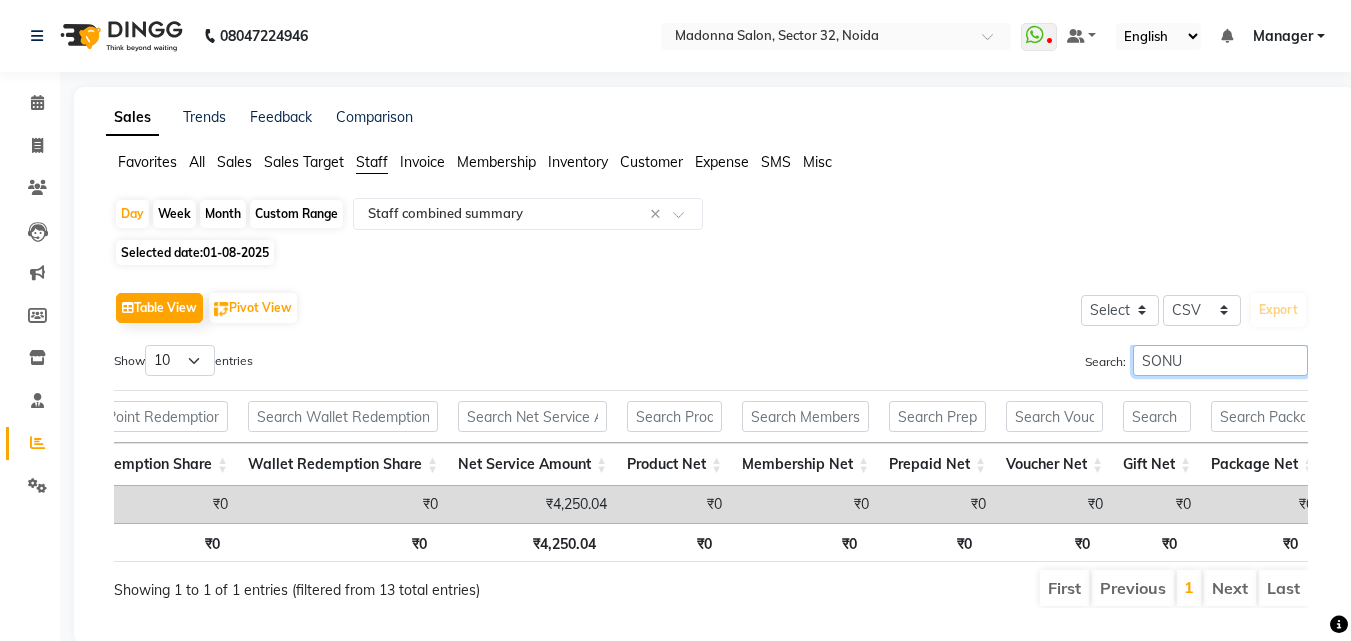 type on "SONU" 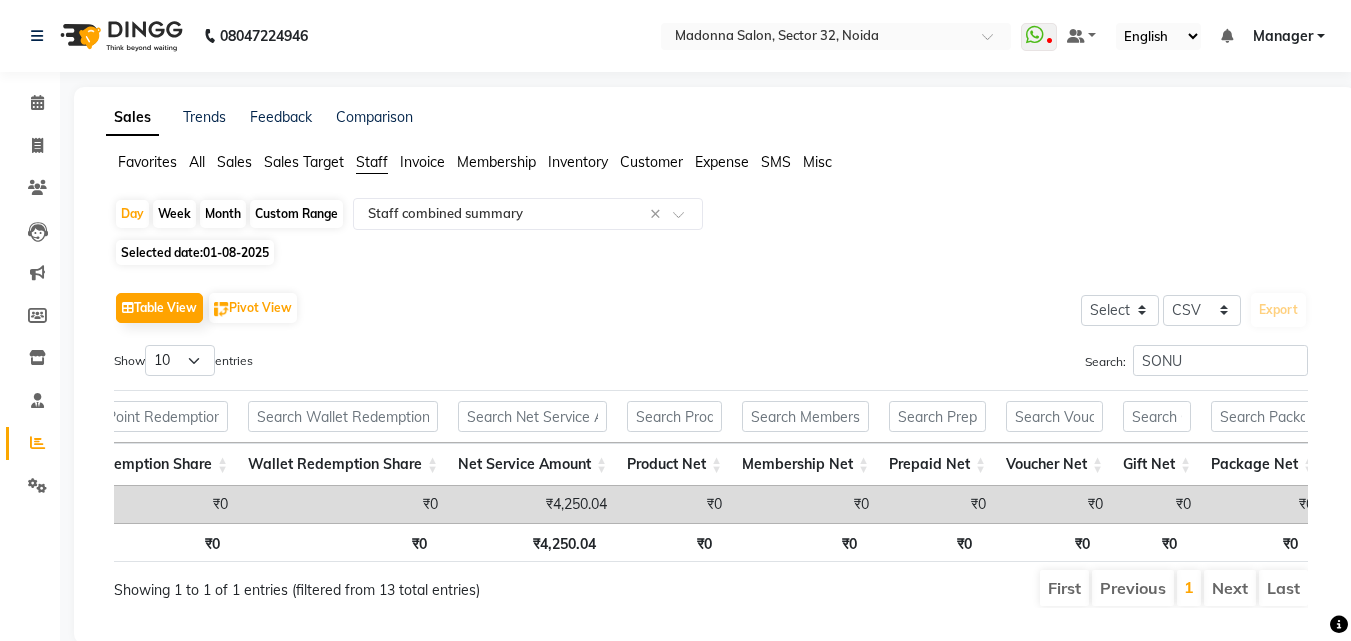 click on "01-08-2025" 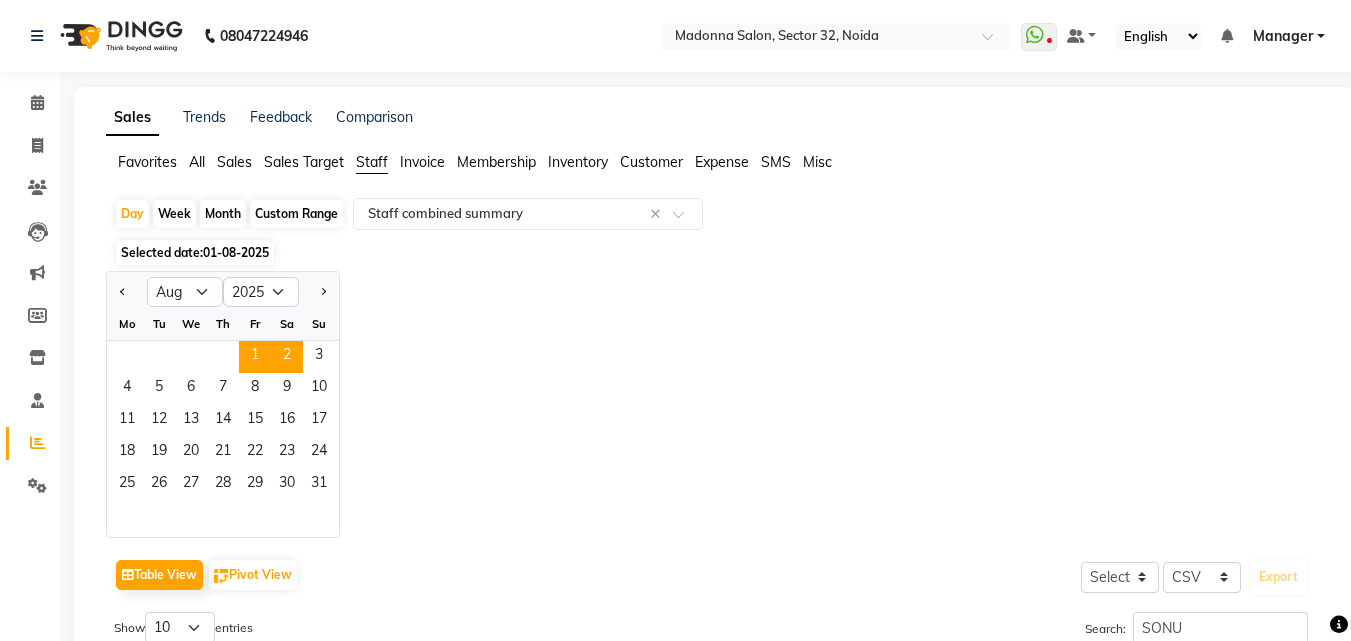 click on "2" 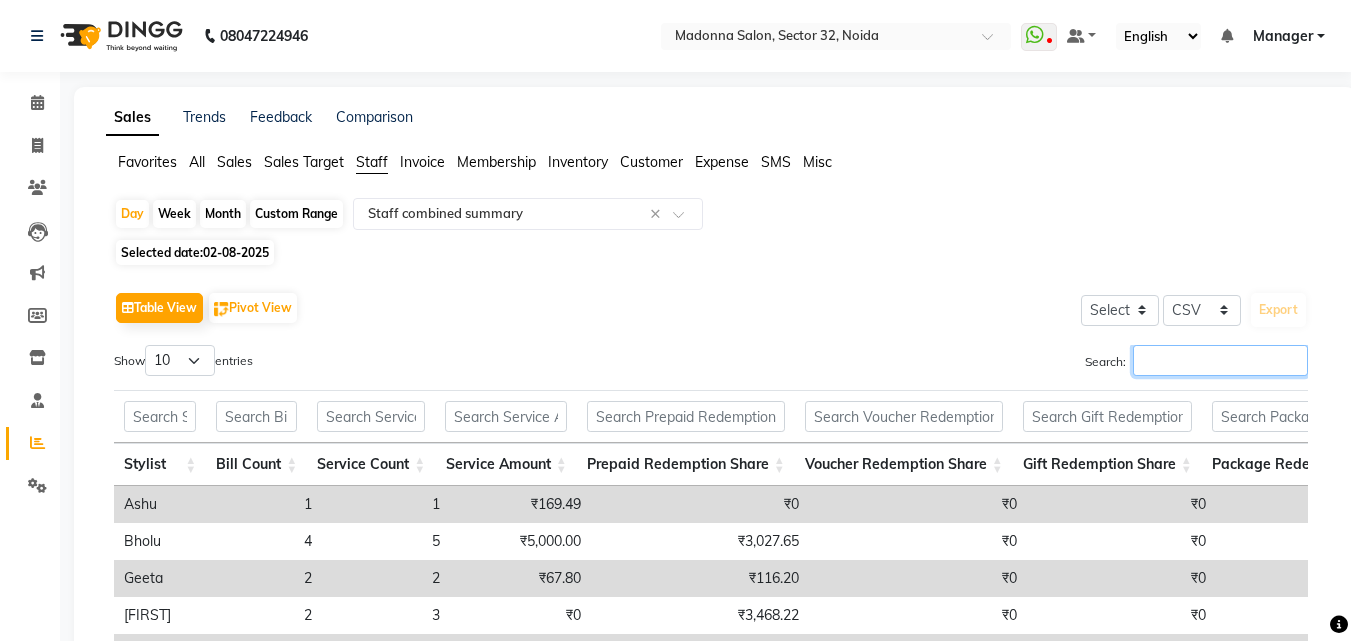 click on "Search:" at bounding box center (1220, 360) 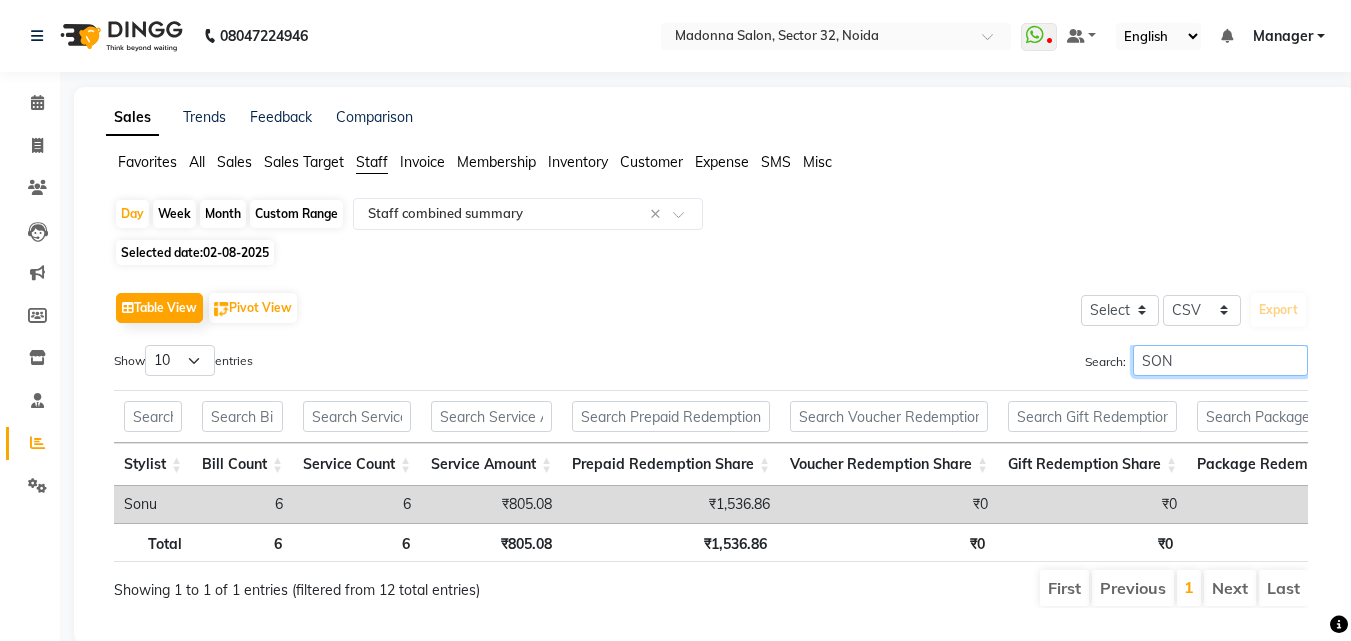 type on "SONU" 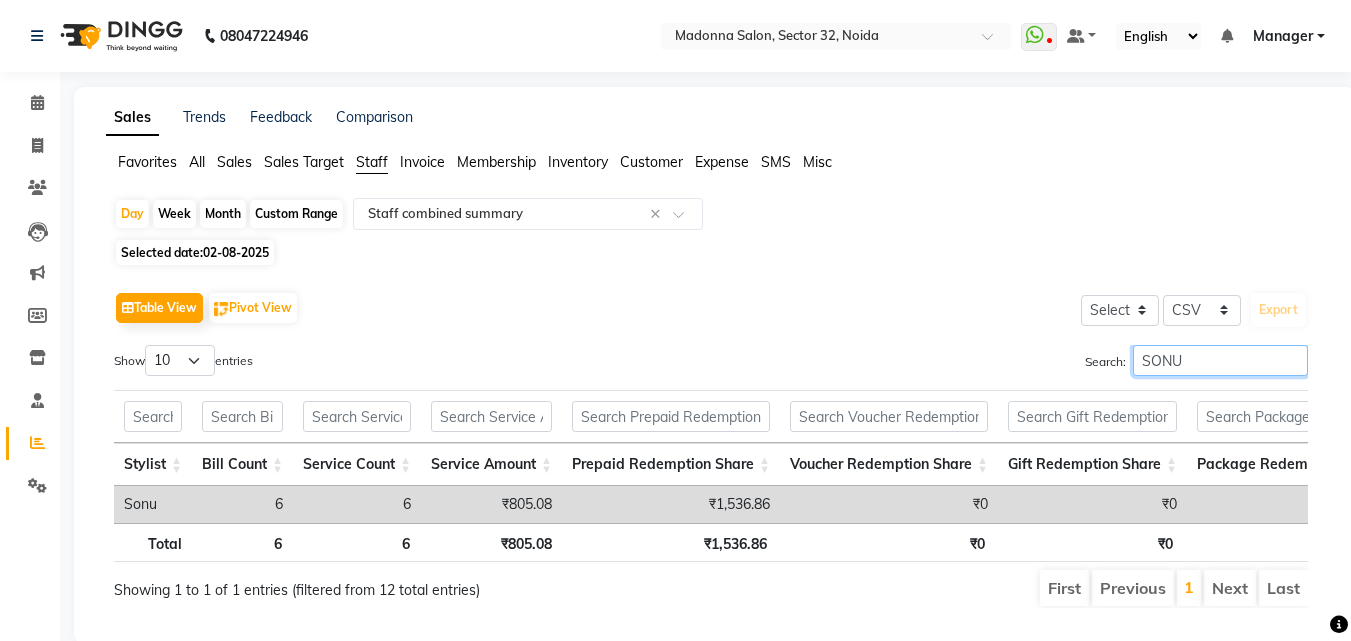 scroll, scrollTop: 0, scrollLeft: 309, axis: horizontal 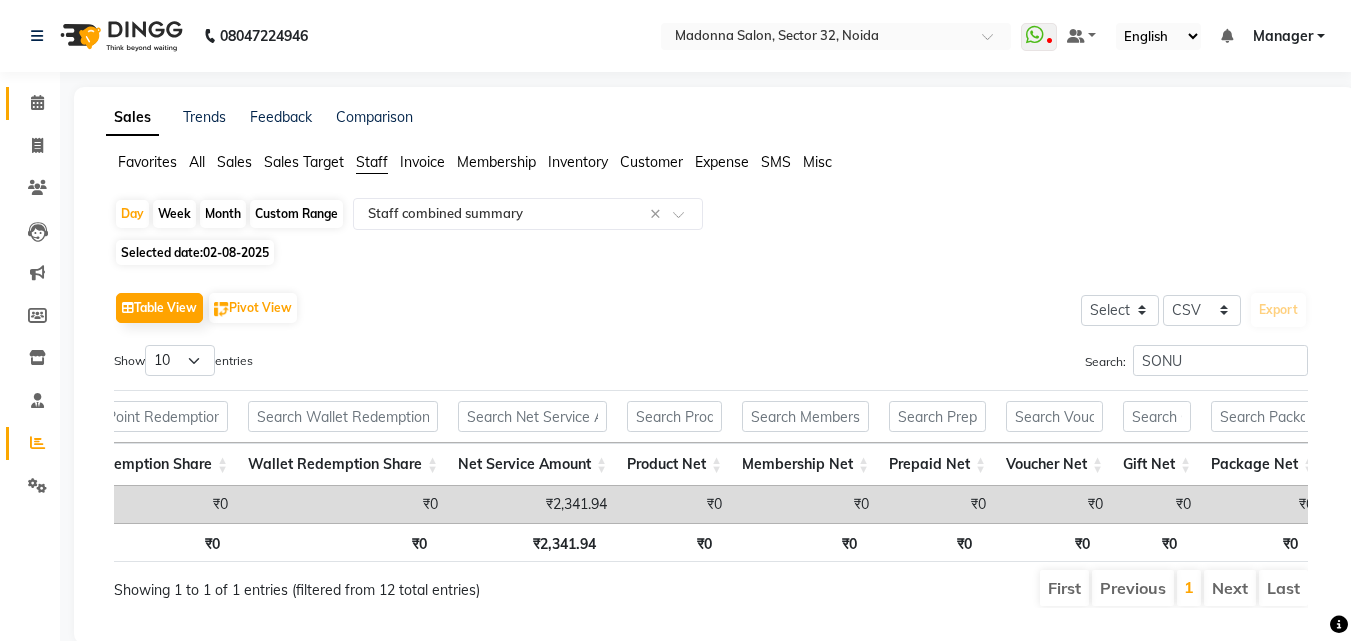 click 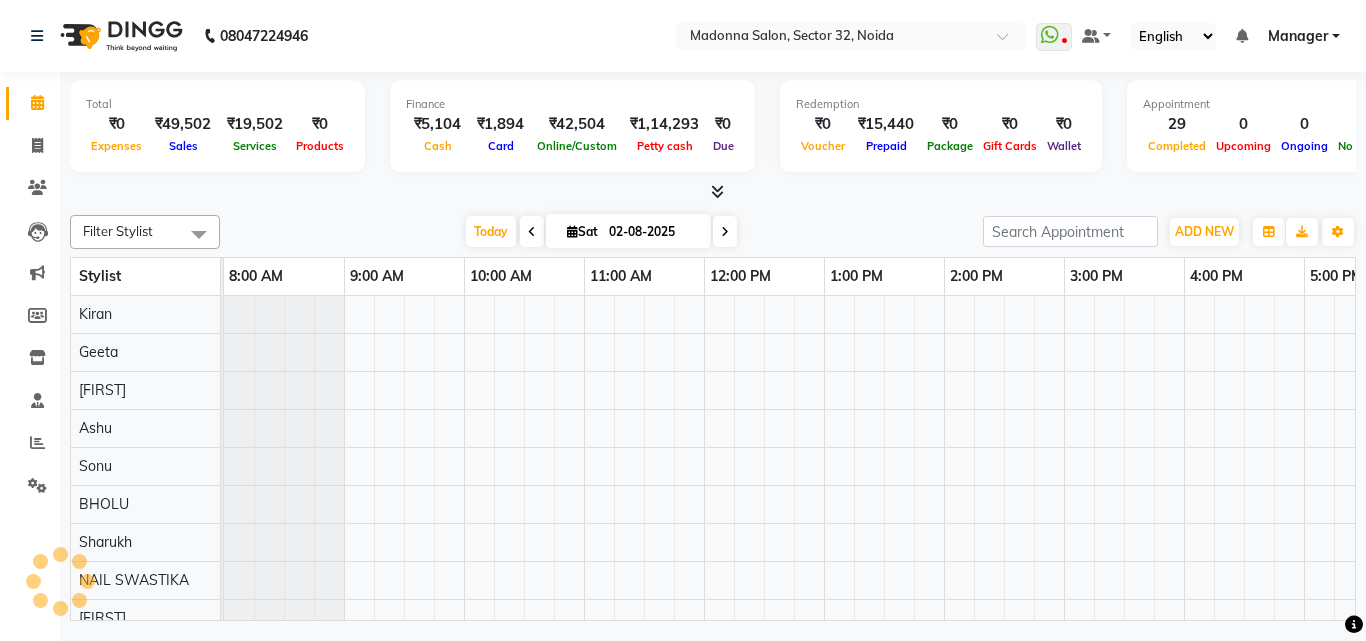 scroll, scrollTop: 0, scrollLeft: 0, axis: both 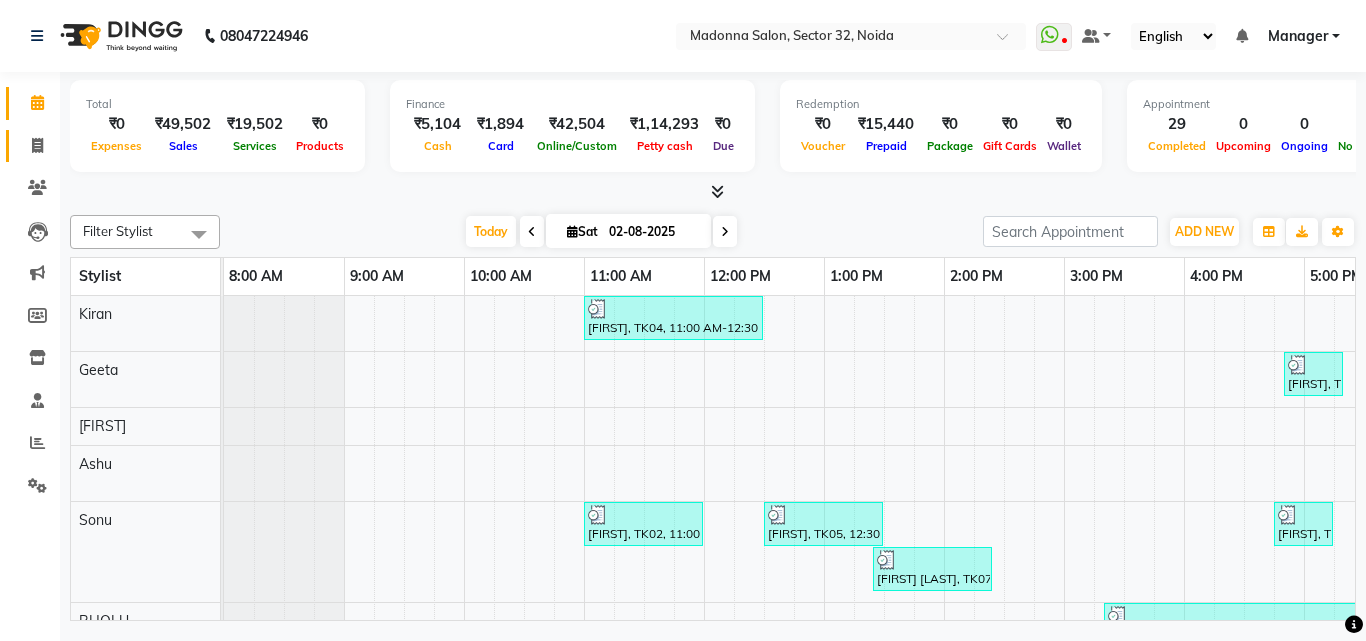 click 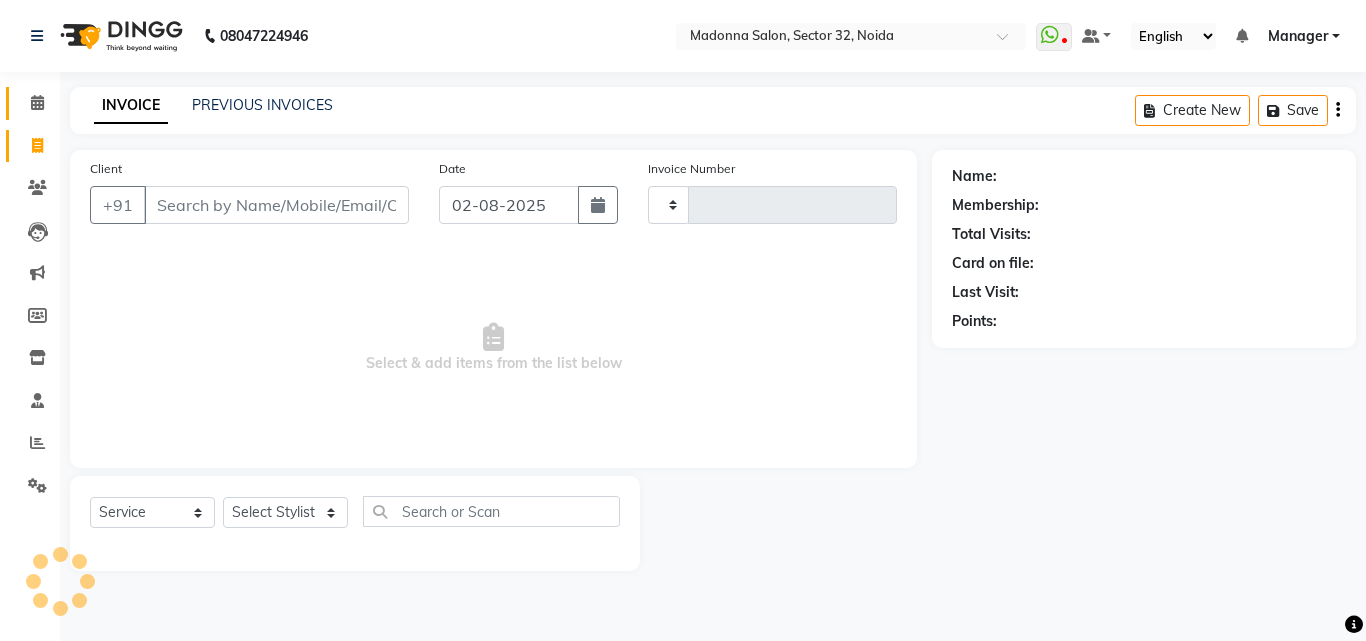 click 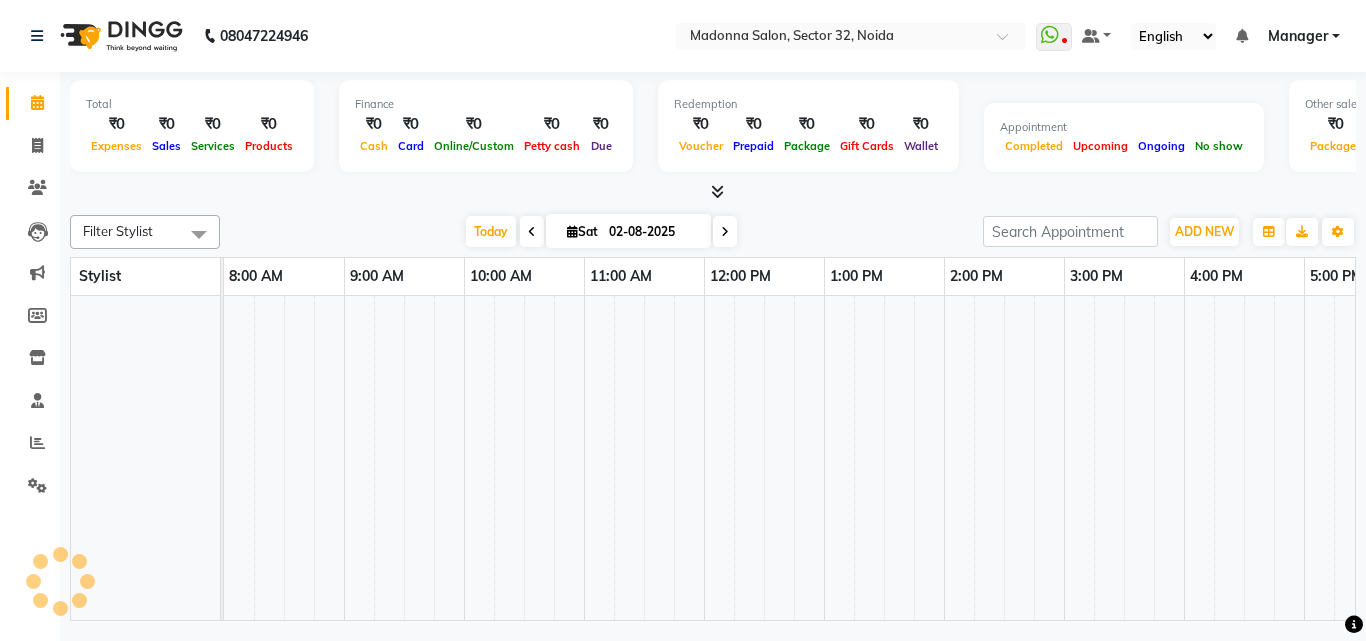 scroll, scrollTop: 0, scrollLeft: 429, axis: horizontal 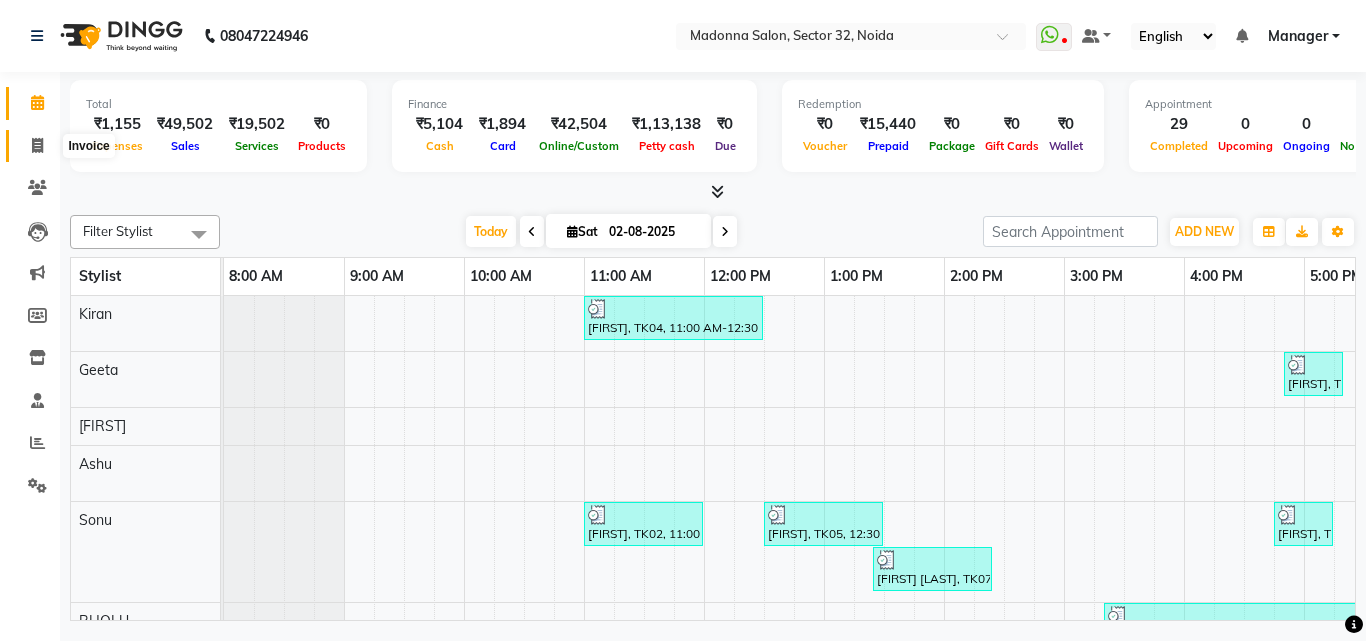 click 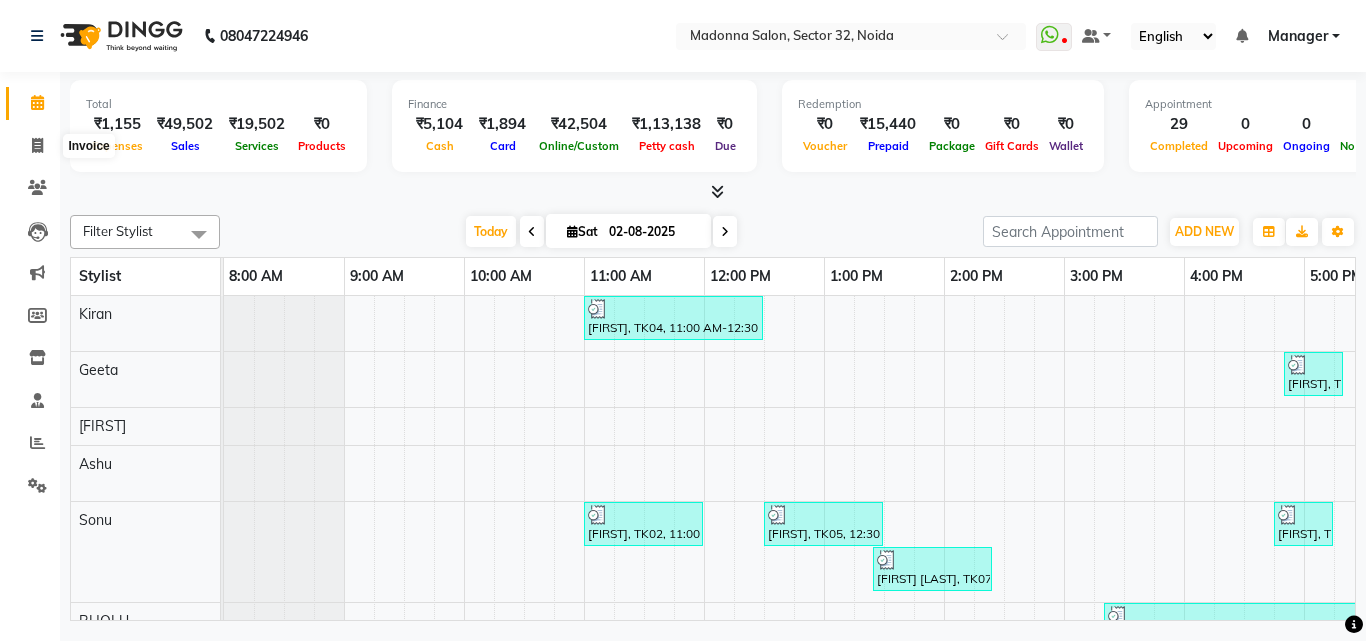 select on "7229" 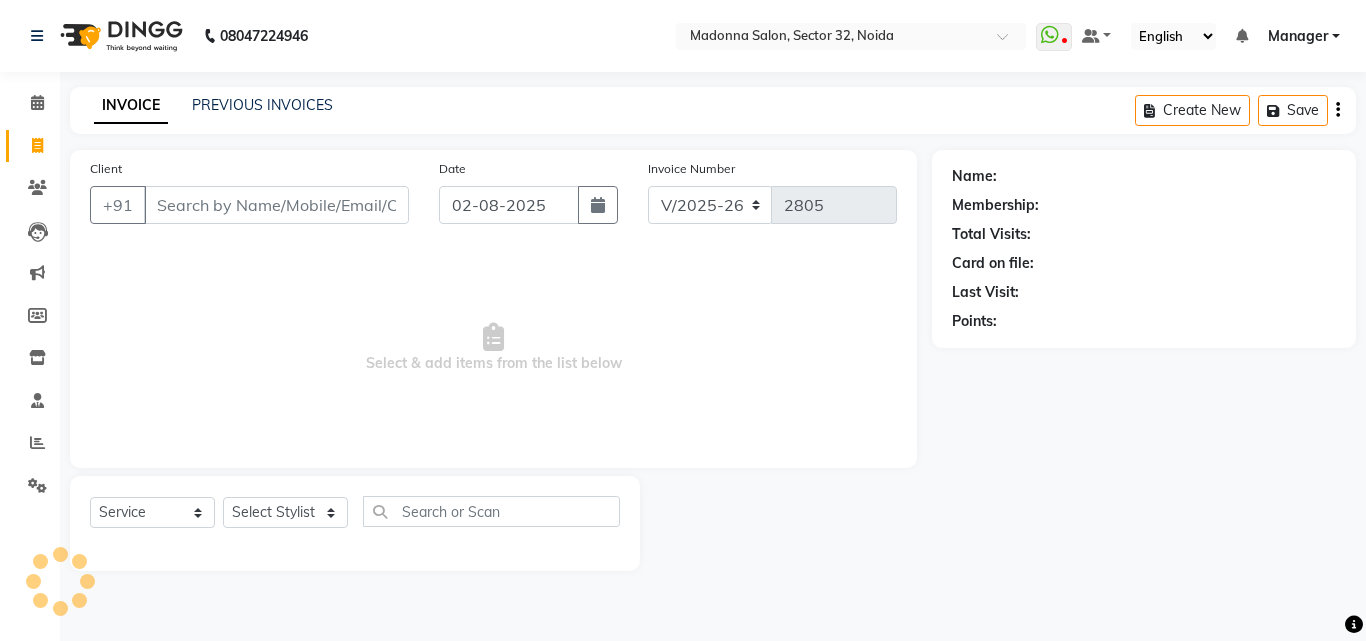 click on "Client" at bounding box center (276, 205) 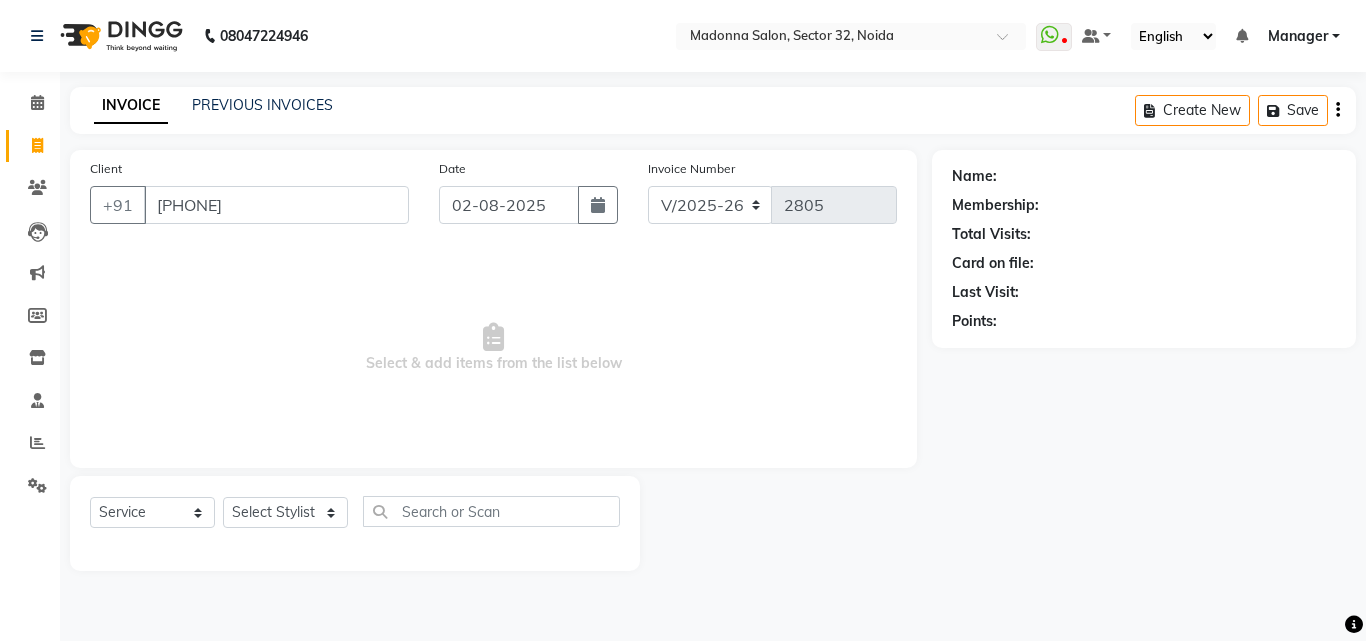 type on "[PHONE]" 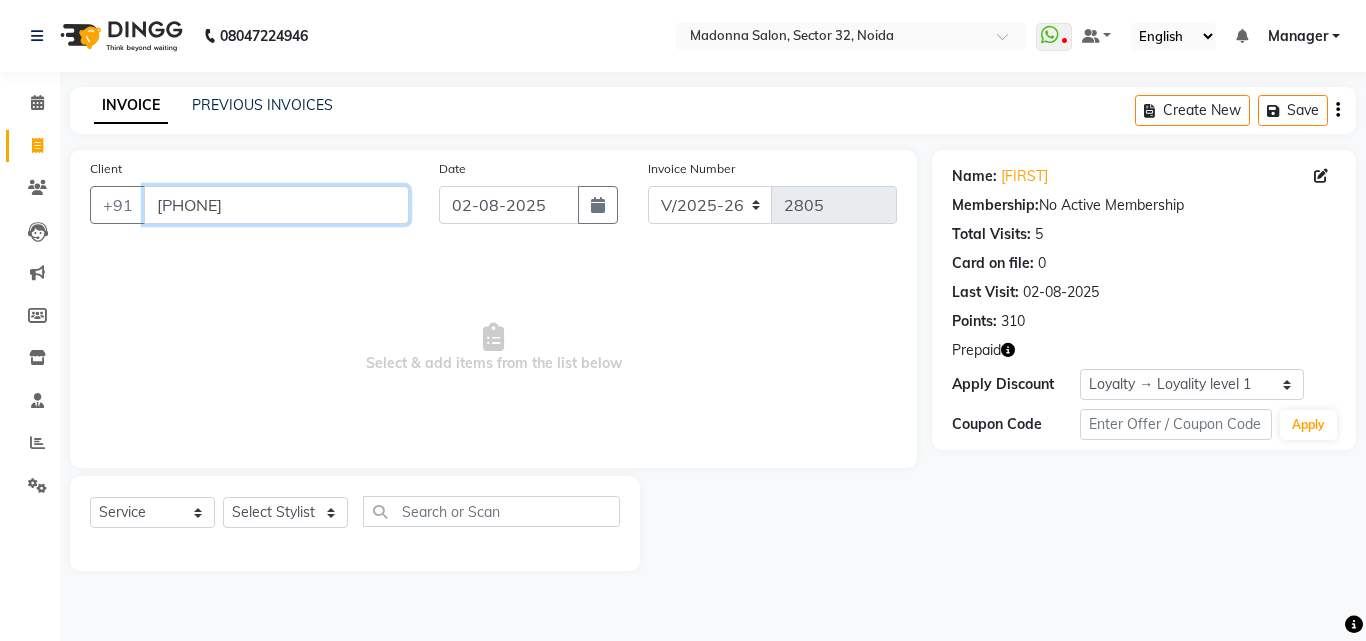 click on "[PHONE]" at bounding box center (276, 205) 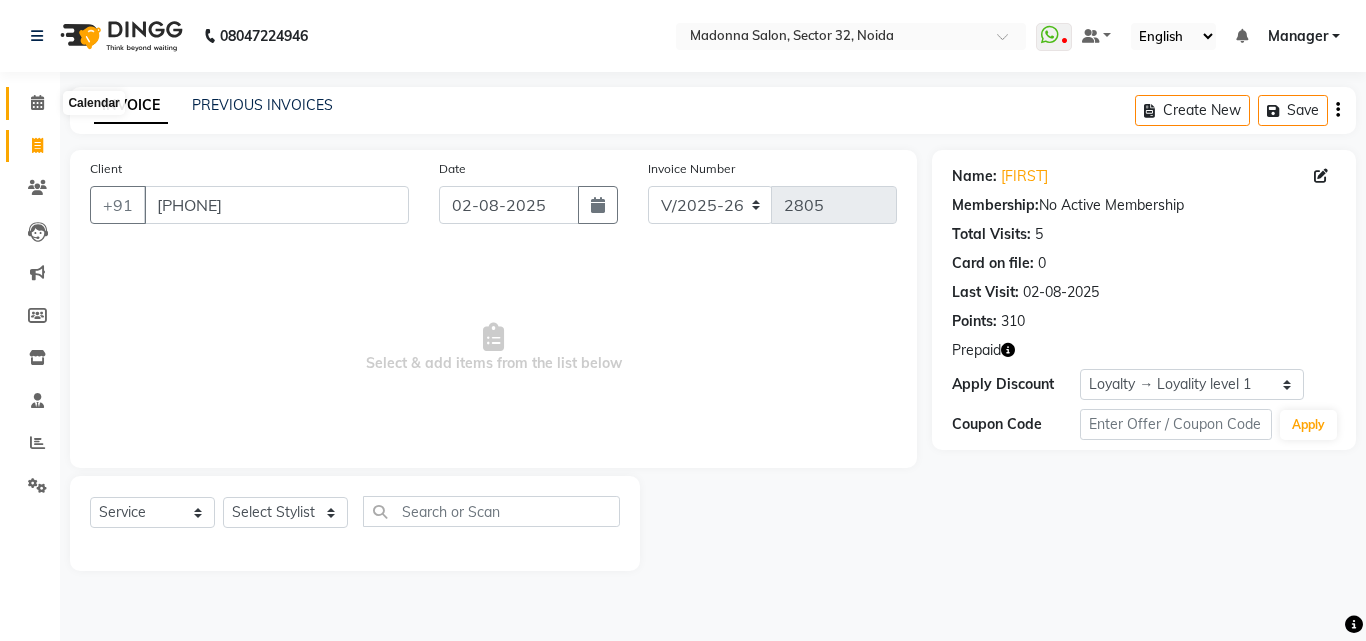 click 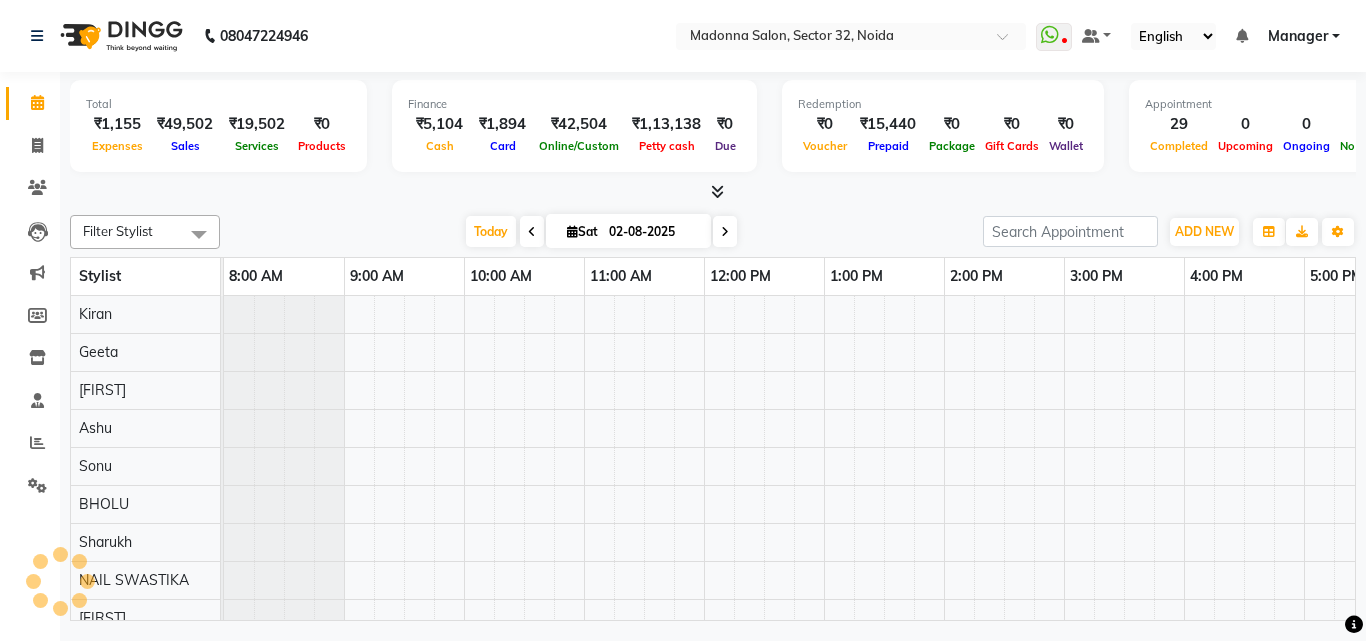 scroll, scrollTop: 0, scrollLeft: 429, axis: horizontal 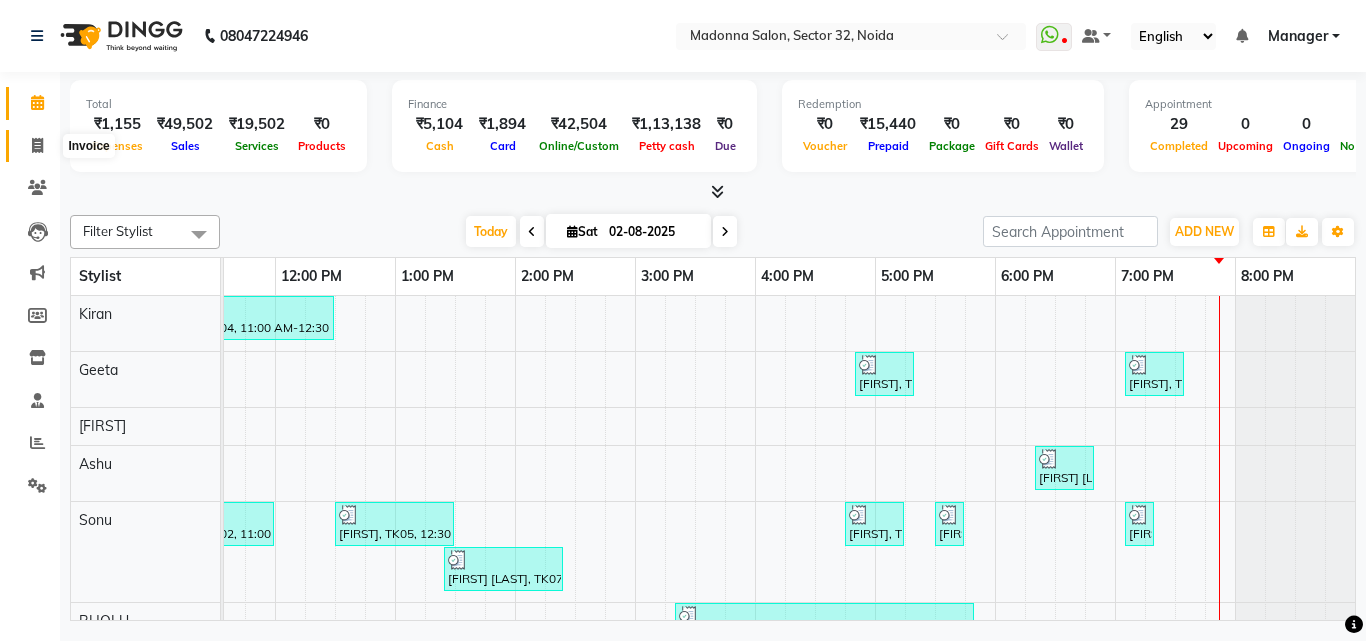 click 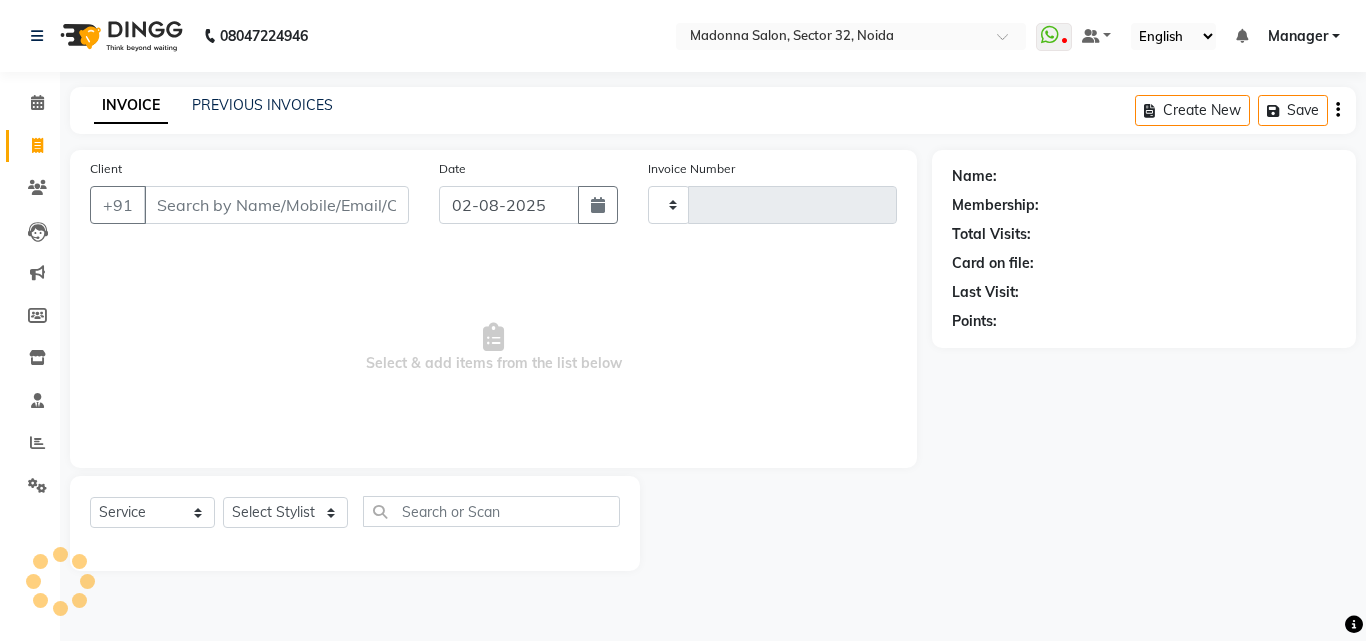 type on "2805" 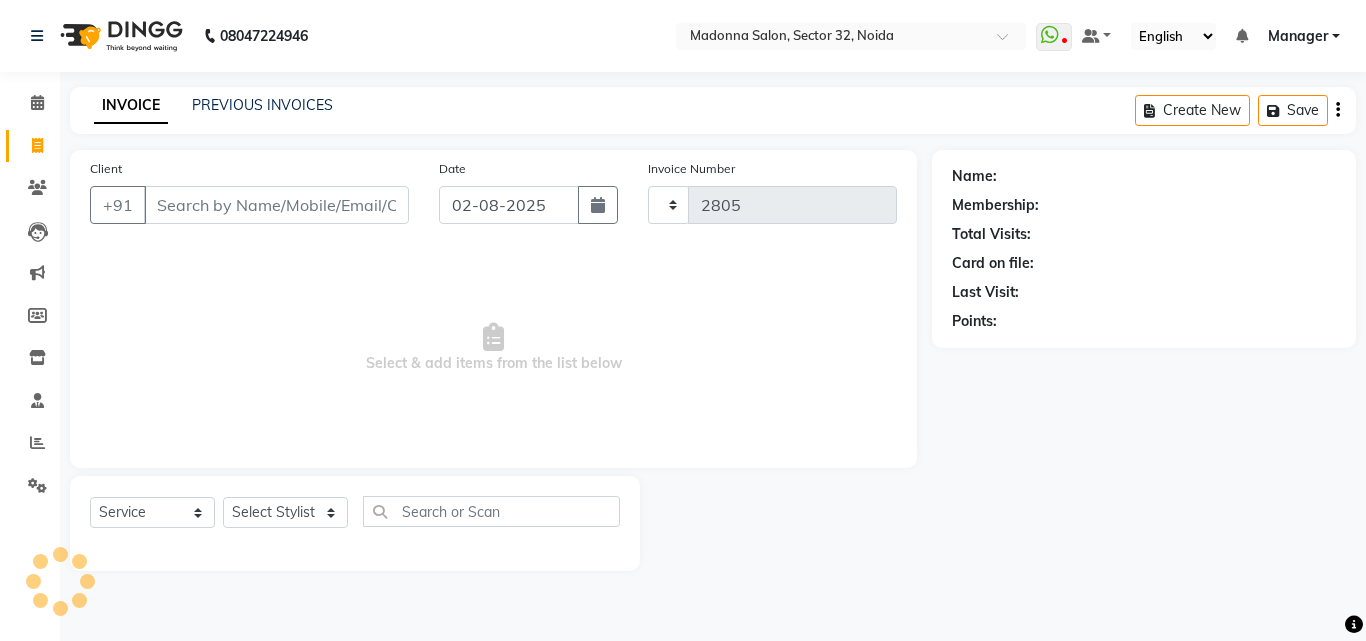 select on "7229" 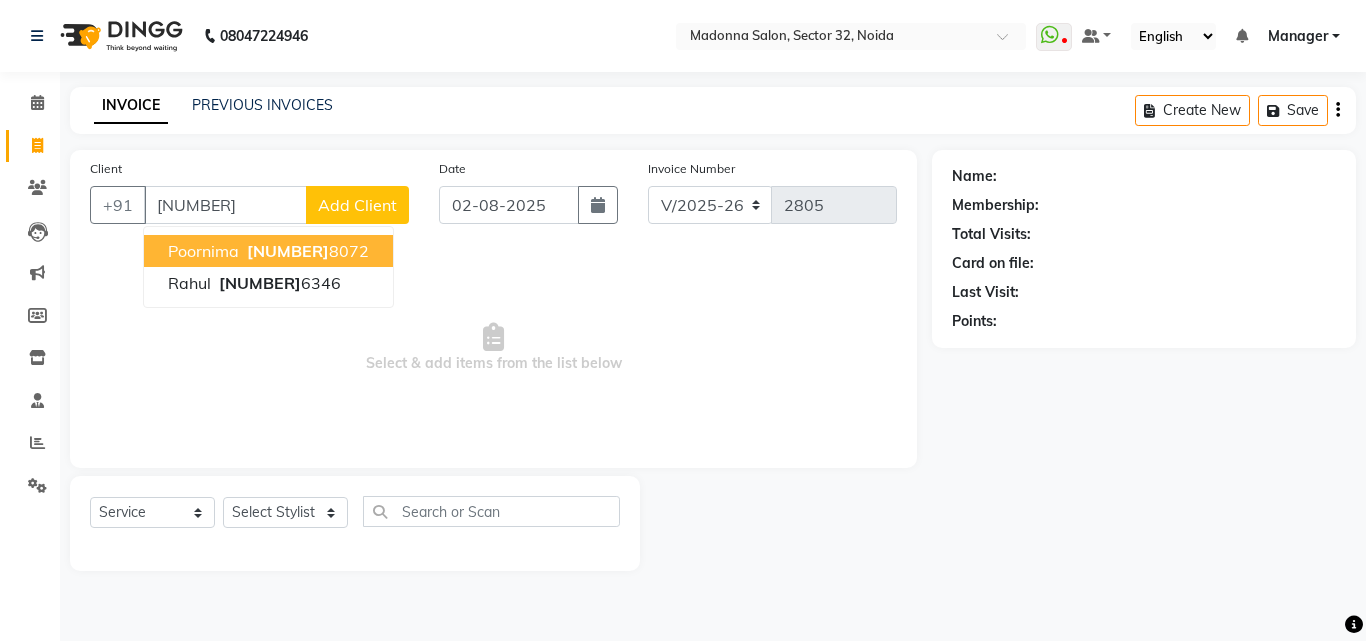 click on "poornima   987366 8072" at bounding box center [268, 251] 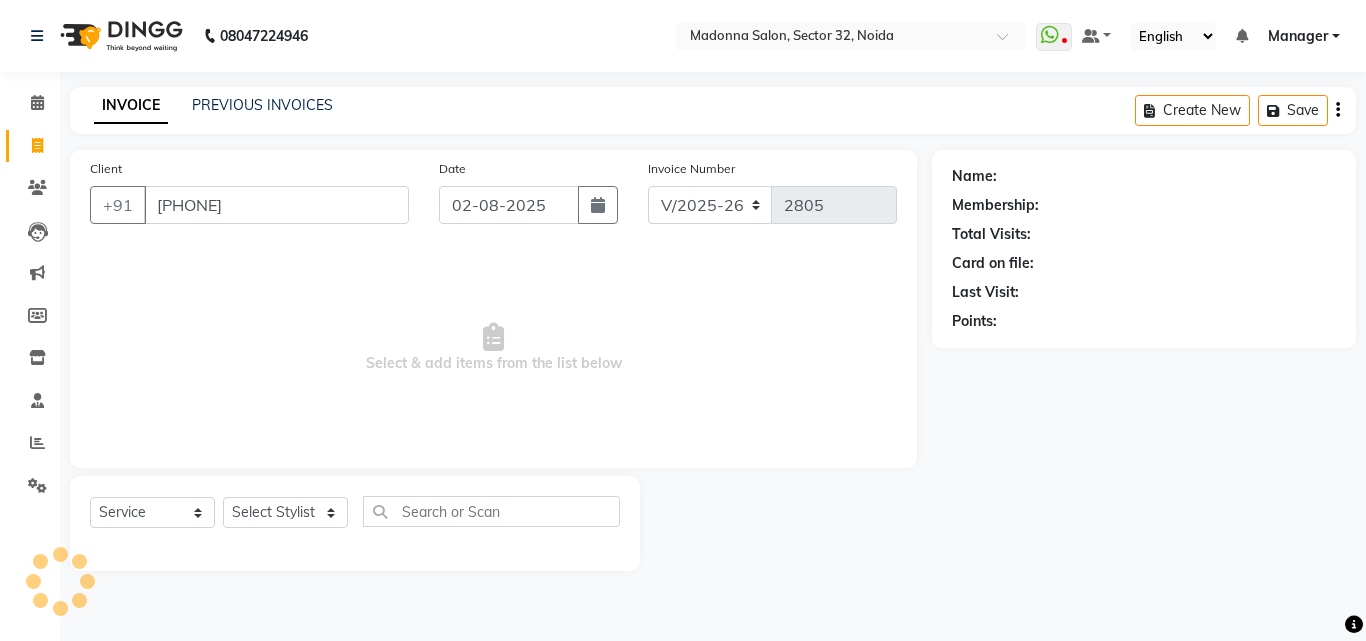 type on "[PHONE]" 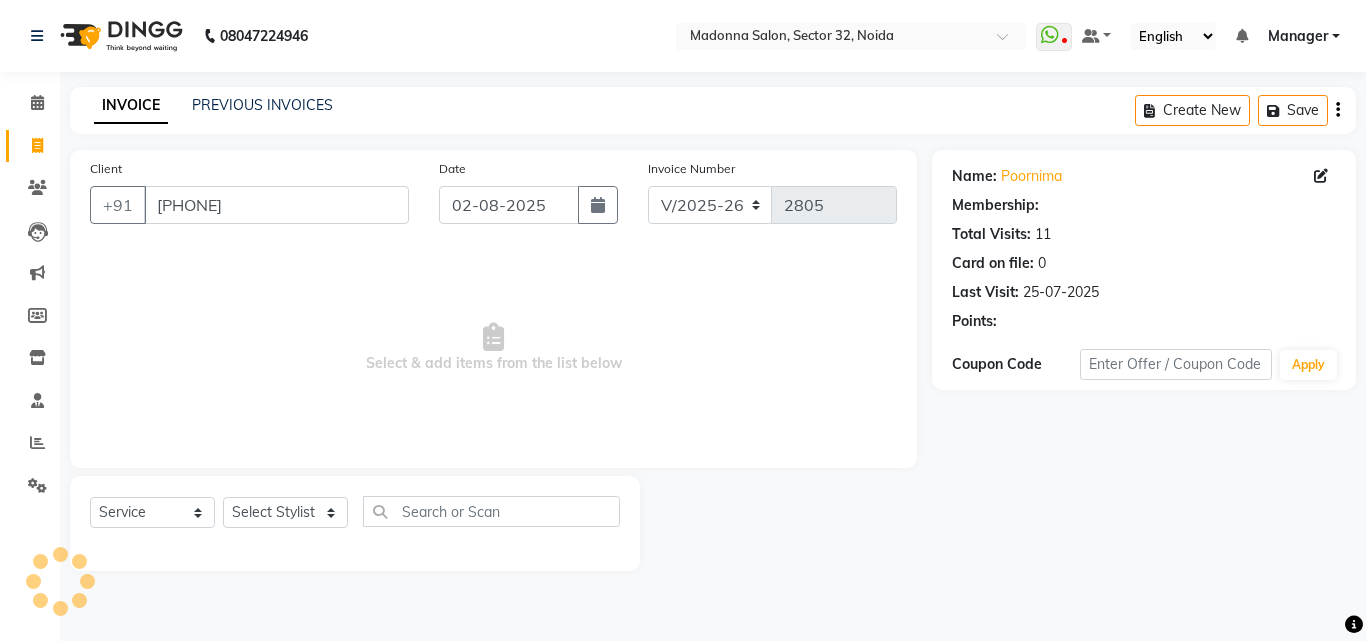 select on "1: Object" 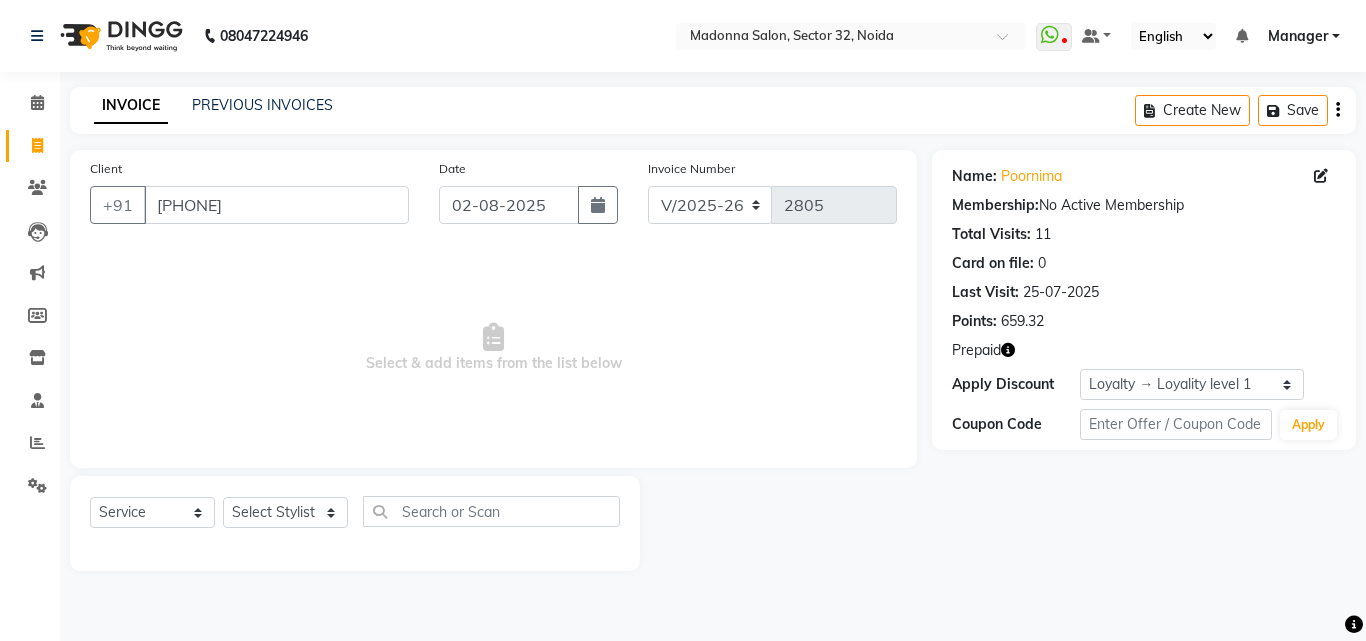 click 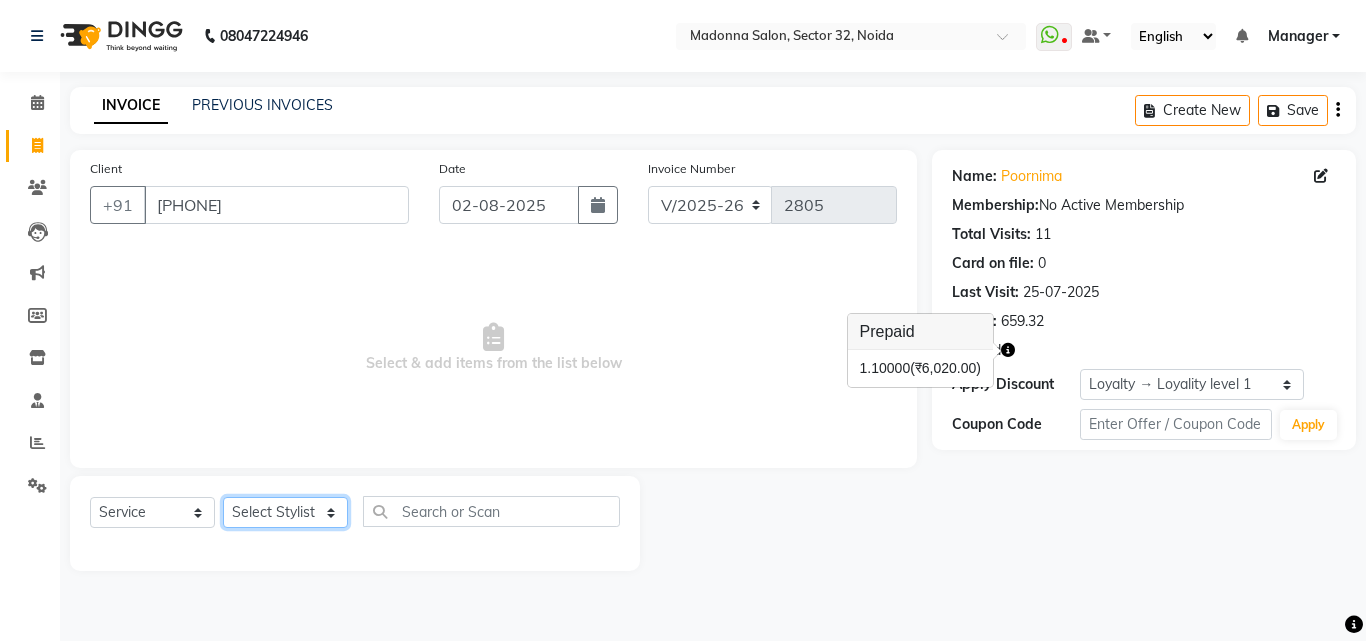 click on "Select Stylist Aayan Account  Ashu BHOLU Geeta Hanif JIYA SINGH Kiran LAXMAN PEDI Manager Mohit Naddy NAIL SWASTIKA Sajal Sameer Shahnawaj Sharukh Sonu VISHAL STYLIST" 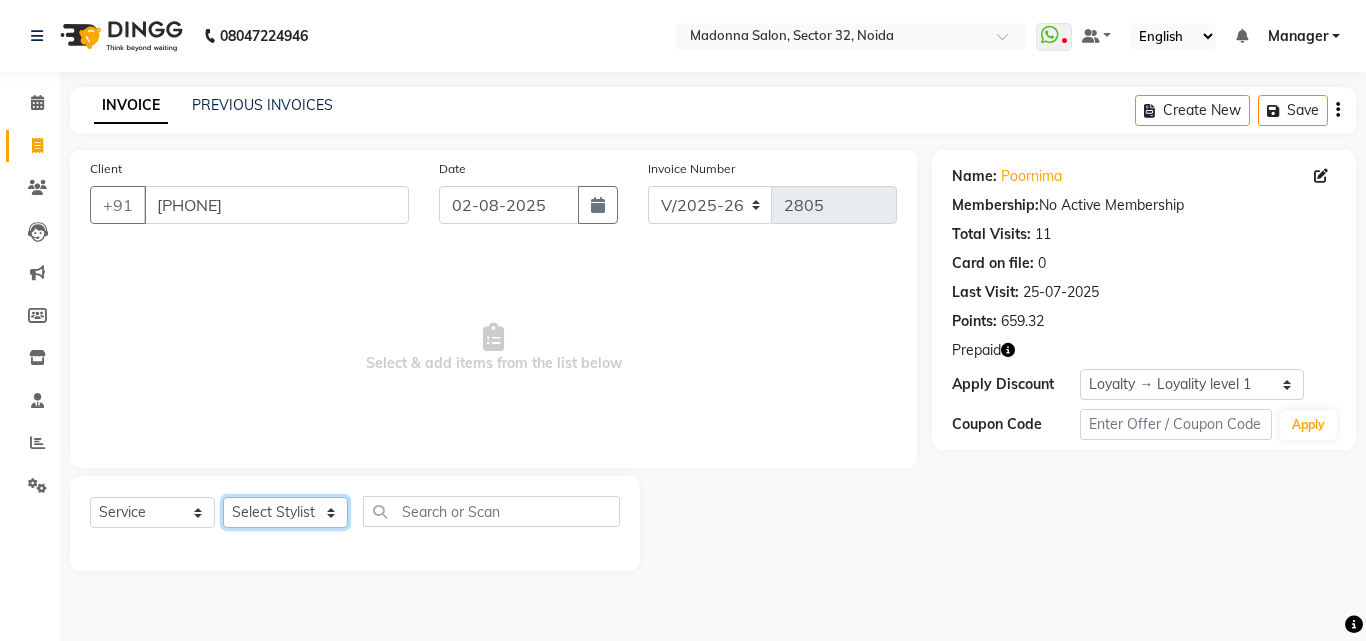 select on "61963" 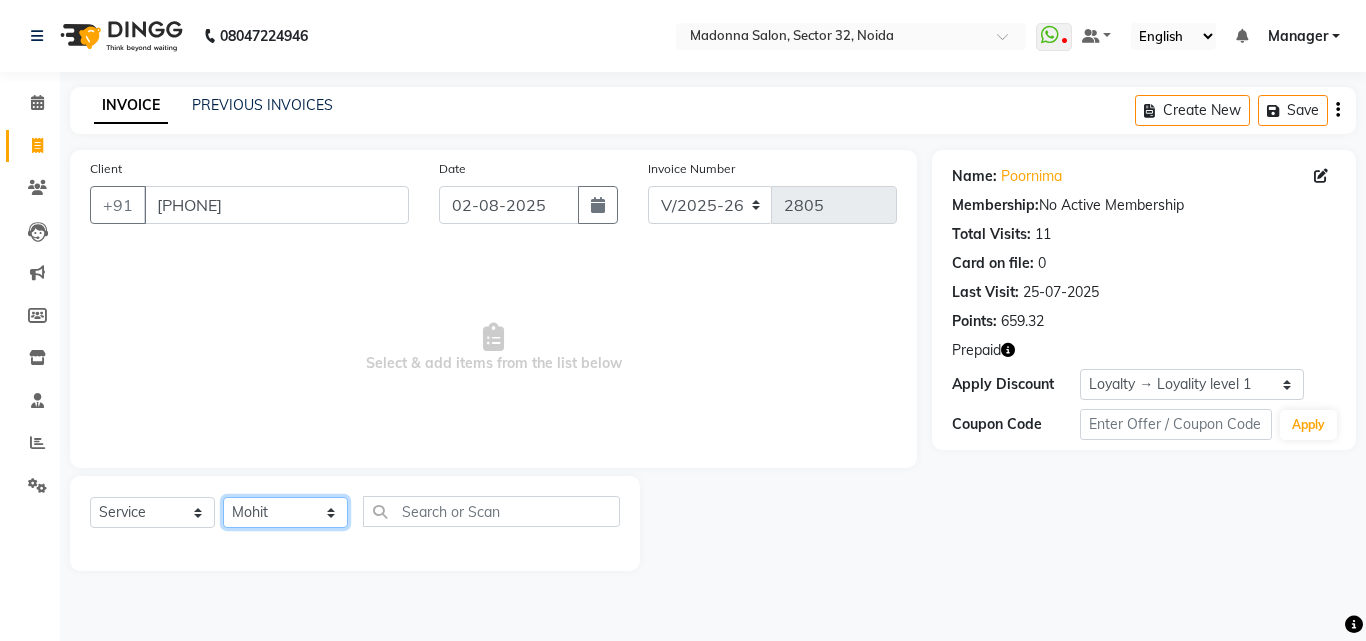 click on "Select Stylist Aayan Account  Ashu BHOLU Geeta Hanif JIYA SINGH Kiran LAXMAN PEDI Manager Mohit Naddy NAIL SWASTIKA Sajal Sameer Shahnawaj Sharukh Sonu VISHAL STYLIST" 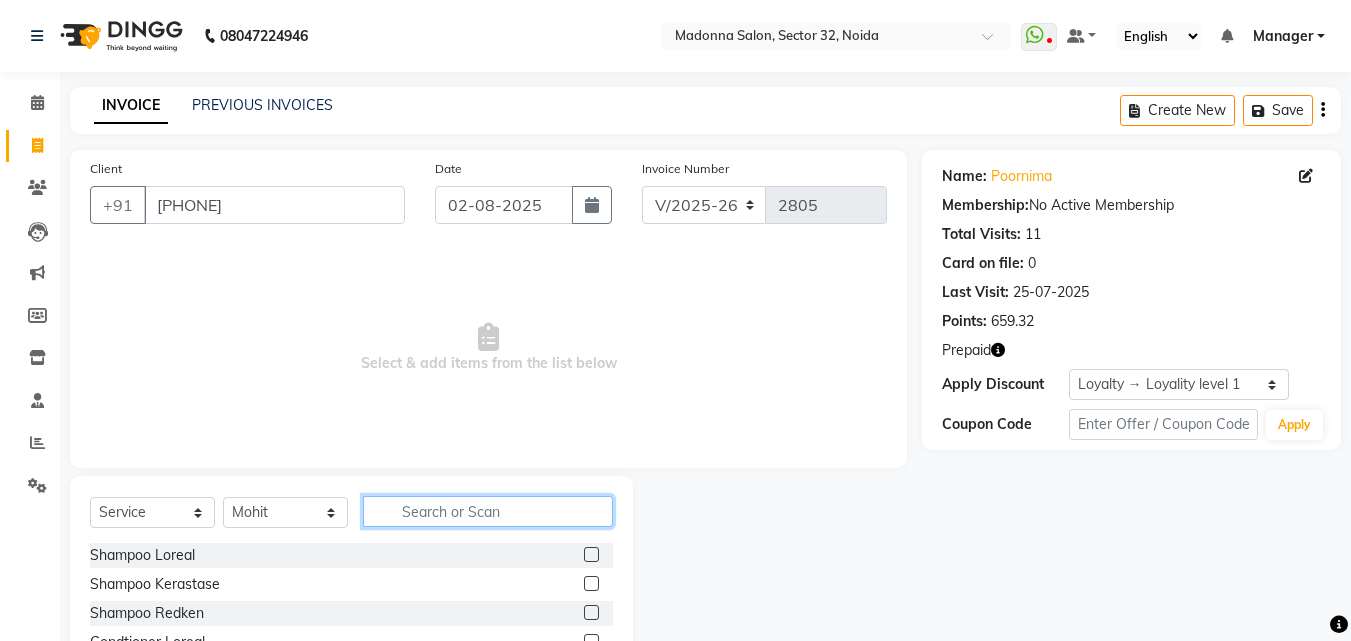 click 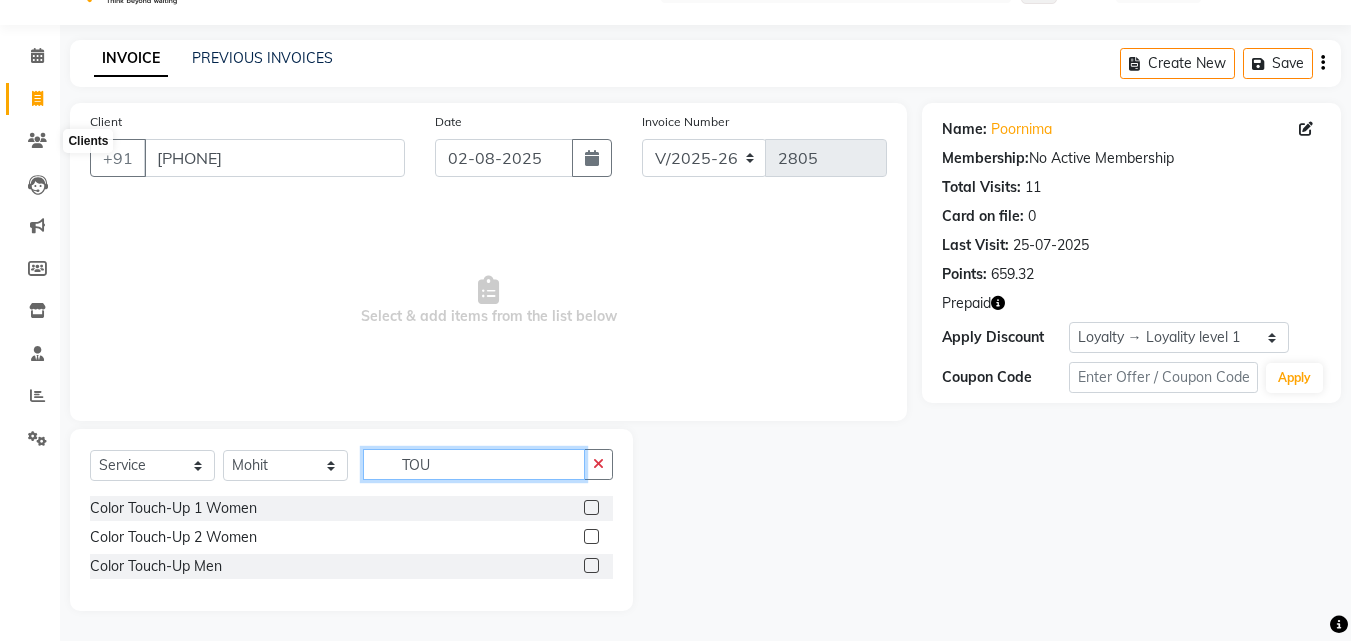scroll, scrollTop: 47, scrollLeft: 0, axis: vertical 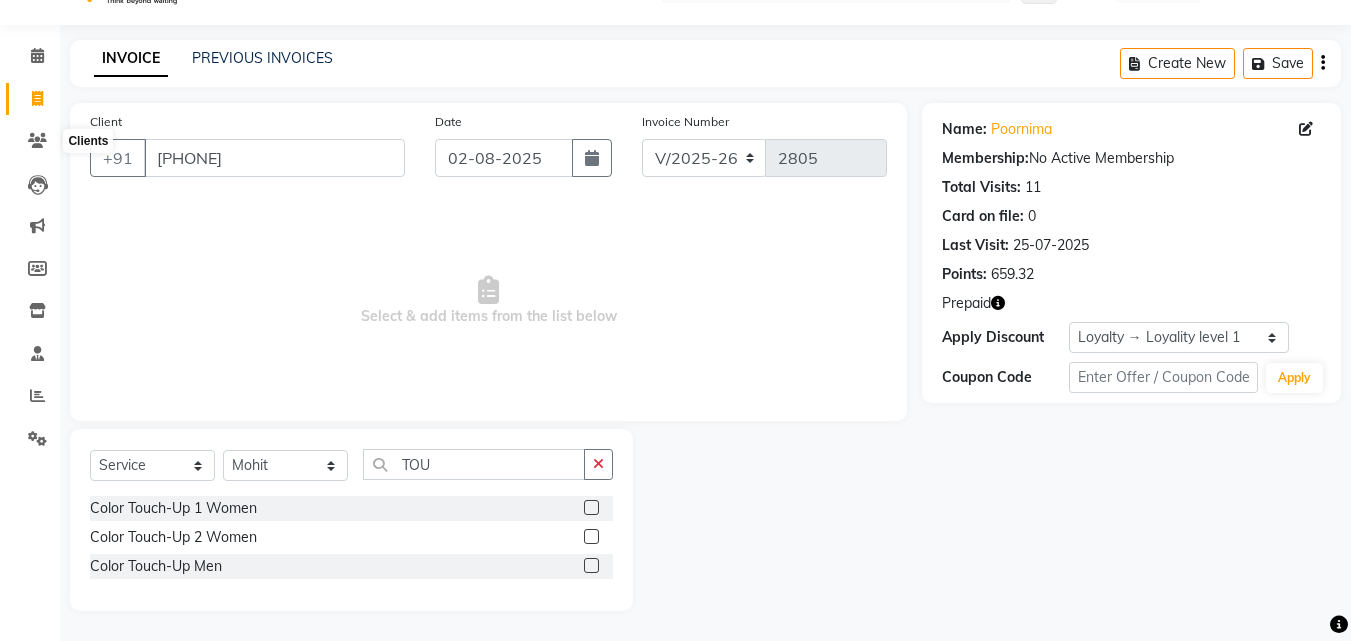 click 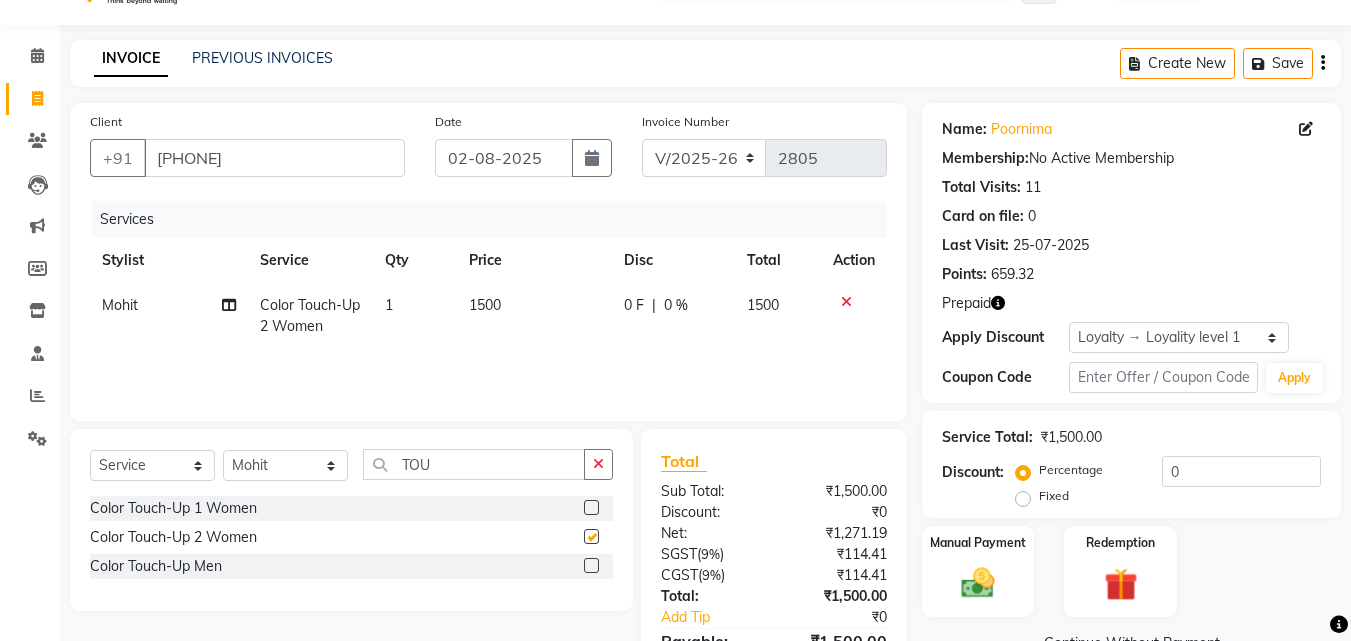 checkbox on "false" 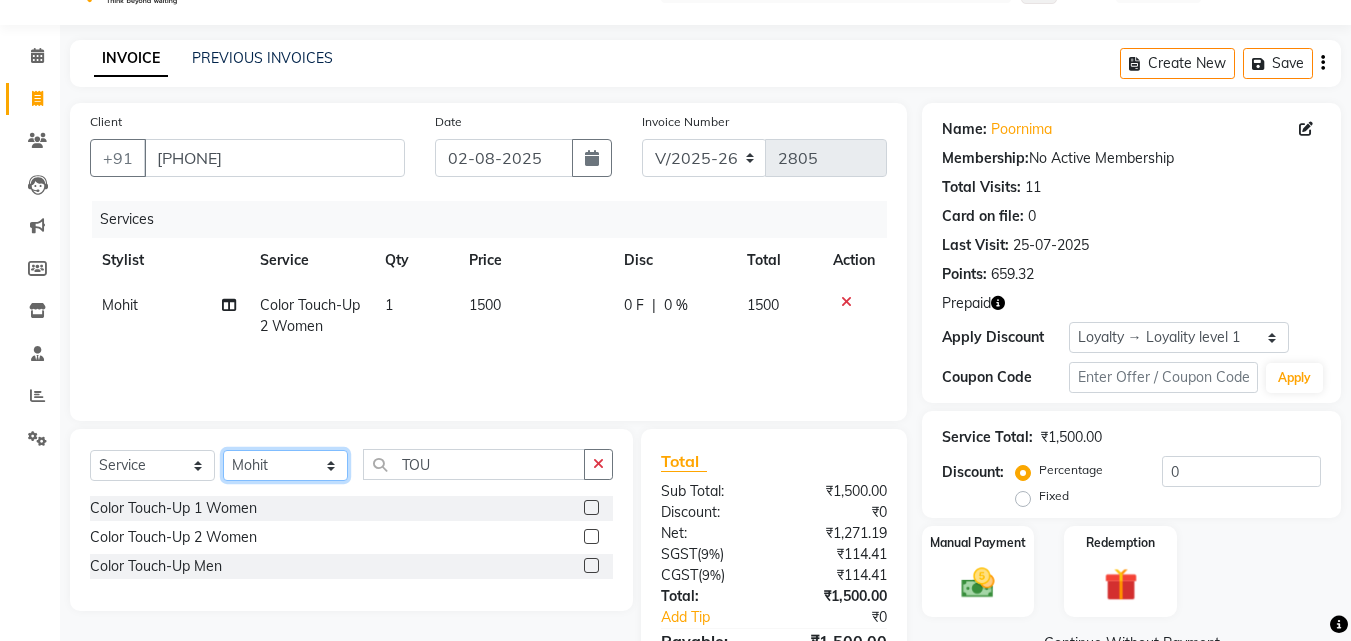 click on "Select Stylist Aayan Account  Ashu BHOLU Geeta Hanif JIYA SINGH Kiran LAXMAN PEDI Manager Mohit Naddy NAIL SWASTIKA Sajal Sameer Shahnawaj Sharukh Sonu VISHAL STYLIST" 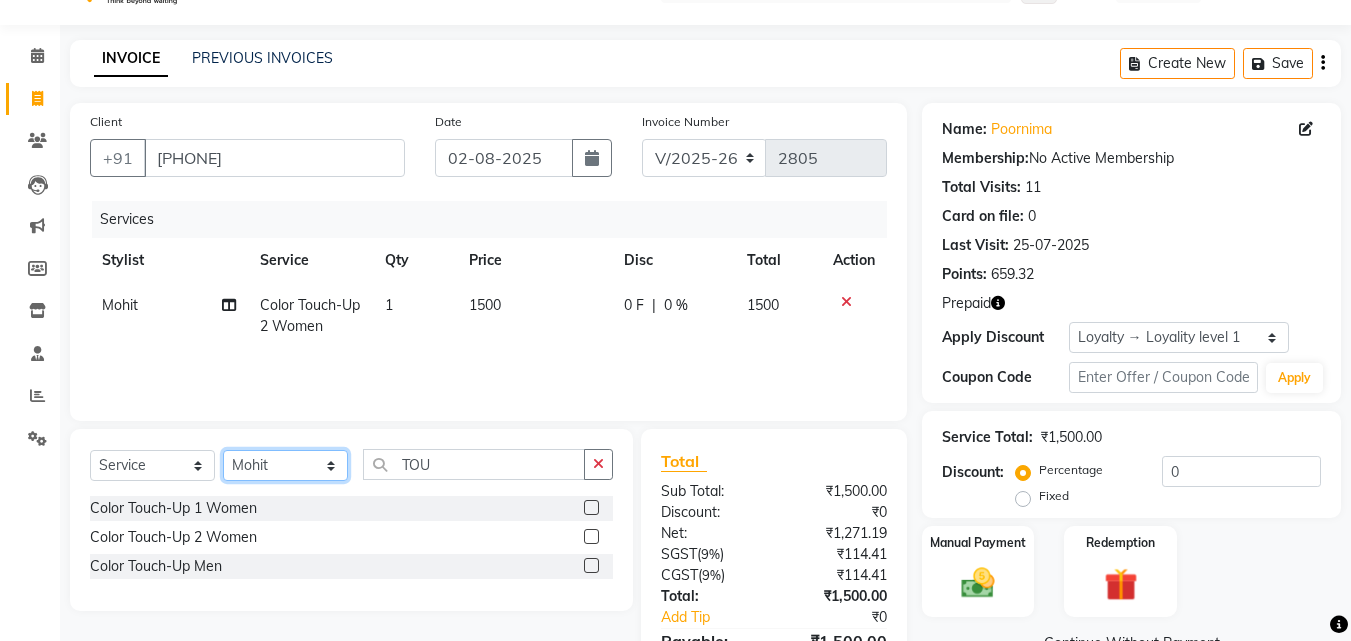 select on "69689" 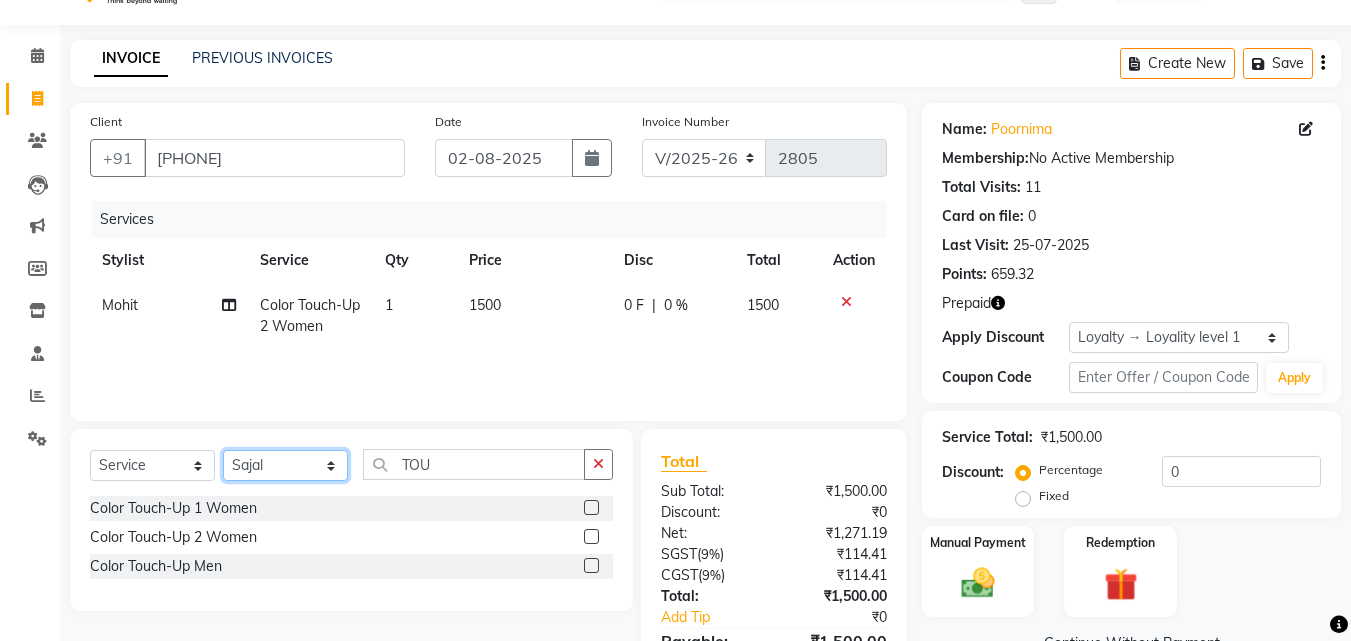 click on "Select Stylist Aayan Account  Ashu BHOLU Geeta Hanif JIYA SINGH Kiran LAXMAN PEDI Manager Mohit Naddy NAIL SWASTIKA Sajal Sameer Shahnawaj Sharukh Sonu VISHAL STYLIST" 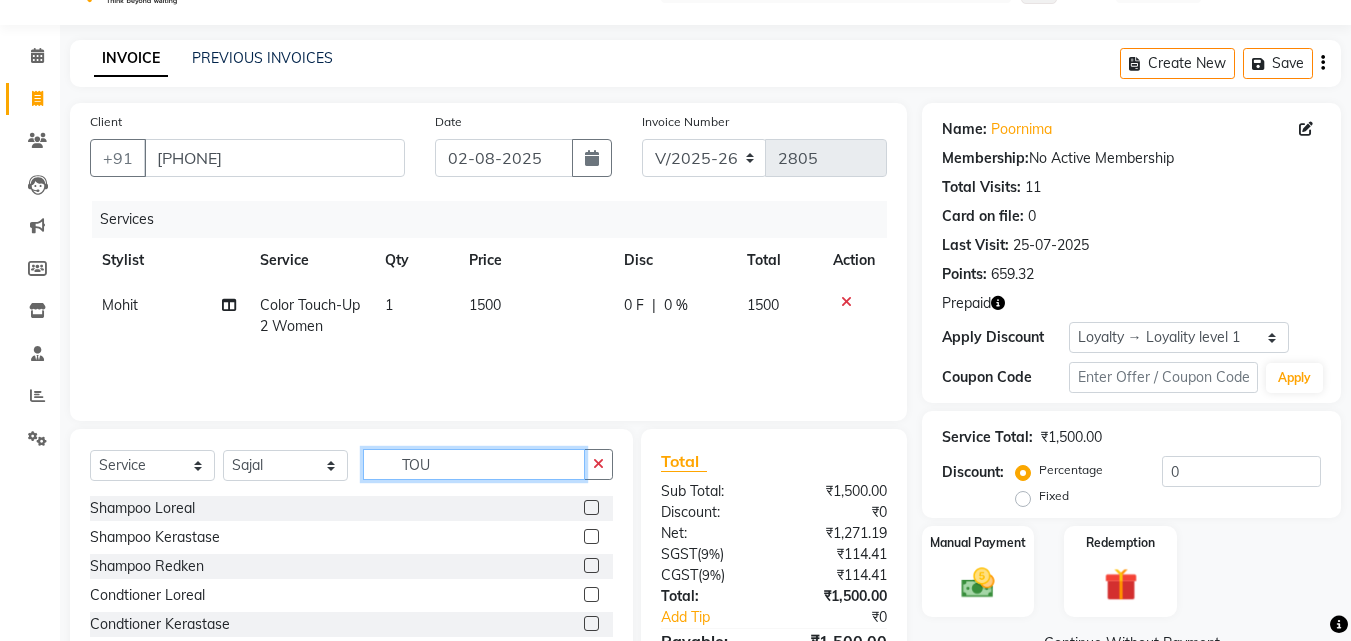 click on "TOU" 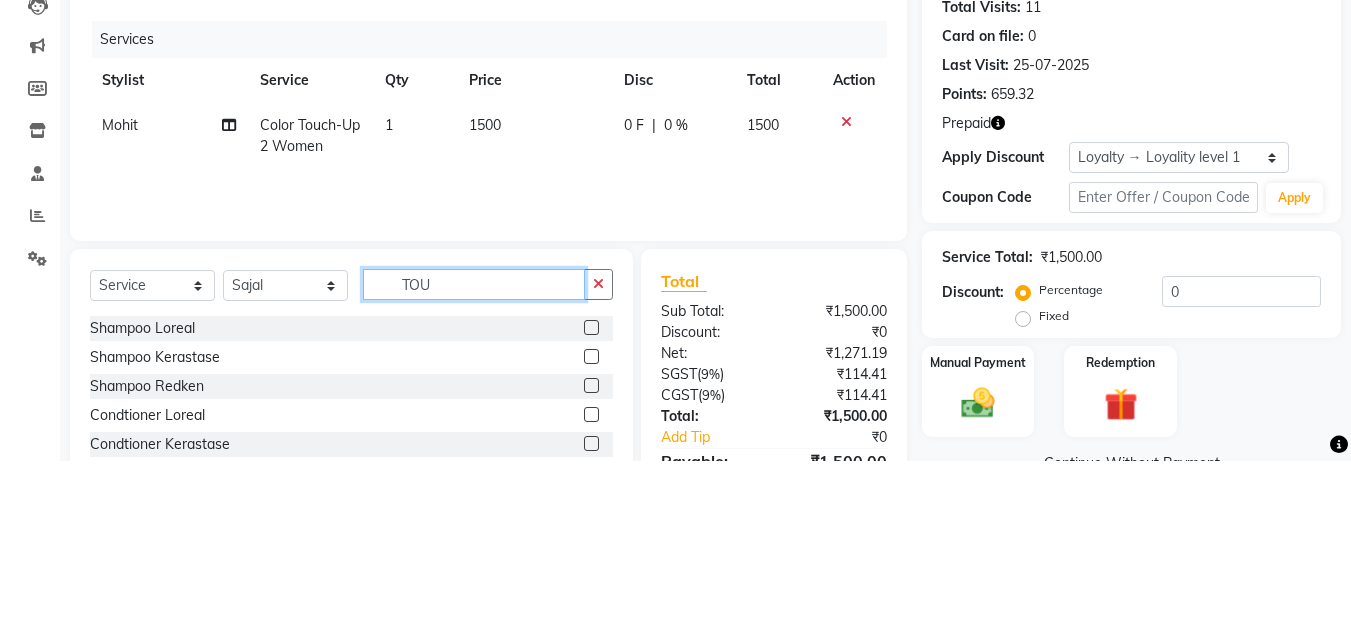 scroll, scrollTop: 48, scrollLeft: 0, axis: vertical 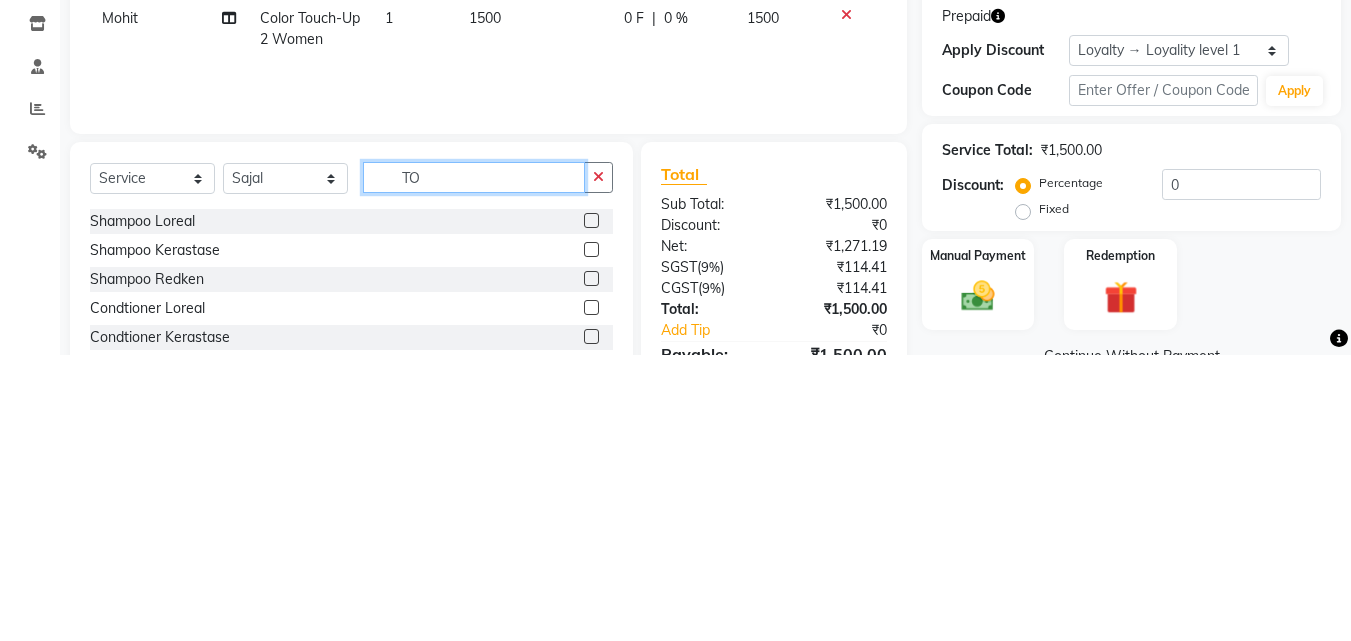 type on "T" 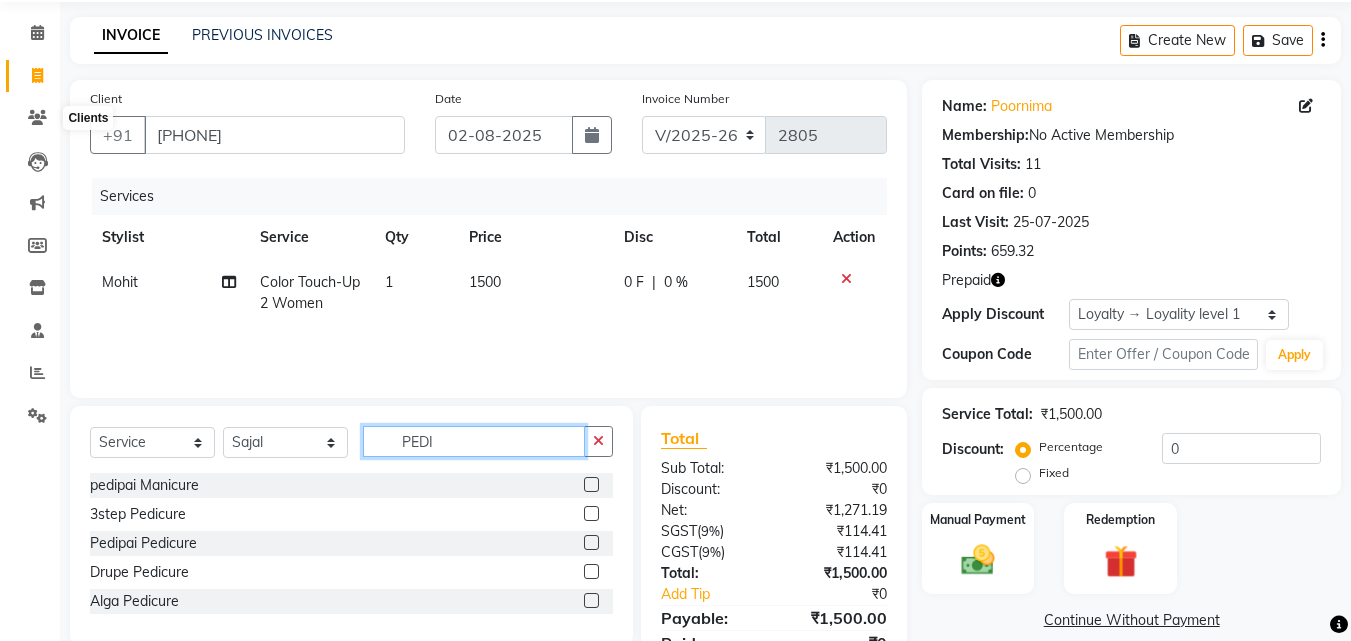 scroll, scrollTop: 102, scrollLeft: 0, axis: vertical 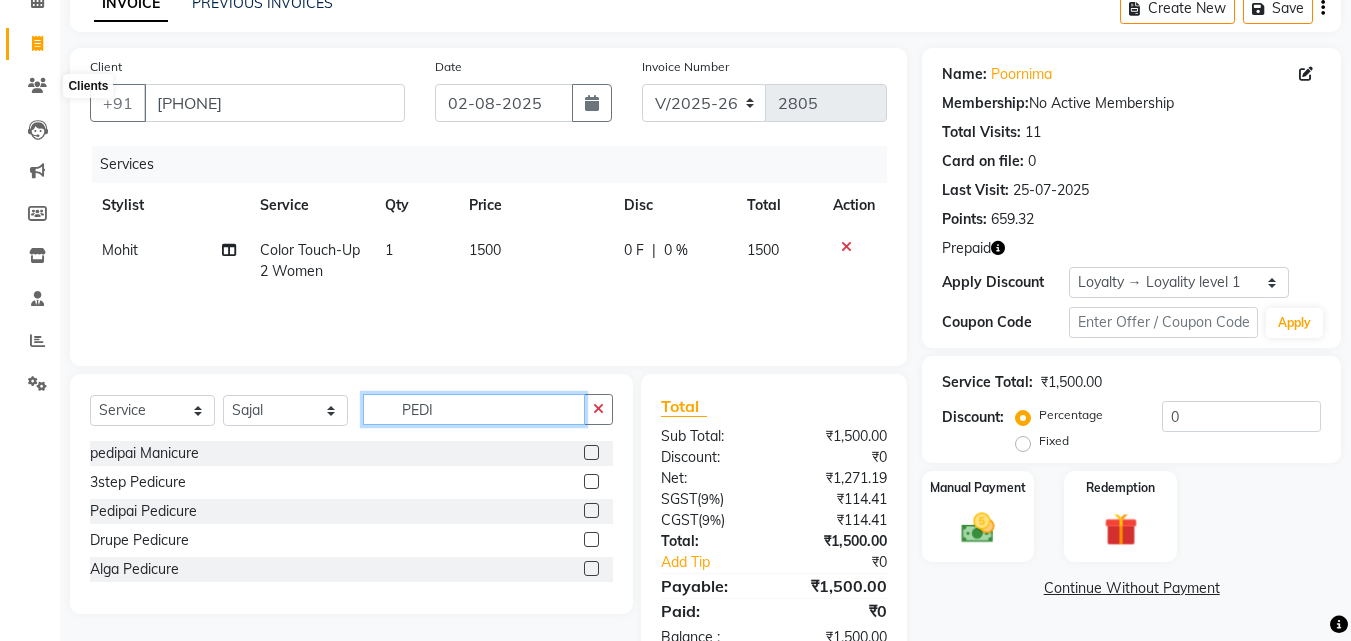 type on "PEDI" 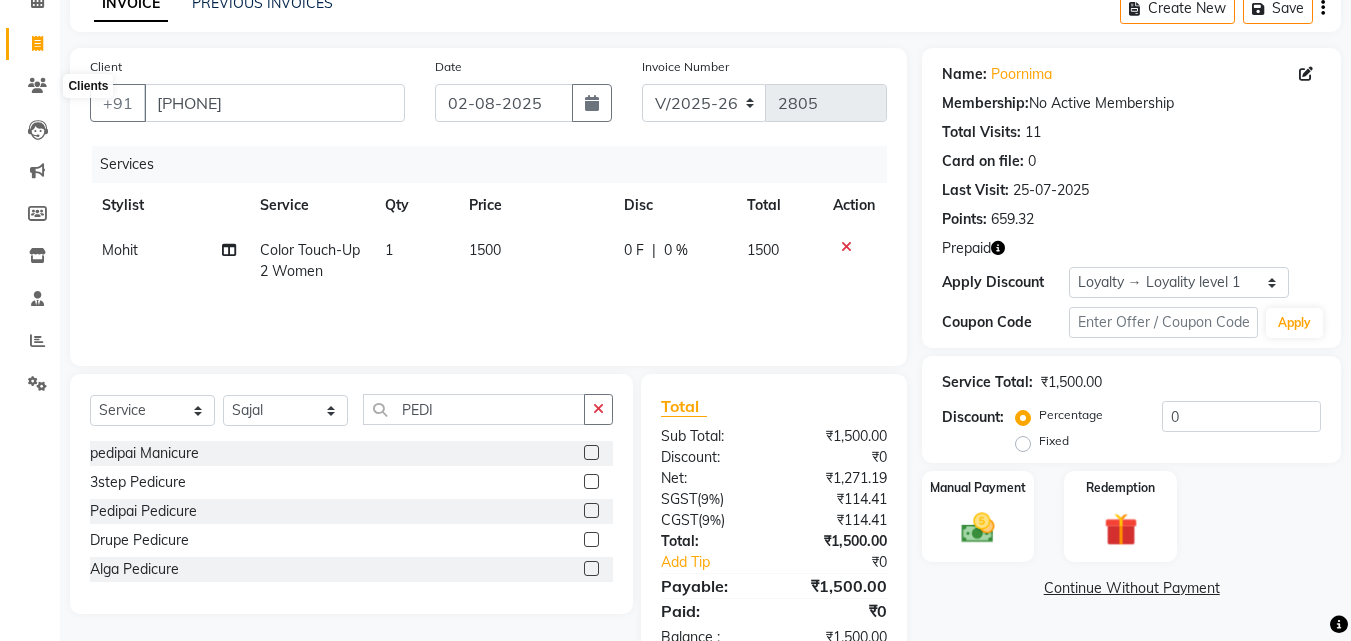 click 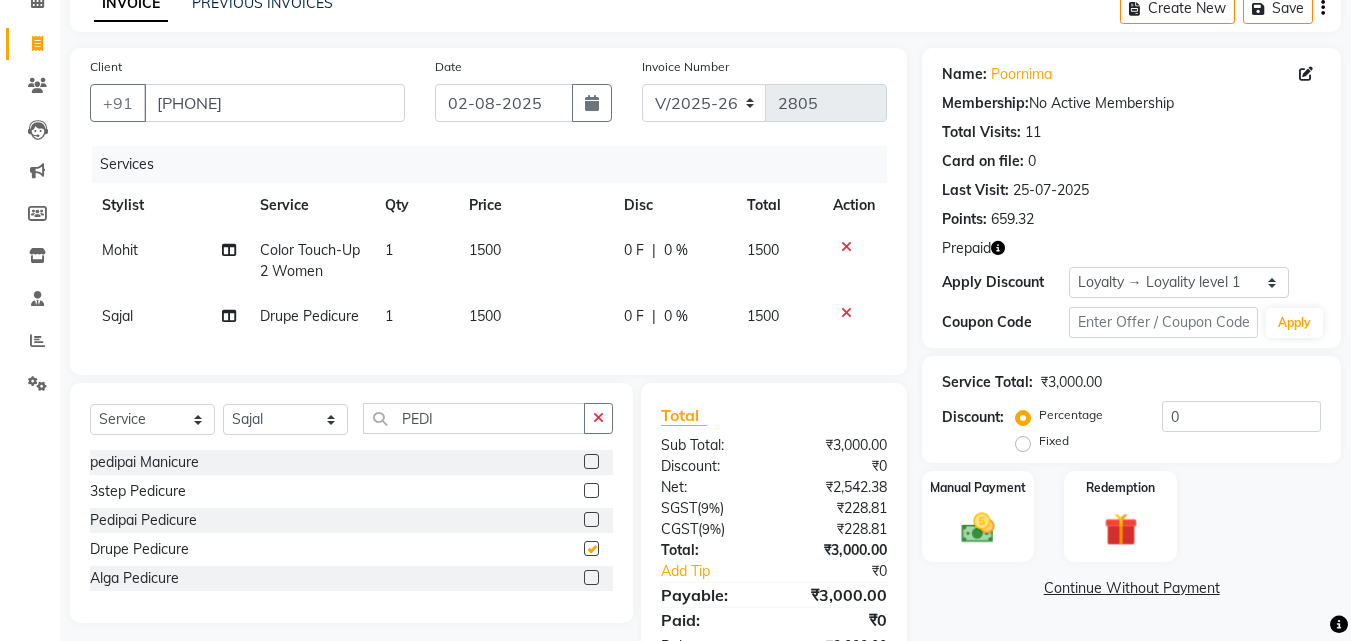 checkbox on "false" 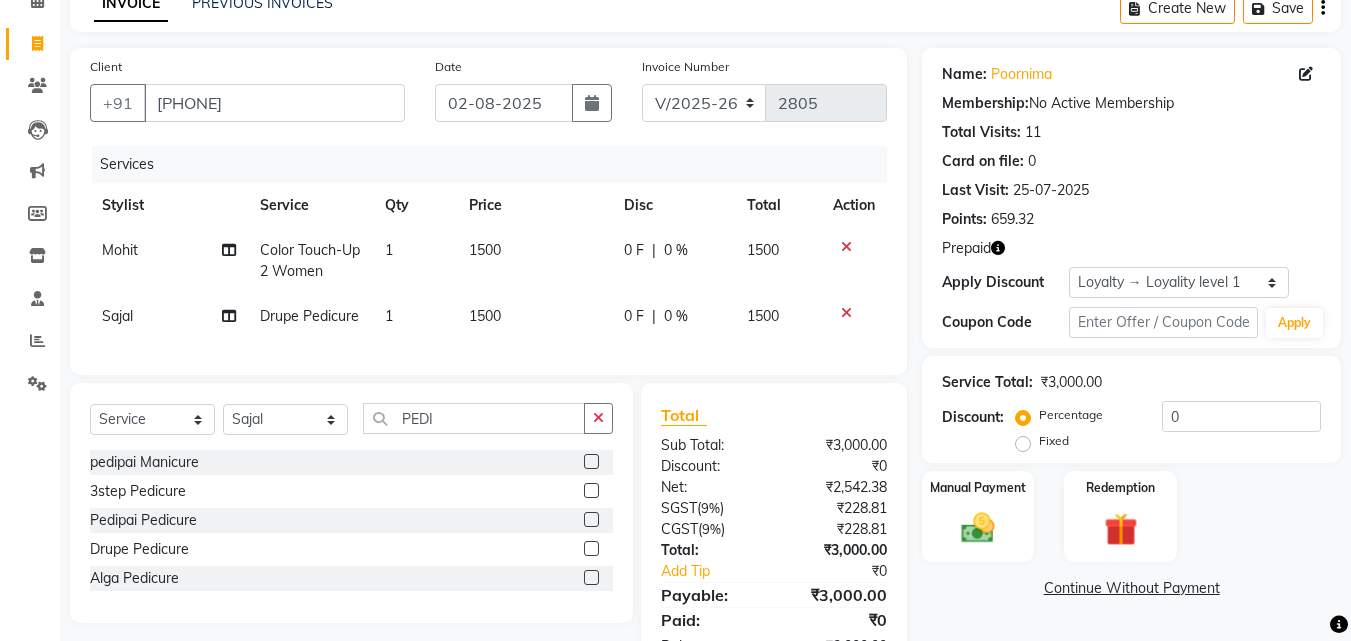 click on "1500" 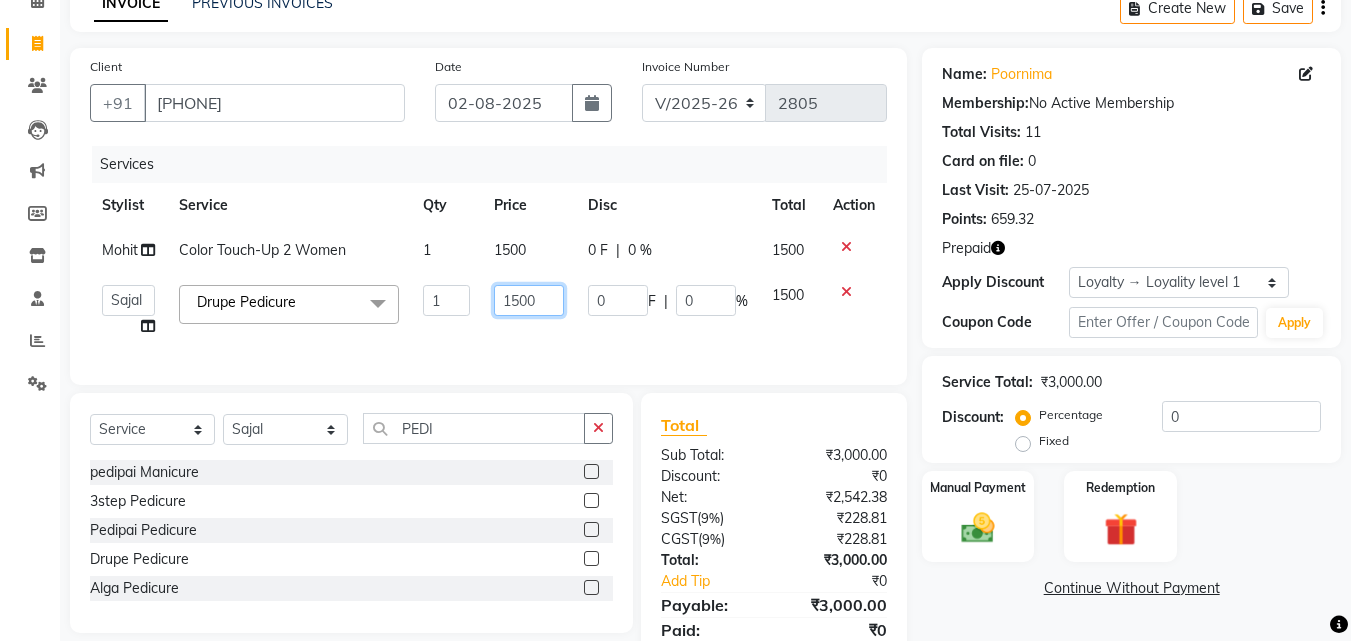 click on "1500" 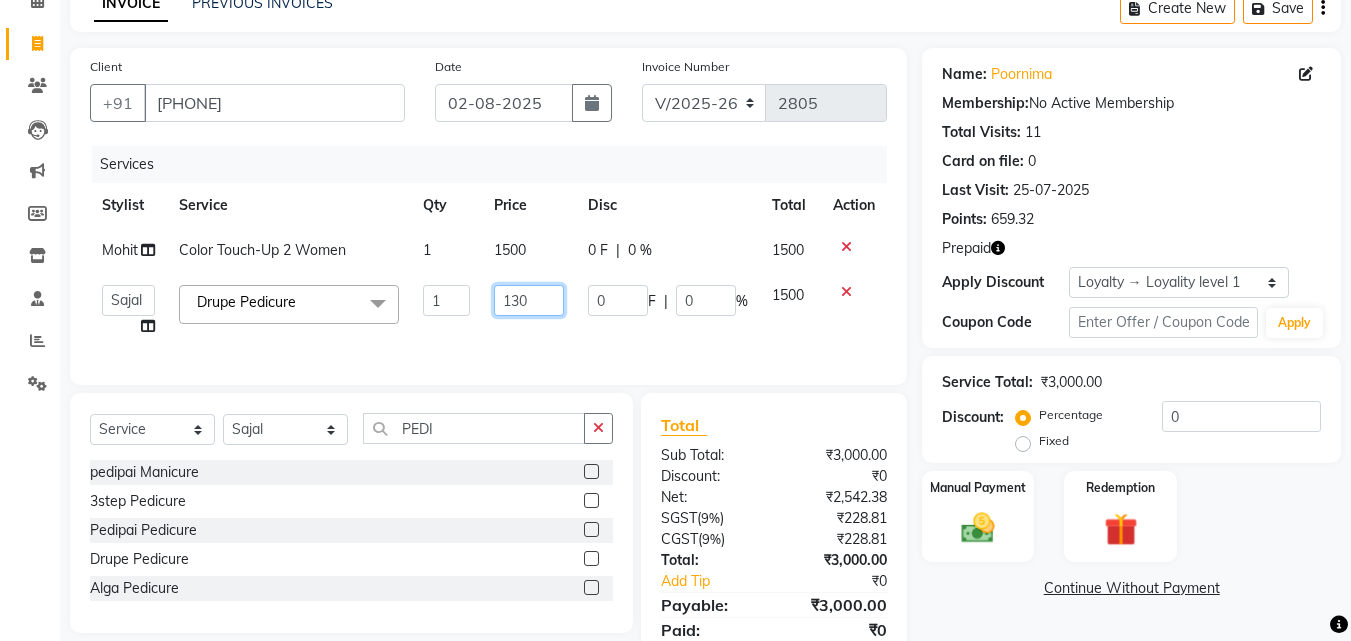 type on "1300" 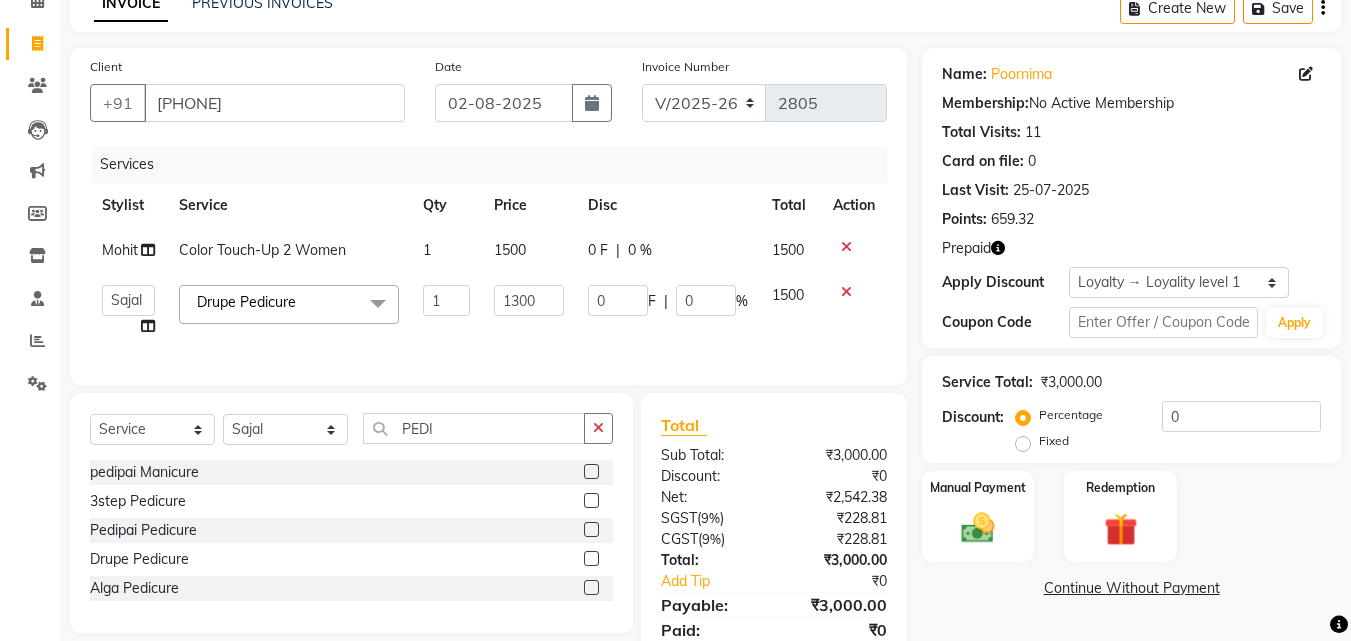 click on "Services Stylist Service Qty Price Disc Total Action Mohit Color Touch-Up 2 Women 1 1500 0 F | 0 % 1500  Aayan   Account    Ashu   BHOLU   Geeta   Hanif   JIYA SINGH   Kiran   LAXMAN PEDI   Manager   Mohit   Naddy   NAIL SWASTIKA   Sajal   Sameer   Shahnawaj   Sharukh   Sonu   VISHAL STYLIST  Drupe Pedicure   x Shampoo Loreal Shampoo Kerastase Shampoo Redken Condtioner Loreal Condtioner Kerastase Condtioner Redken Hair cut Women Hair Cut Child (5 Years) Women Change Of Style Women Blow Dry Women Iron Curls Women Hair Do Women Oil Massage Women Plex Treatment Women Color Touch-Up 1 Women Color Touch-Up 2 Women Highlight Strips Women Highlights Global Women Global Color Women Rebonding Women Smoothning Women Keratin Women Botox Women Hair Cut Children Women Balayage /Ombre Women French Glossing Women Hair Cut Men Hair Cut Child (5 Years) Men Oil Massage Men Plex Treatment Men Hair Spa Men Color Touch-Up Men Highlights Men Rebonding Men Smoothening Men Keratin  Men Botox Men Perming Men Shave Beard Color Beard" 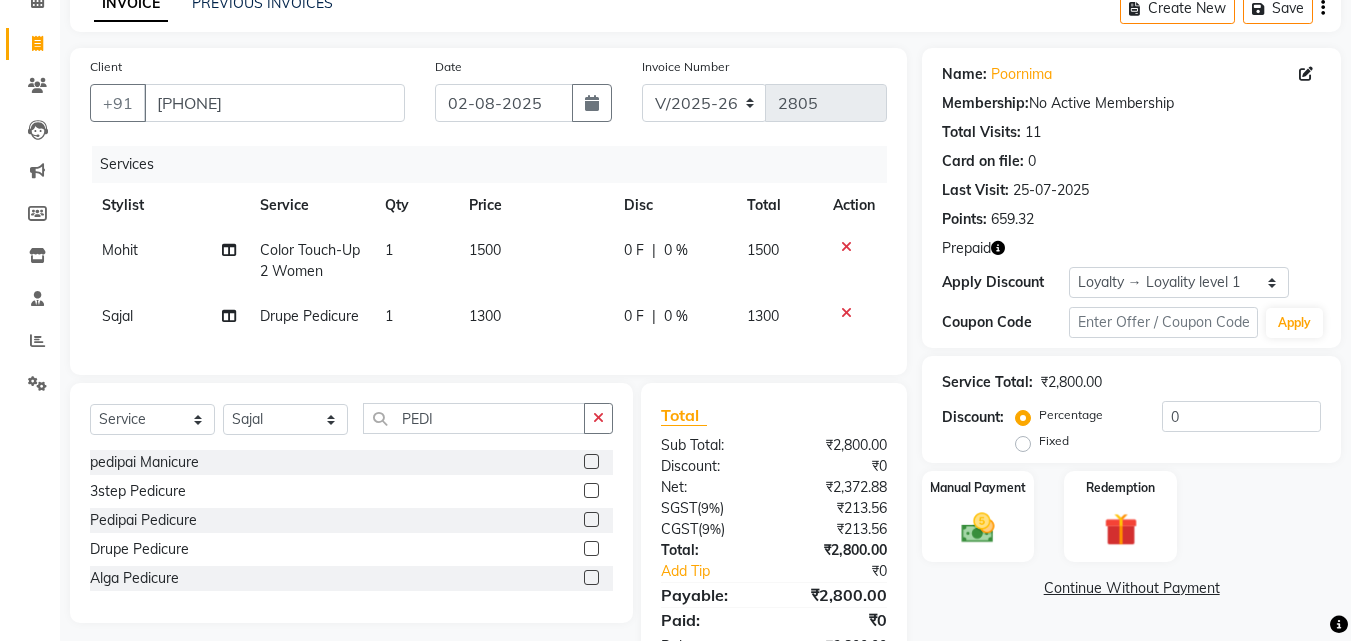 click 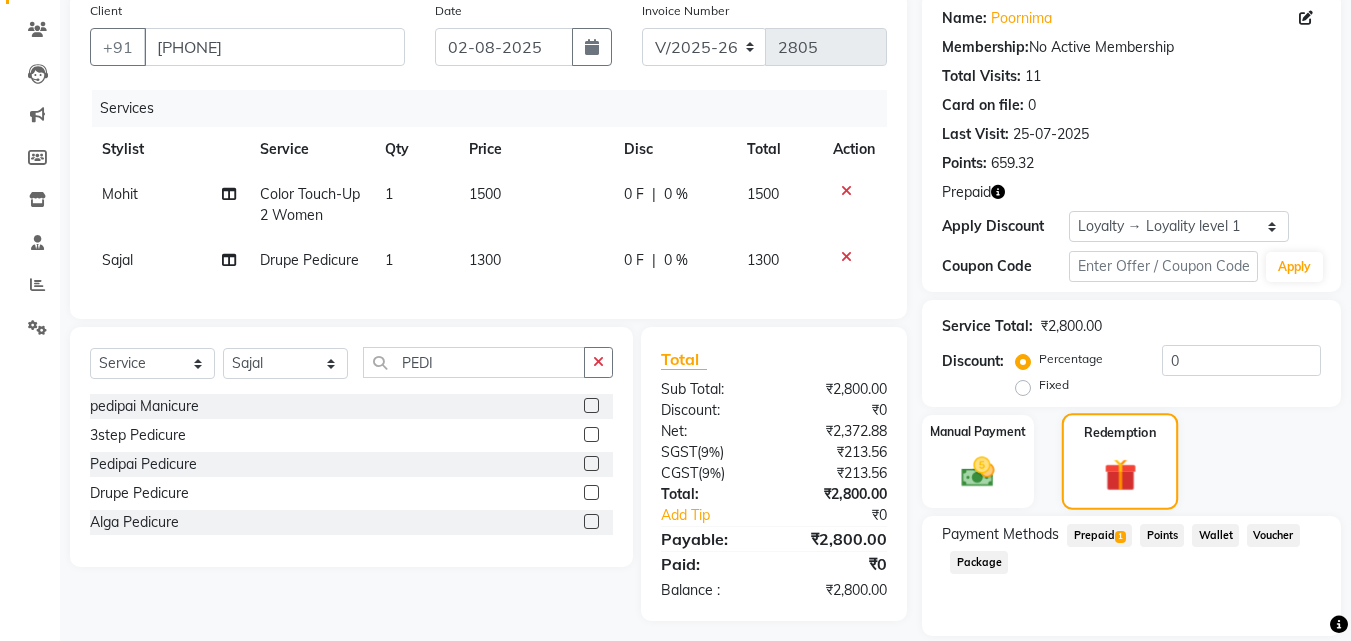 scroll, scrollTop: 224, scrollLeft: 0, axis: vertical 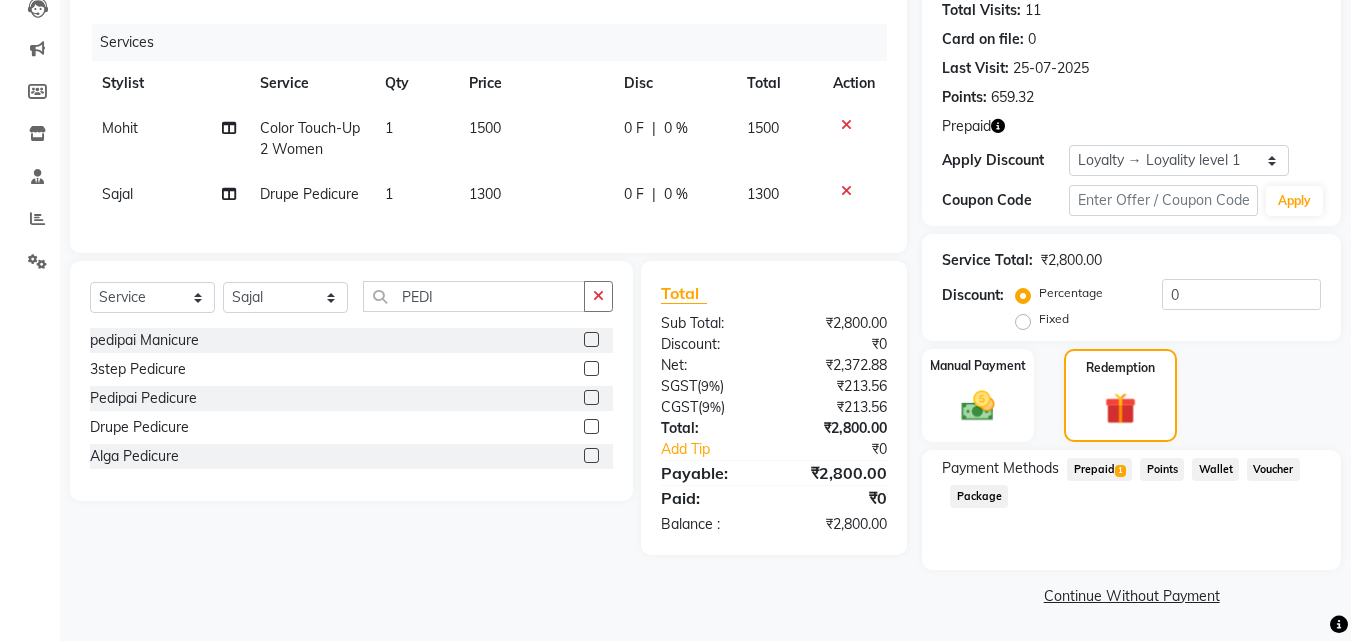 click on "Prepaid  1" 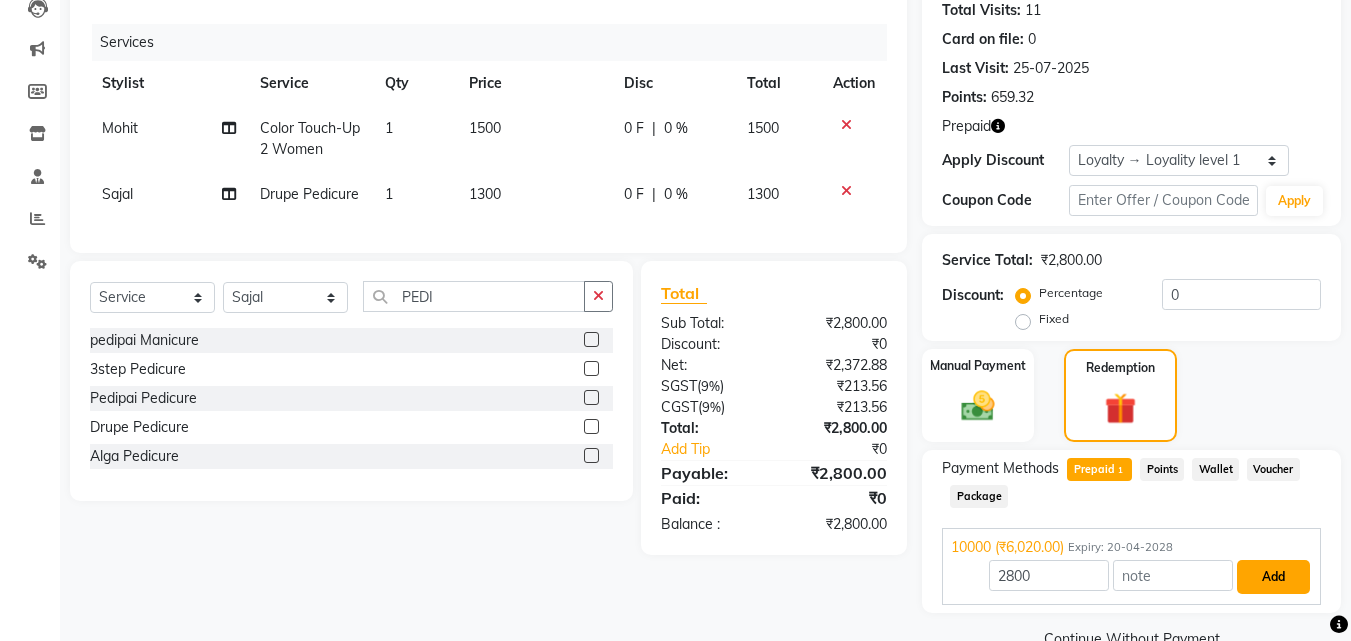 click on "Add" at bounding box center (1273, 577) 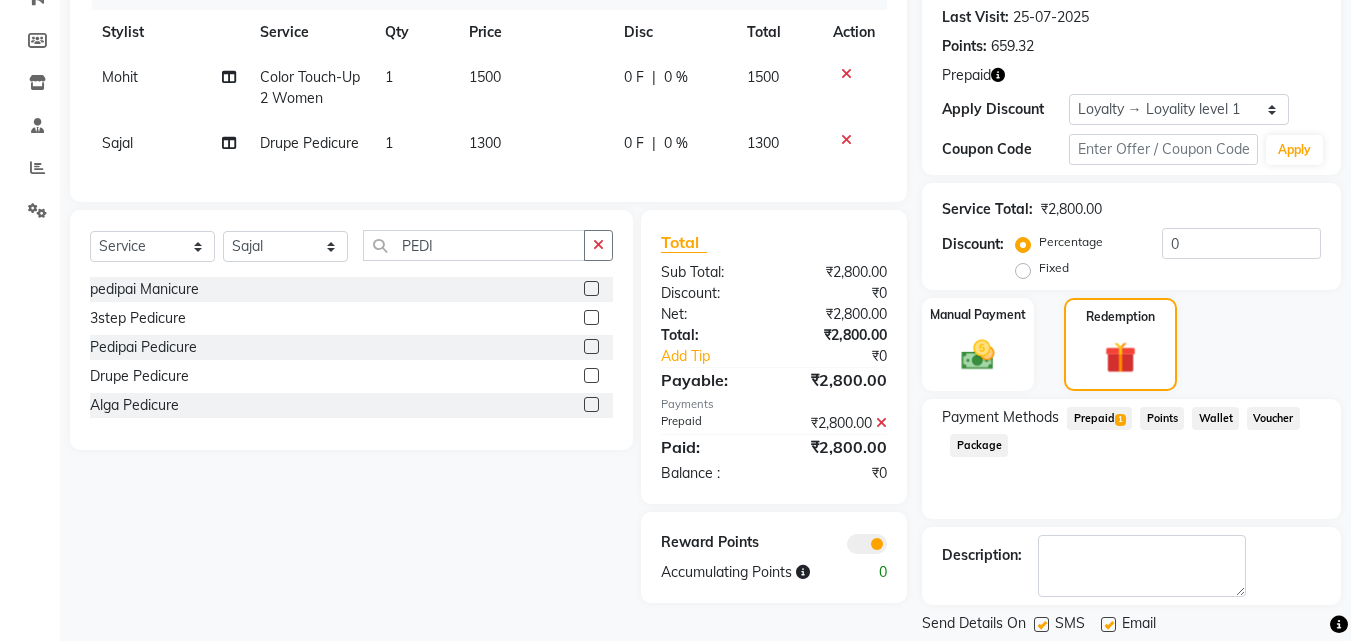 scroll, scrollTop: 337, scrollLeft: 0, axis: vertical 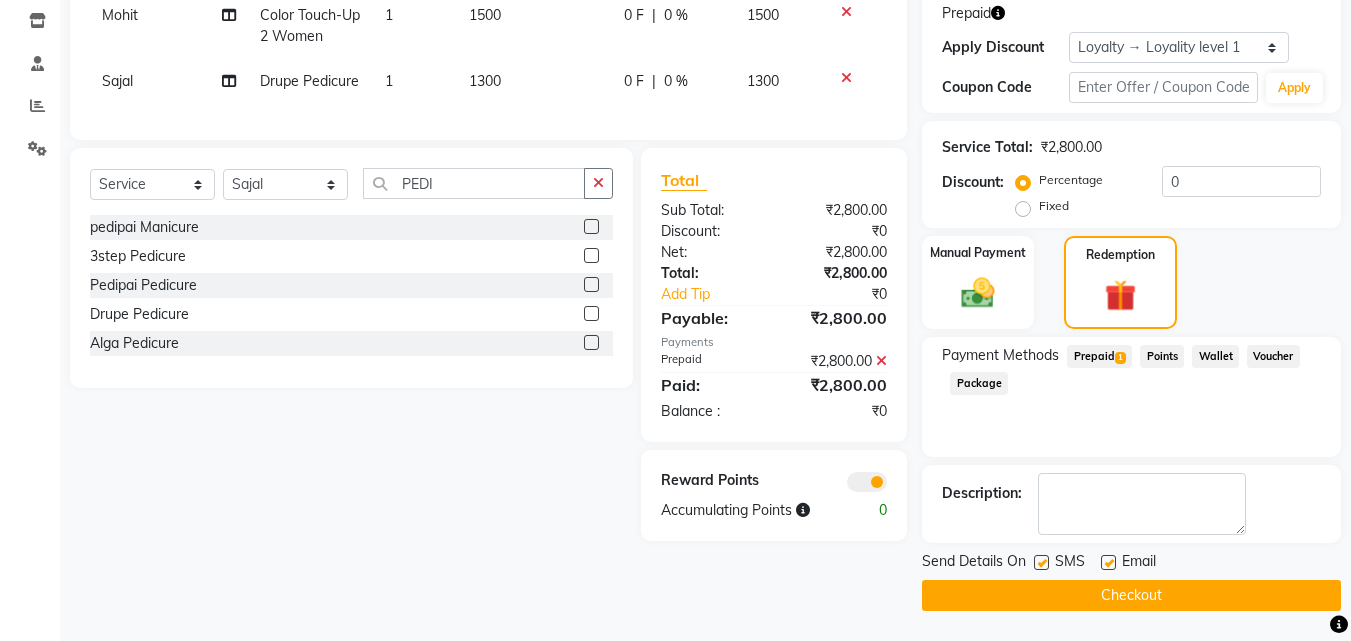 click on "Checkout" 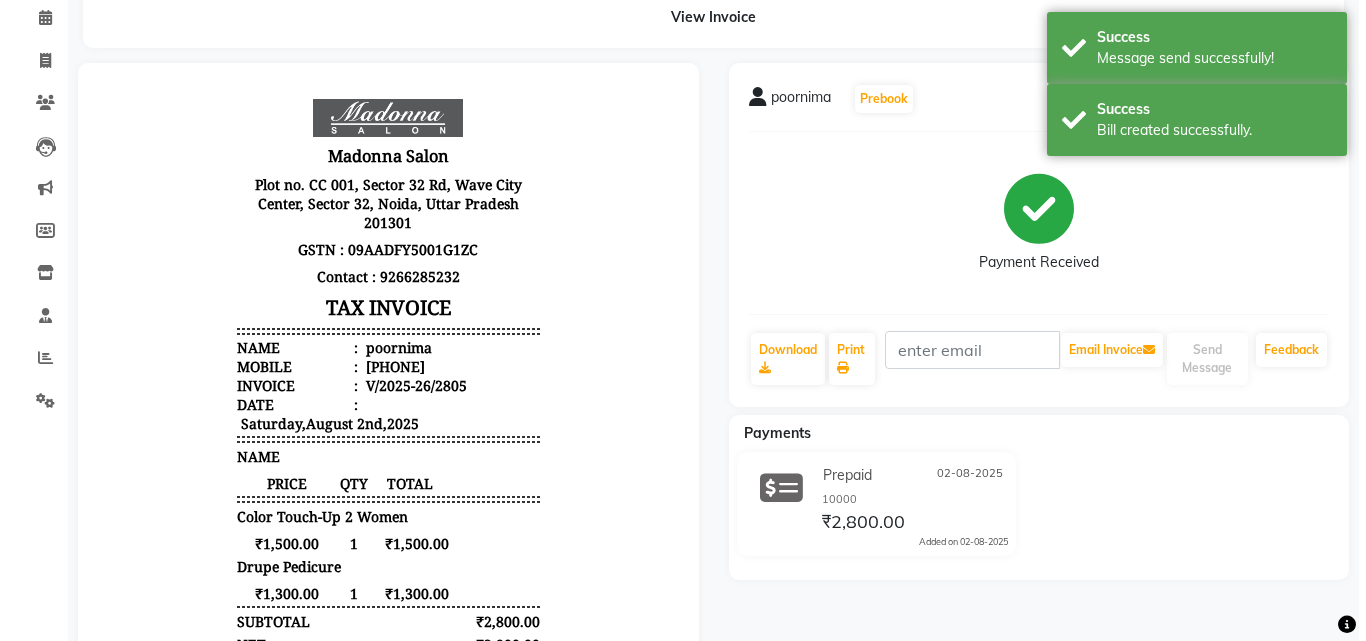 scroll, scrollTop: 0, scrollLeft: 0, axis: both 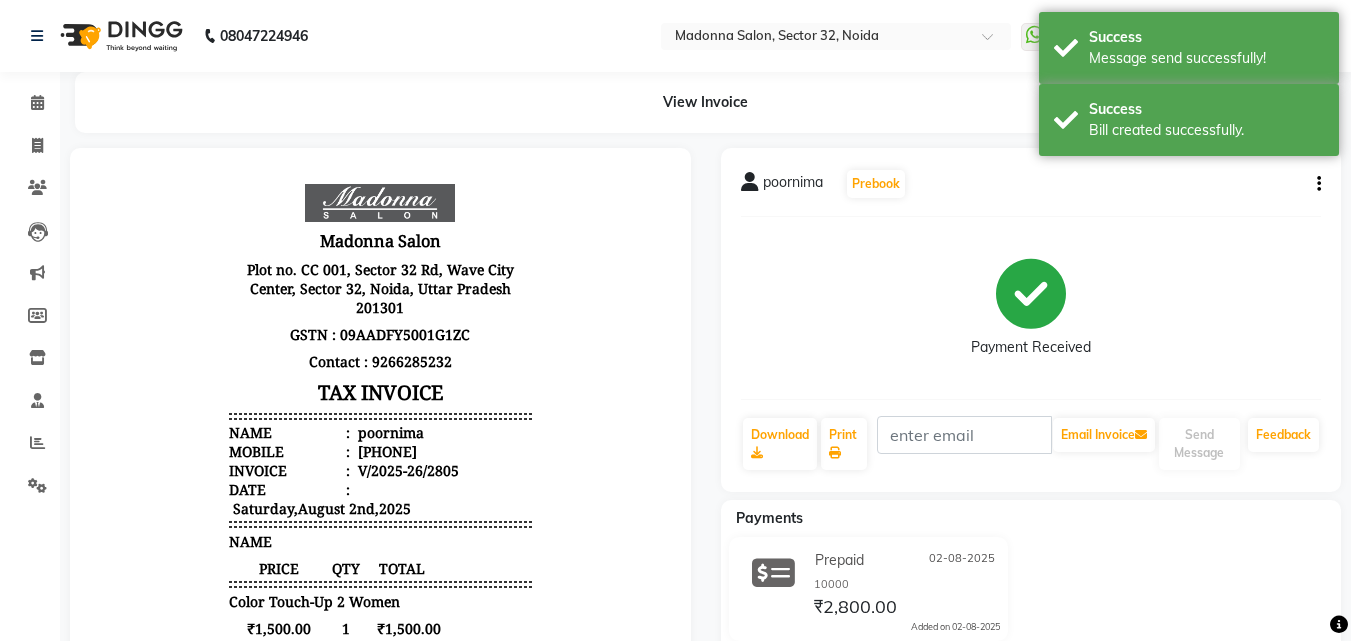 click 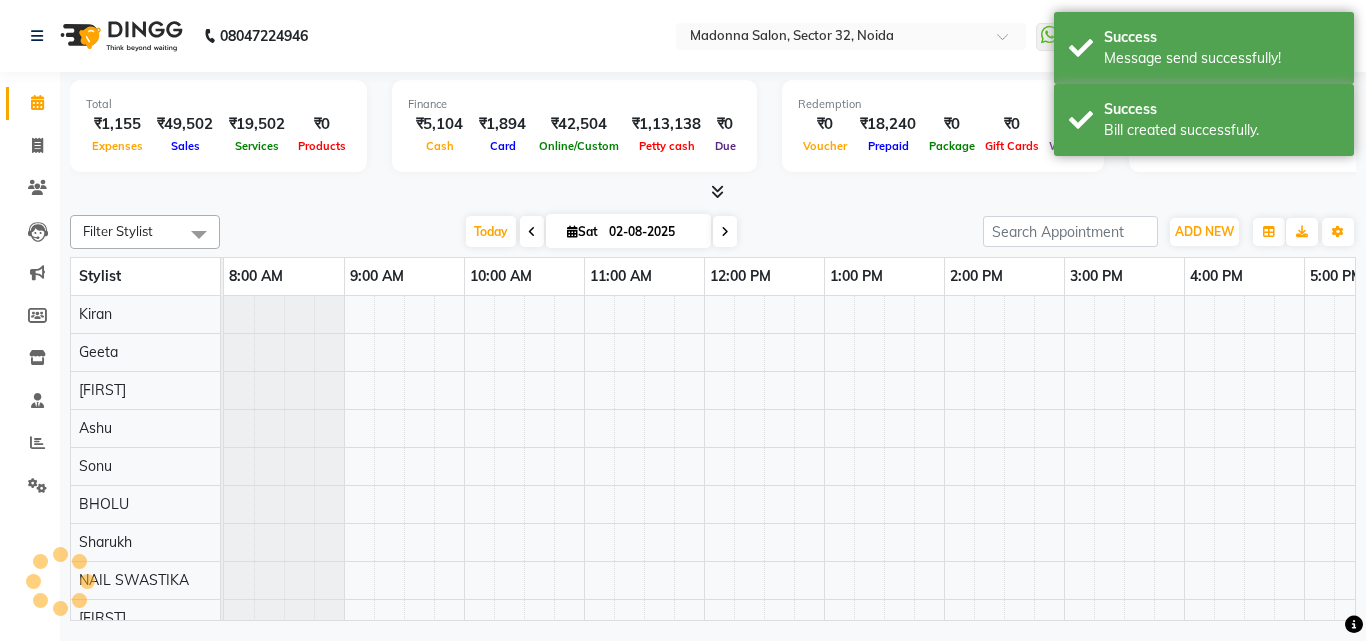 scroll, scrollTop: 0, scrollLeft: 0, axis: both 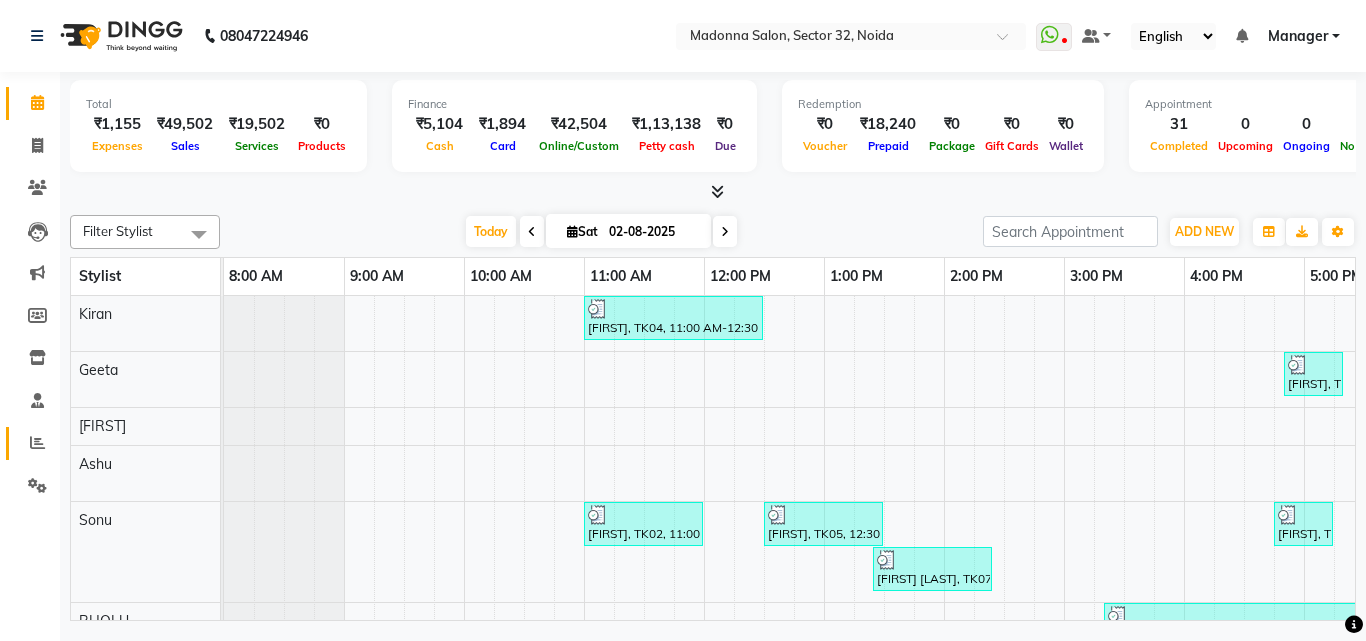 click 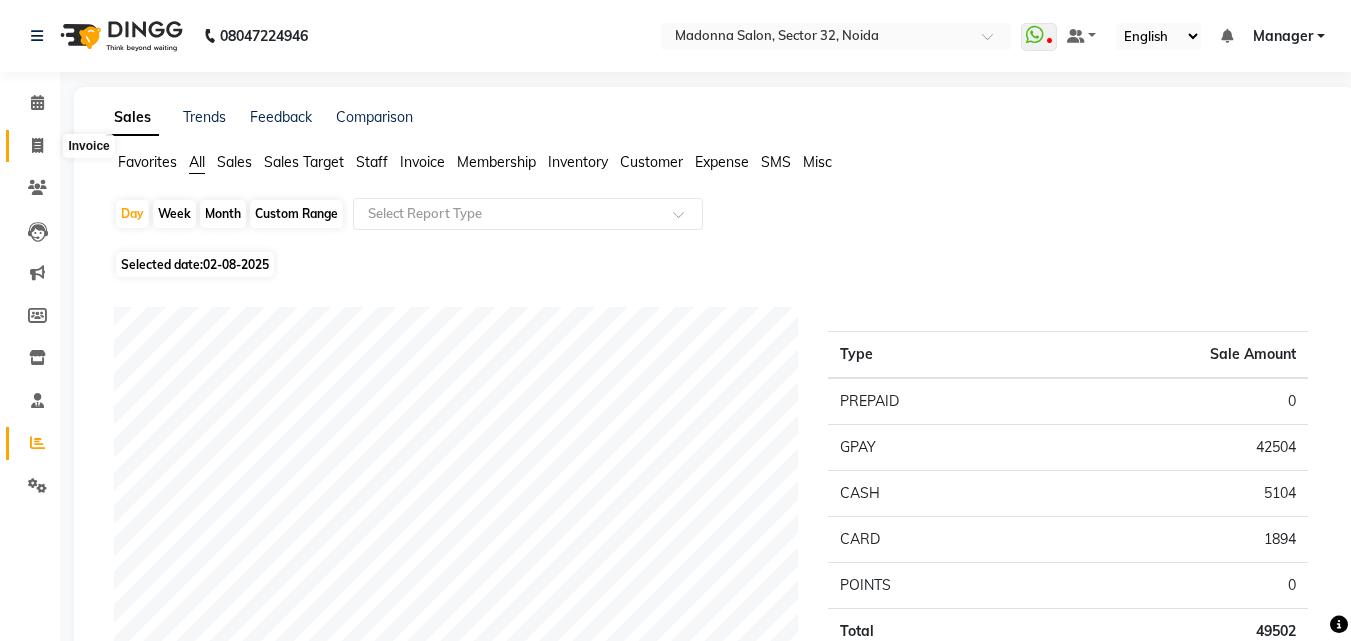 click 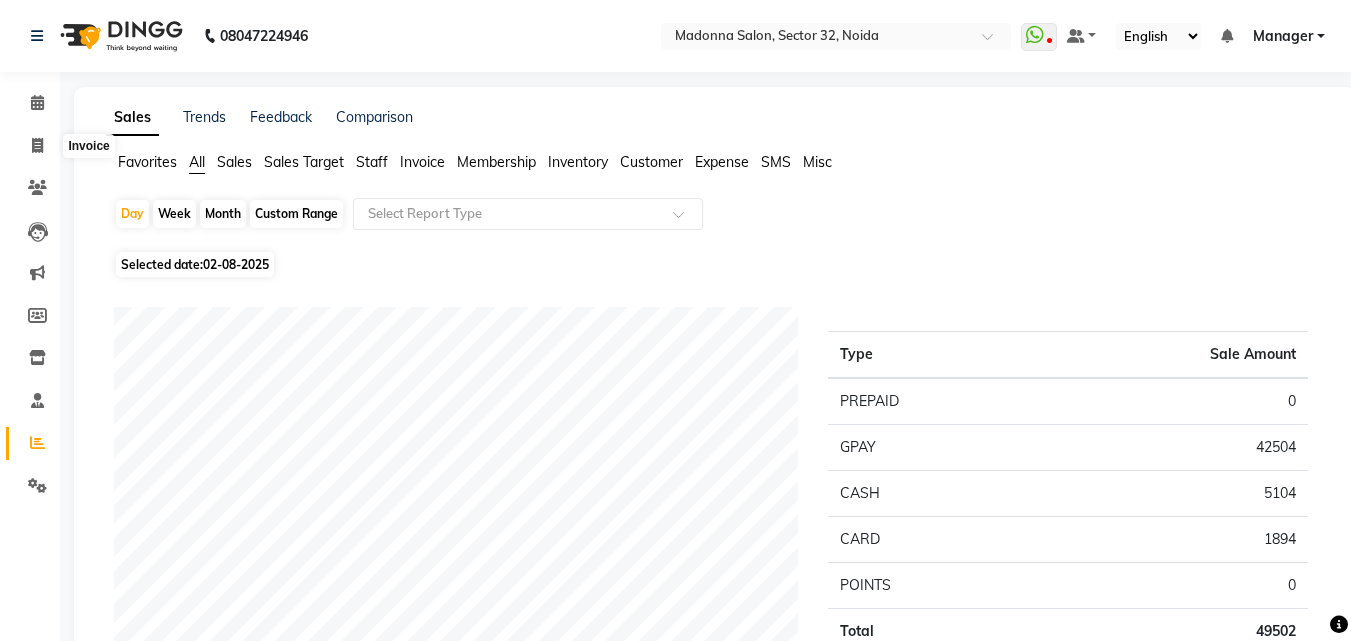 select on "service" 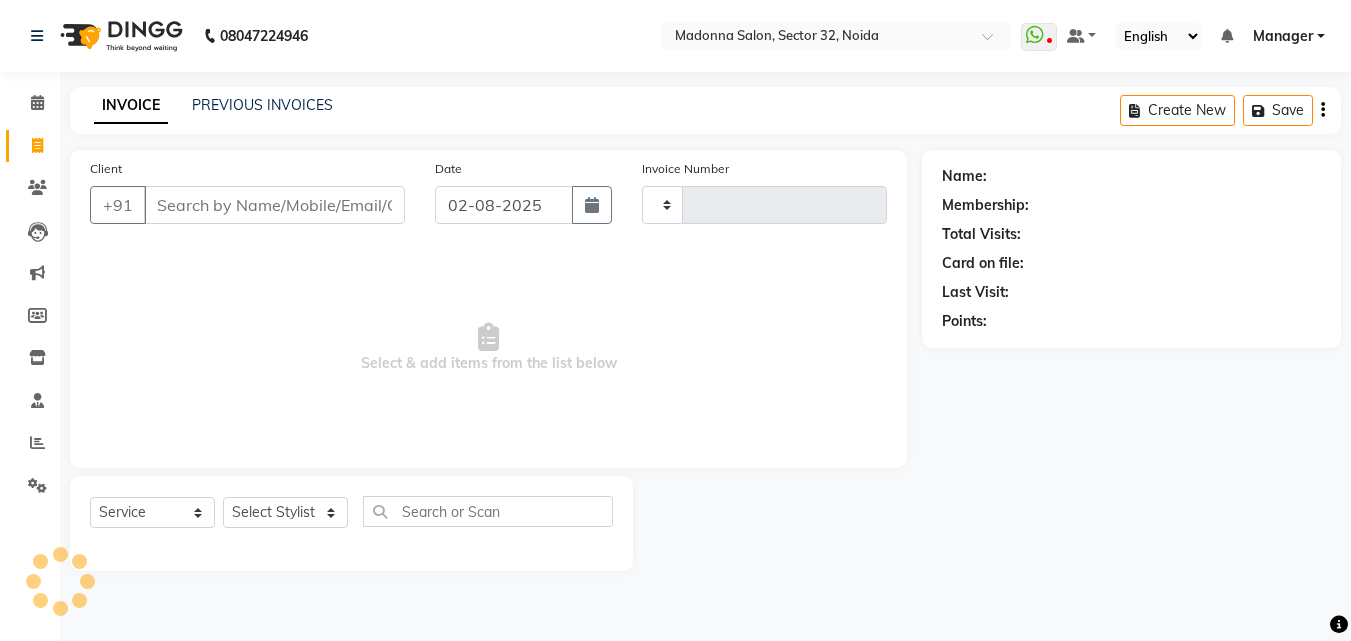 type on "2806" 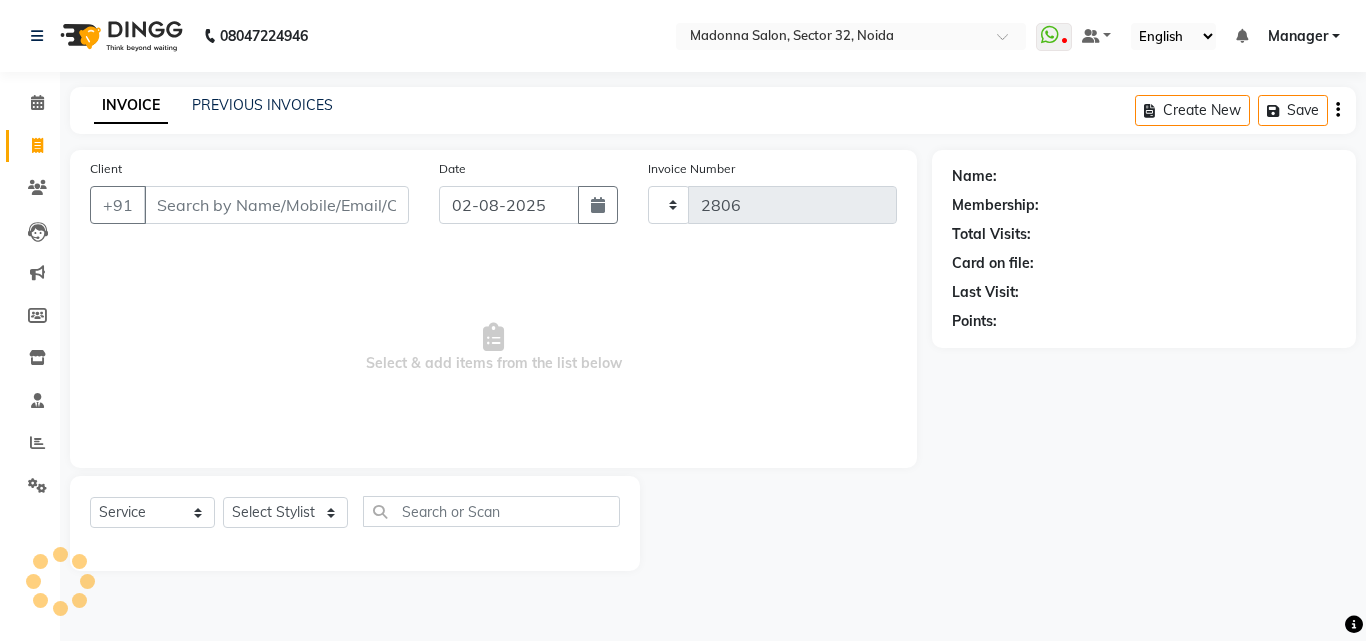 select on "7229" 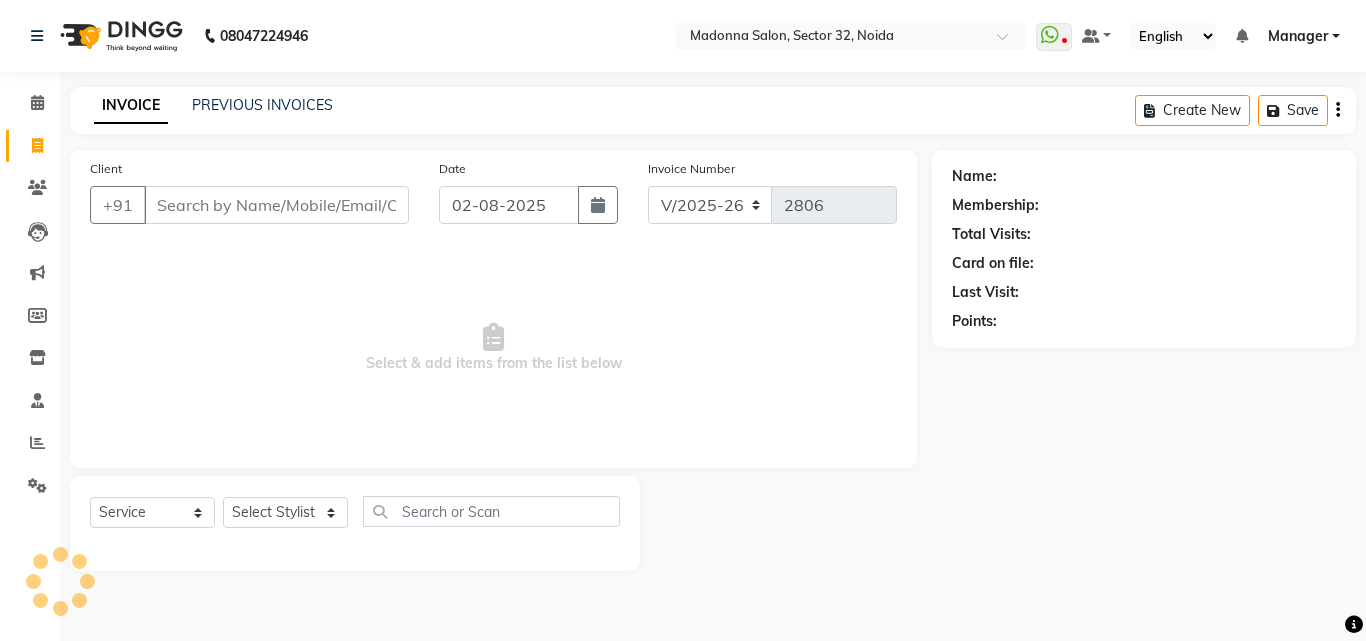 click on "Client" at bounding box center (276, 205) 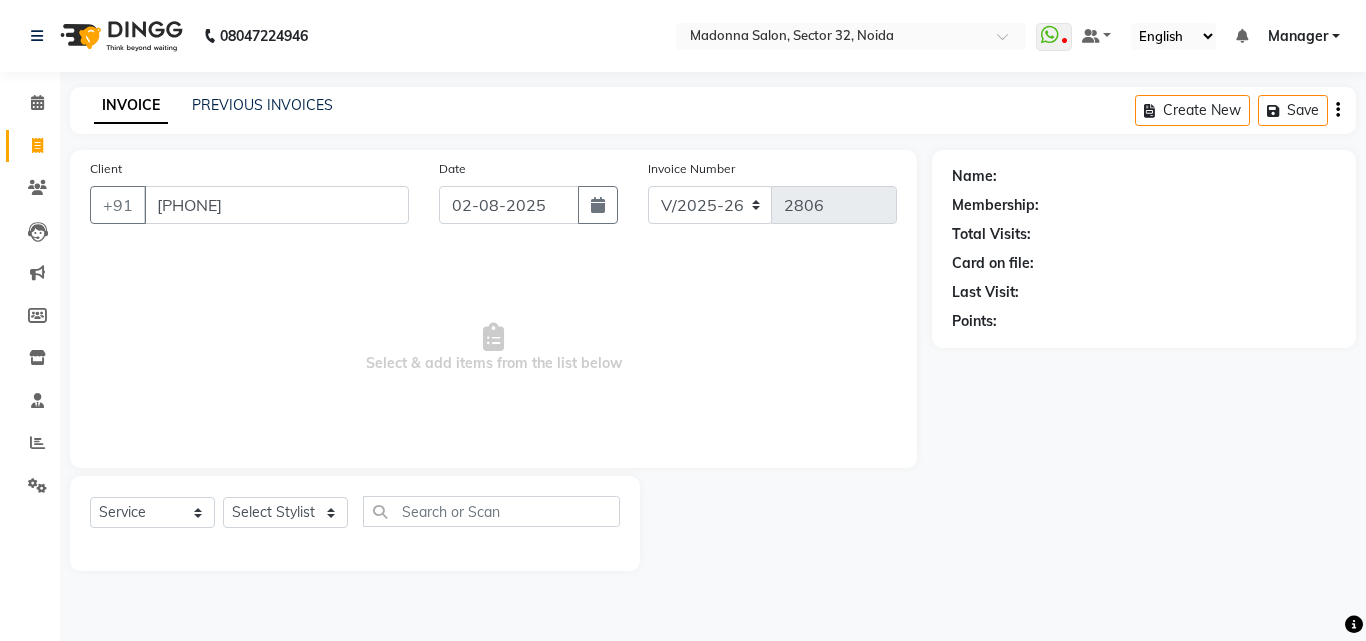 type on "[PHONE]" 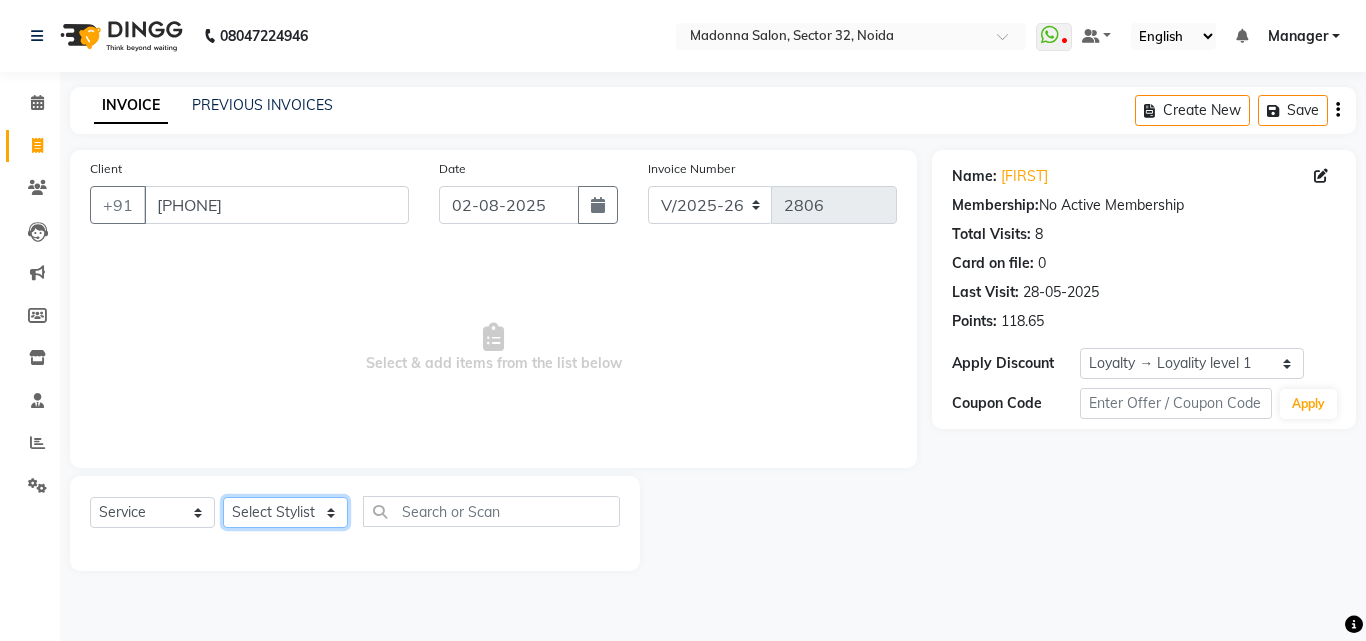 click on "Select Stylist Aayan Account  Ashu BHOLU Geeta Hanif JIYA SINGH Kiran LAXMAN PEDI Manager Mohit Naddy NAIL SWASTIKA Sajal Sameer Shahnawaj Sharukh Sonu VISHAL STYLIST" 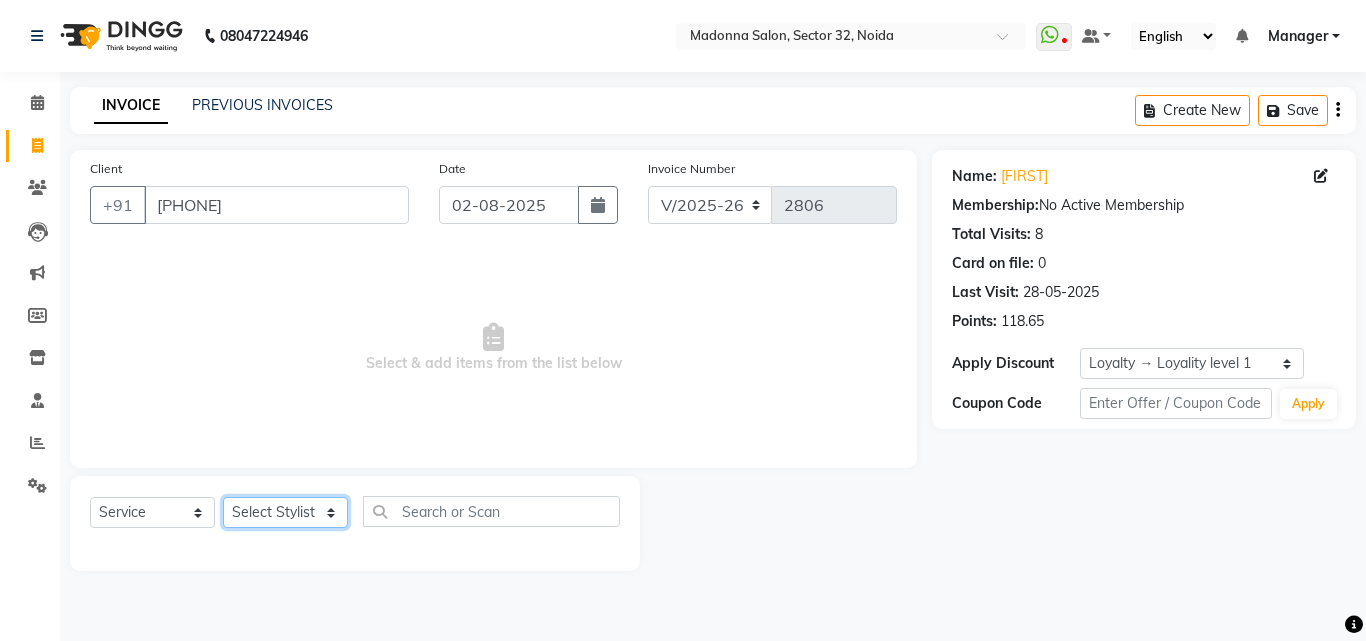 select on "65237" 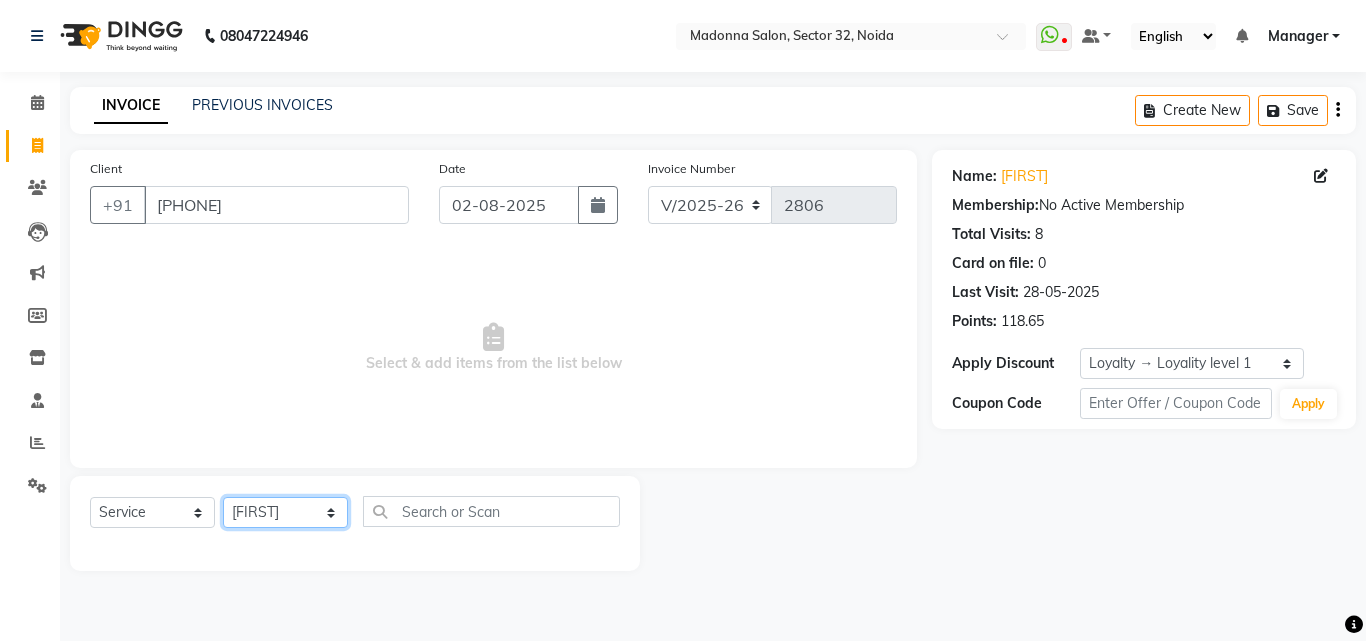 click on "Select Stylist Aayan Account  Ashu BHOLU Geeta Hanif JIYA SINGH Kiran LAXMAN PEDI Manager Mohit Naddy NAIL SWASTIKA Sajal Sameer Shahnawaj Sharukh Sonu VISHAL STYLIST" 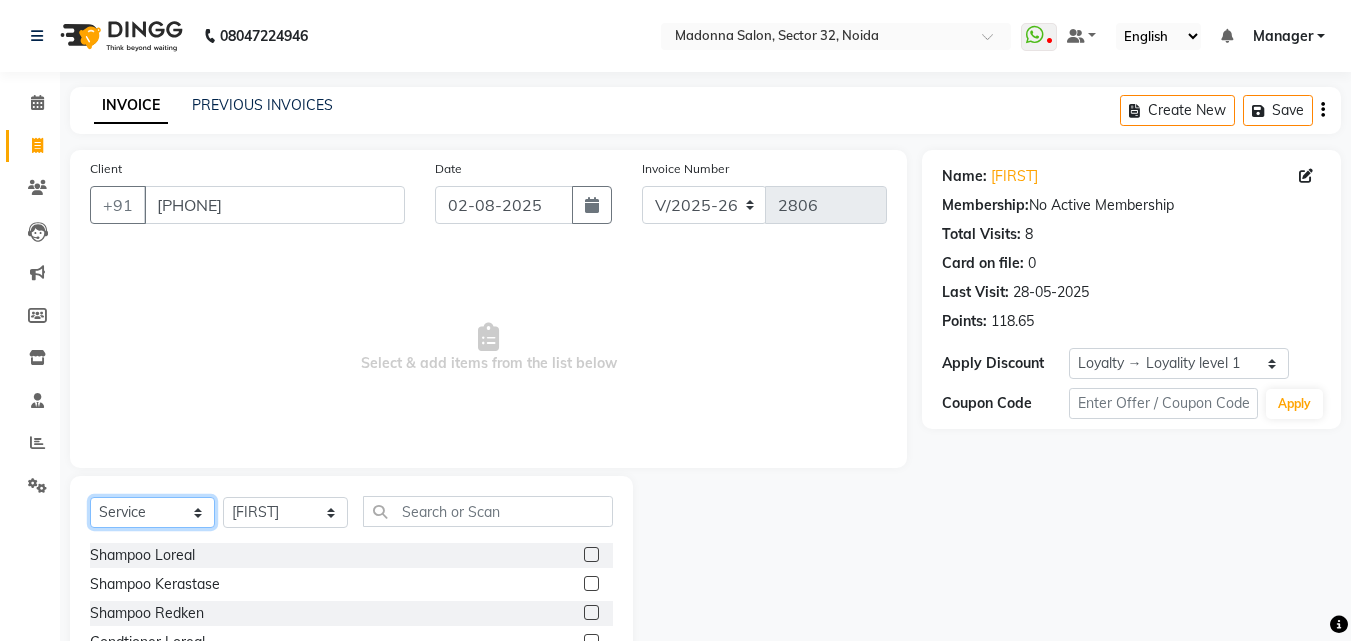 click on "Select  Service  Product  Membership  Package Voucher Prepaid Gift Card" 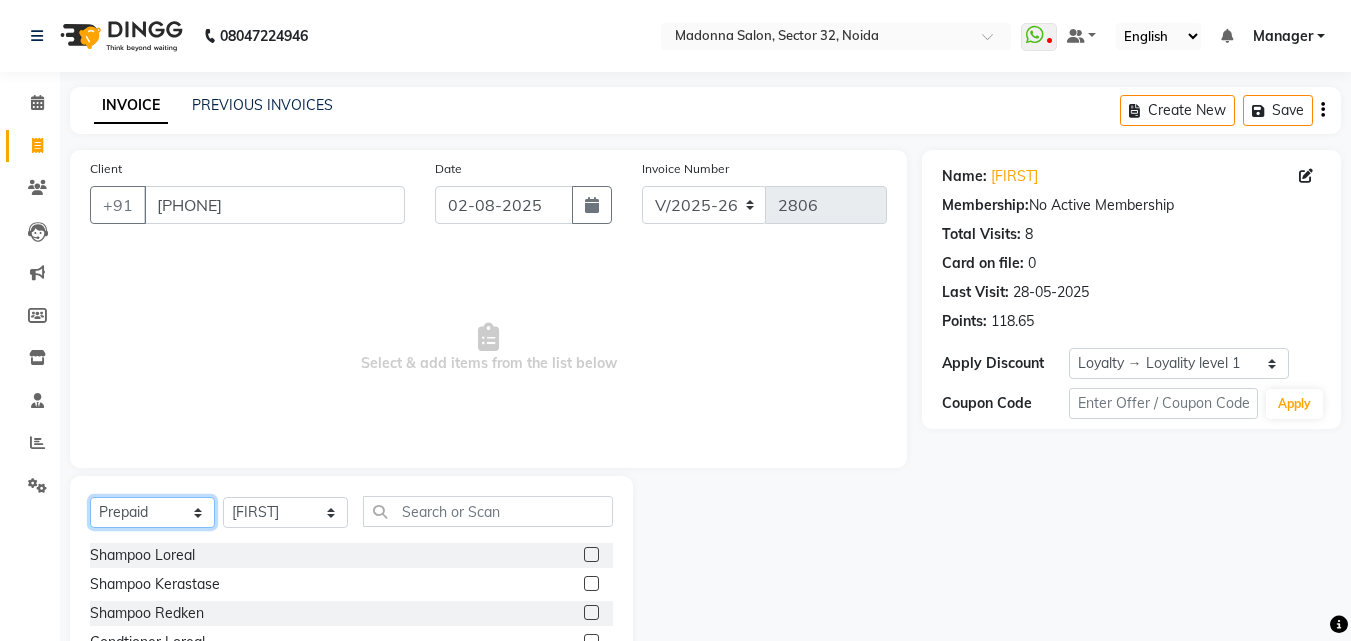 click on "Select  Service  Product  Membership  Package Voucher Prepaid Gift Card" 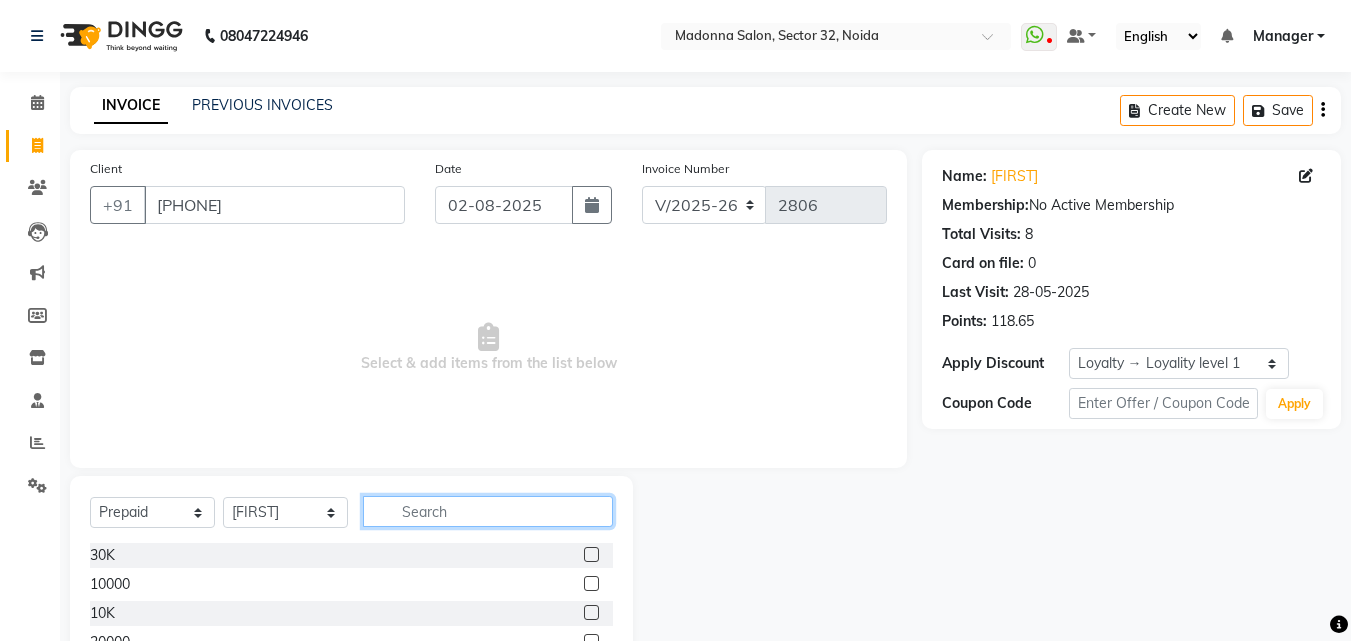 click 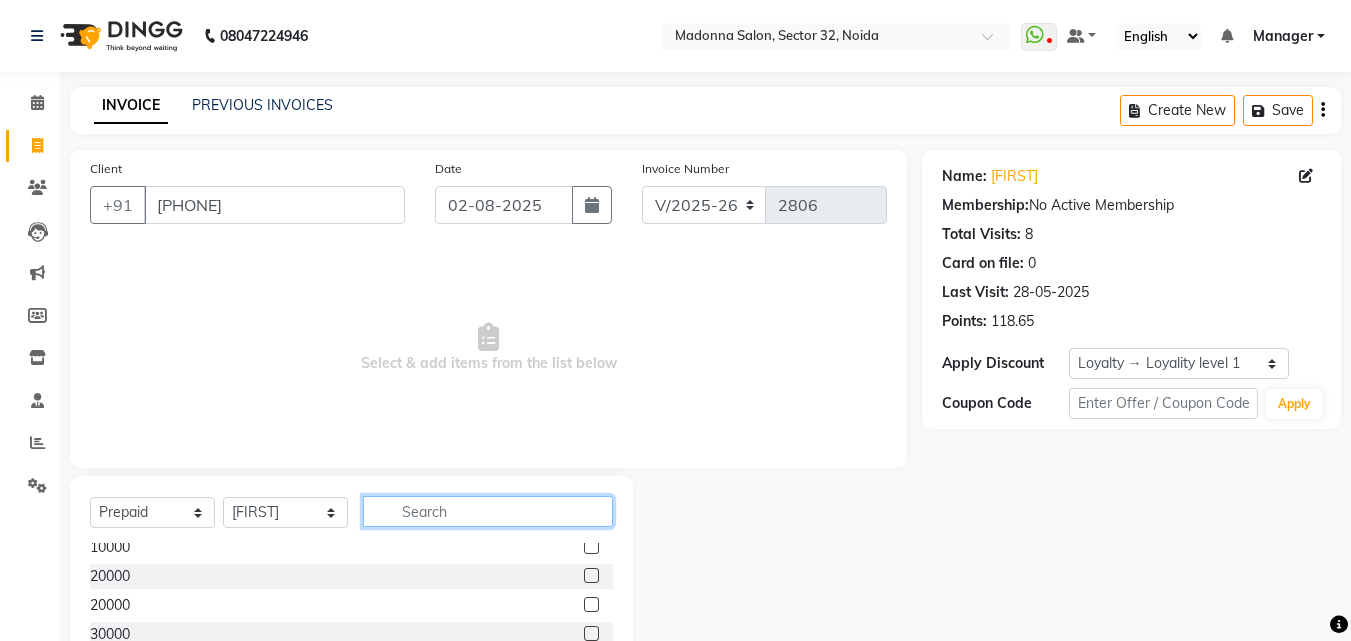 scroll, scrollTop: 177, scrollLeft: 0, axis: vertical 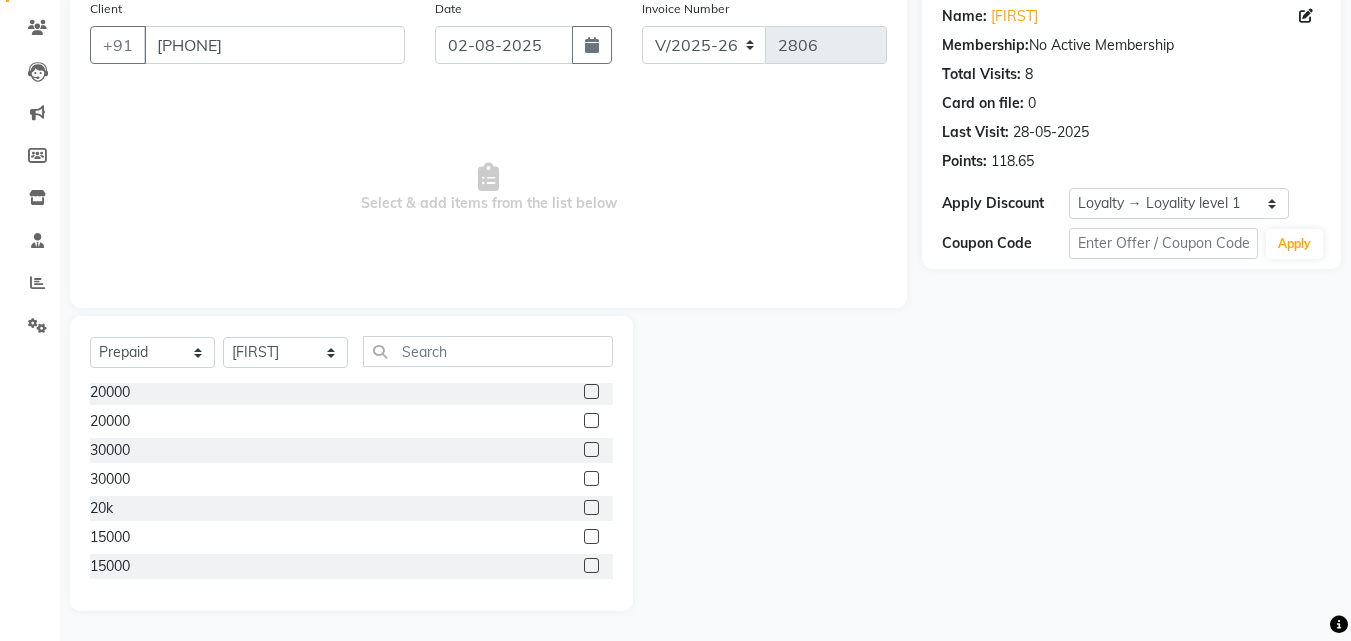 click 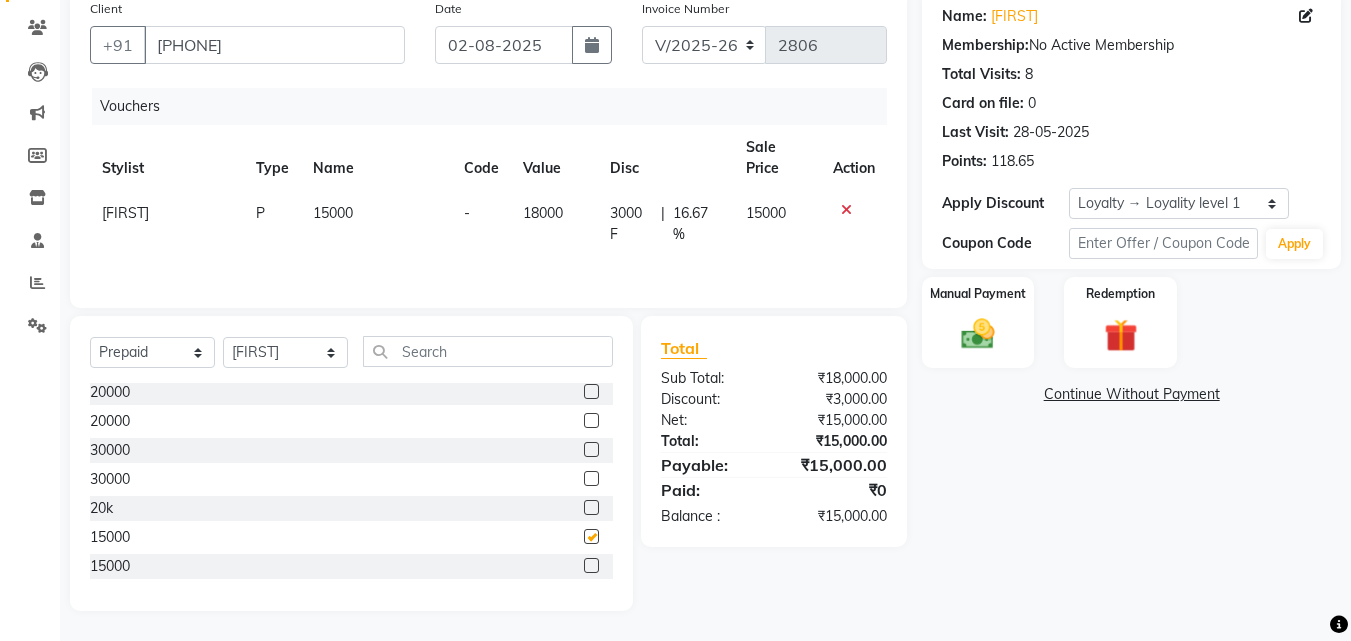 checkbox on "false" 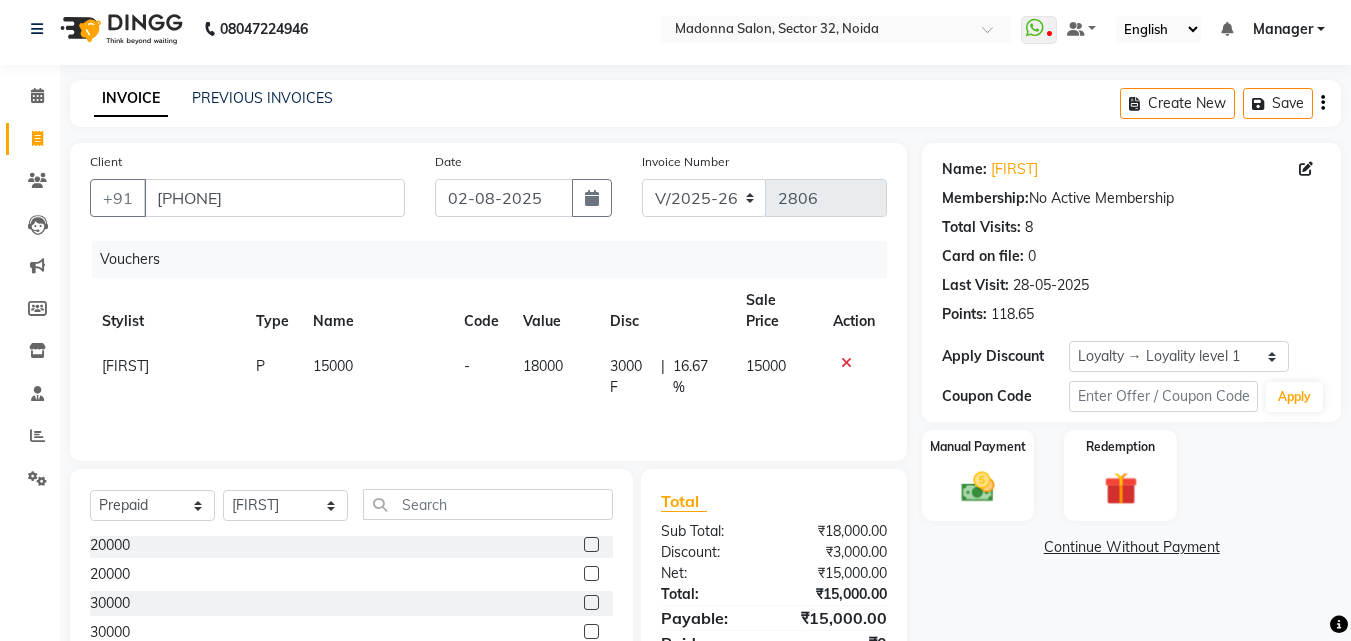 scroll, scrollTop: 0, scrollLeft: 0, axis: both 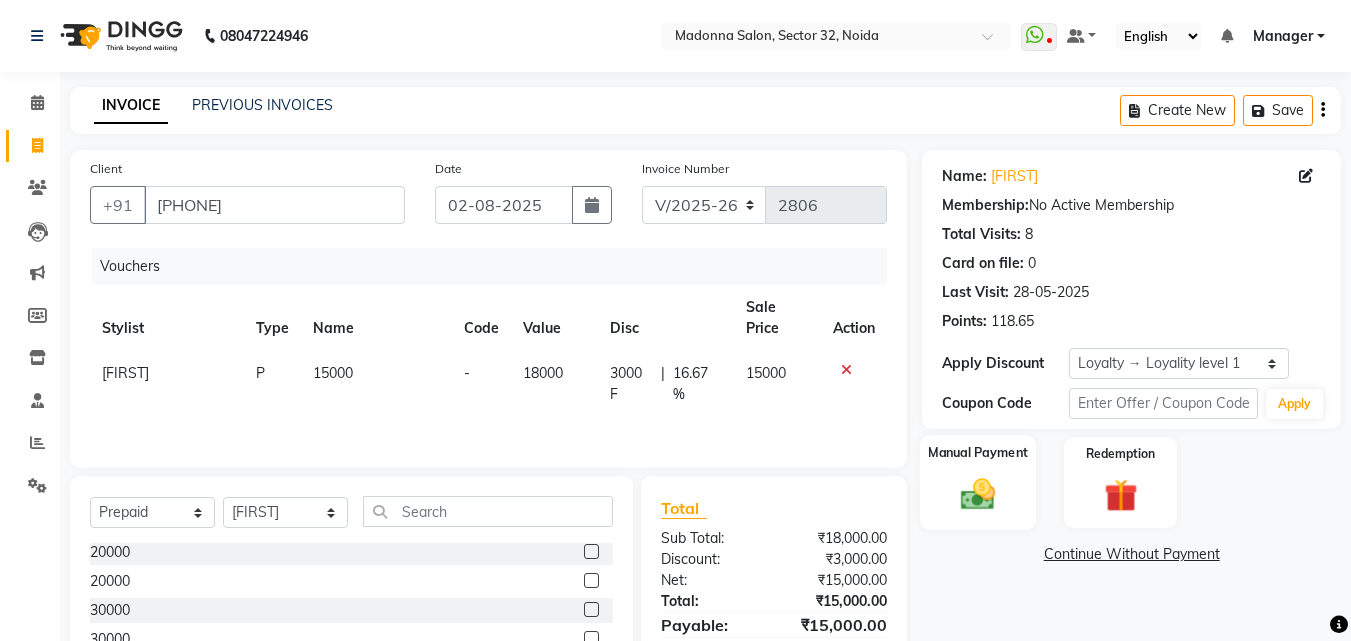 click 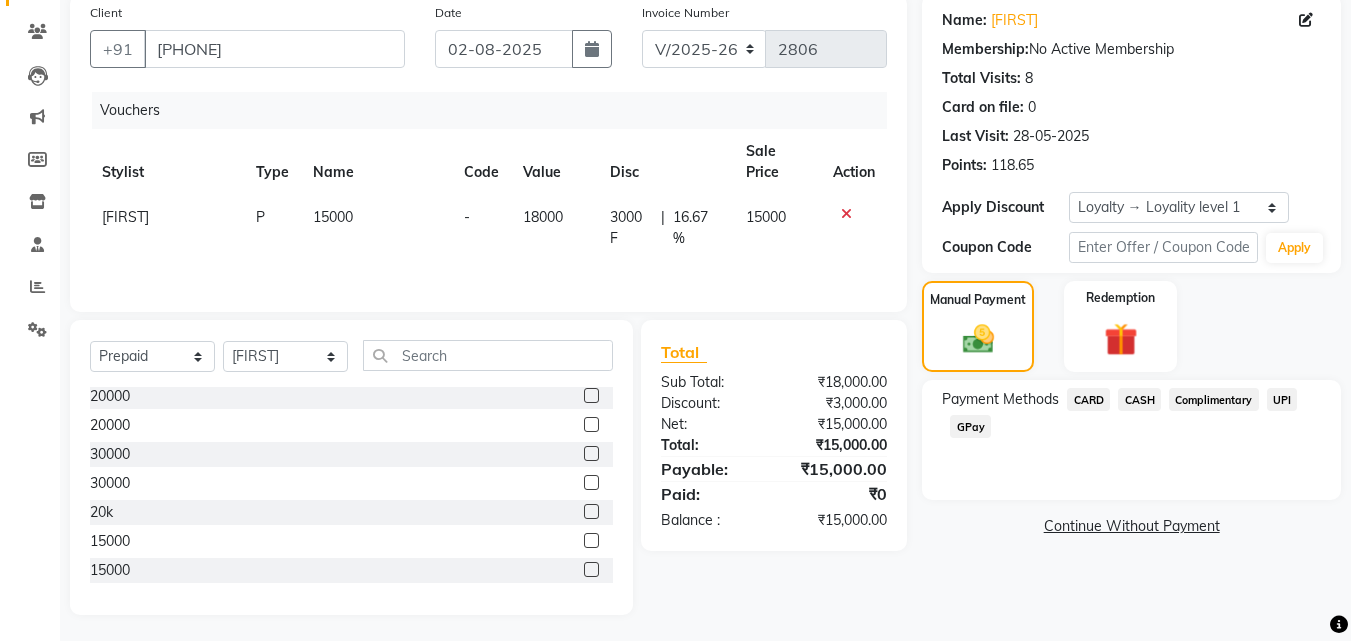 scroll, scrollTop: 160, scrollLeft: 0, axis: vertical 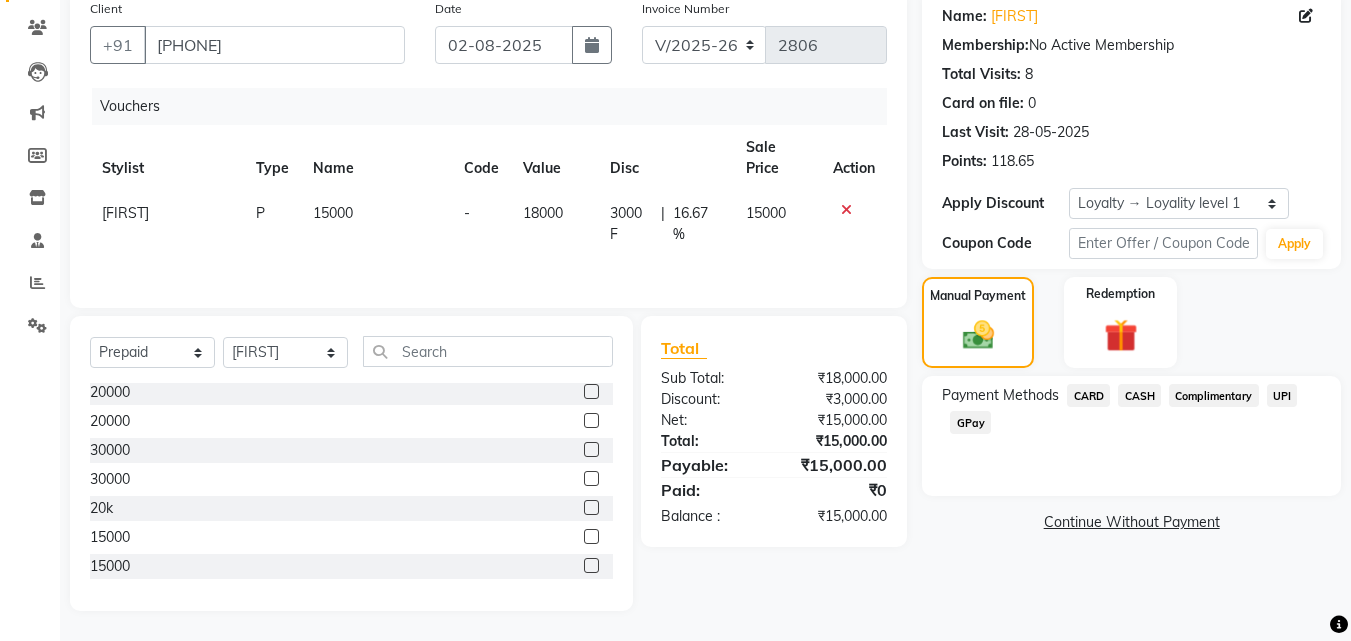 click on "GPay" 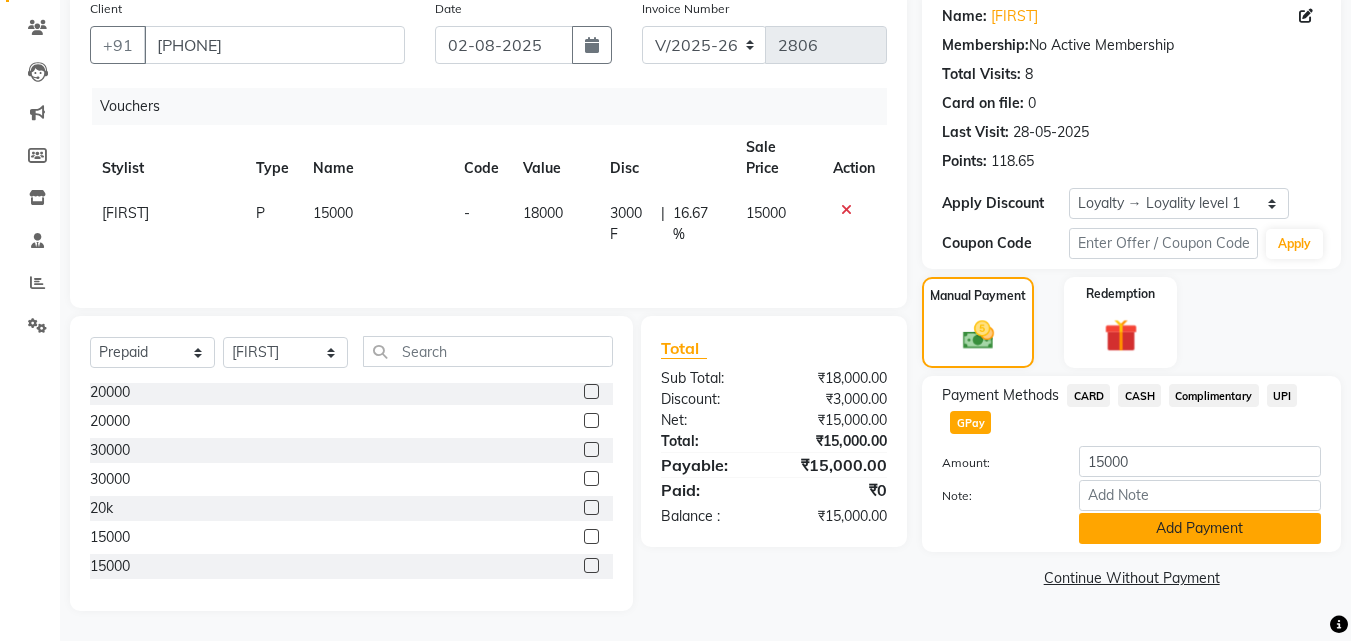 click on "Add Payment" 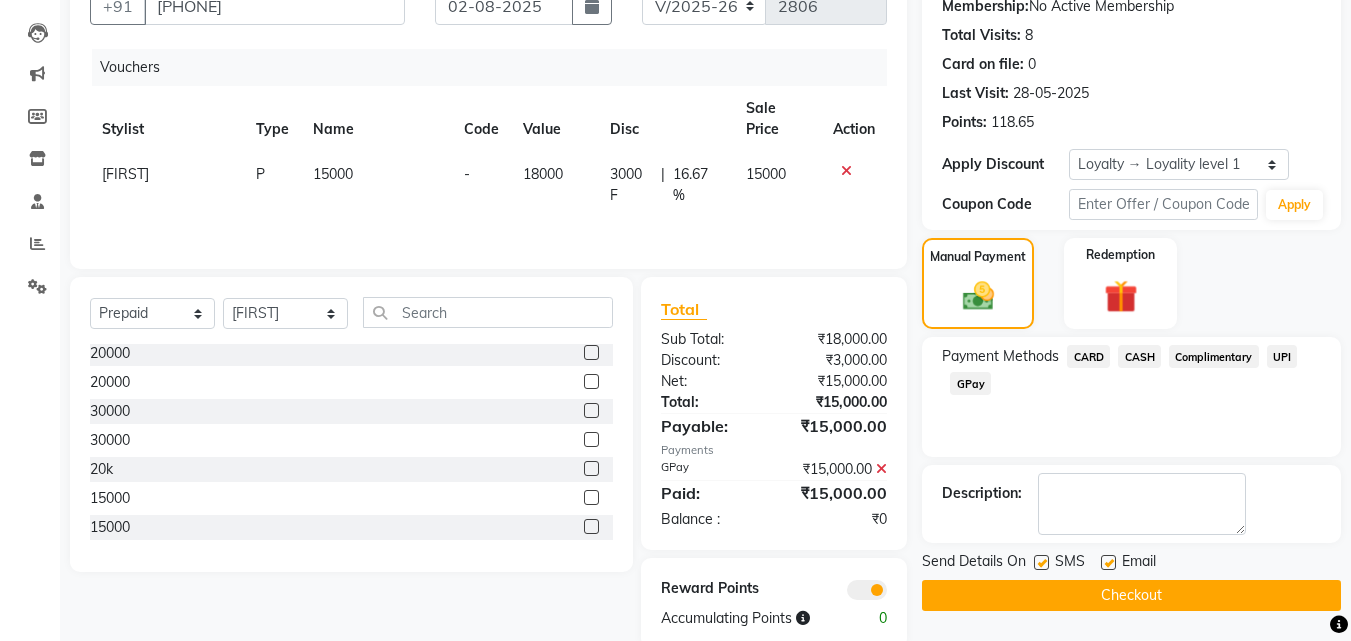 scroll, scrollTop: 237, scrollLeft: 0, axis: vertical 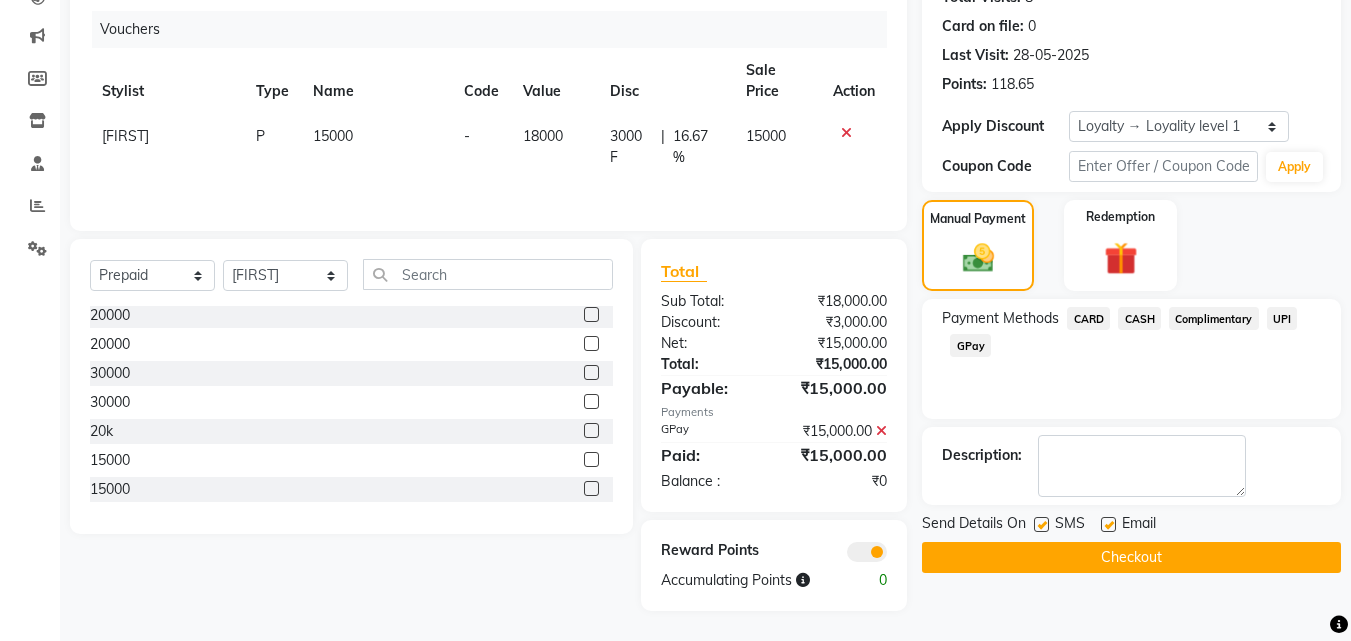 click on "Checkout" 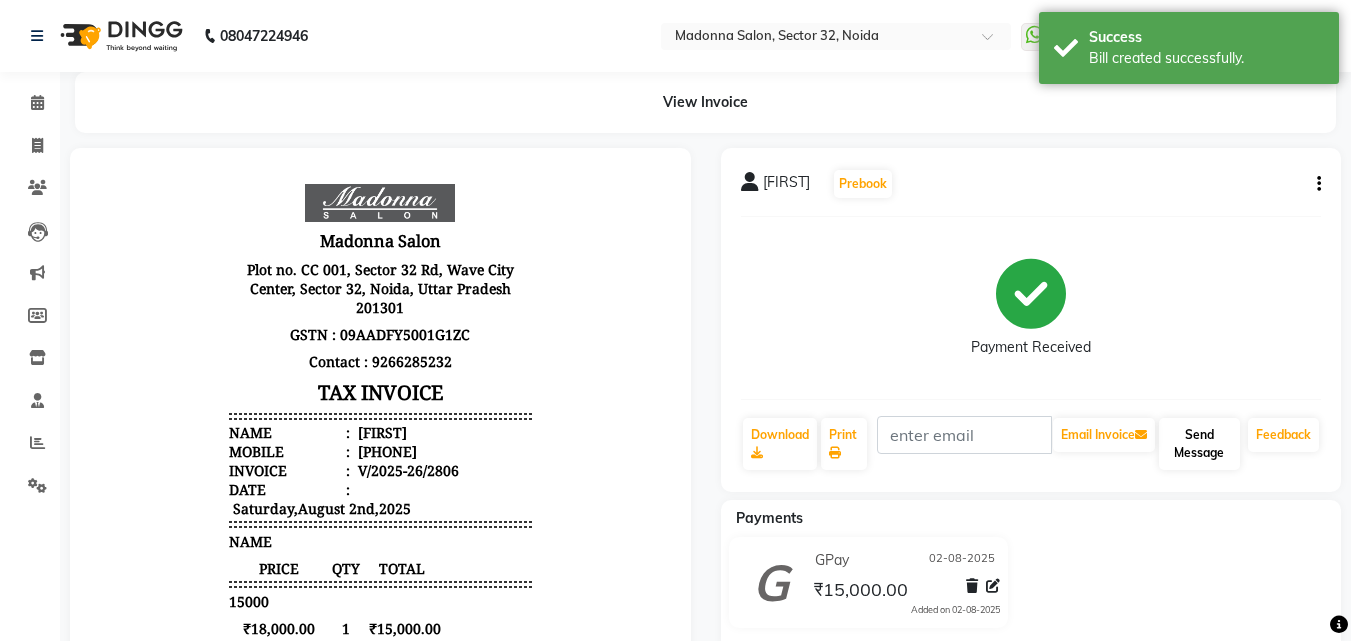 scroll, scrollTop: 0, scrollLeft: 0, axis: both 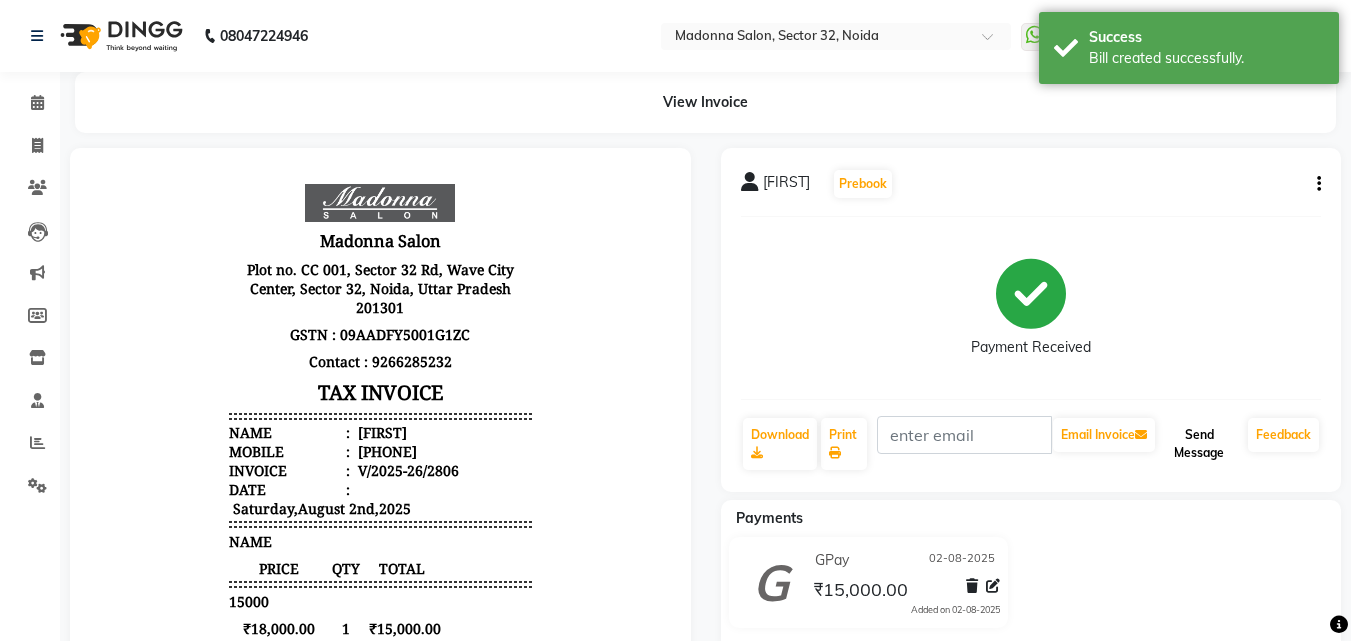 click on "Send Message" 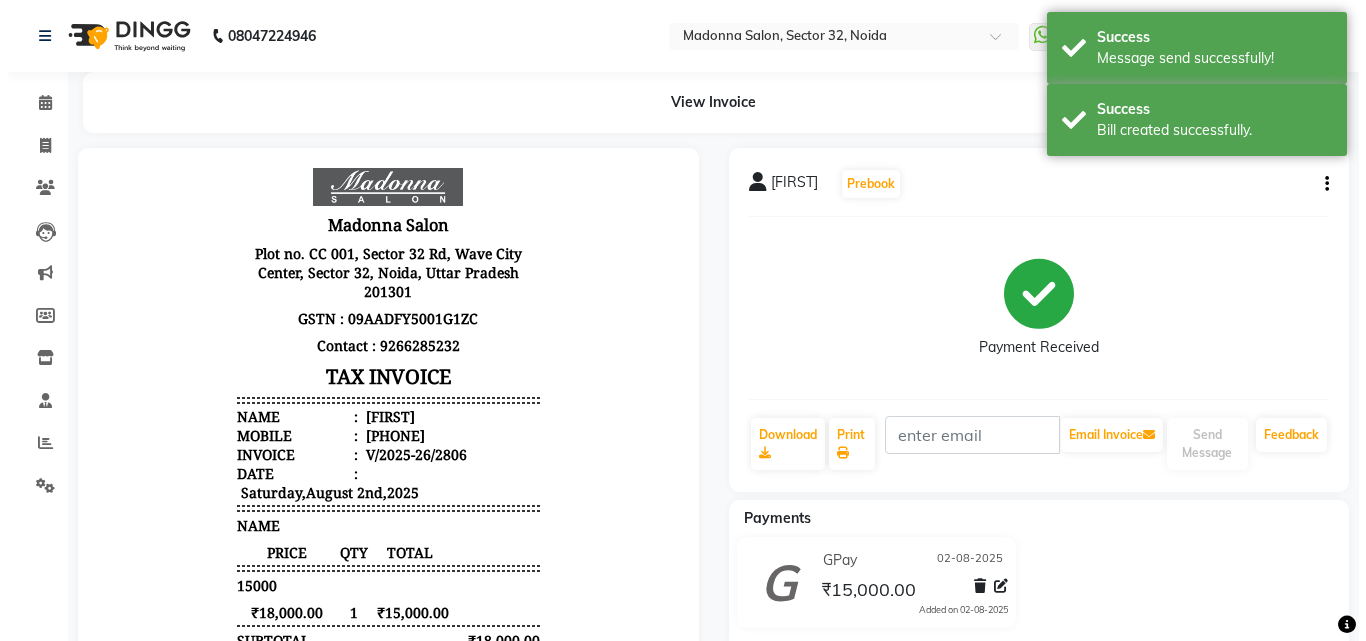 scroll, scrollTop: 0, scrollLeft: 0, axis: both 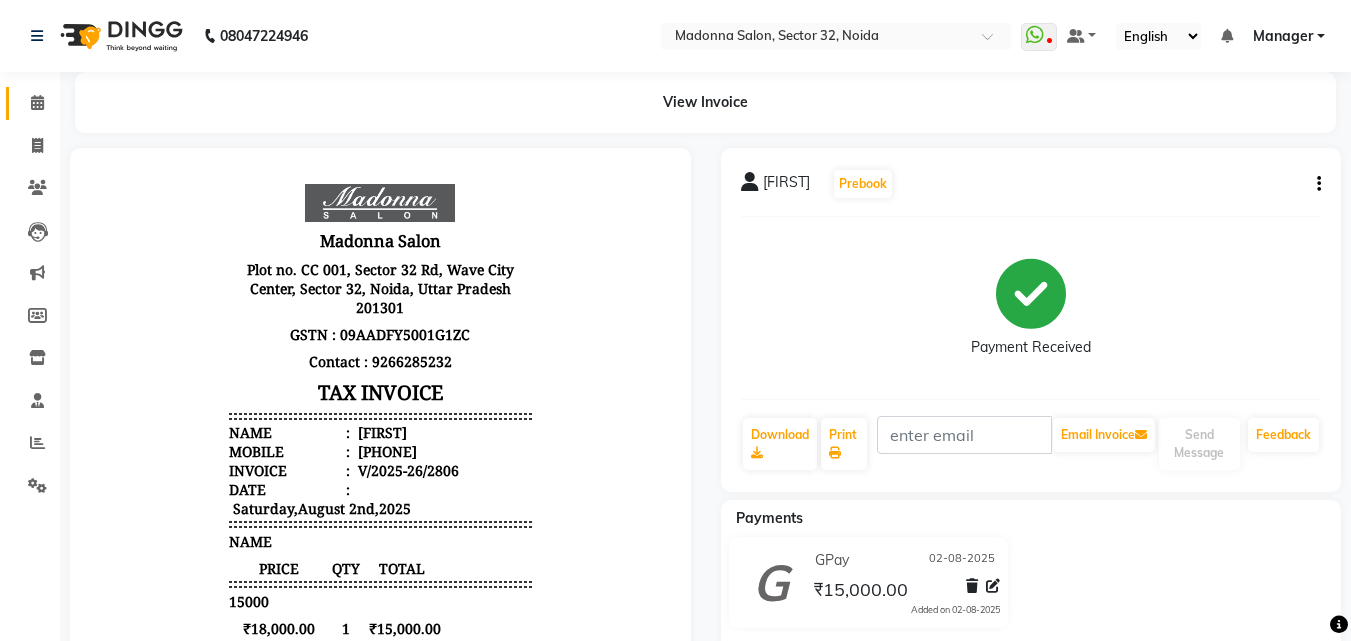 click 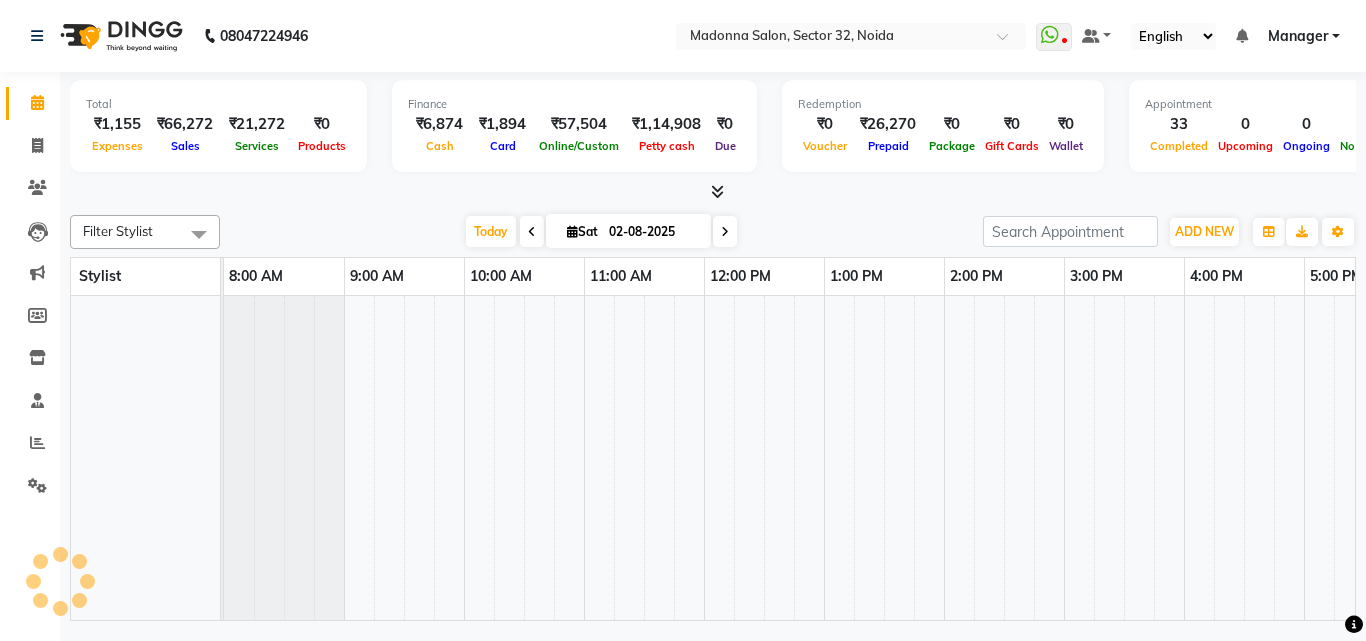 scroll, scrollTop: 0, scrollLeft: 429, axis: horizontal 